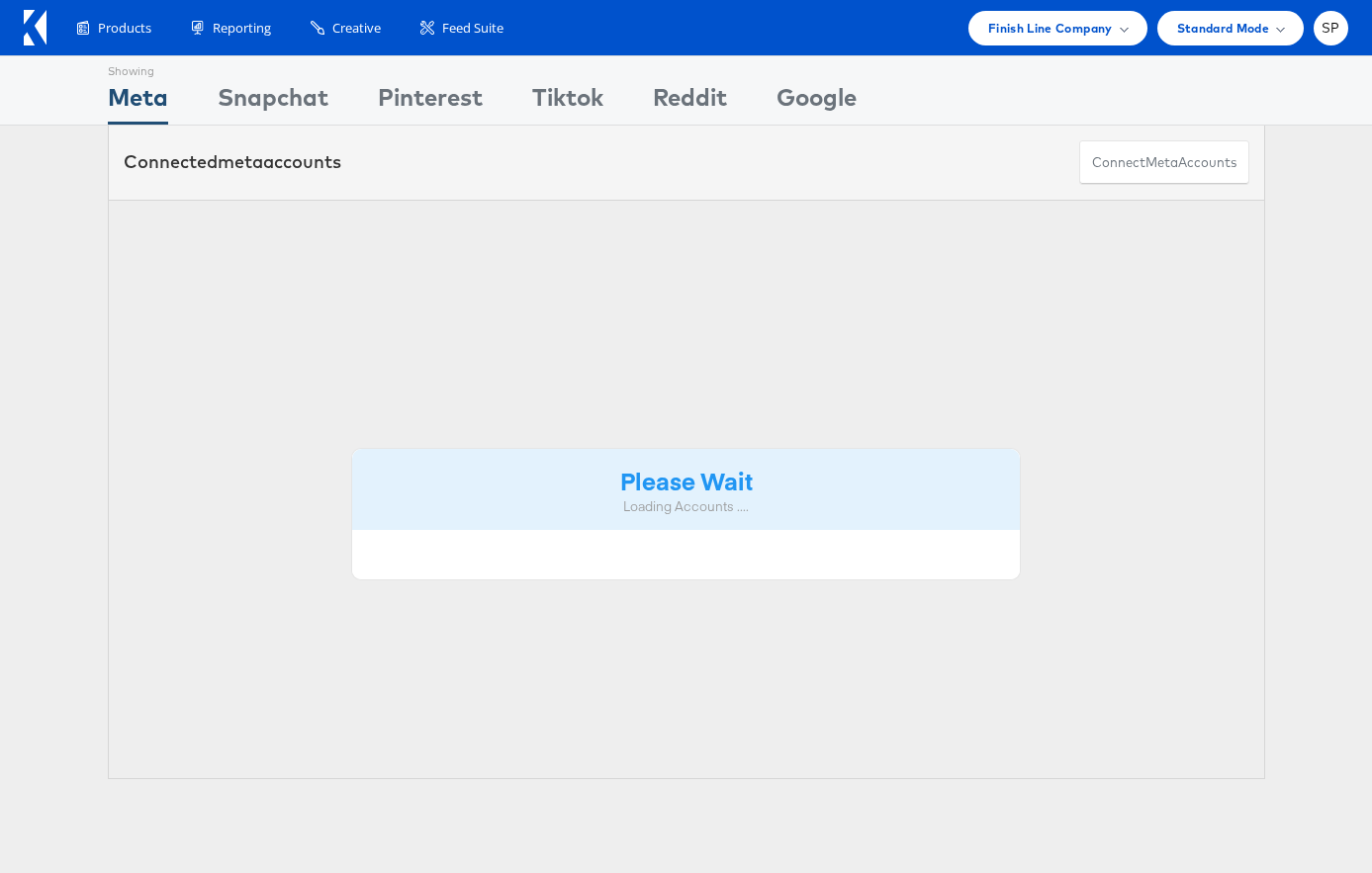scroll, scrollTop: 0, scrollLeft: 0, axis: both 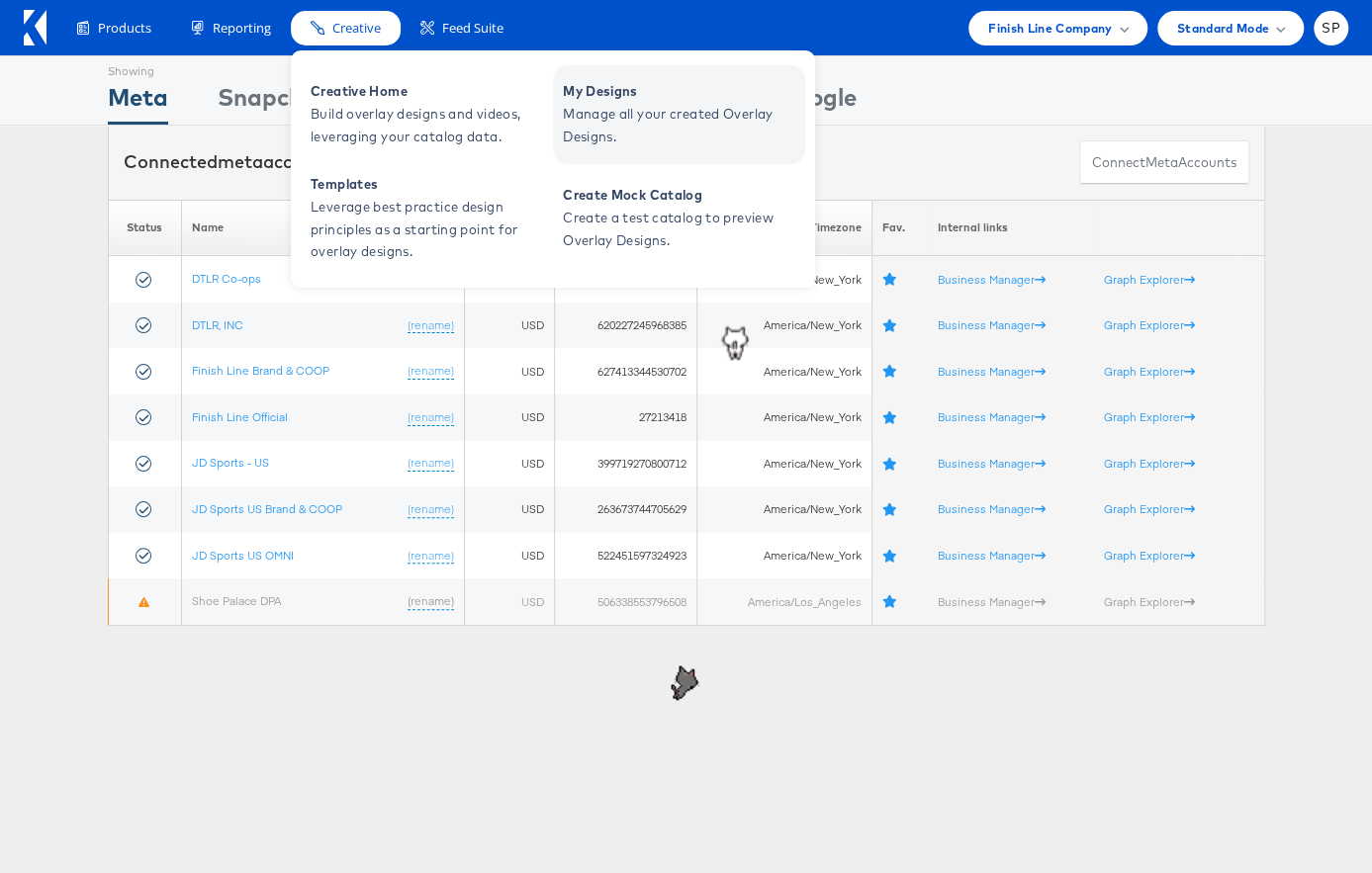 click on "Manage all your created Overlay Designs." at bounding box center (682, 126) 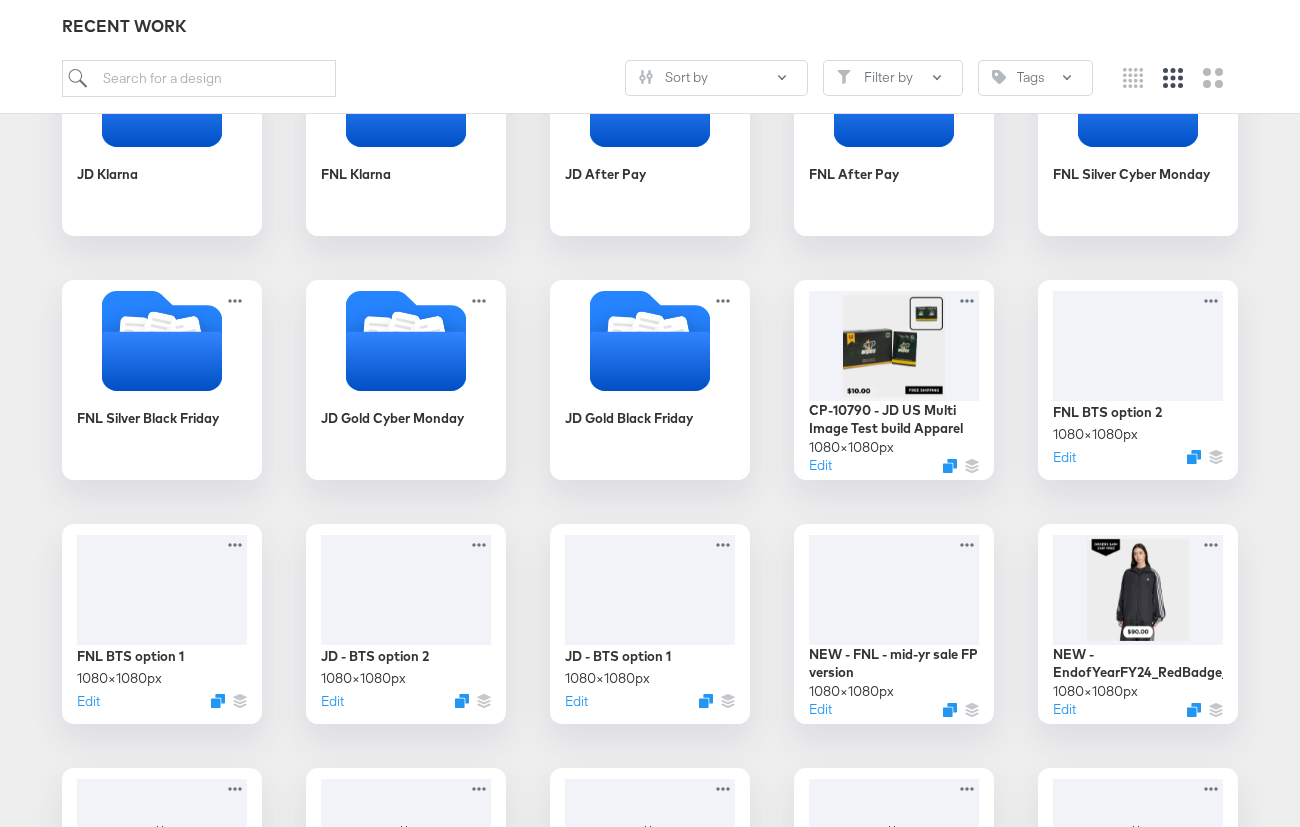 scroll, scrollTop: 1635, scrollLeft: 0, axis: vertical 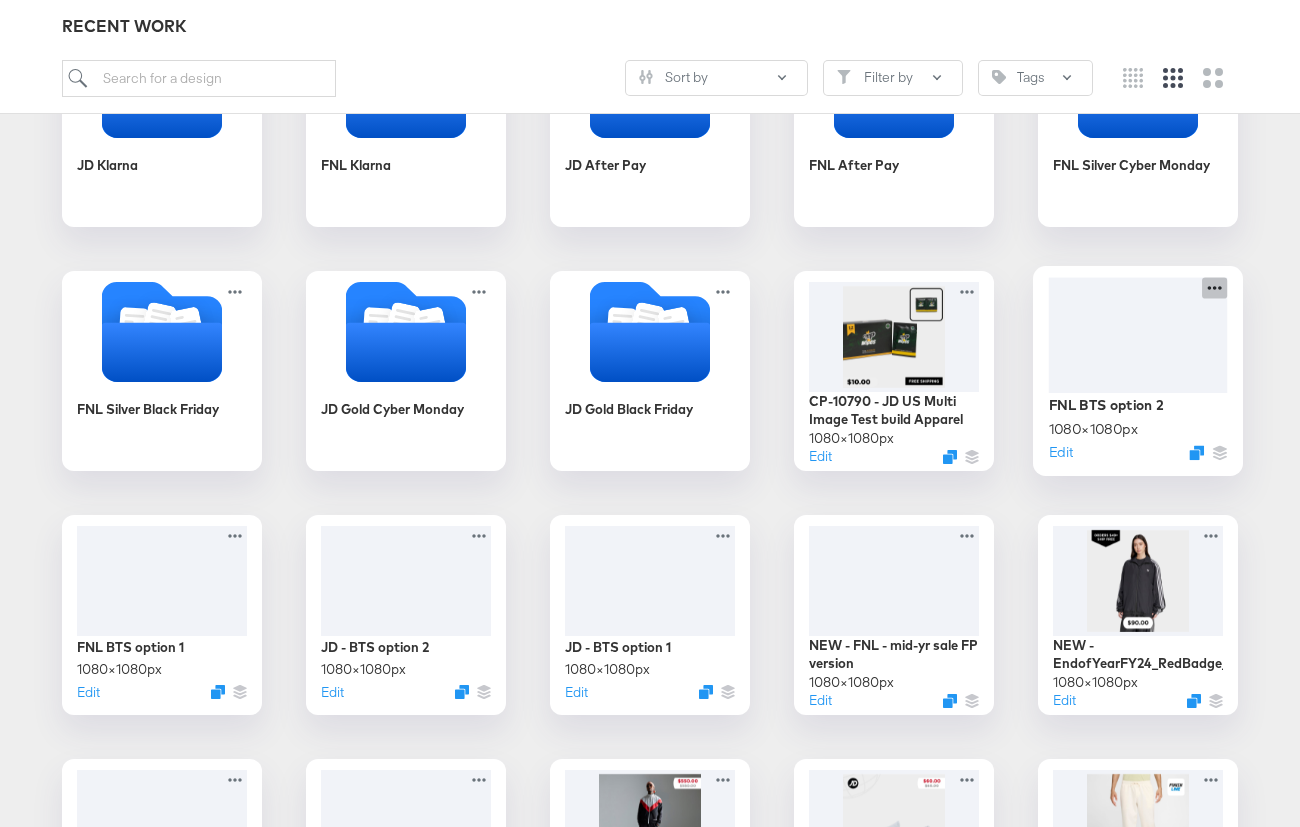 click 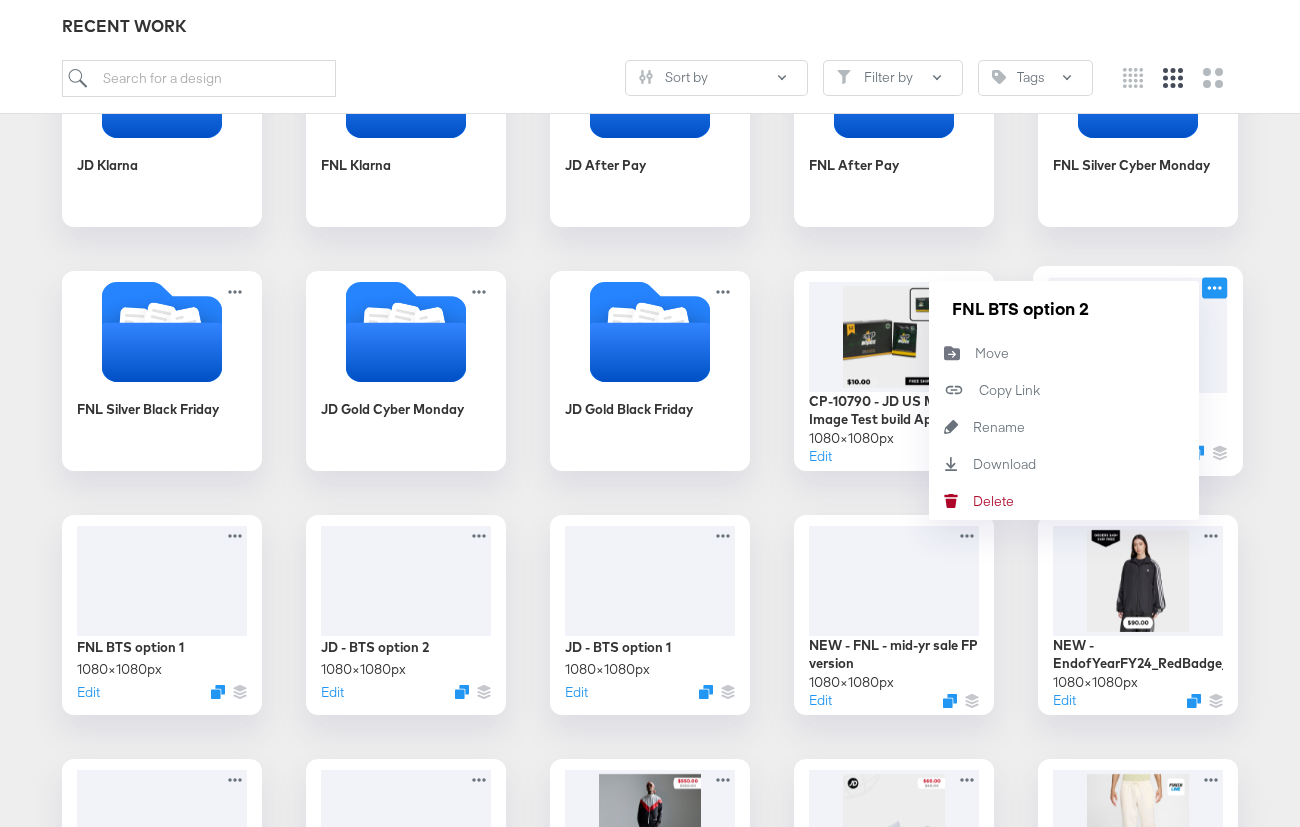 click 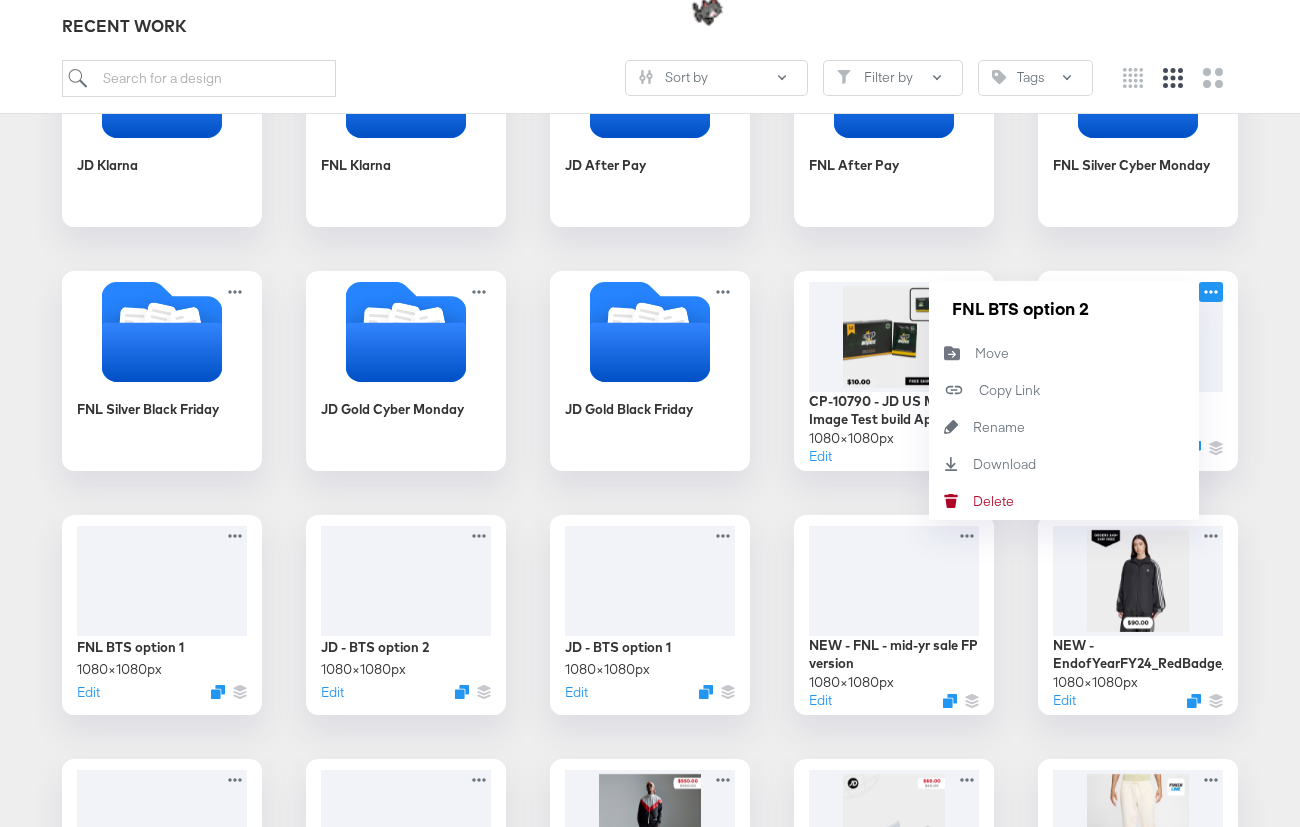 click on "07.01 - JD/FNL - New Markdowns CP9790-Horizontal Motion CPV CP9790-Vertical Motion CPV JD - BF/CM 2024 FNL - BF/CM 2024 Growthbrands / Co-Branding JD/FNL Free Shipping JD/FNL Download App FNL + Logo JD + Logo JD Logo Performance Test JD/Adidas Brand Overlay FNL/JD_1.22.2024 1/15 LAST CHANCE FIREWORK JD 1/15 LAST CHANCE FIREWORK FNL 12/24 FNL Year End Sale SNOWFLAKE 12/24 JD Year End Sale SNOWFLAKE 12/31 FNL Year End Sale FIREWORK 12/31 JD Year End Sale FIREWORK 12/21-12/23 BOPIS + Gift Card (NO BADGE) 12/21 $10 Express Shipping 12/20 $5 Rush Shipping 12/16 Free + Extended Upgraded Shipping  12/15 Free Standard Shipping Afterpay Installment  JD Klarna FNL Klarna JD After Pay FNL After Pay FNL Silver Cyber Monday FNL Silver Black Friday JD Gold Cyber Monday JD Gold Black Friday CP-10790 - JD US Multi Image Test build Apparel 1080  ×  1080  px Edit FNL BTS option 2 1080  ×  1080  px Edit FNL BTS option 2 Move Move Copy Link Copied! Rename Rename Download Download Delete Delete FNL BTS option 1 1080  ×  1080" at bounding box center (650, 127) 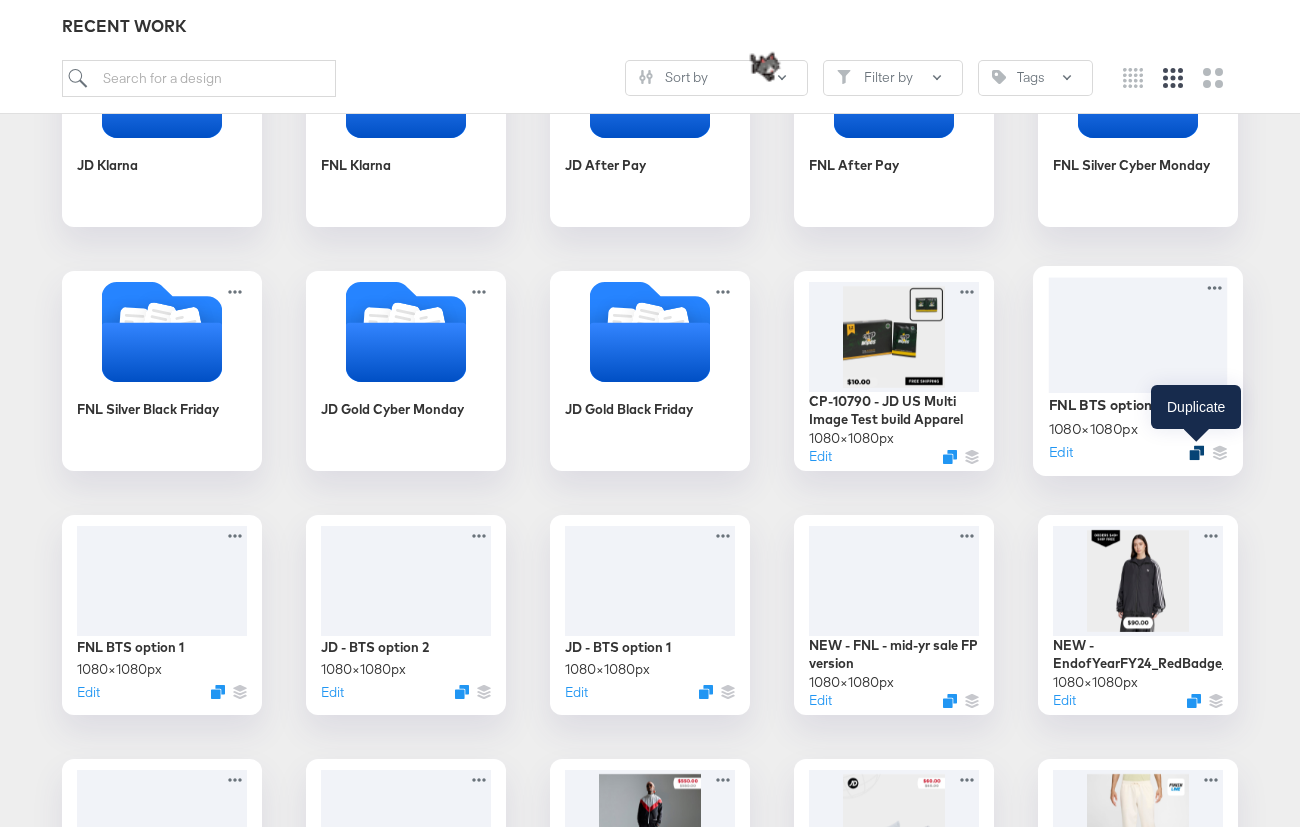 click 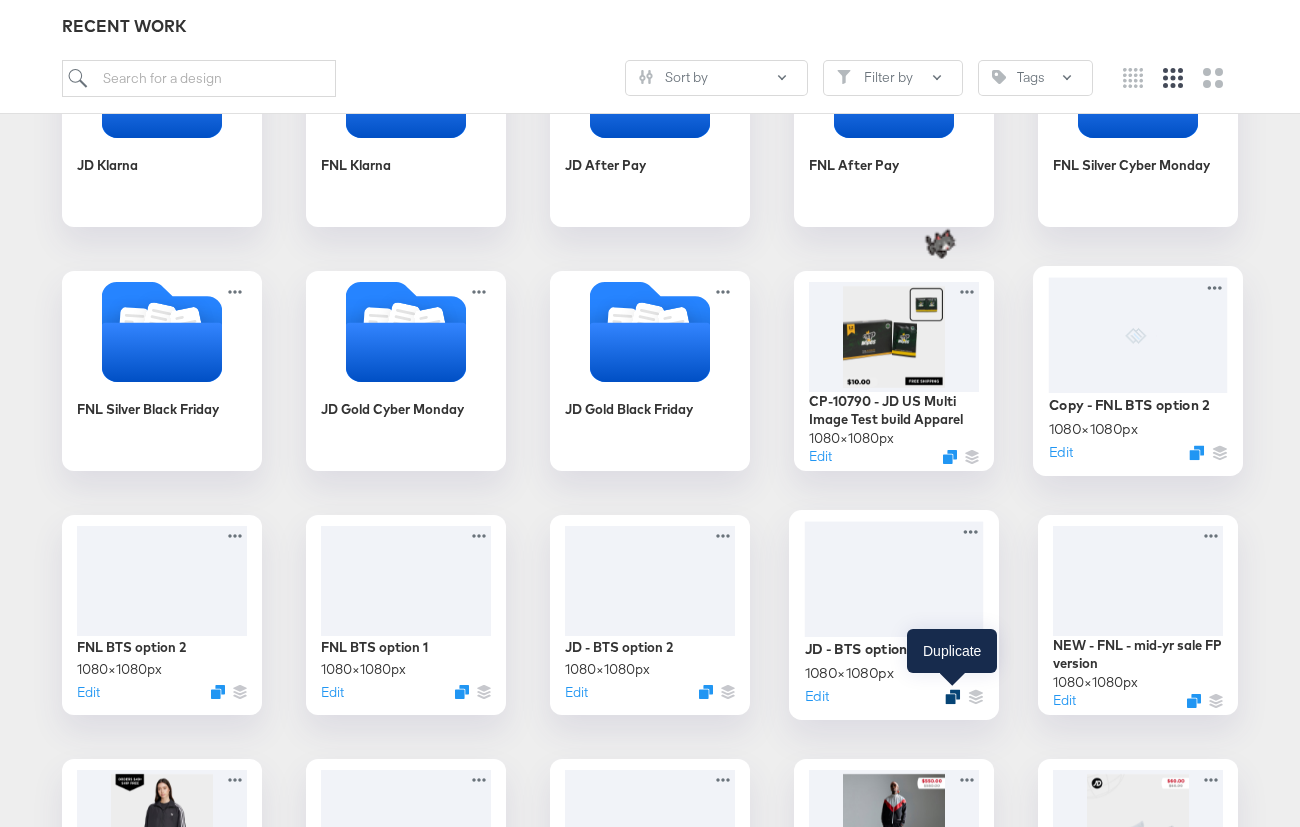 click 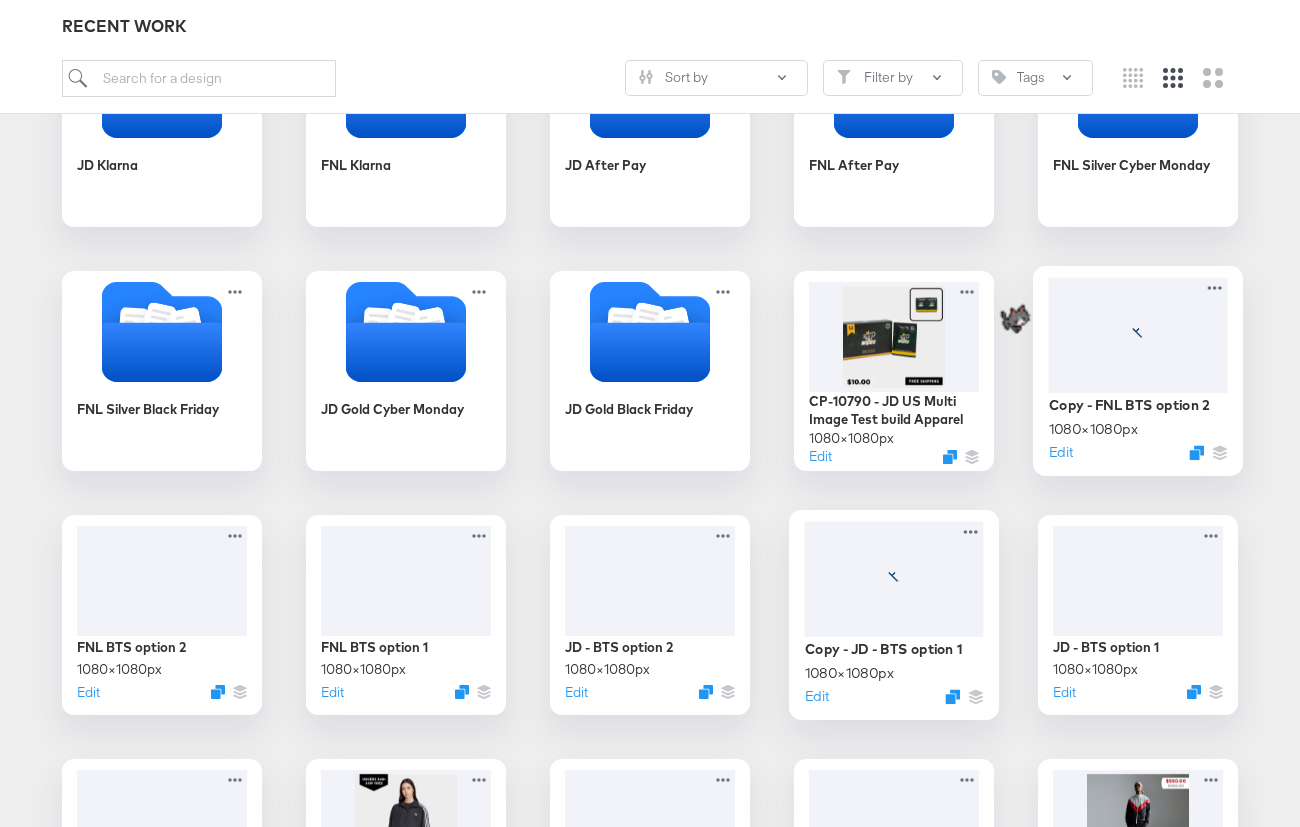 click at bounding box center (1138, 334) 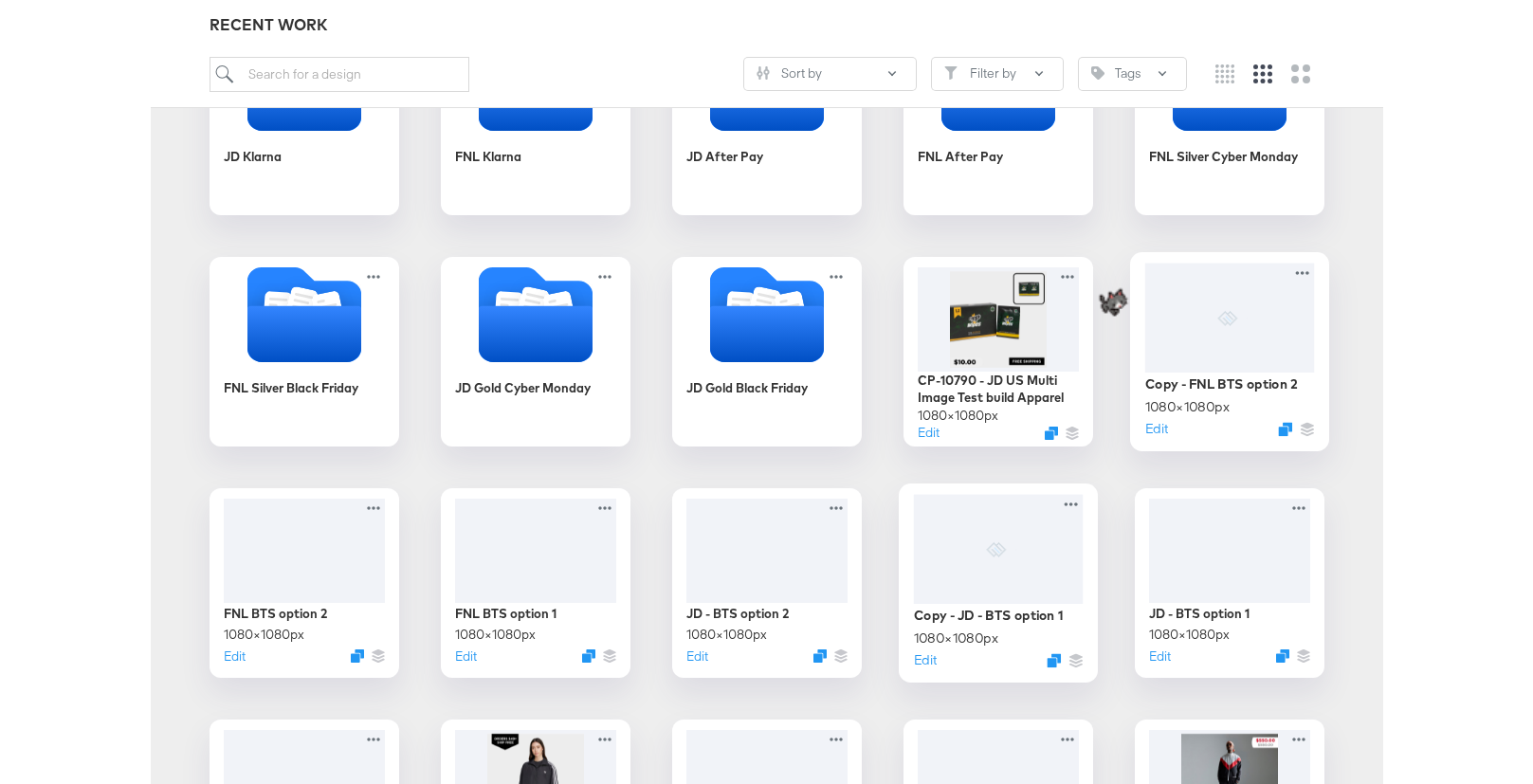 scroll, scrollTop: 0, scrollLeft: 0, axis: both 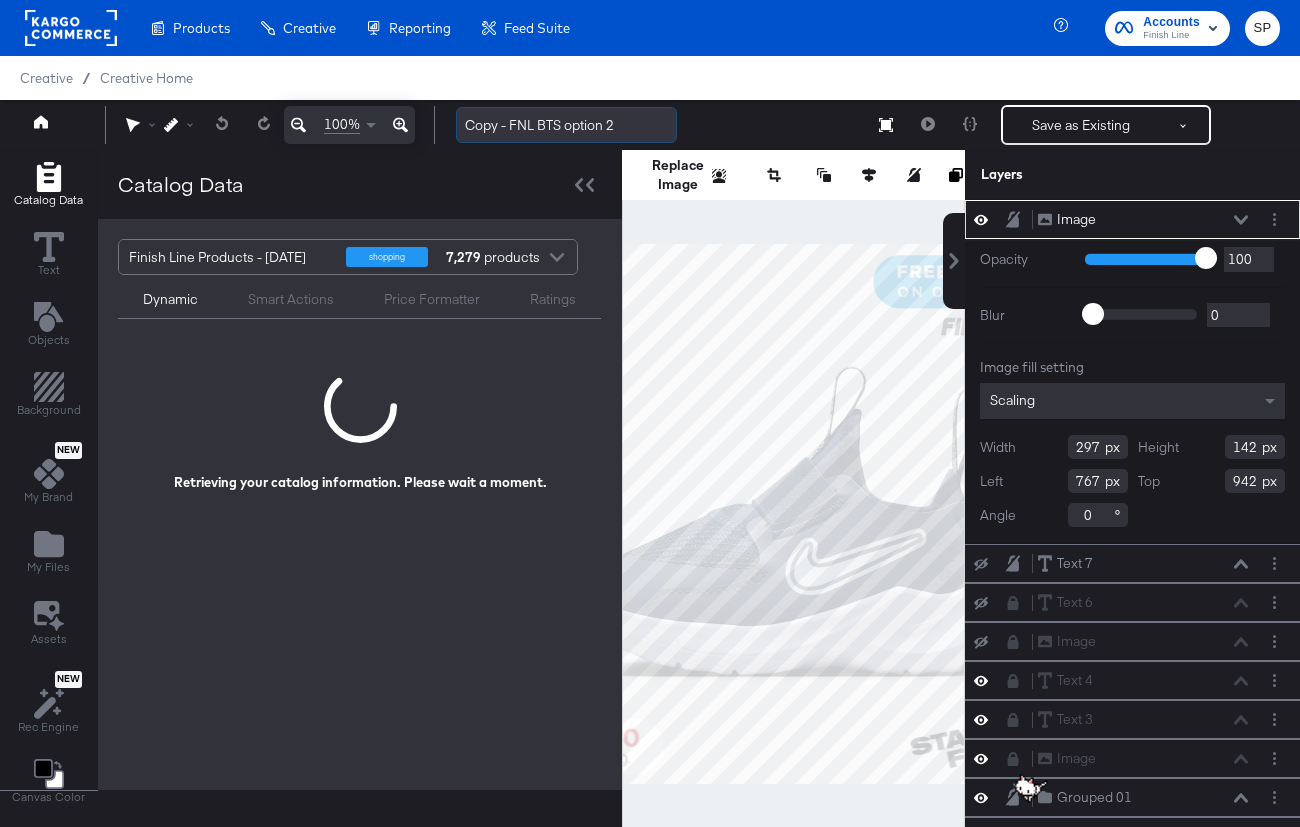 click on "Copy - FNL BTS option 2" at bounding box center (566, 125) 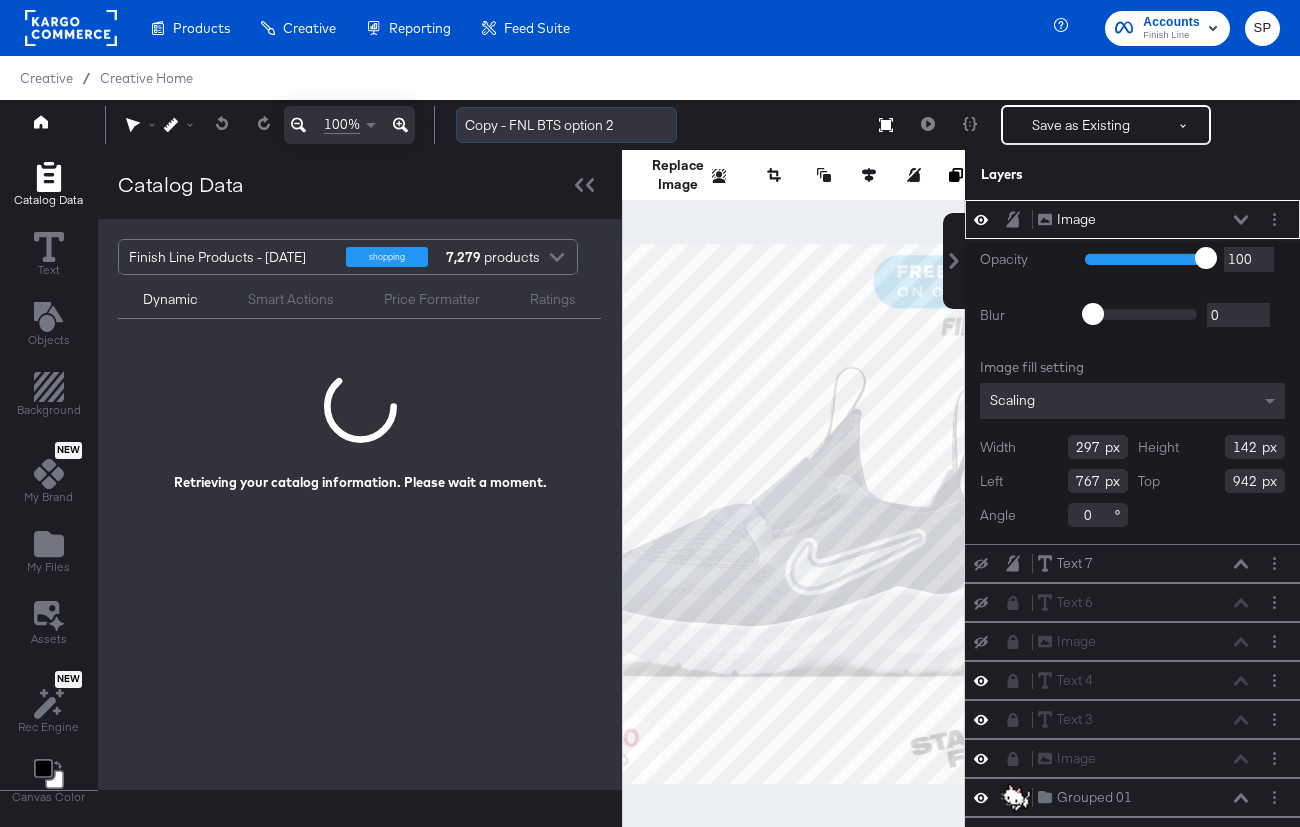click on "Copy - FNL BTS option 2" at bounding box center [566, 125] 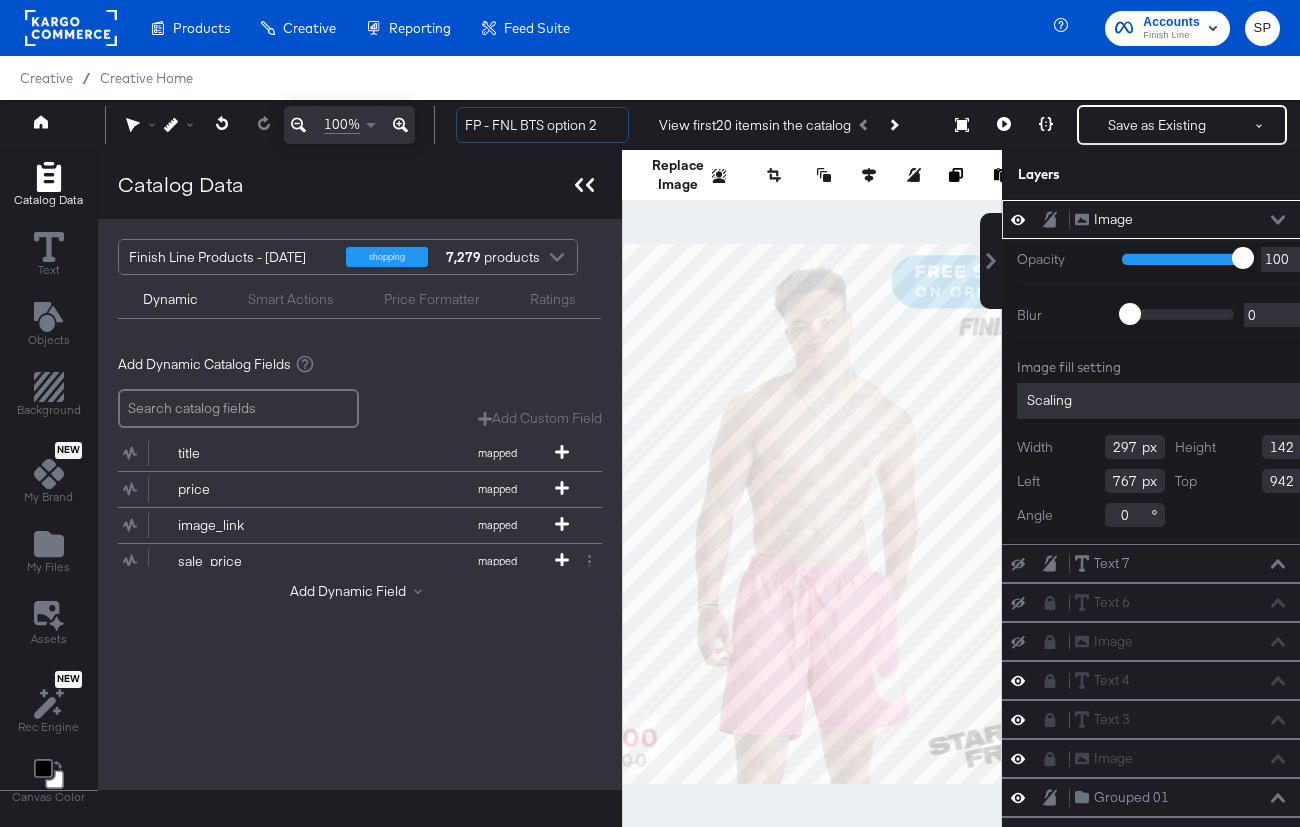 type on "FP - FNL BTS option 2" 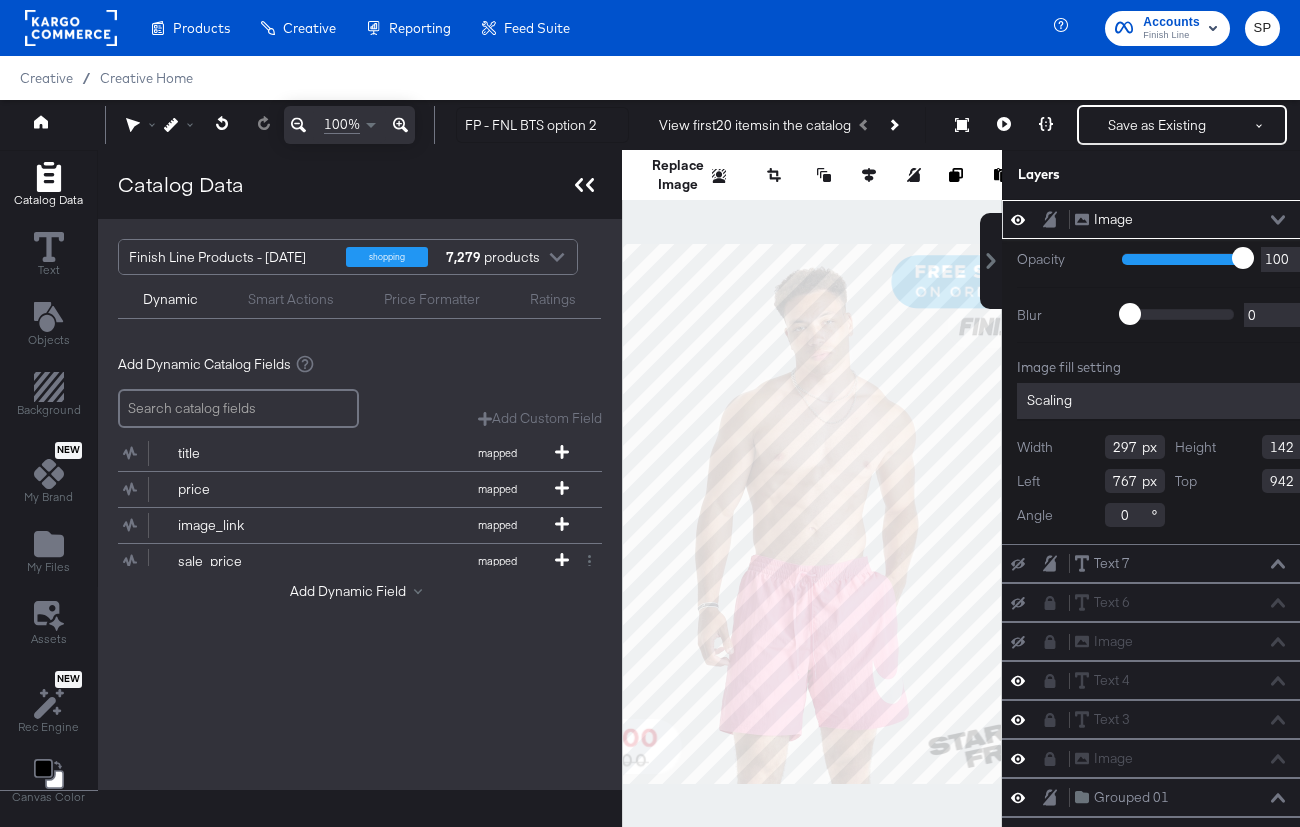 click 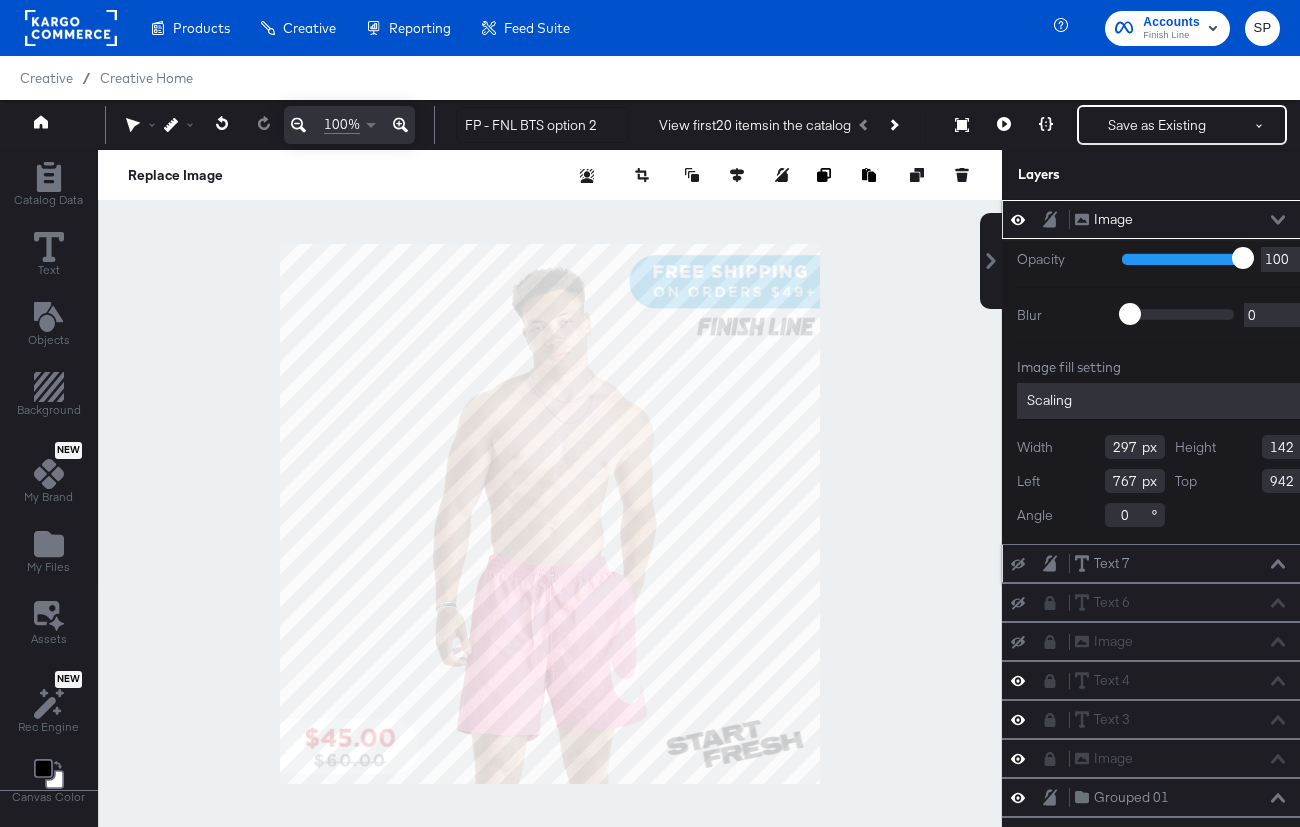 click 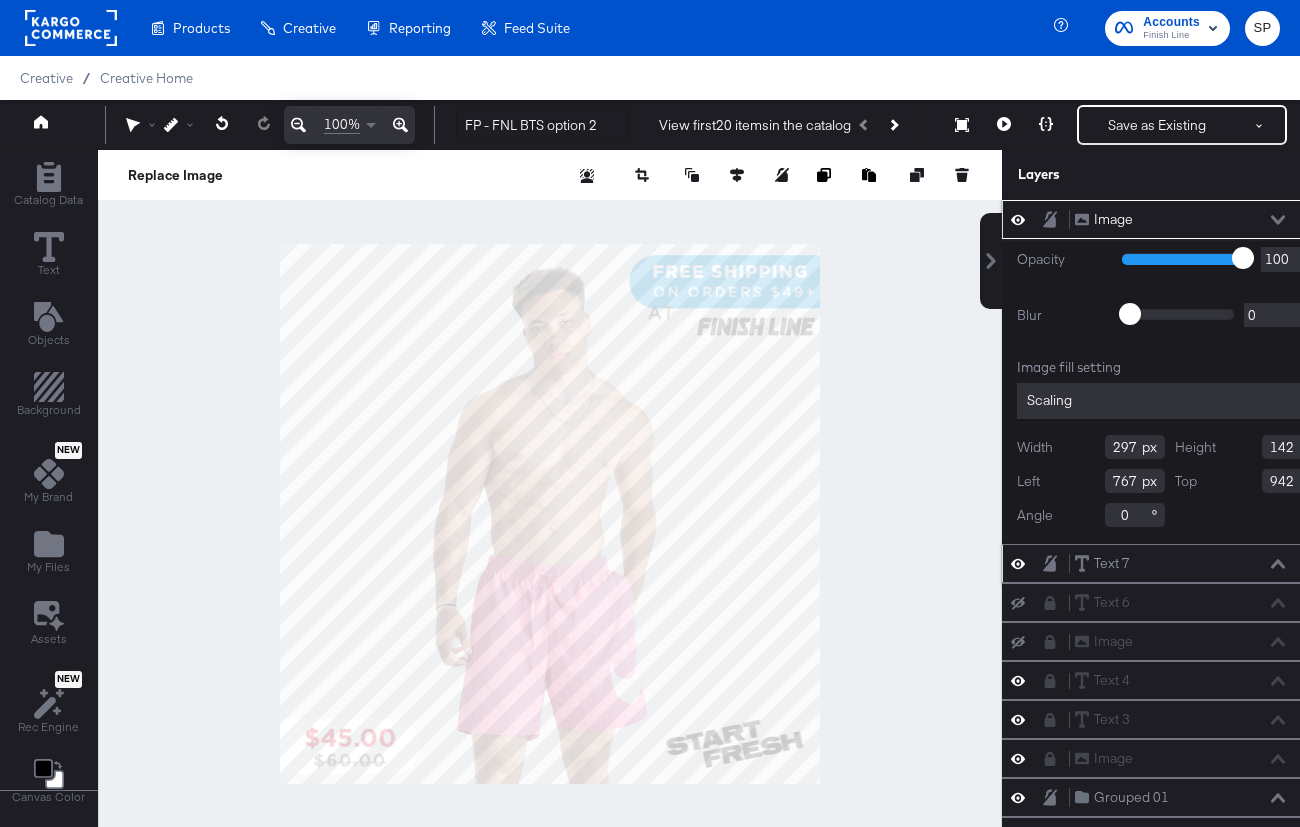 click 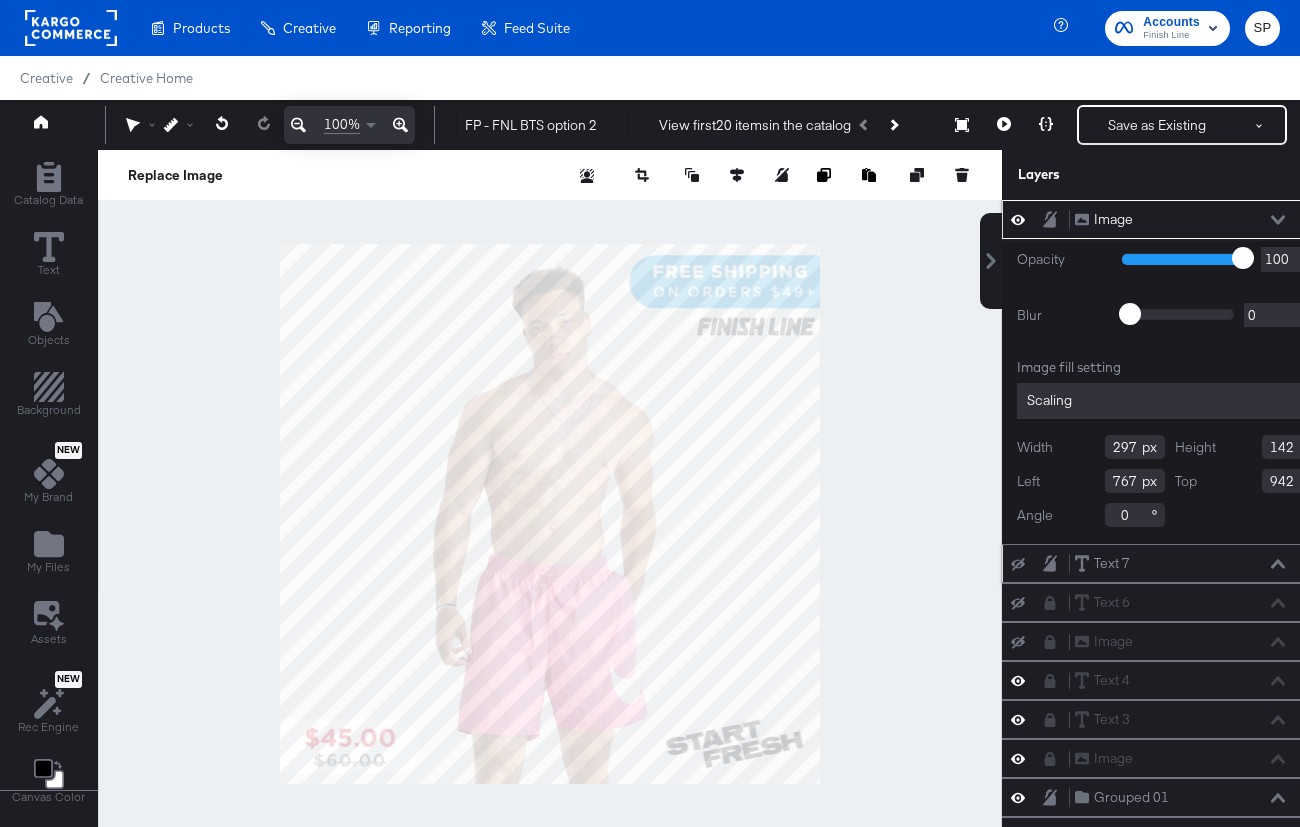 click 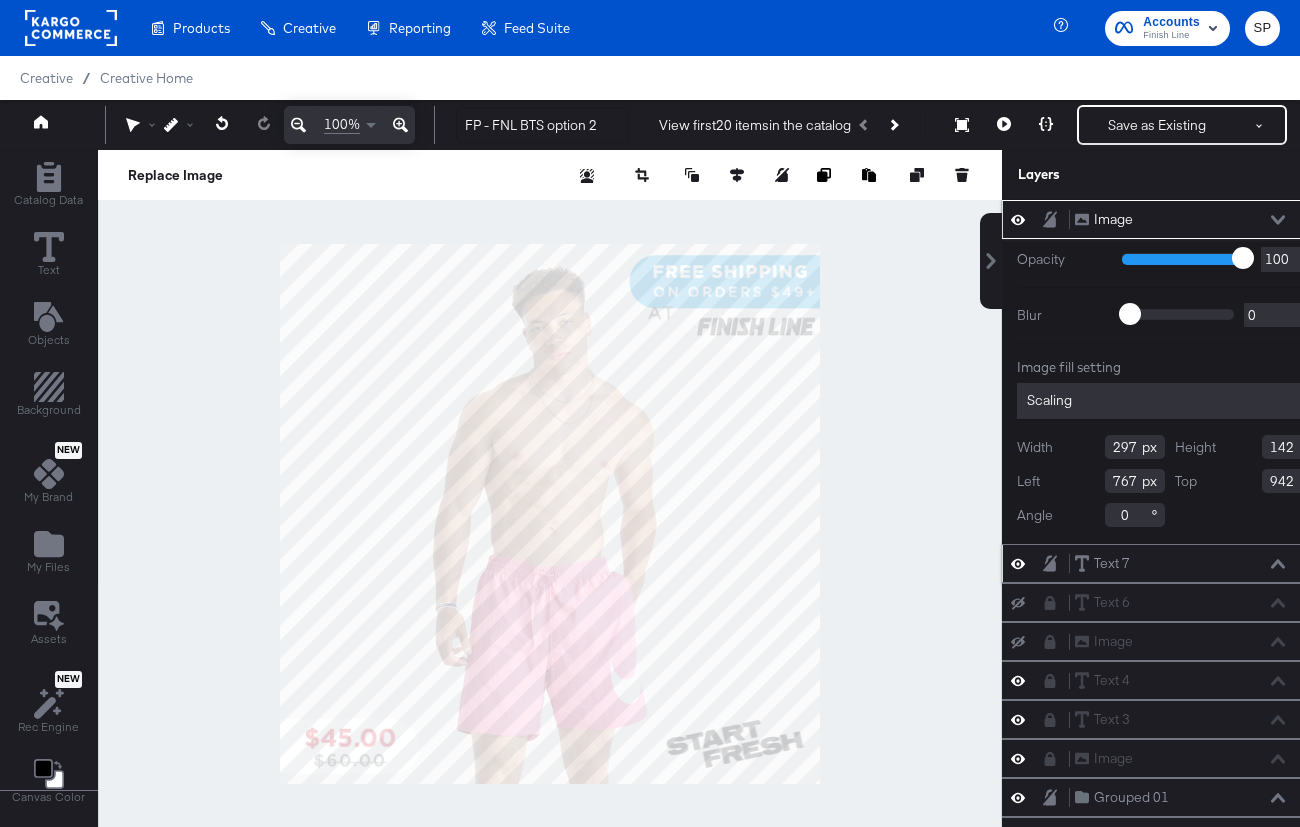 click 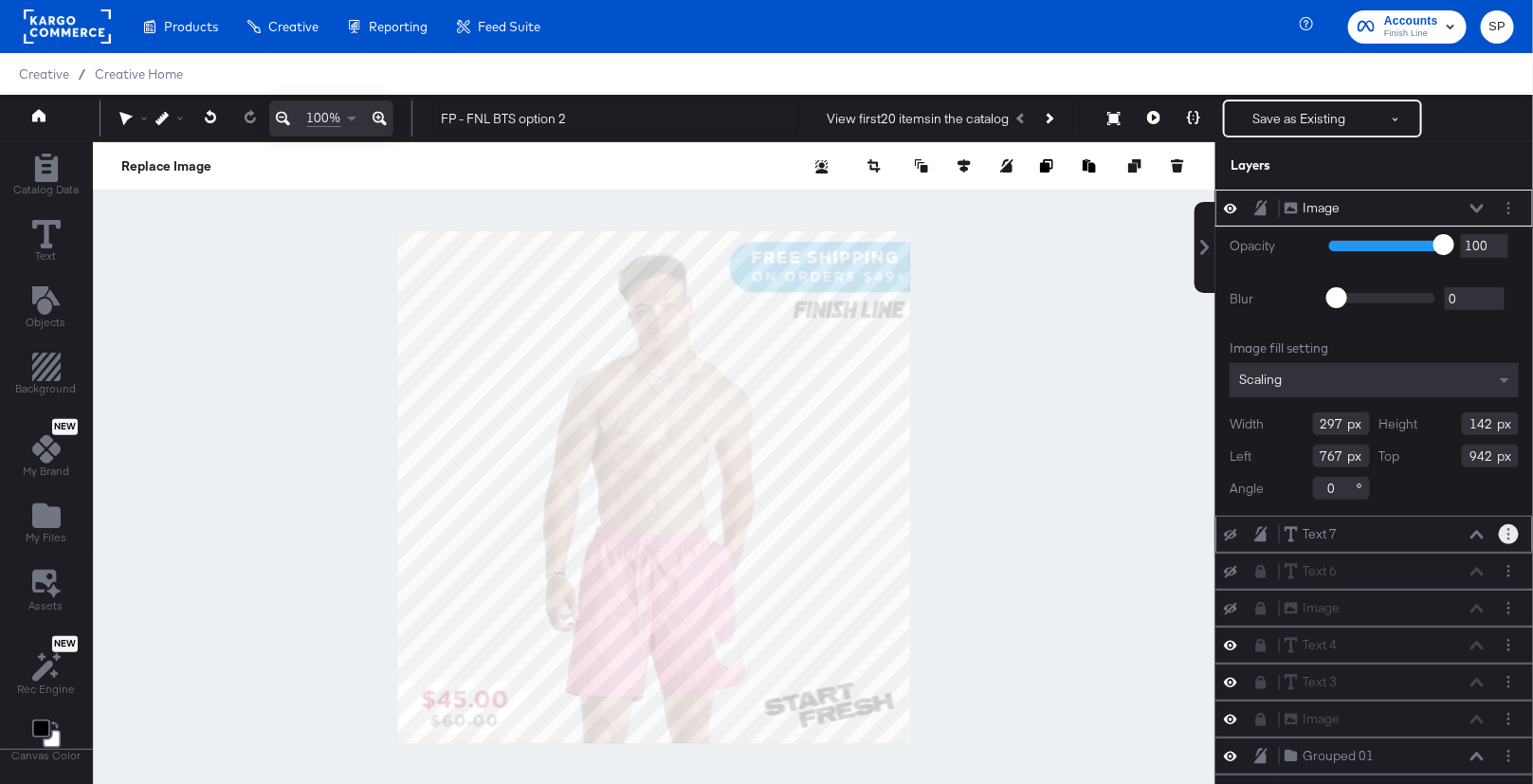 click at bounding box center [1508, 534] 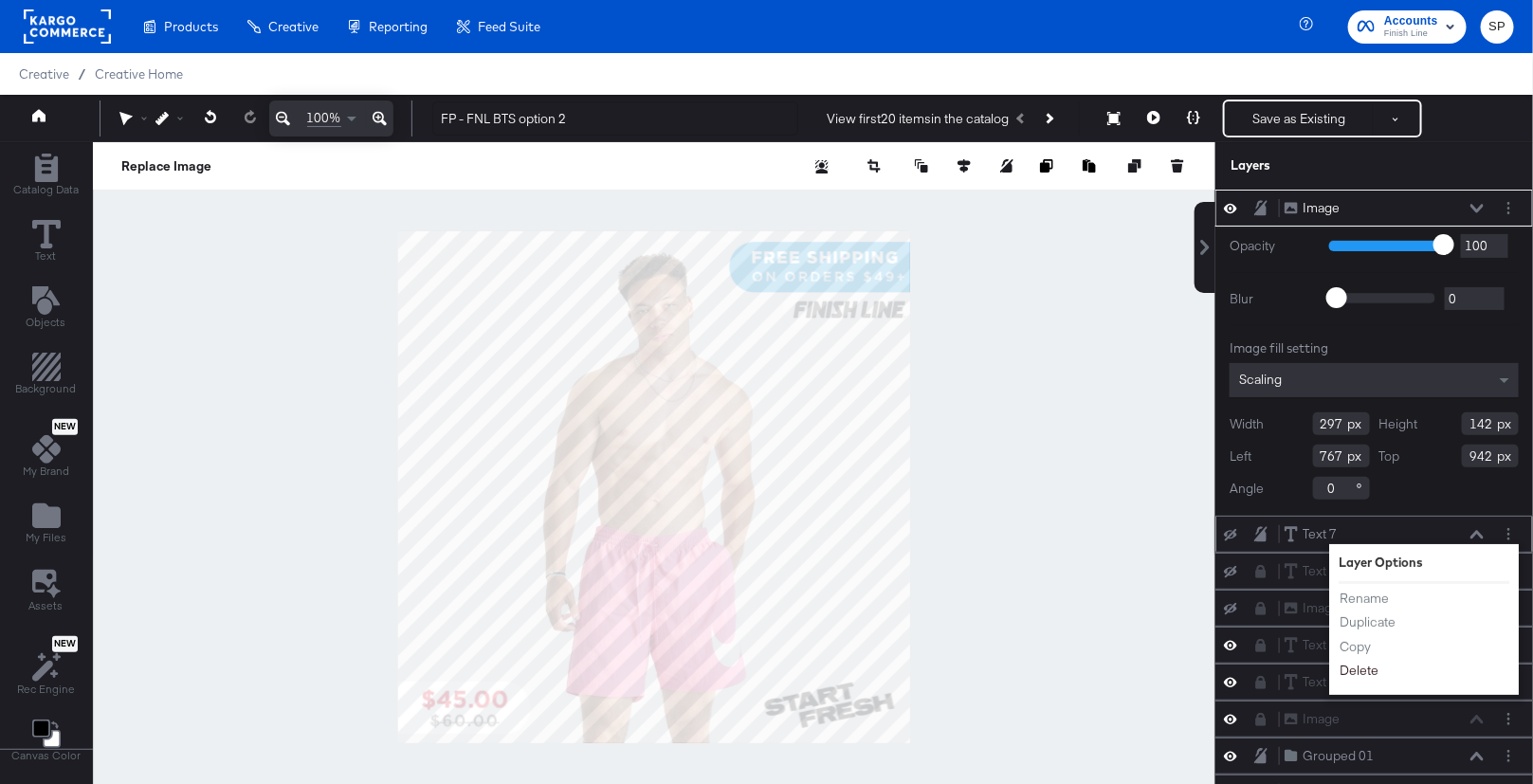 click on "Delete" at bounding box center [1359, 670] 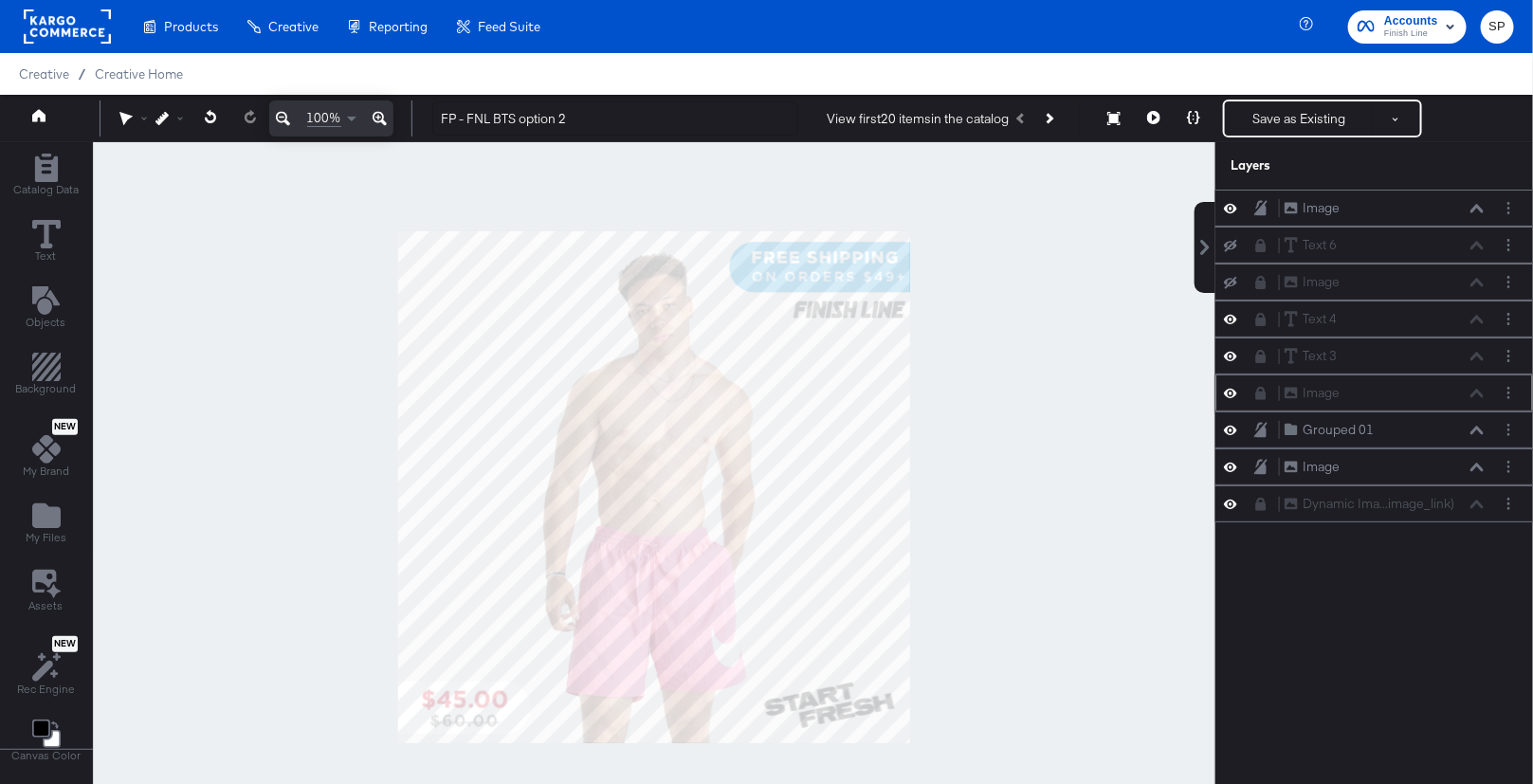 click 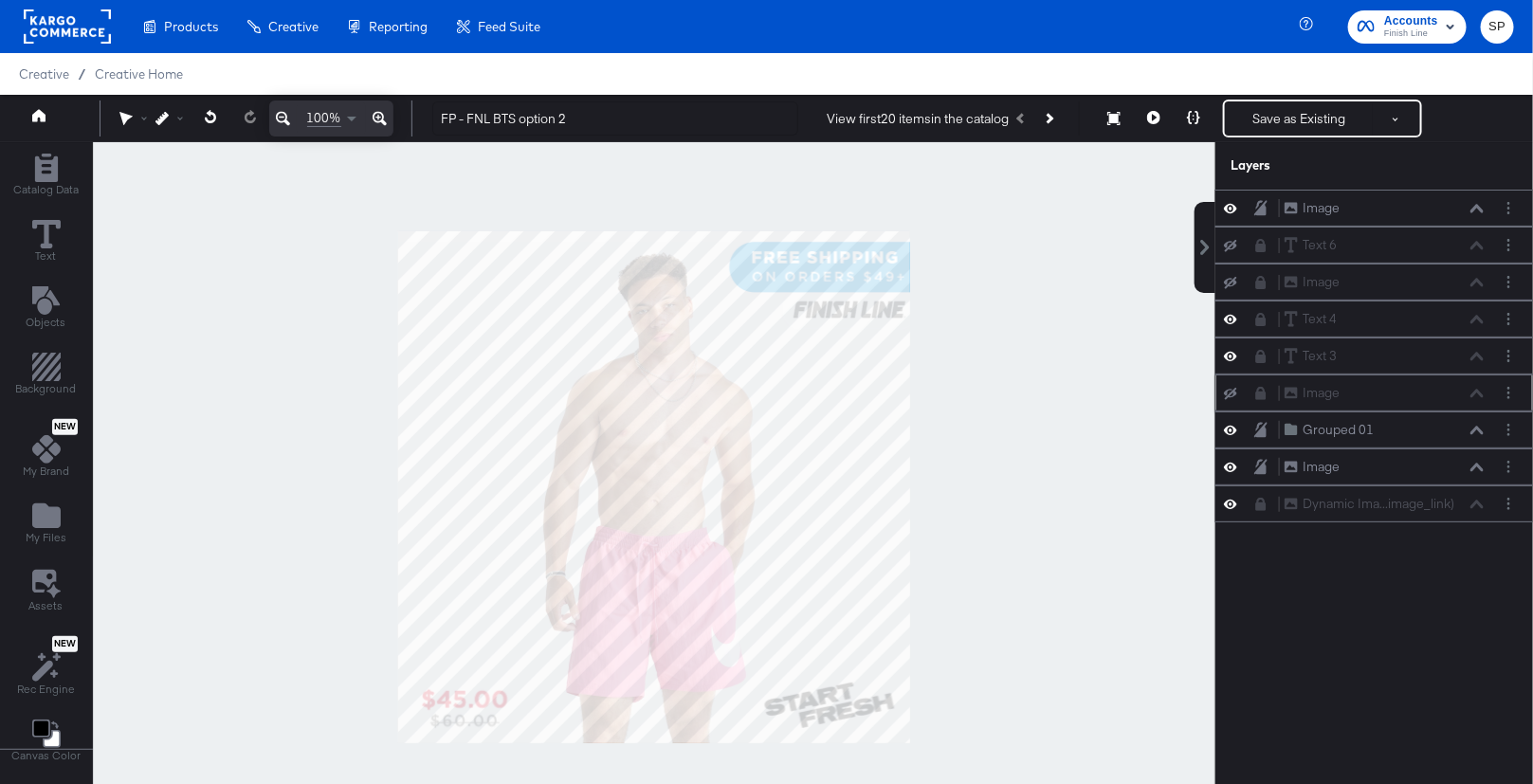 click 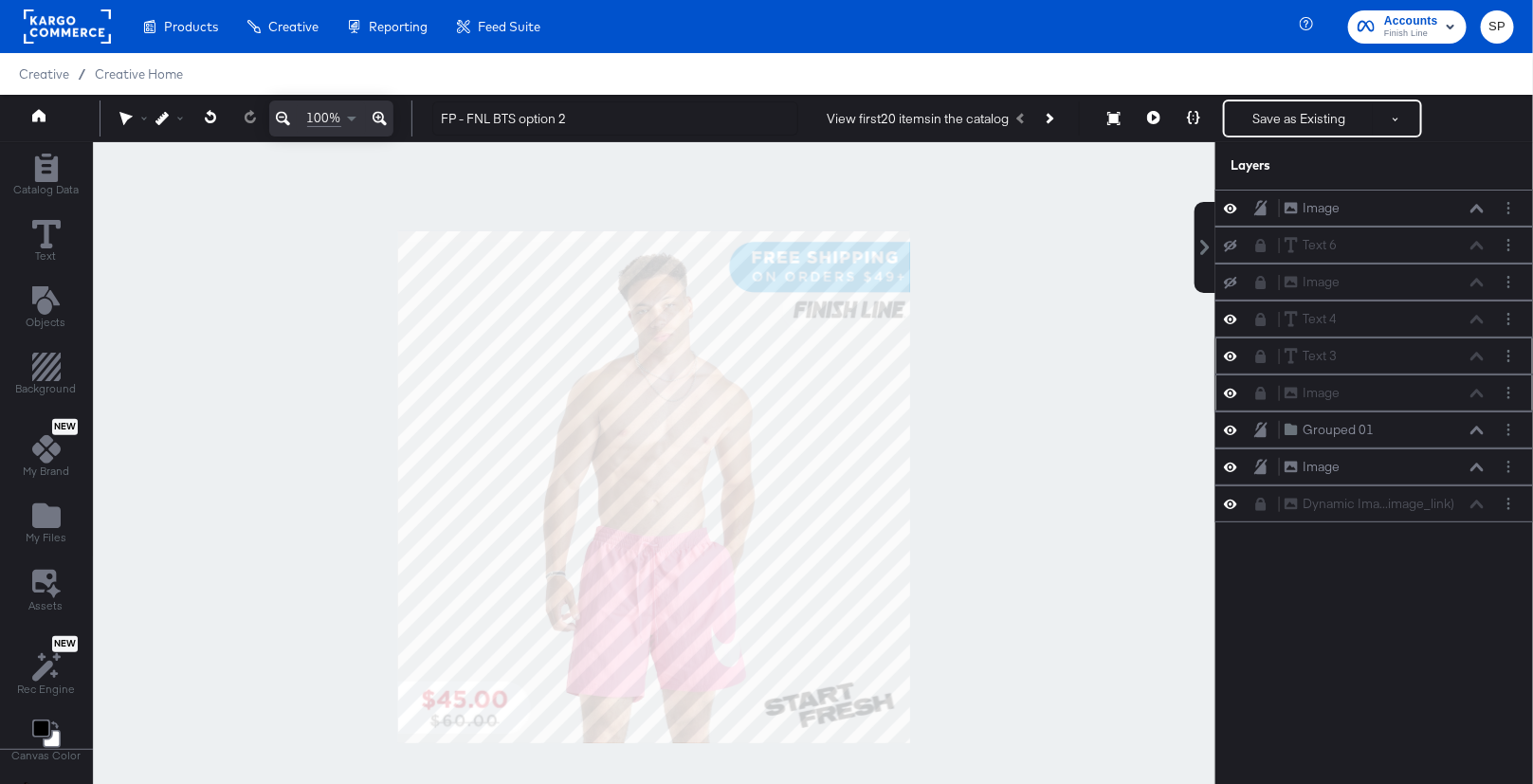 click 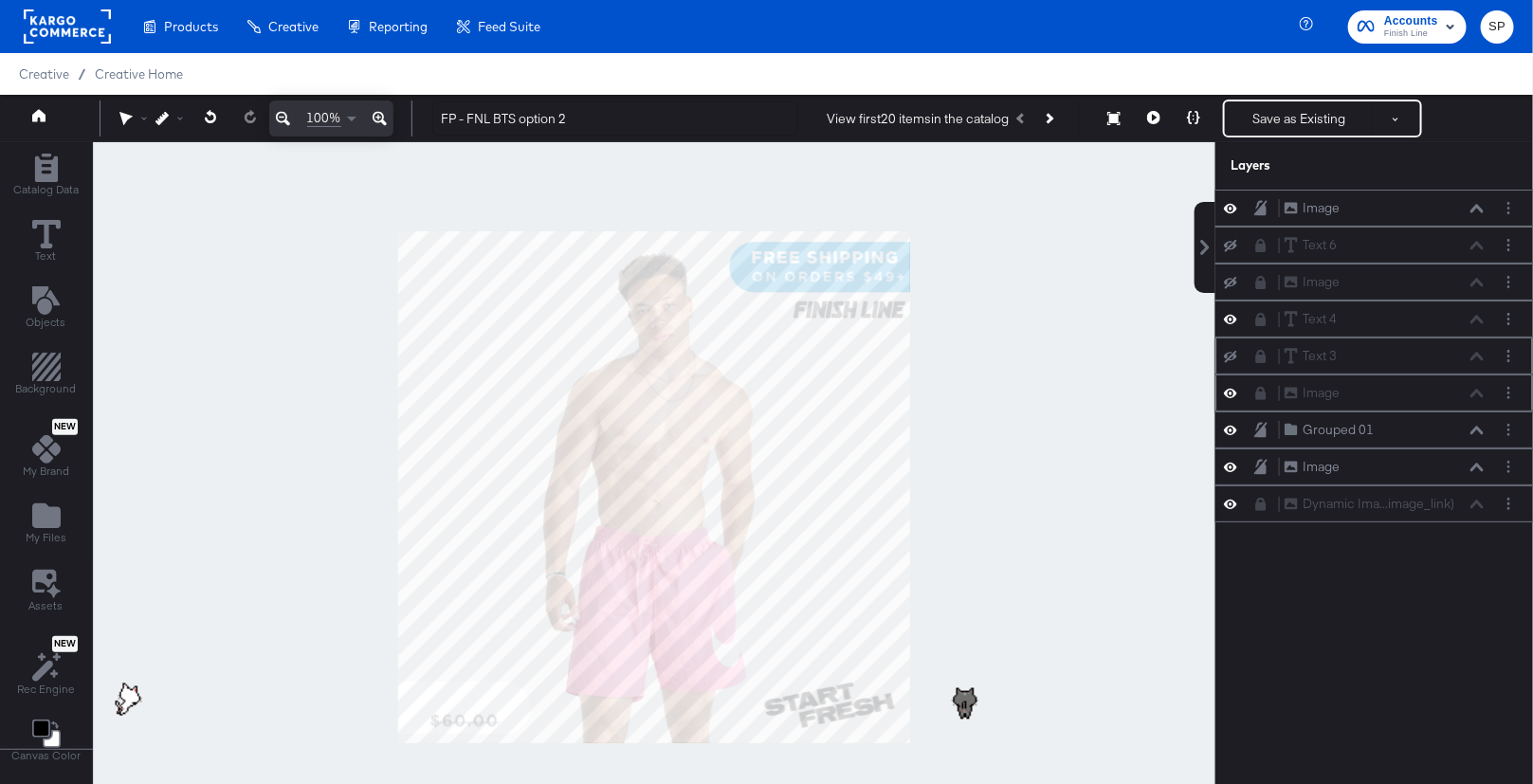 click 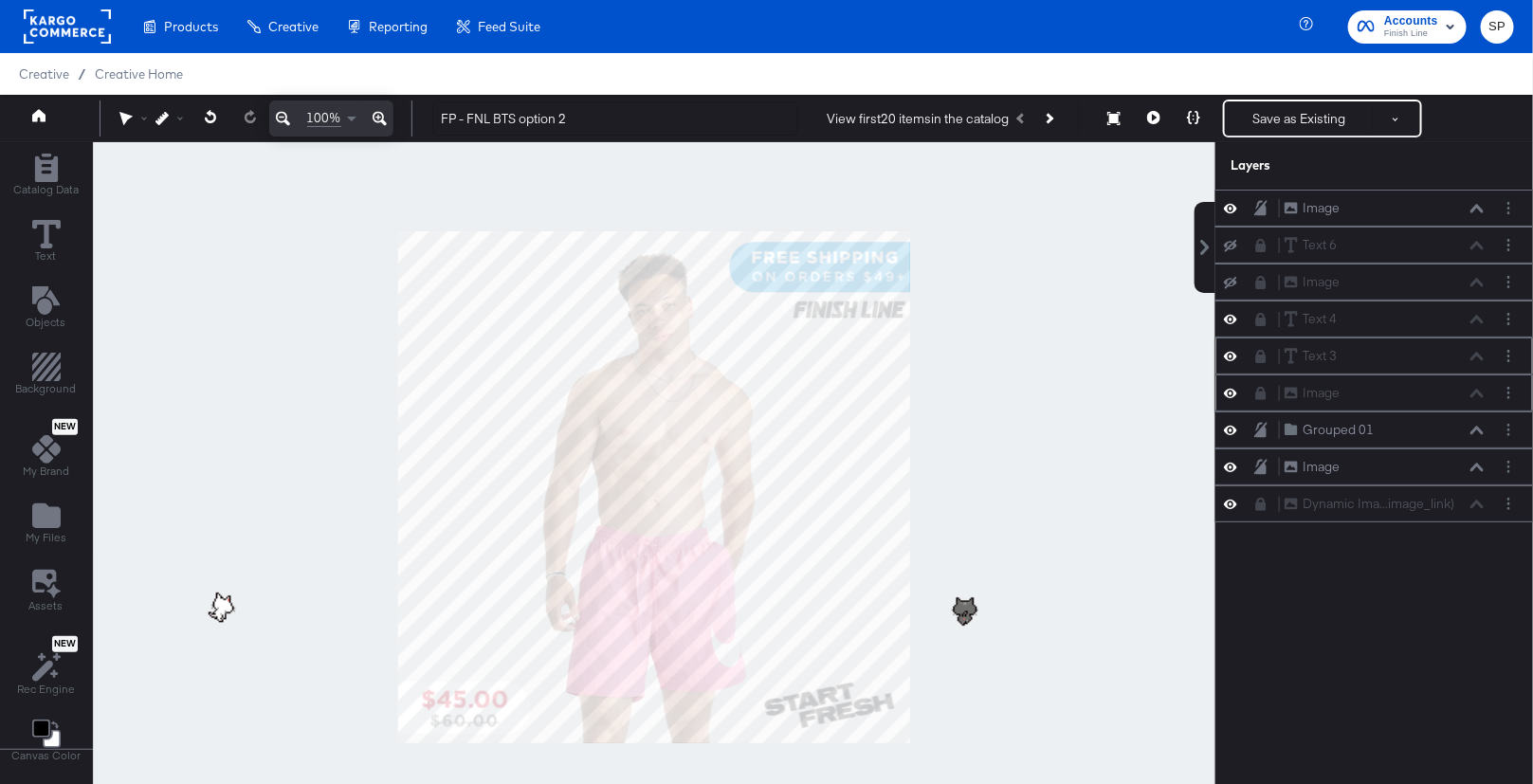 click 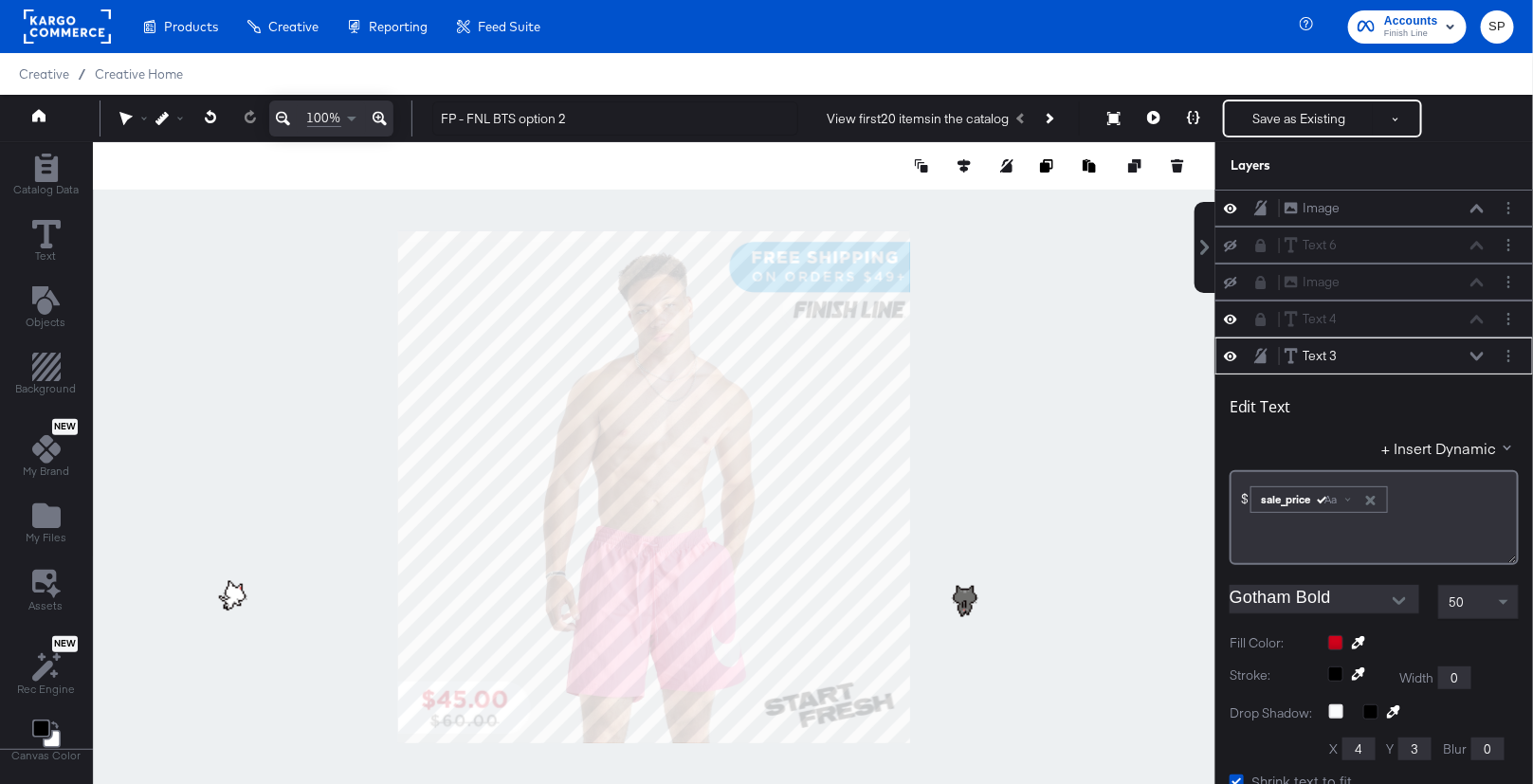 scroll, scrollTop: 18, scrollLeft: 0, axis: vertical 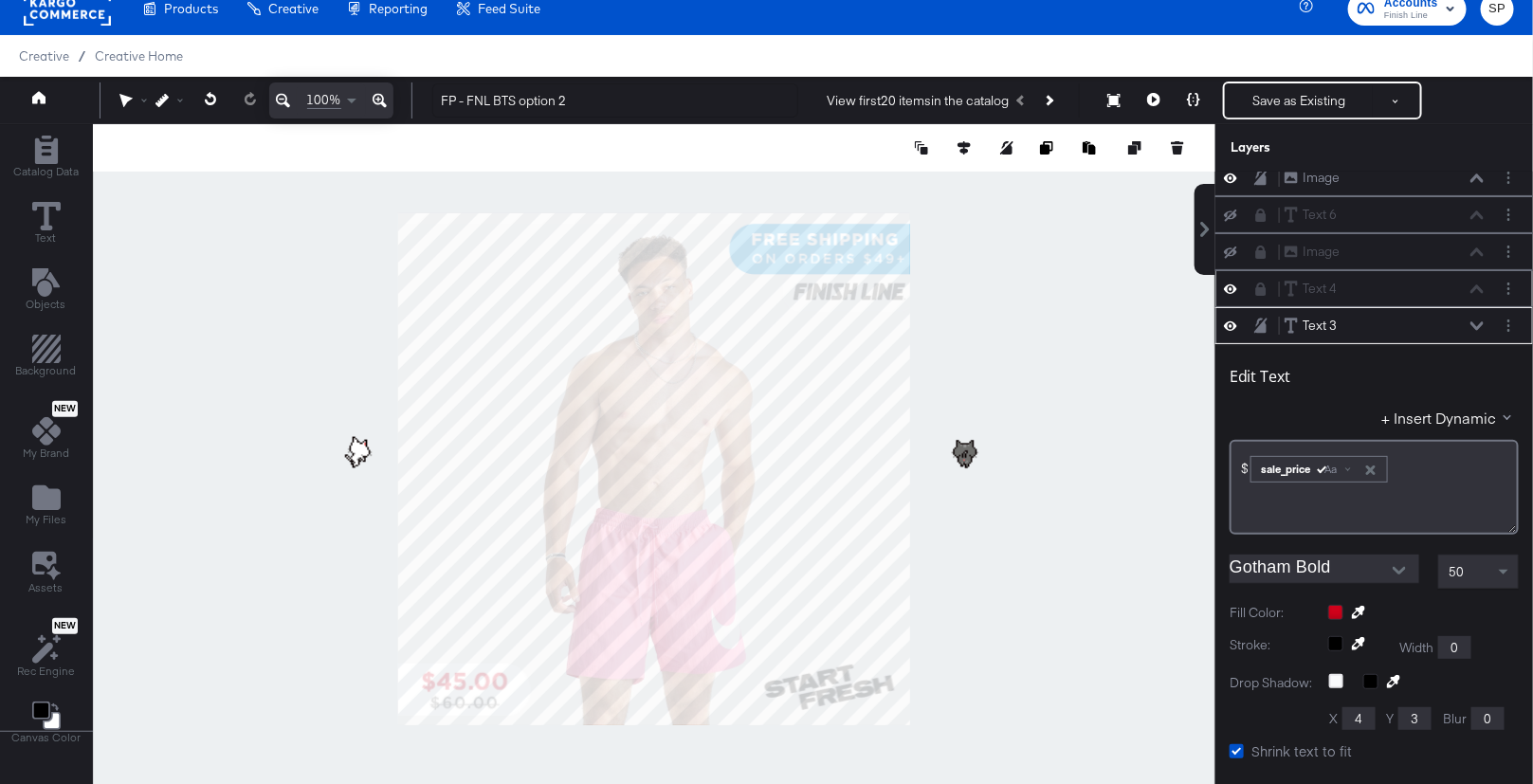 click 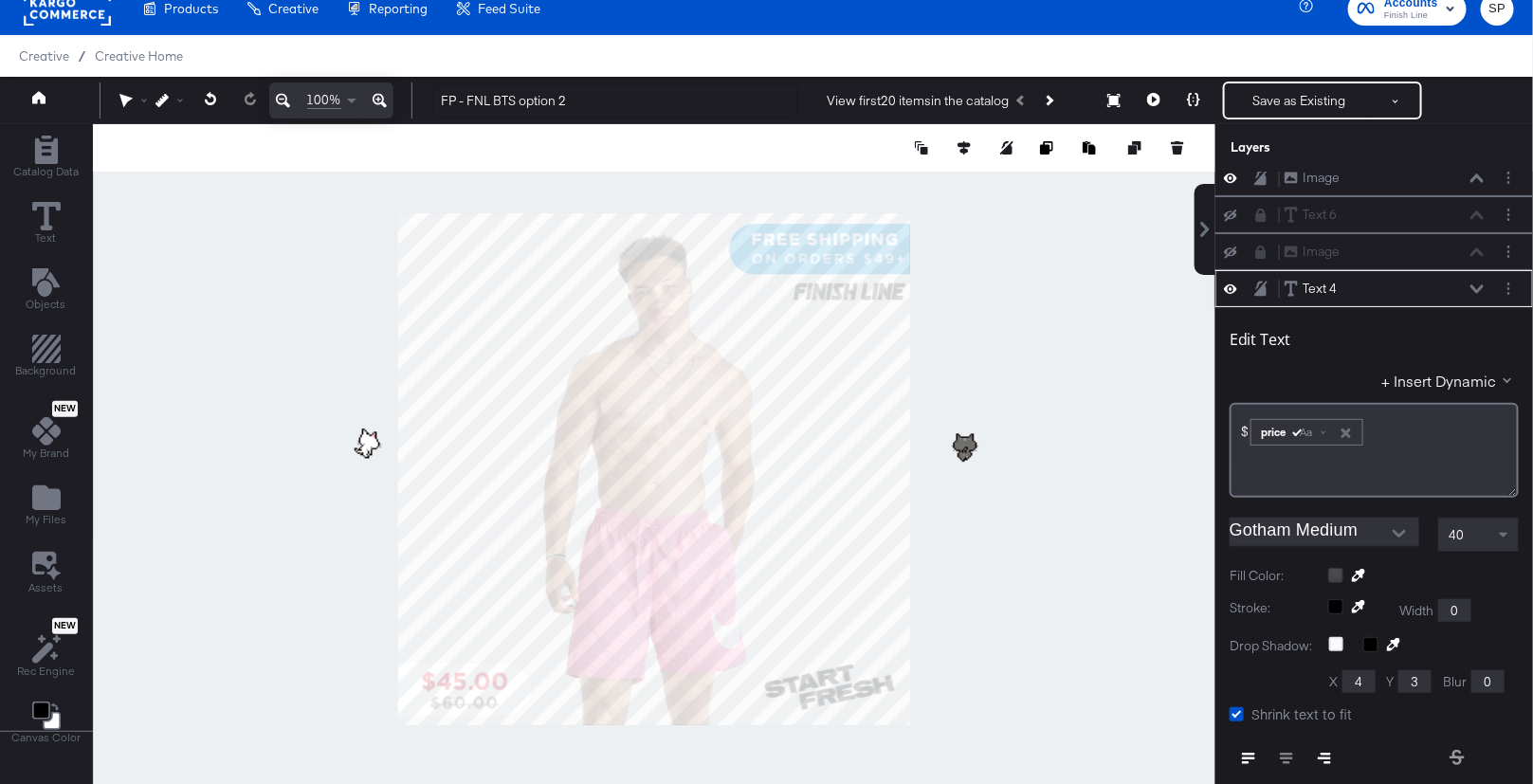 scroll, scrollTop: 109, scrollLeft: 0, axis: vertical 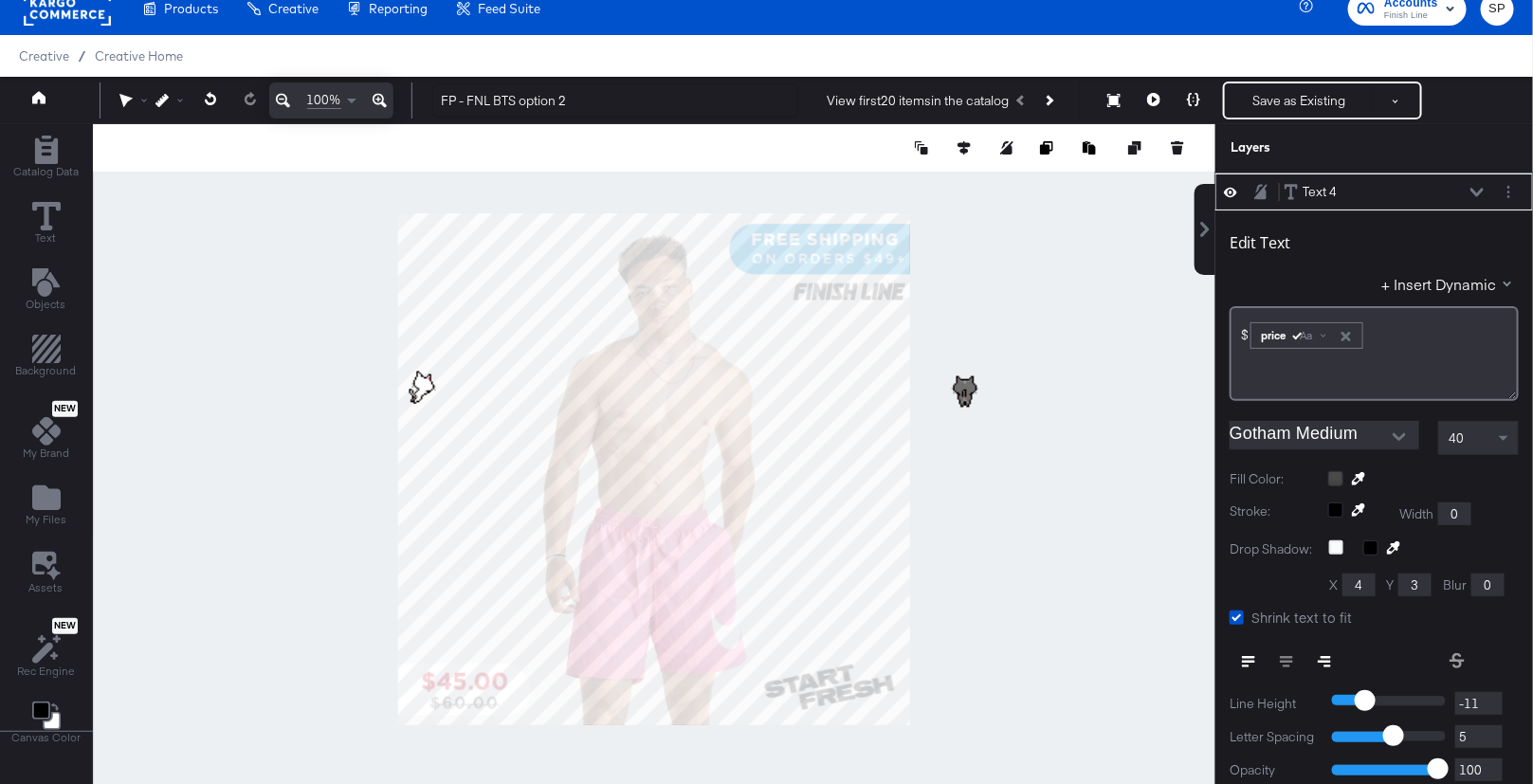click on "40" at bounding box center (1478, 438) 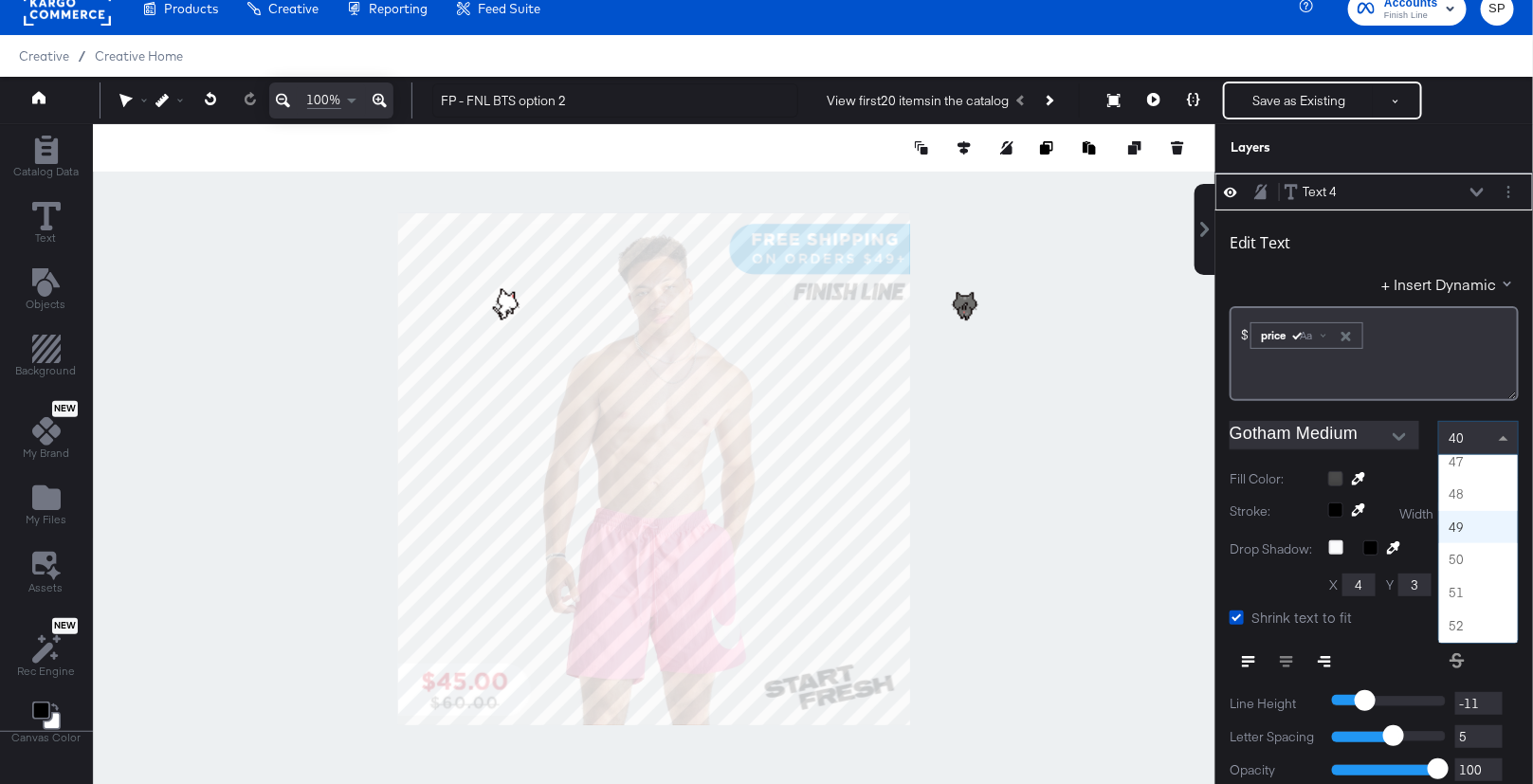 scroll, scrollTop: 1531, scrollLeft: 0, axis: vertical 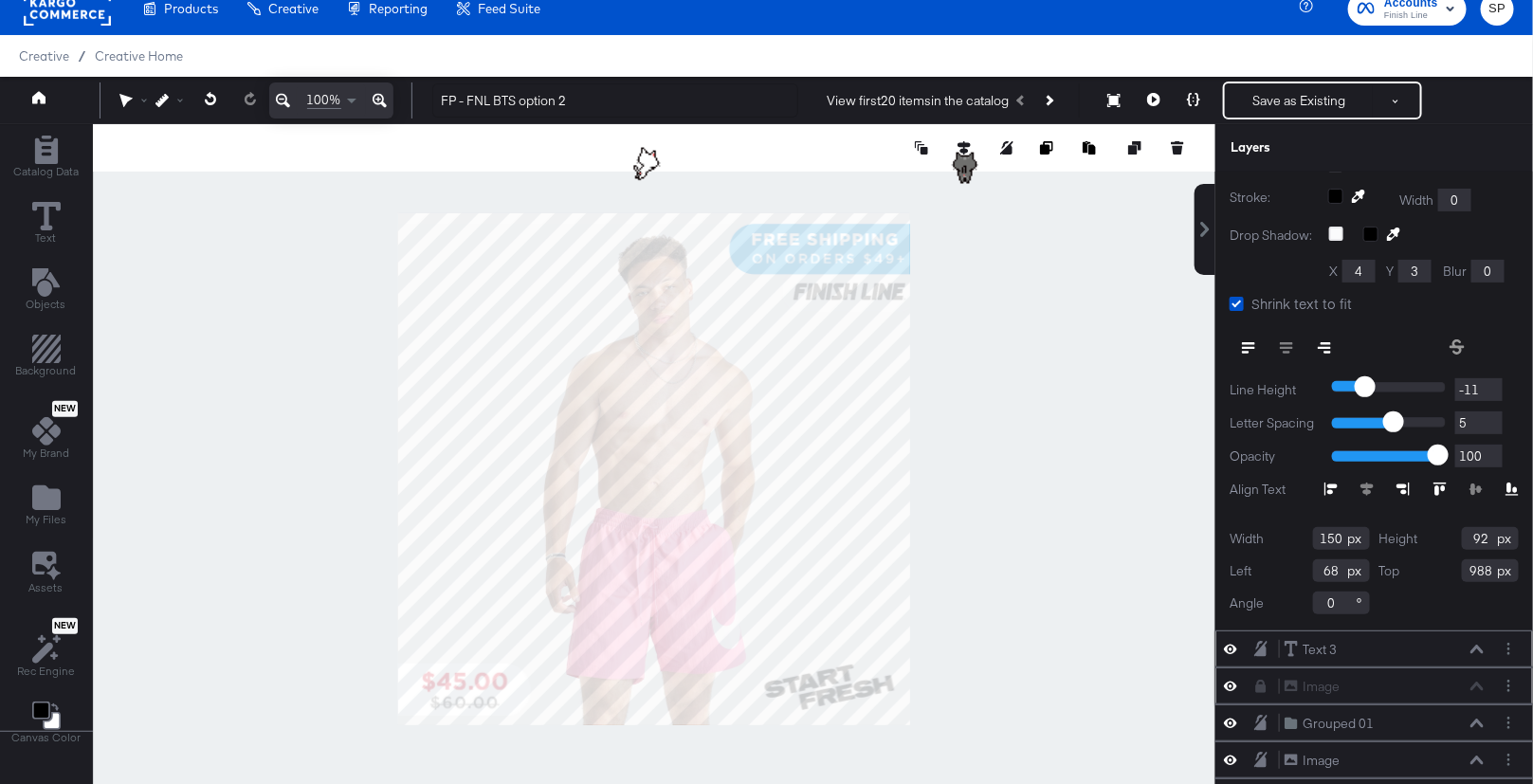 click 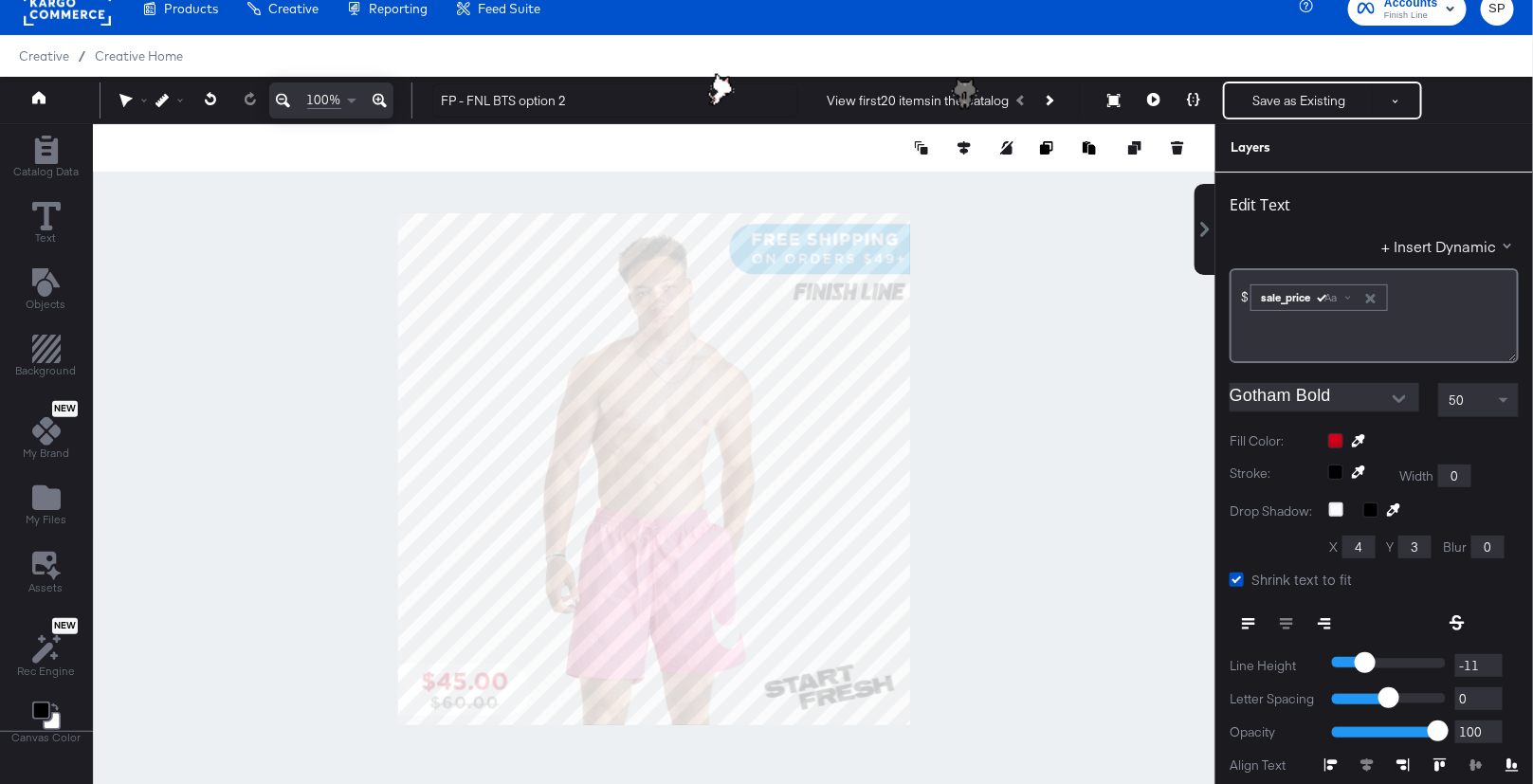 scroll, scrollTop: 102, scrollLeft: 0, axis: vertical 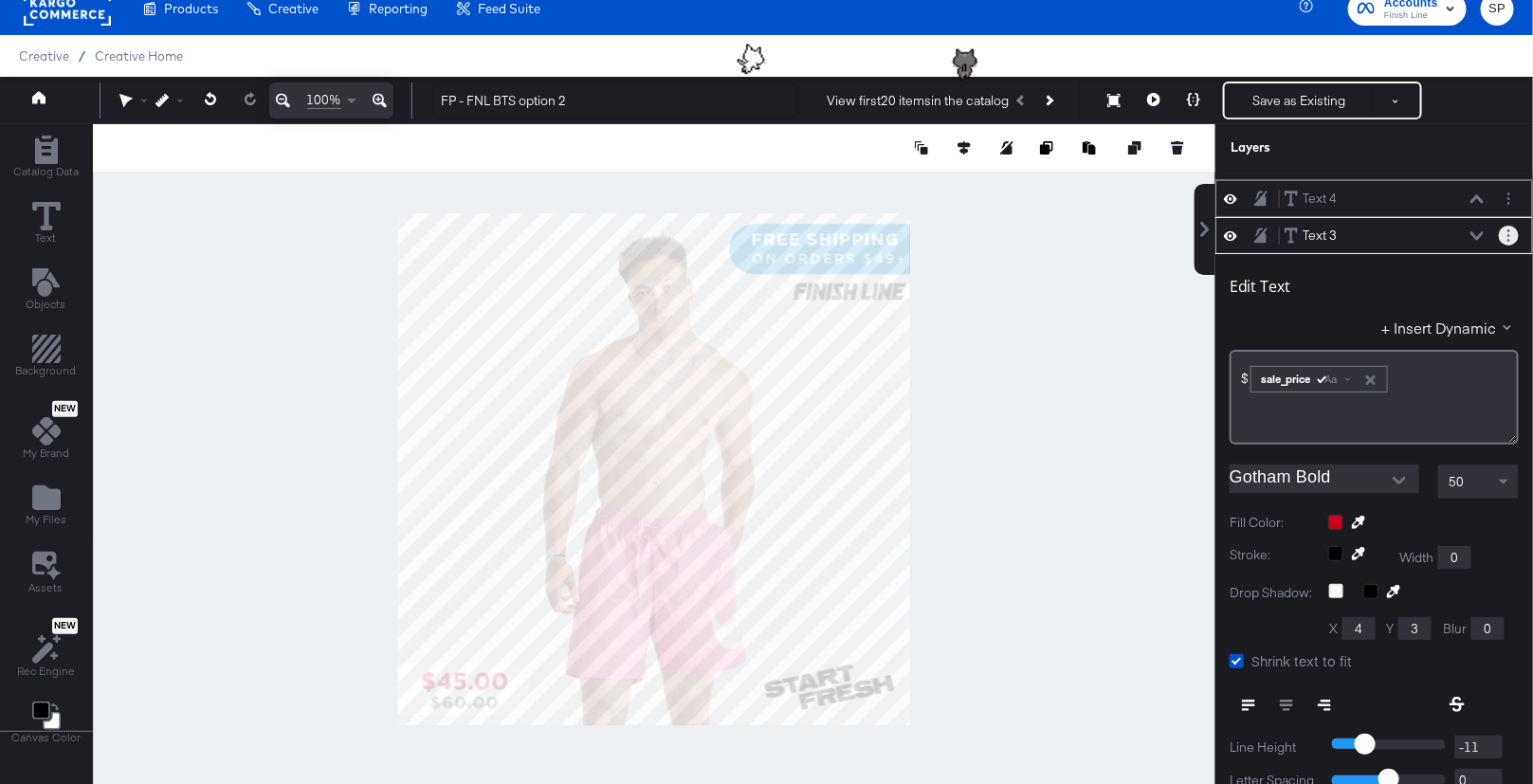 click 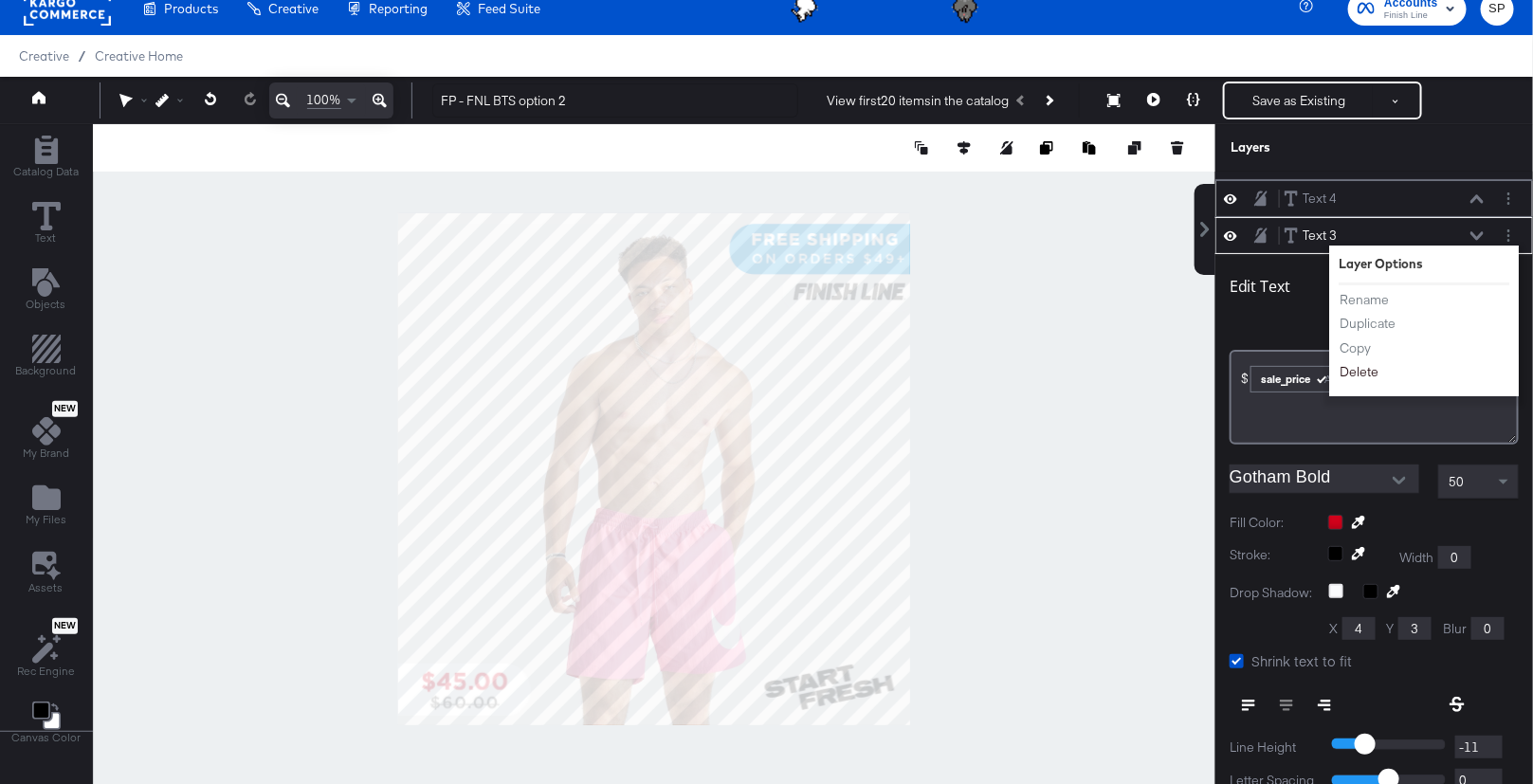 click on "Delete" at bounding box center (1359, 372) 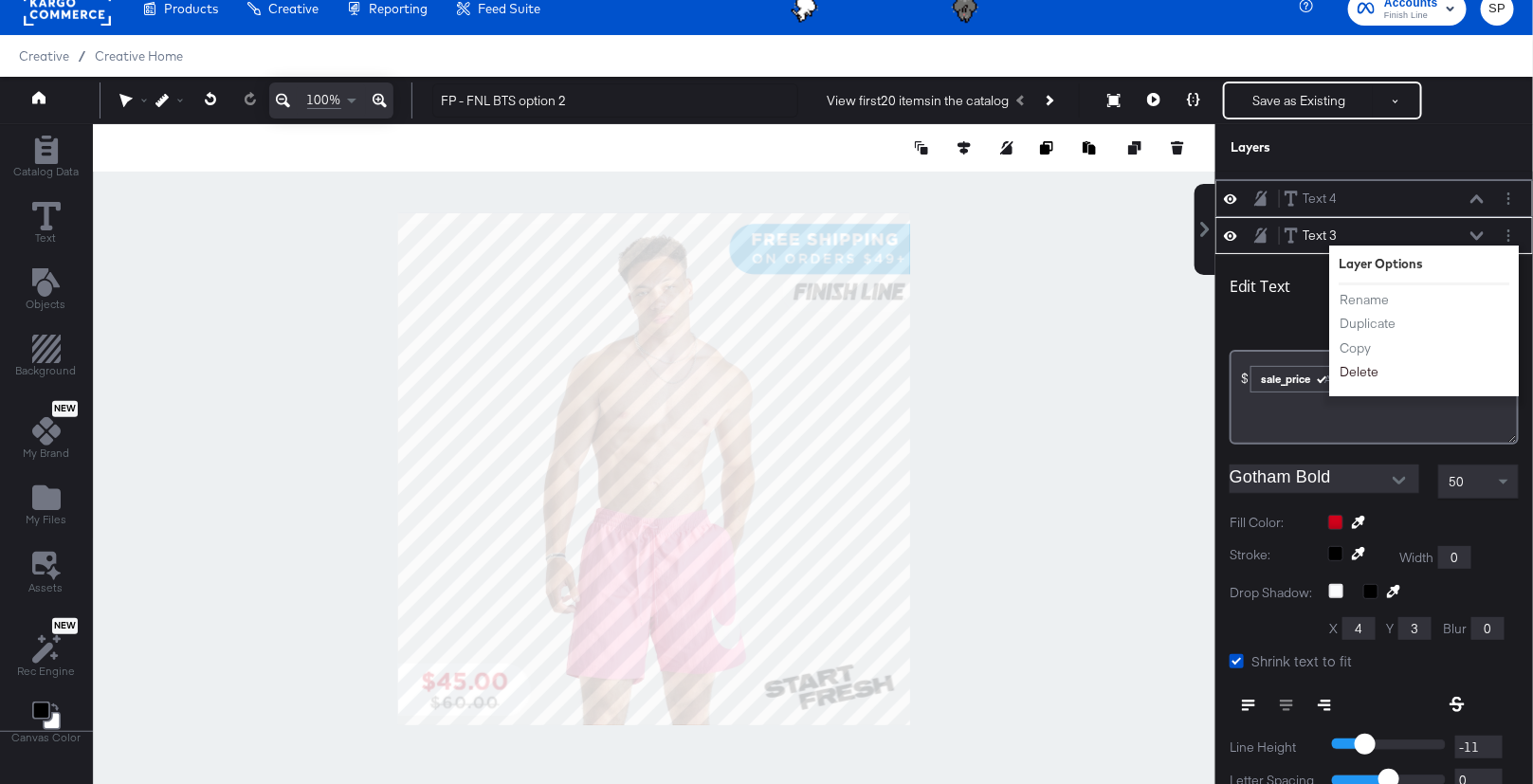 scroll, scrollTop: 0, scrollLeft: 0, axis: both 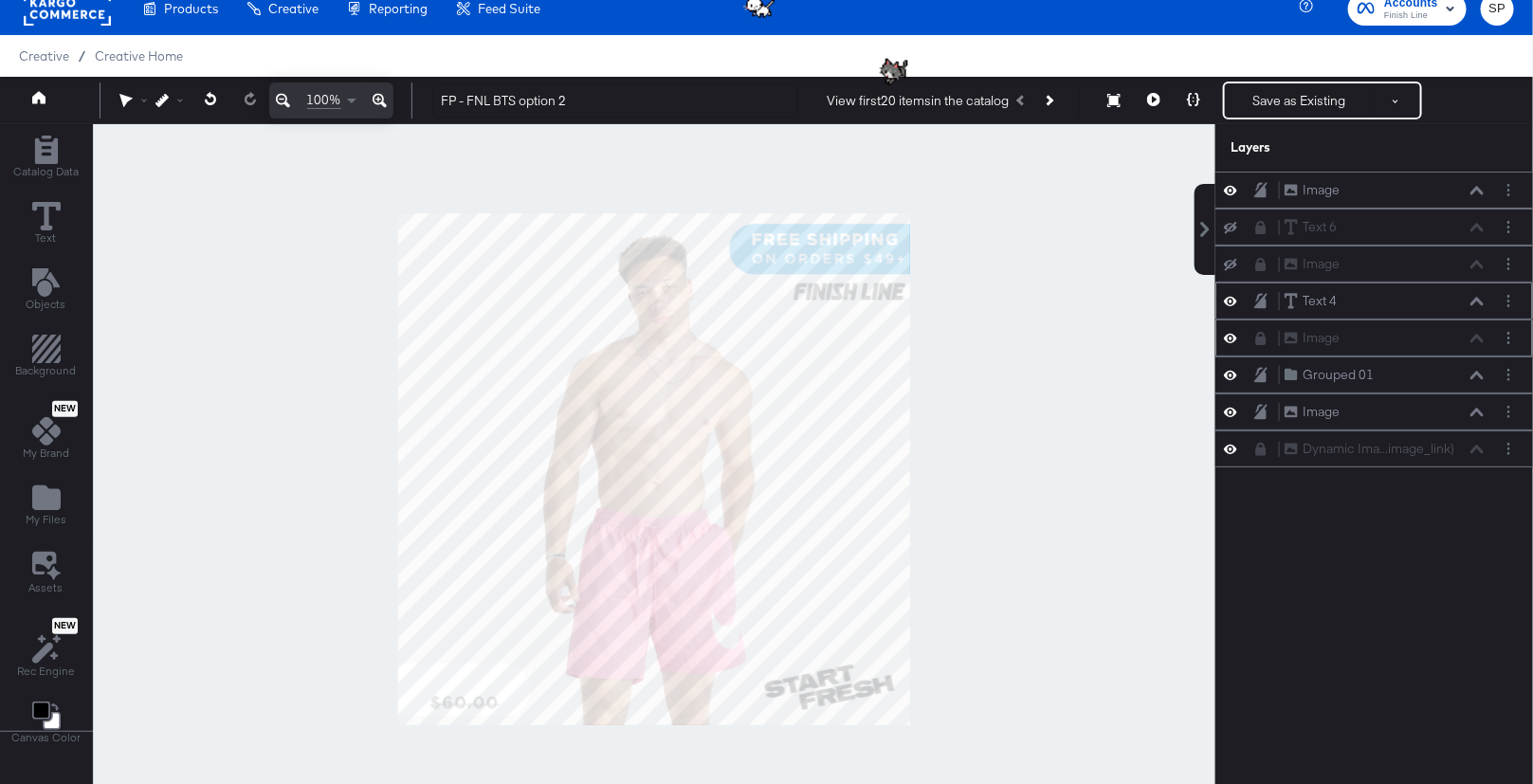 click 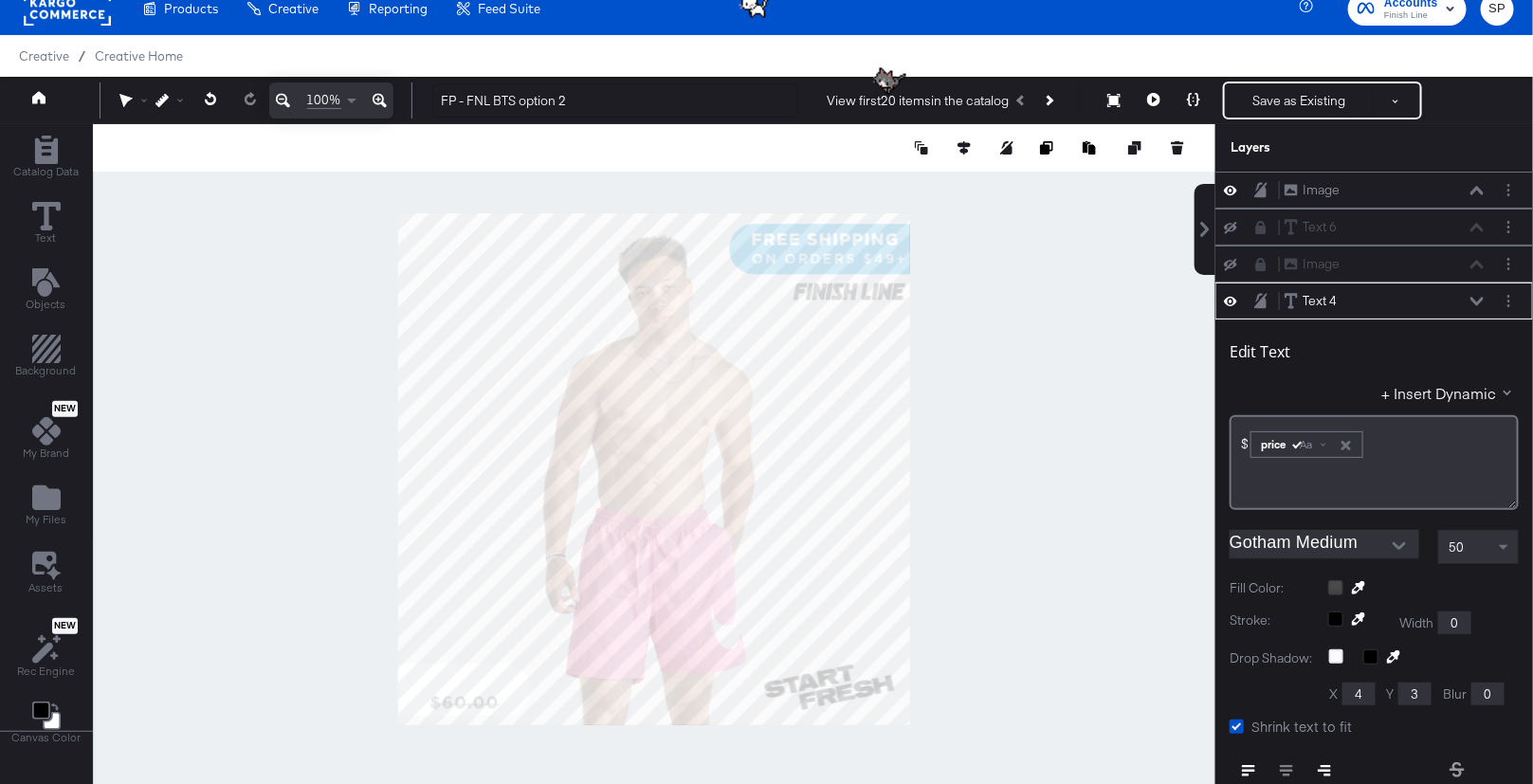 scroll, scrollTop: 109, scrollLeft: 0, axis: vertical 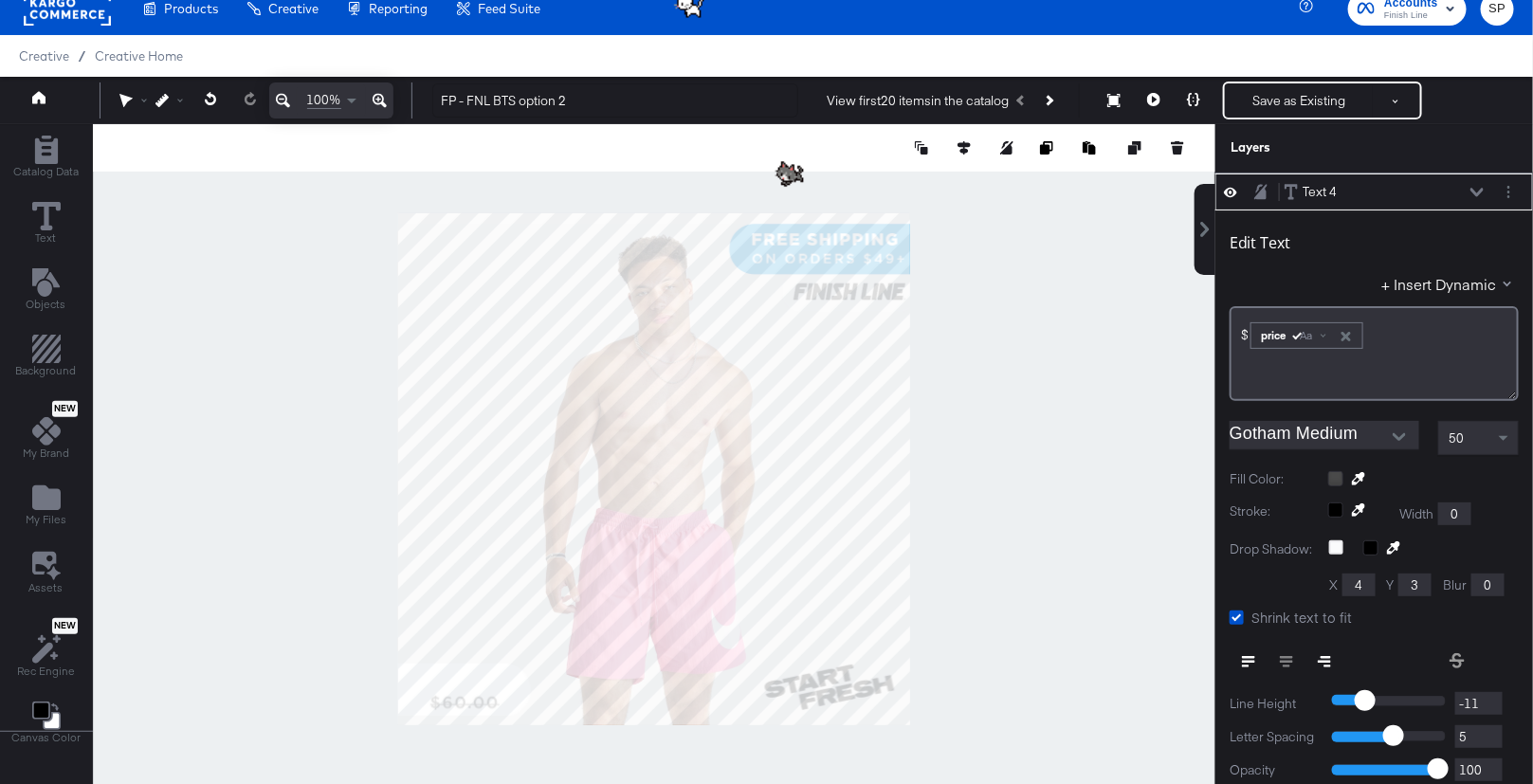 click 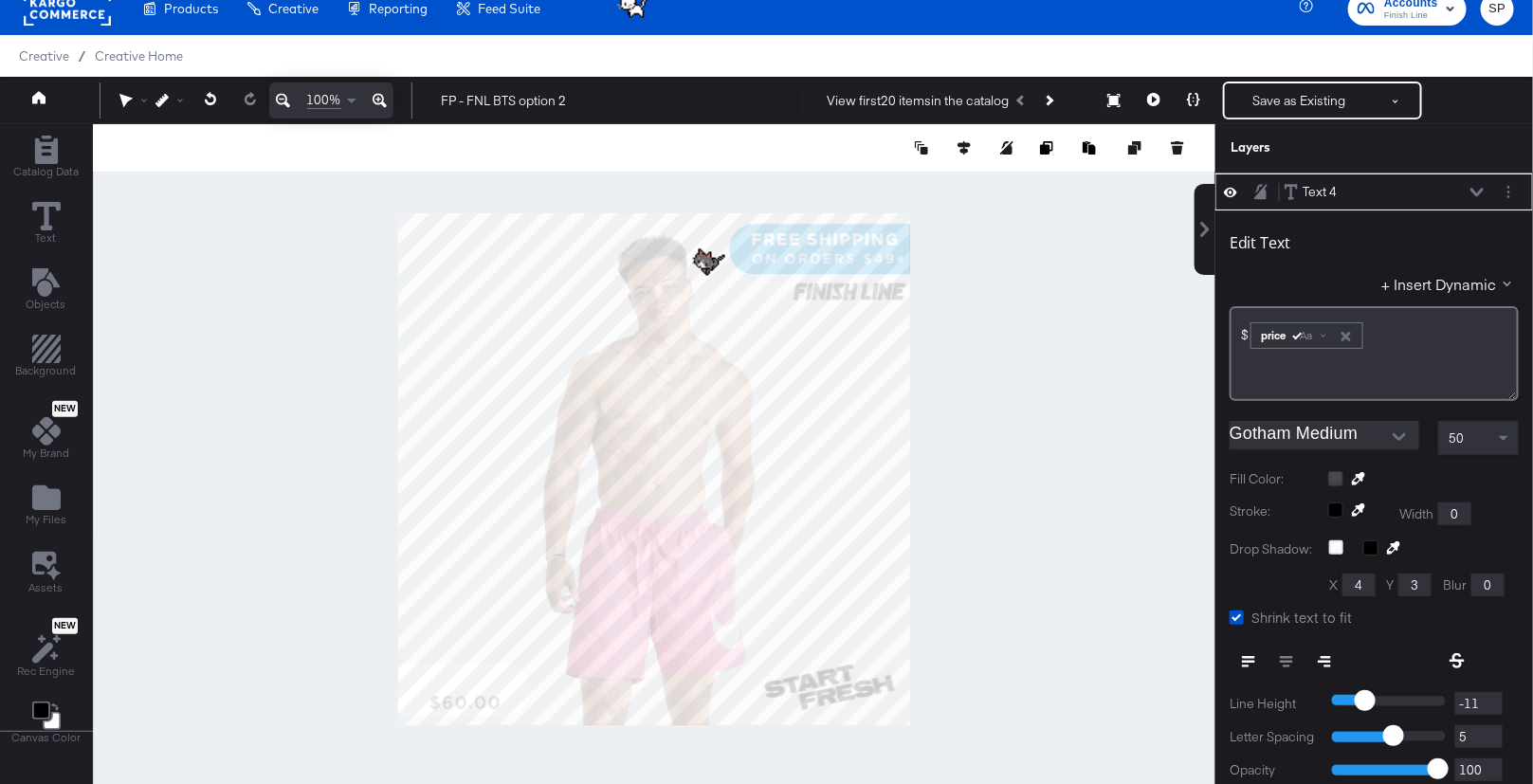 click at bounding box center [1399, 437] 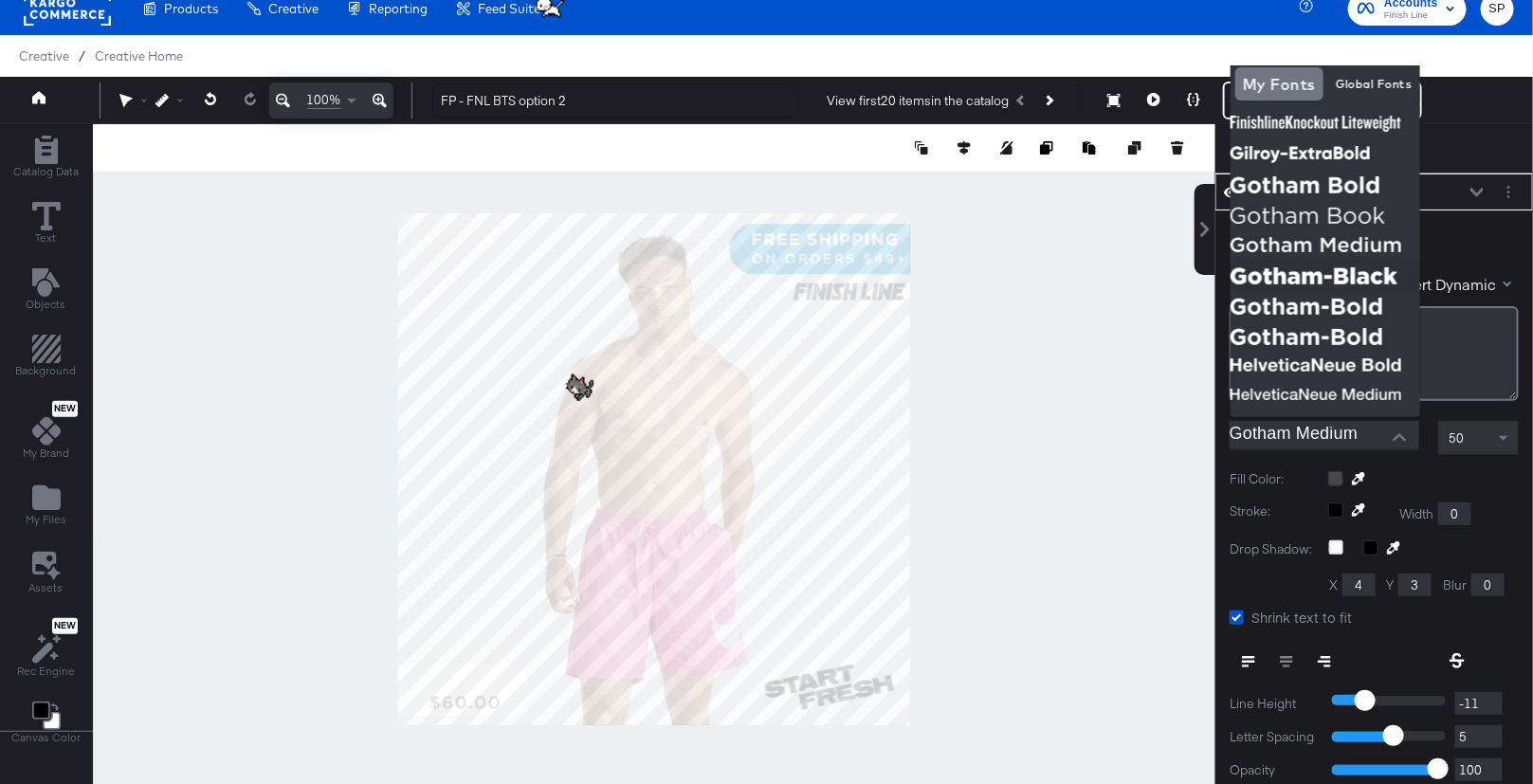 scroll, scrollTop: 270, scrollLeft: 0, axis: vertical 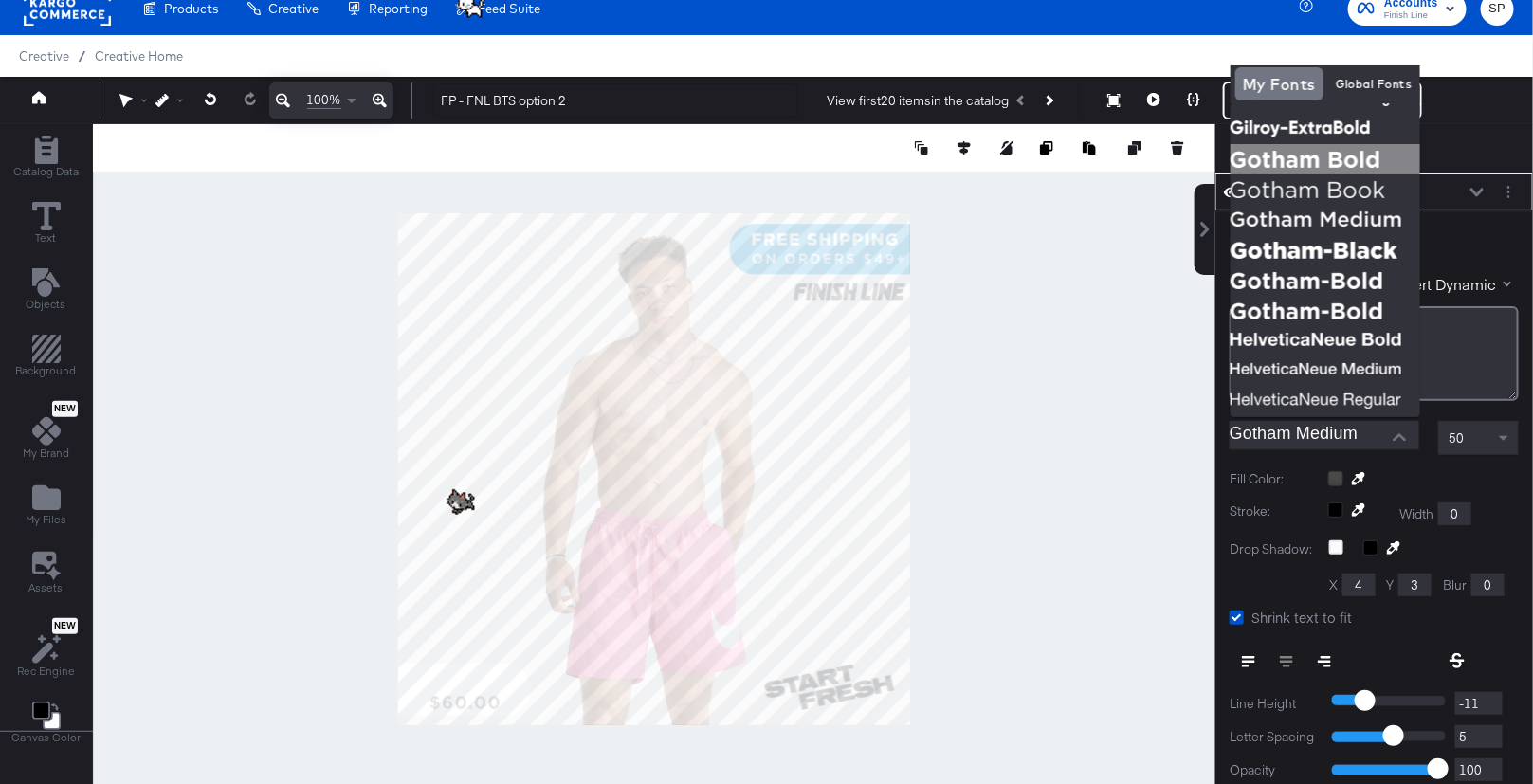 click at bounding box center (1325, 159) 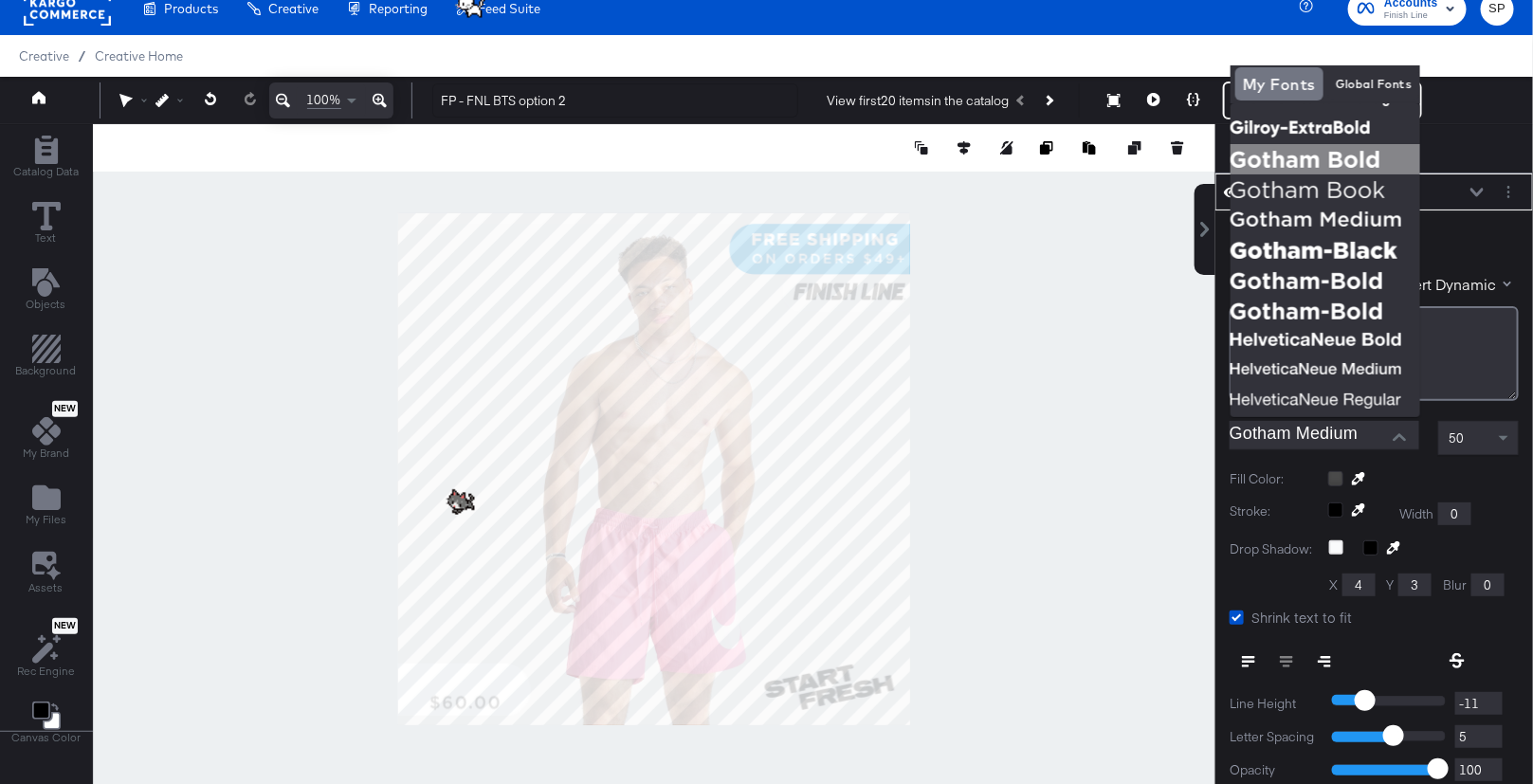 type on "Gotham Bold" 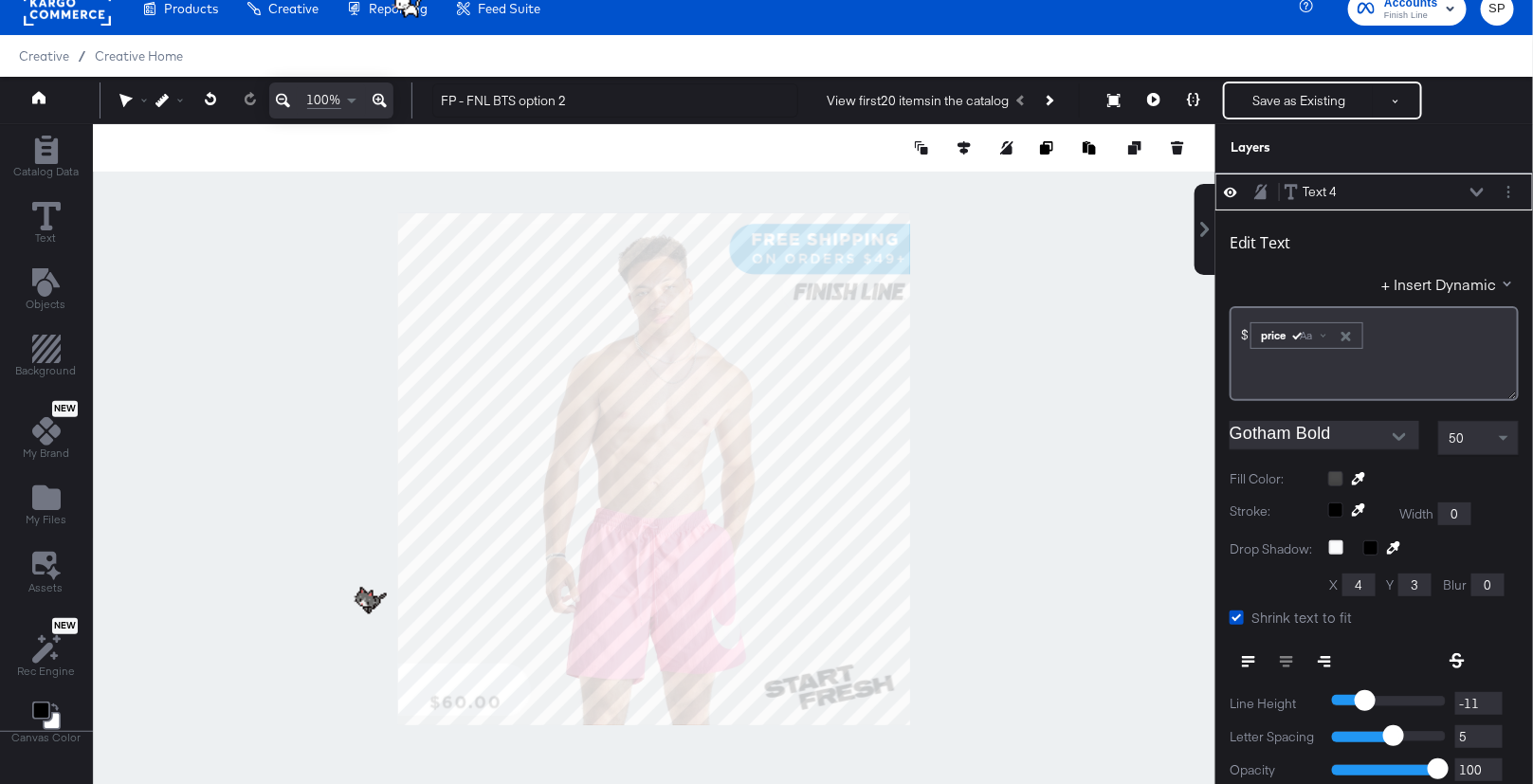 click at bounding box center [1423, 479] 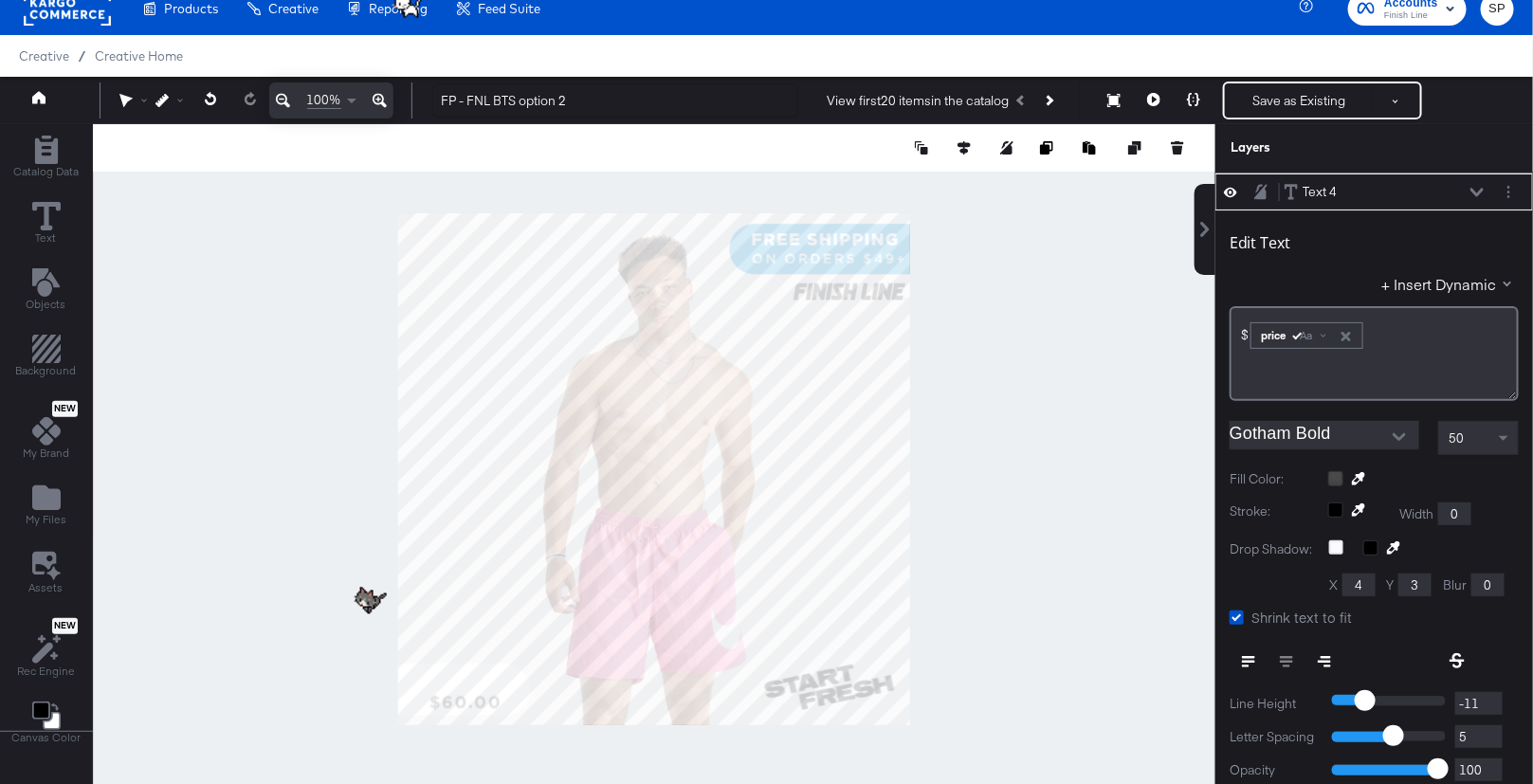 scroll, scrollTop: 138, scrollLeft: 0, axis: vertical 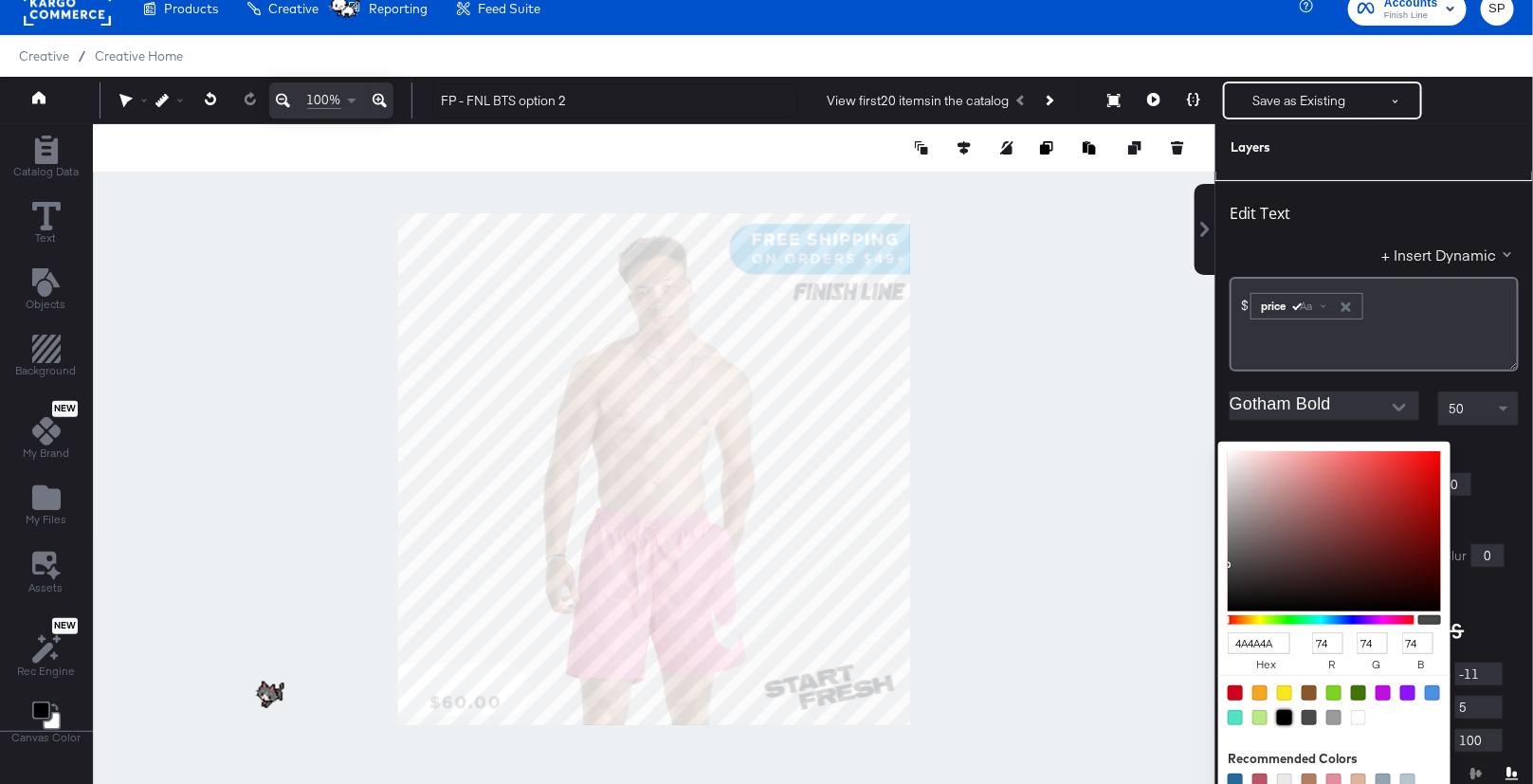 click at bounding box center [1285, 718] 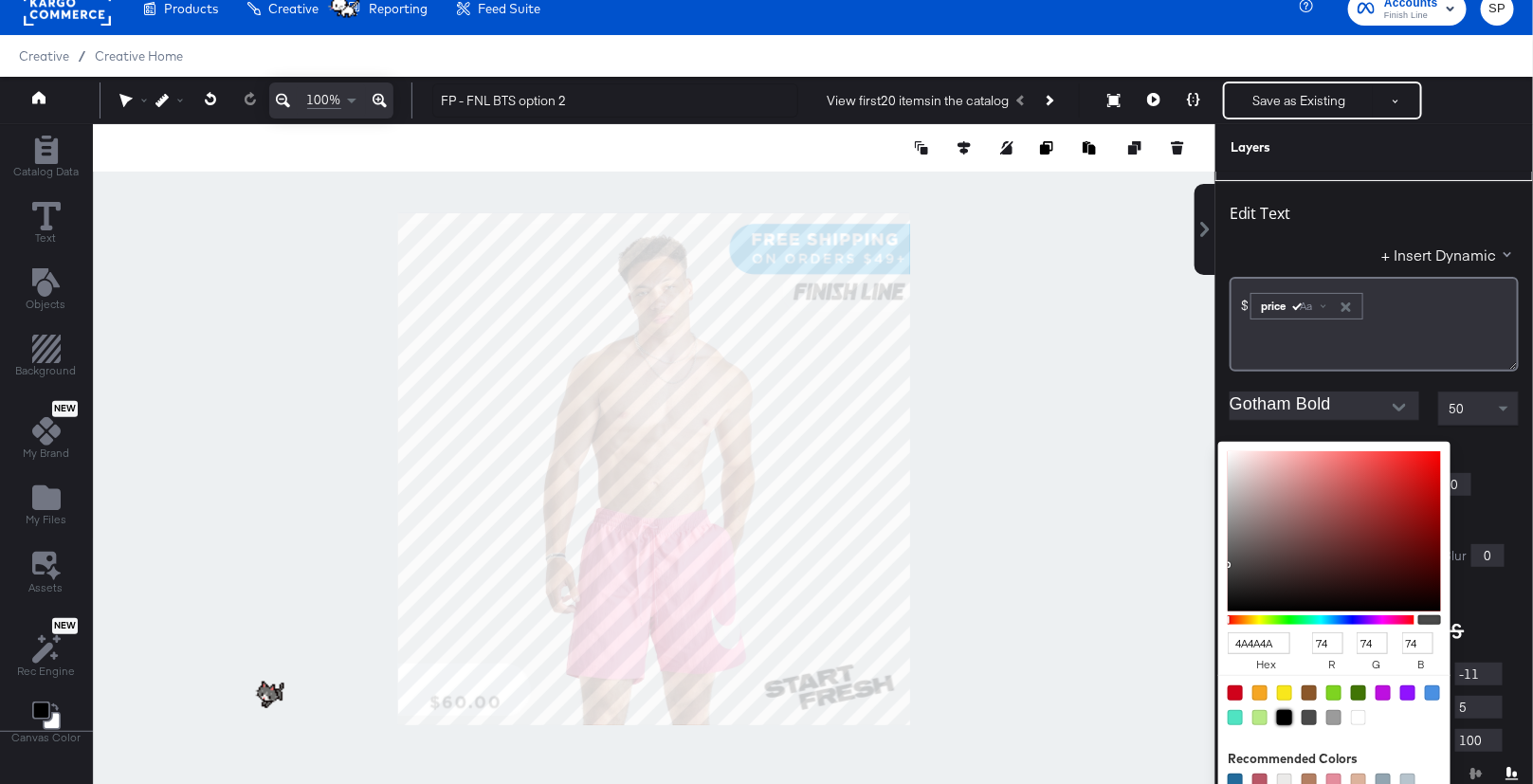 type on "000000" 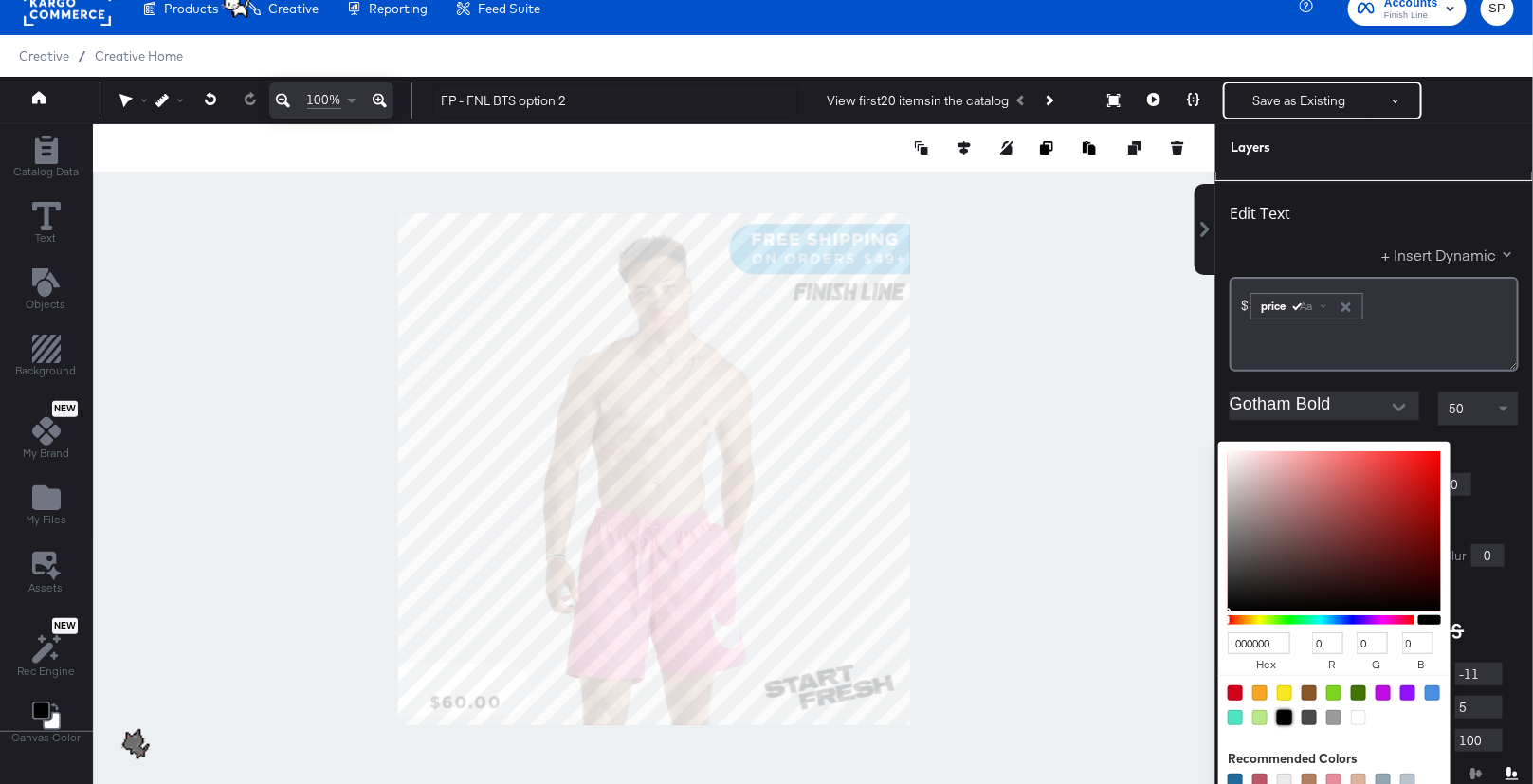 scroll, scrollTop: 32, scrollLeft: 0, axis: vertical 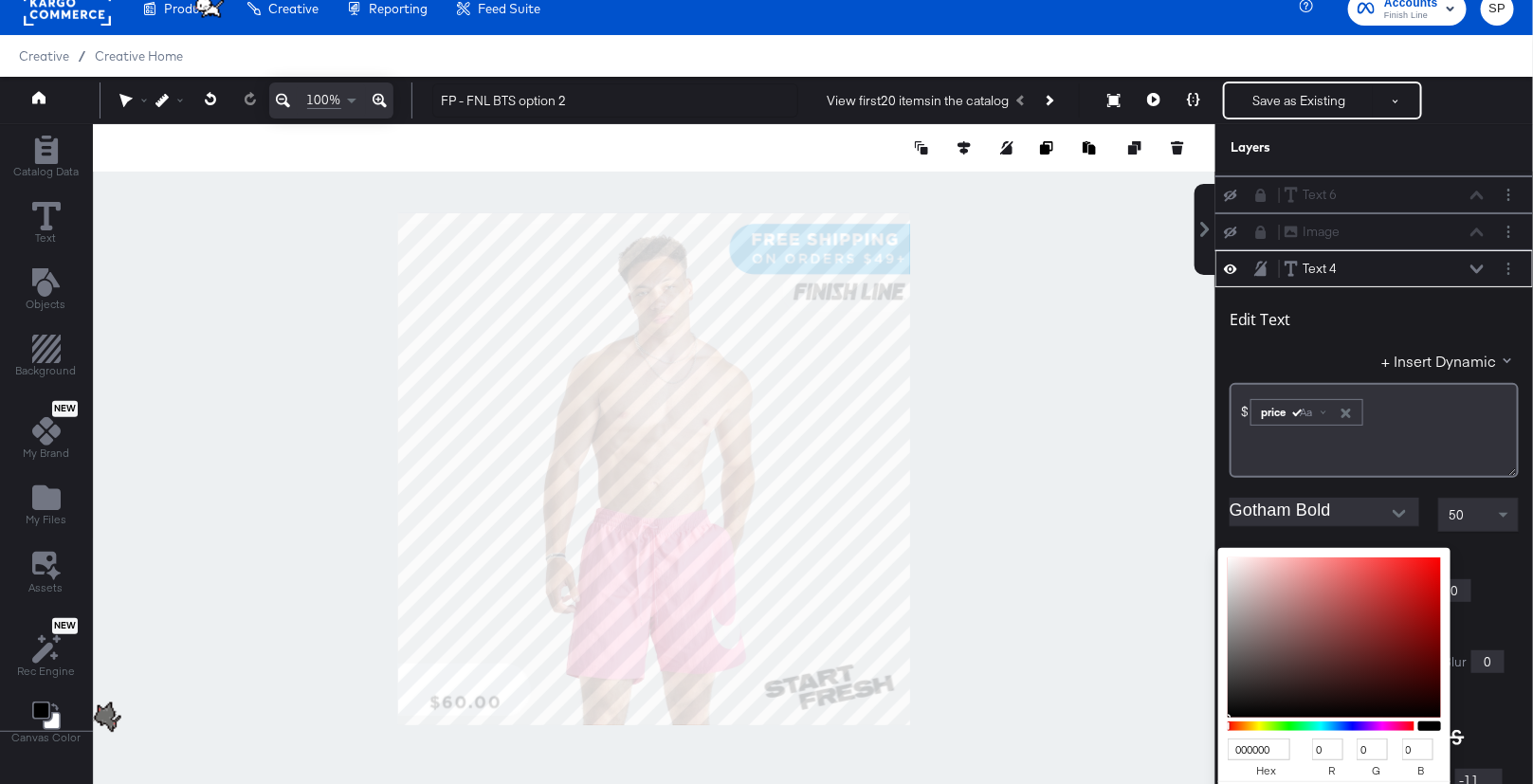 click 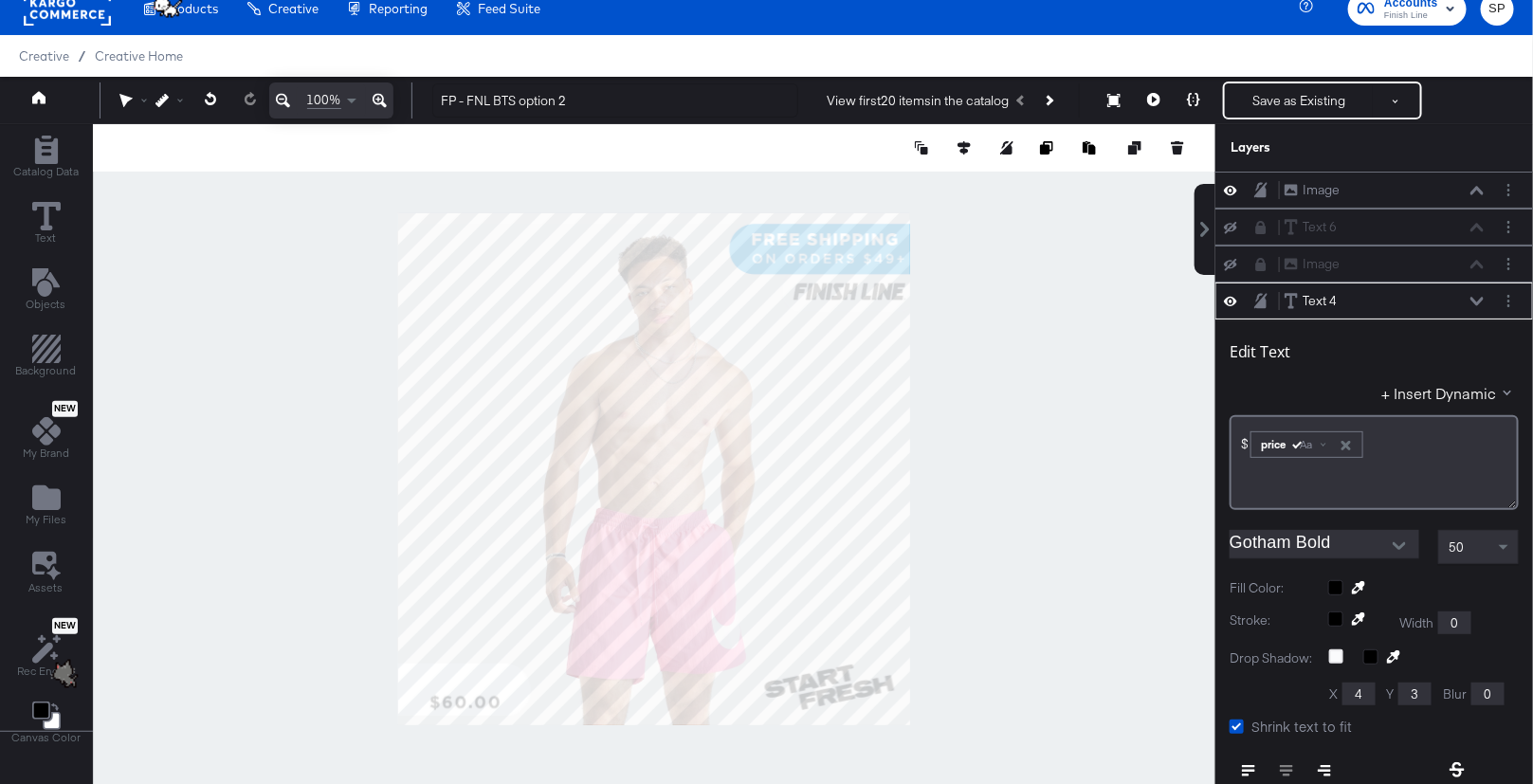 scroll, scrollTop: 109, scrollLeft: 0, axis: vertical 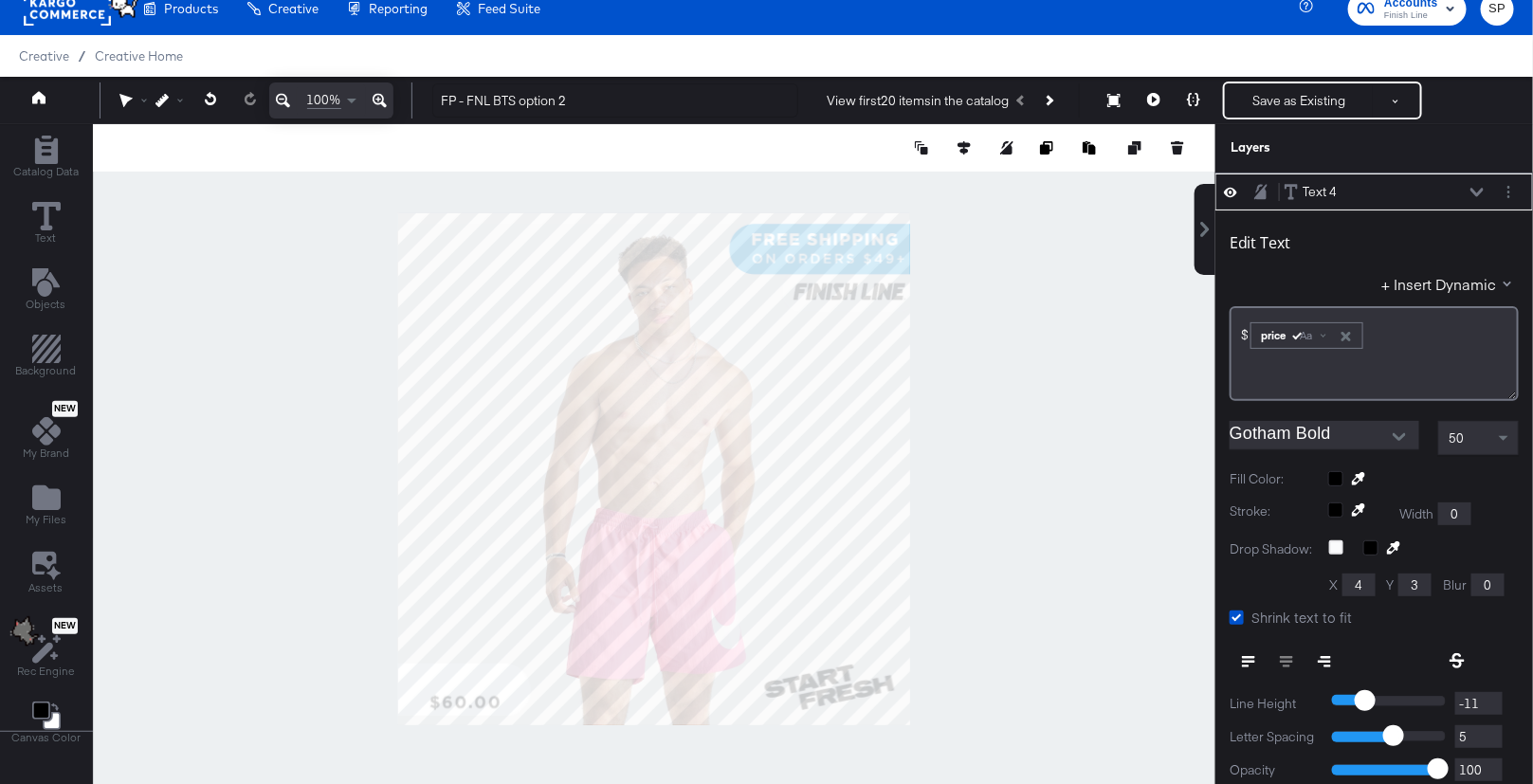 type on "30" 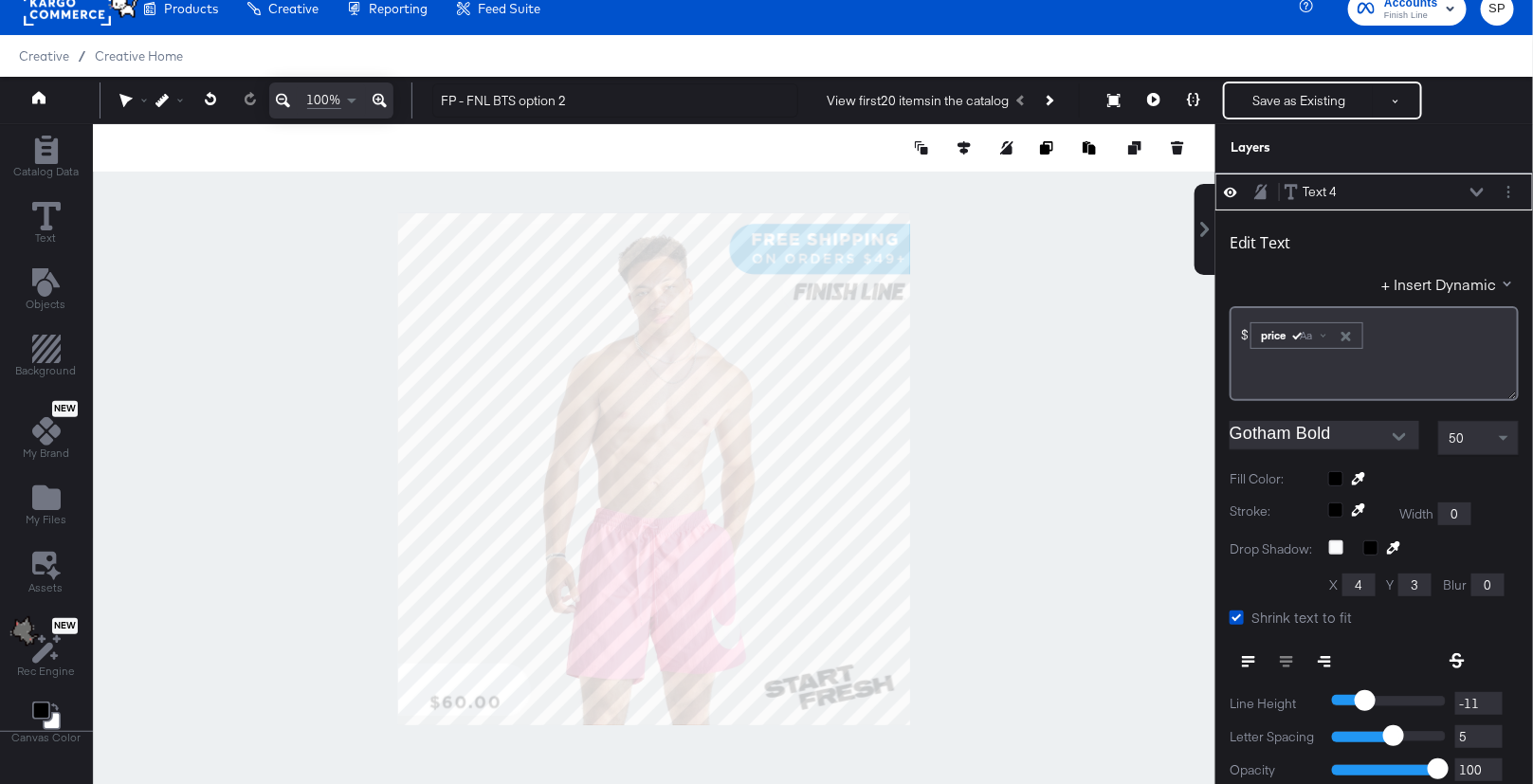 type on "967" 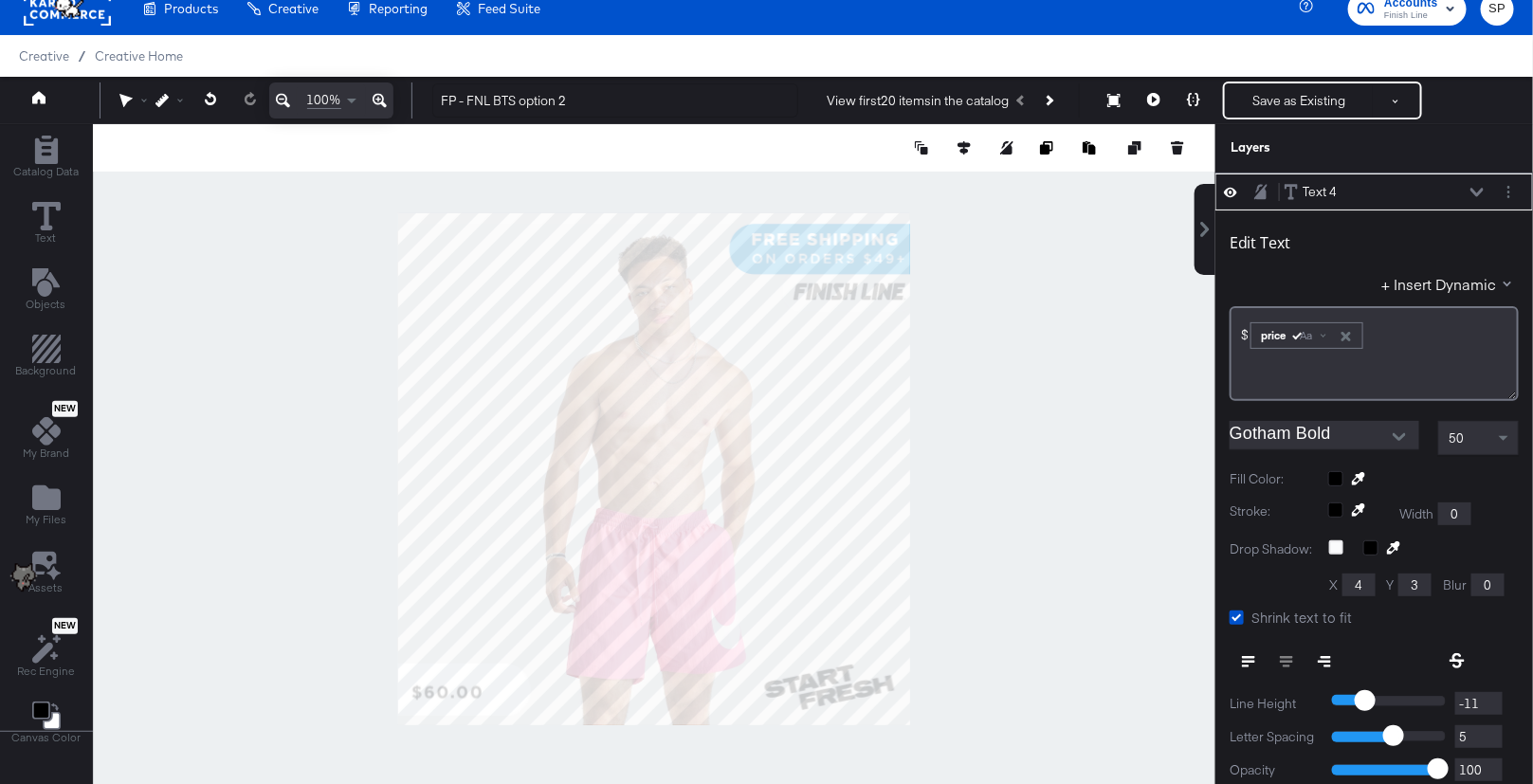 type on "204" 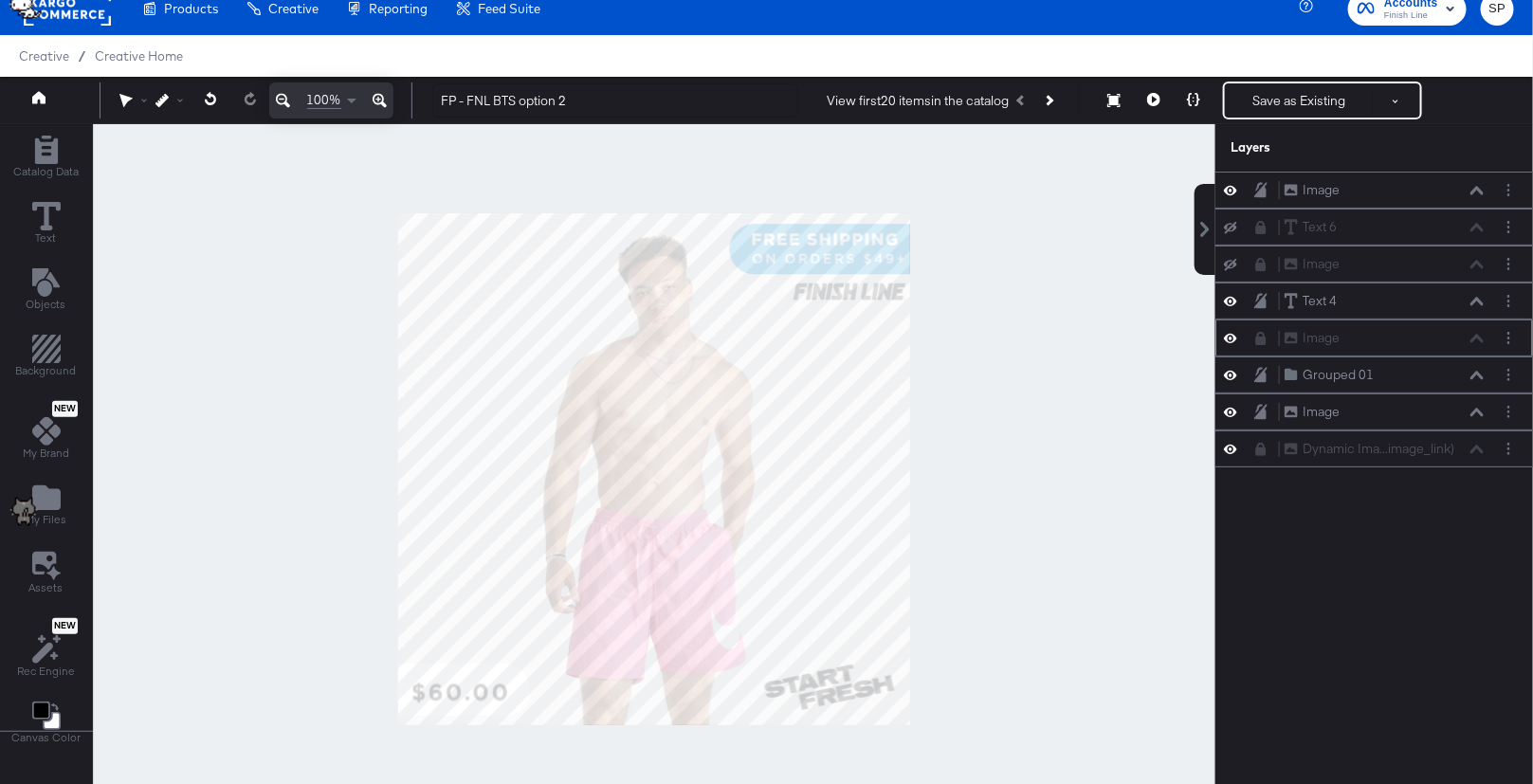 click at bounding box center (654, 469) 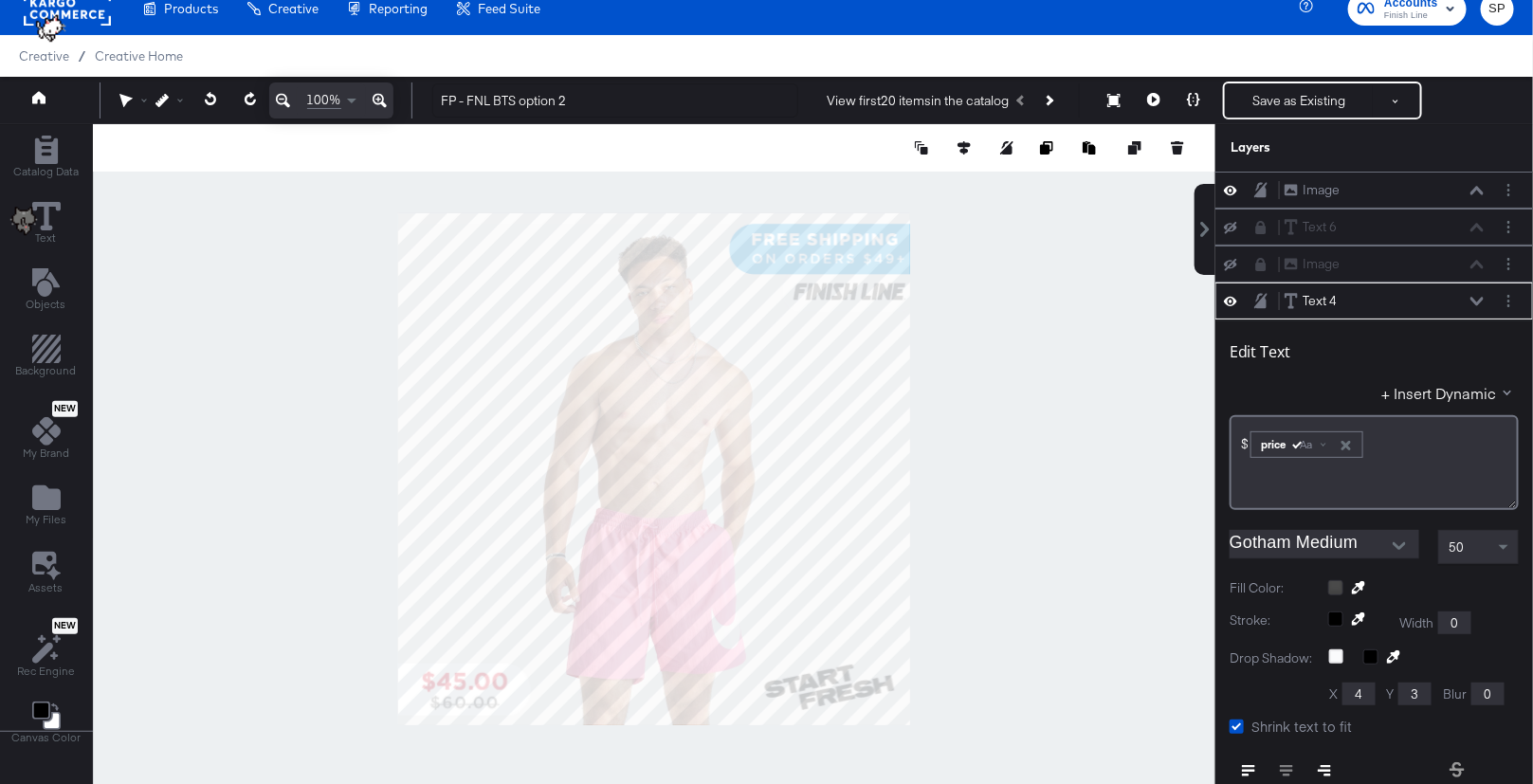 type on "992" 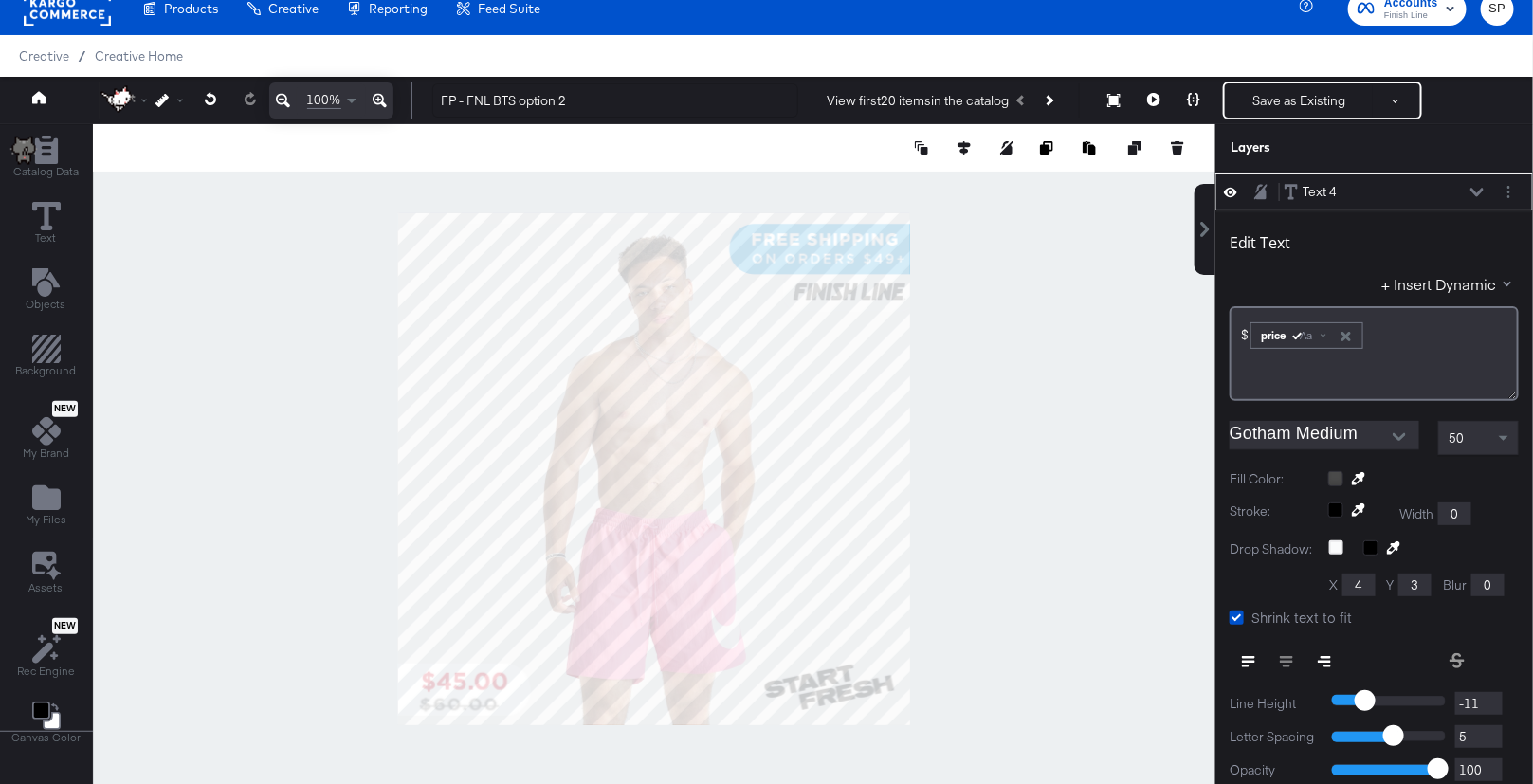 type on "173" 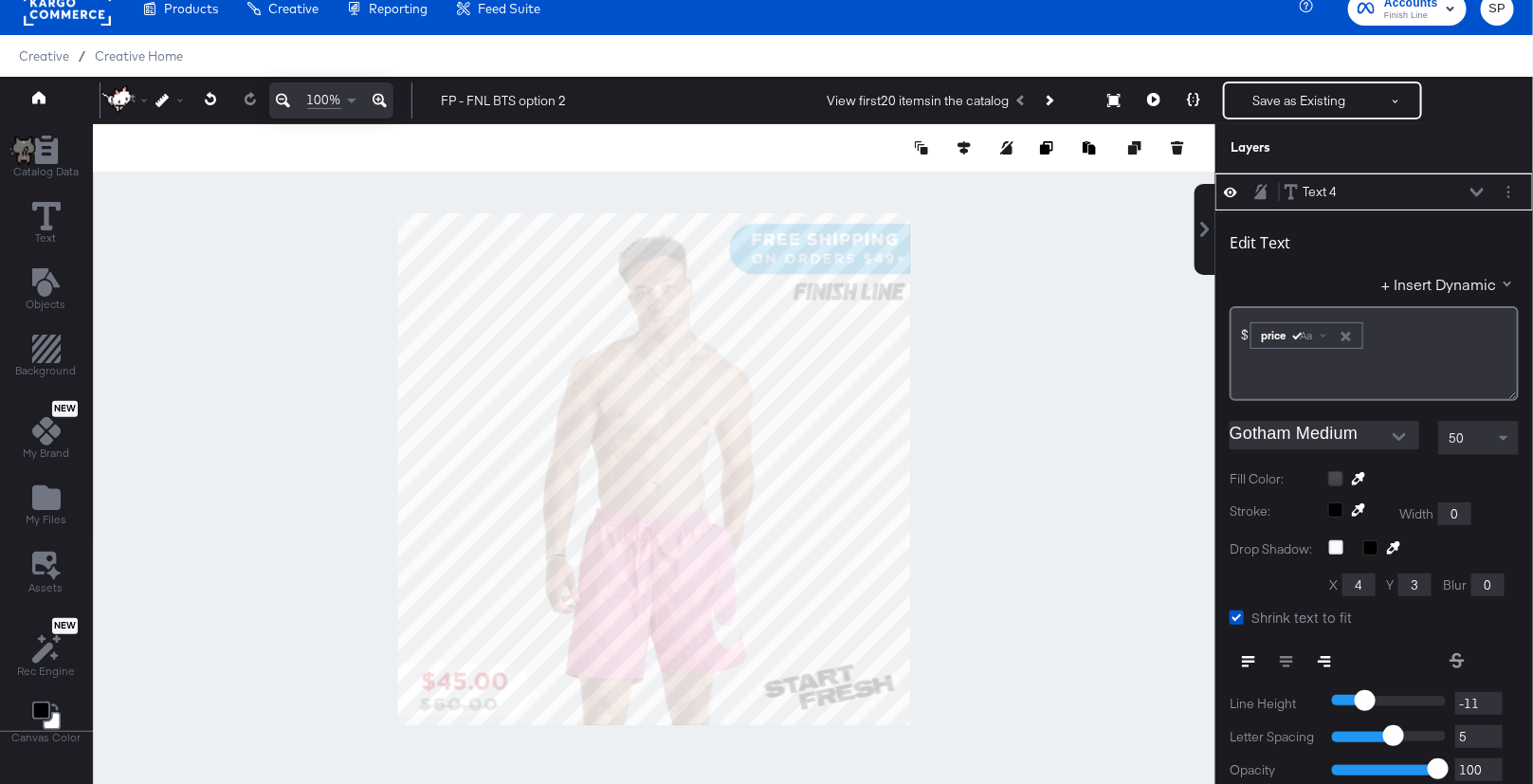type on "45" 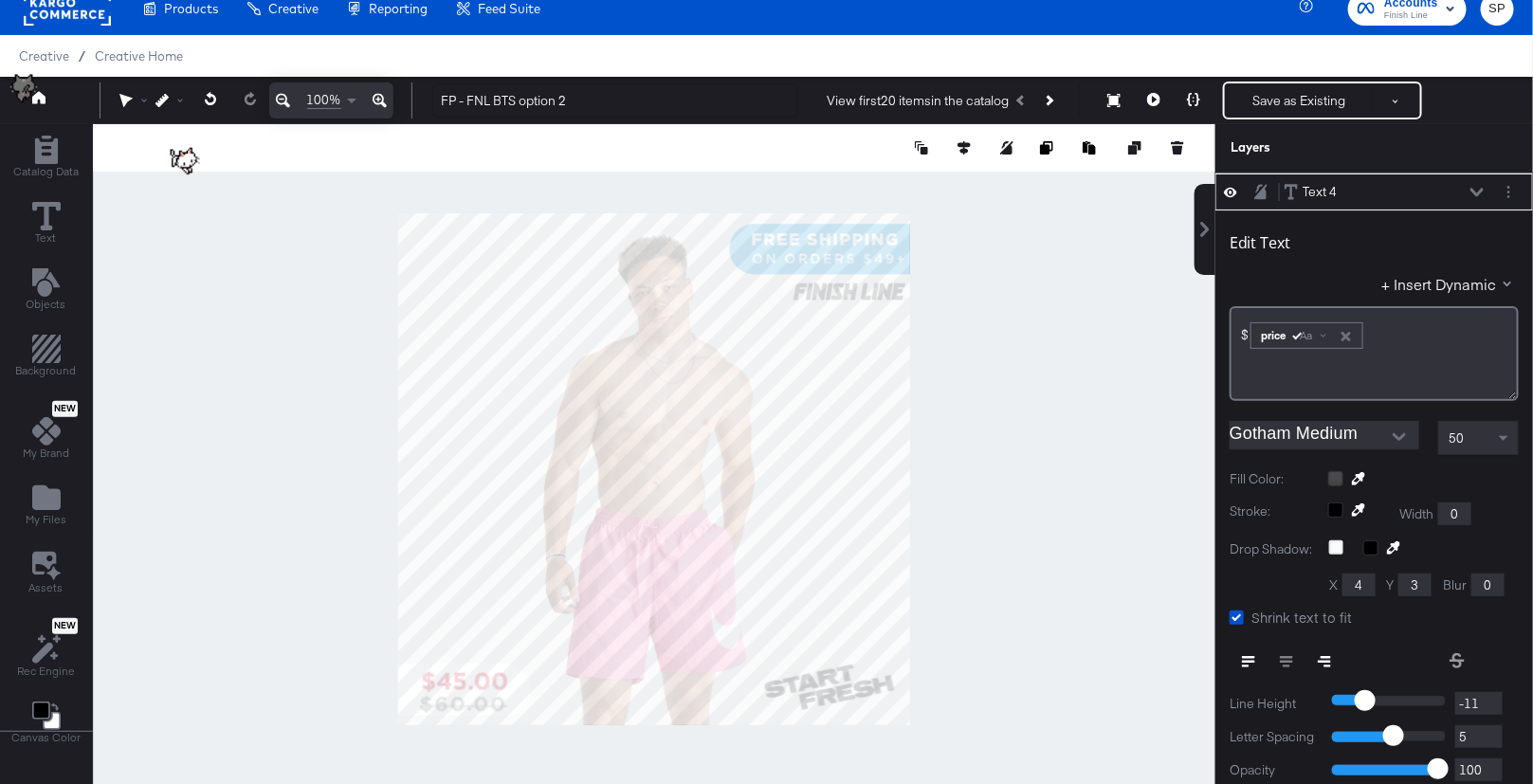 type on "189" 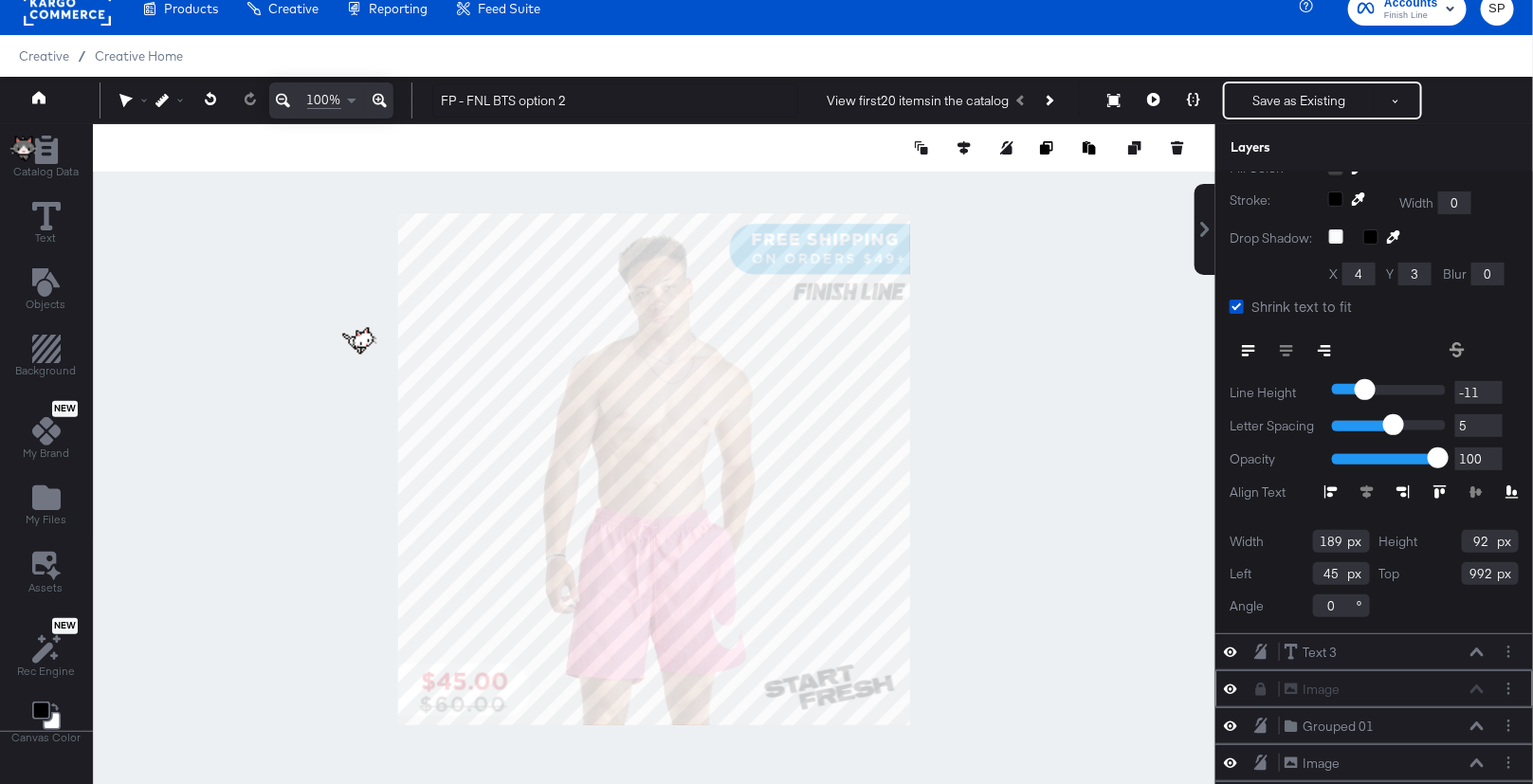 scroll, scrollTop: 423, scrollLeft: 0, axis: vertical 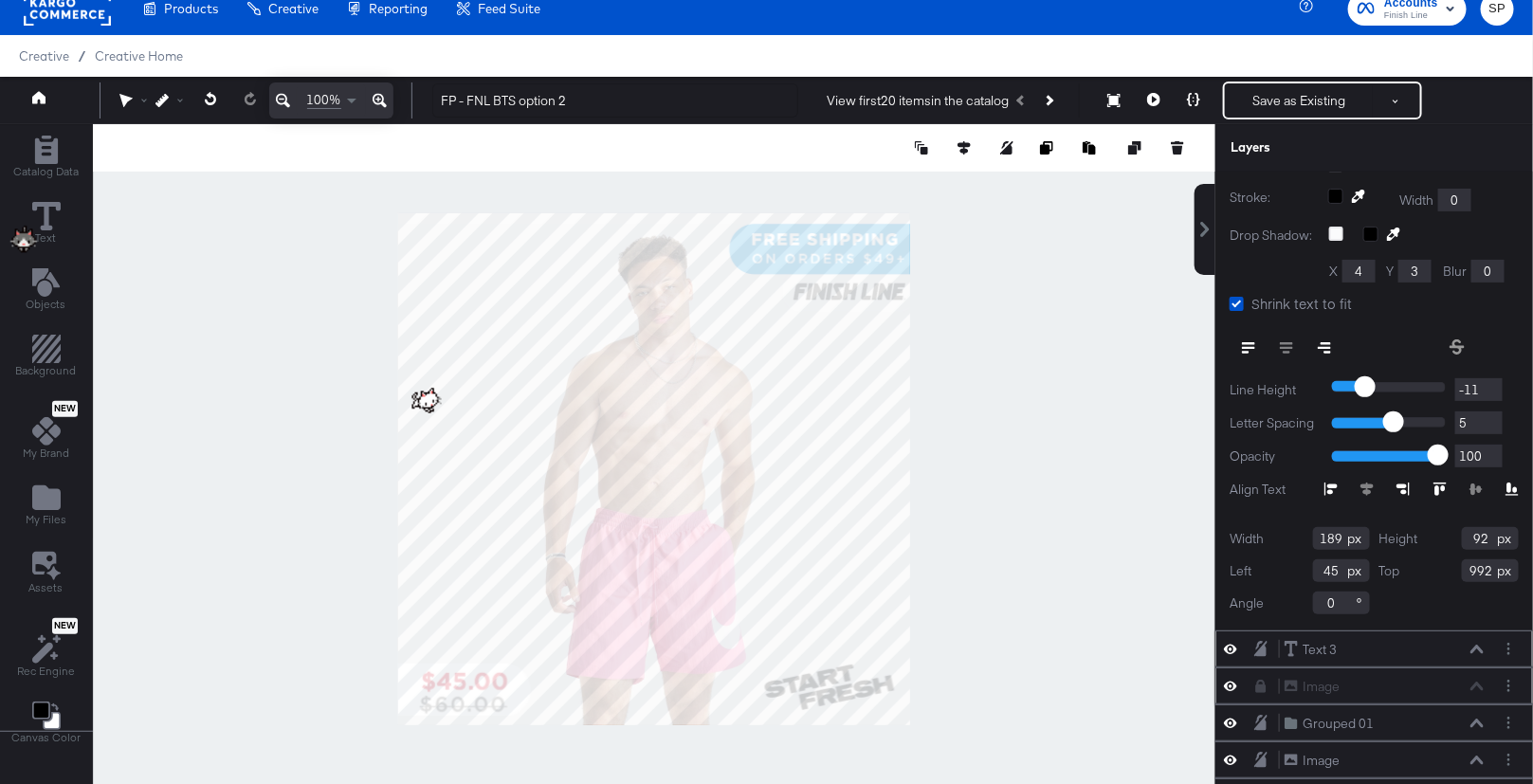 click on "Text 3 Text 3" at bounding box center [1384, 649] 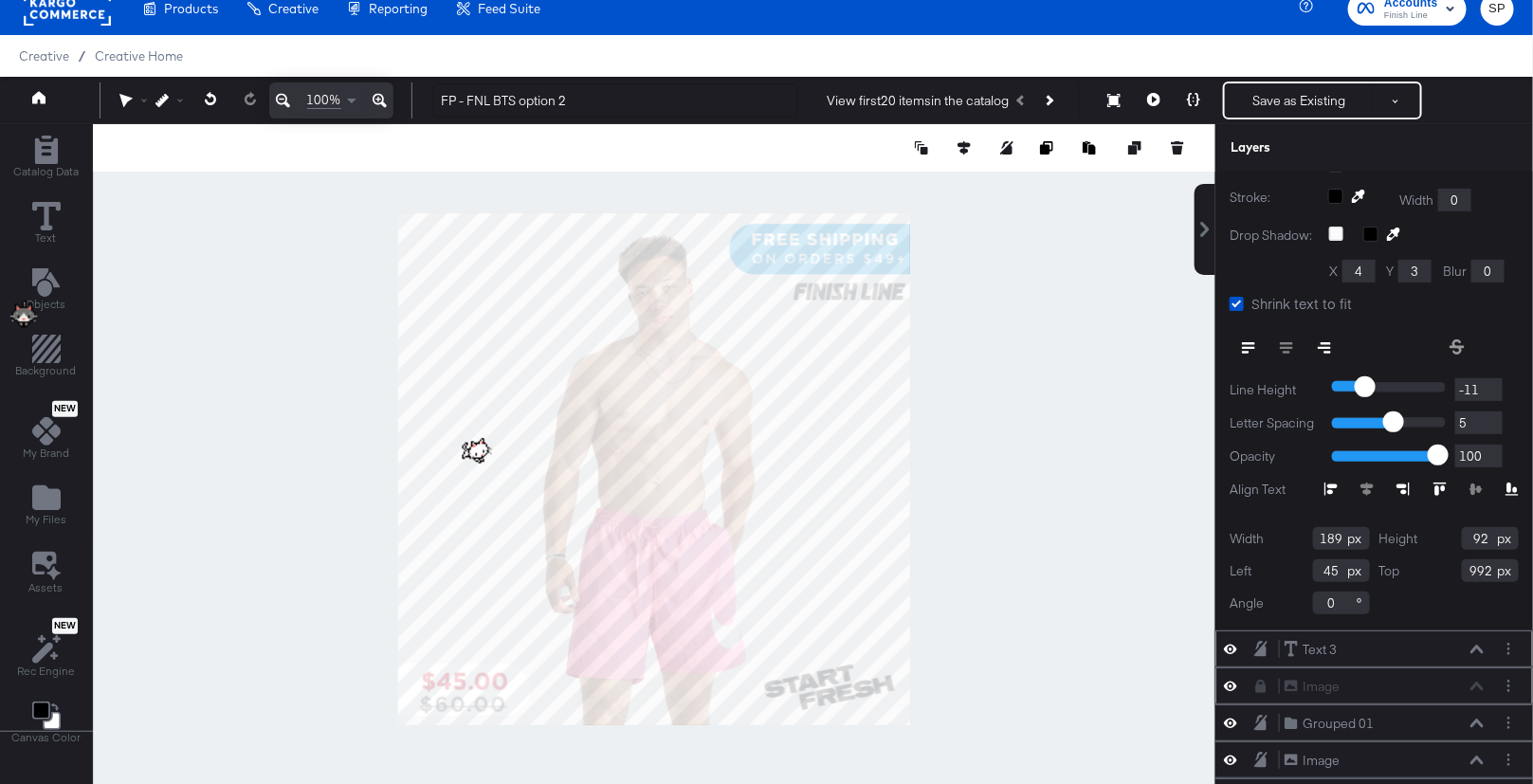 click at bounding box center (1477, 649) 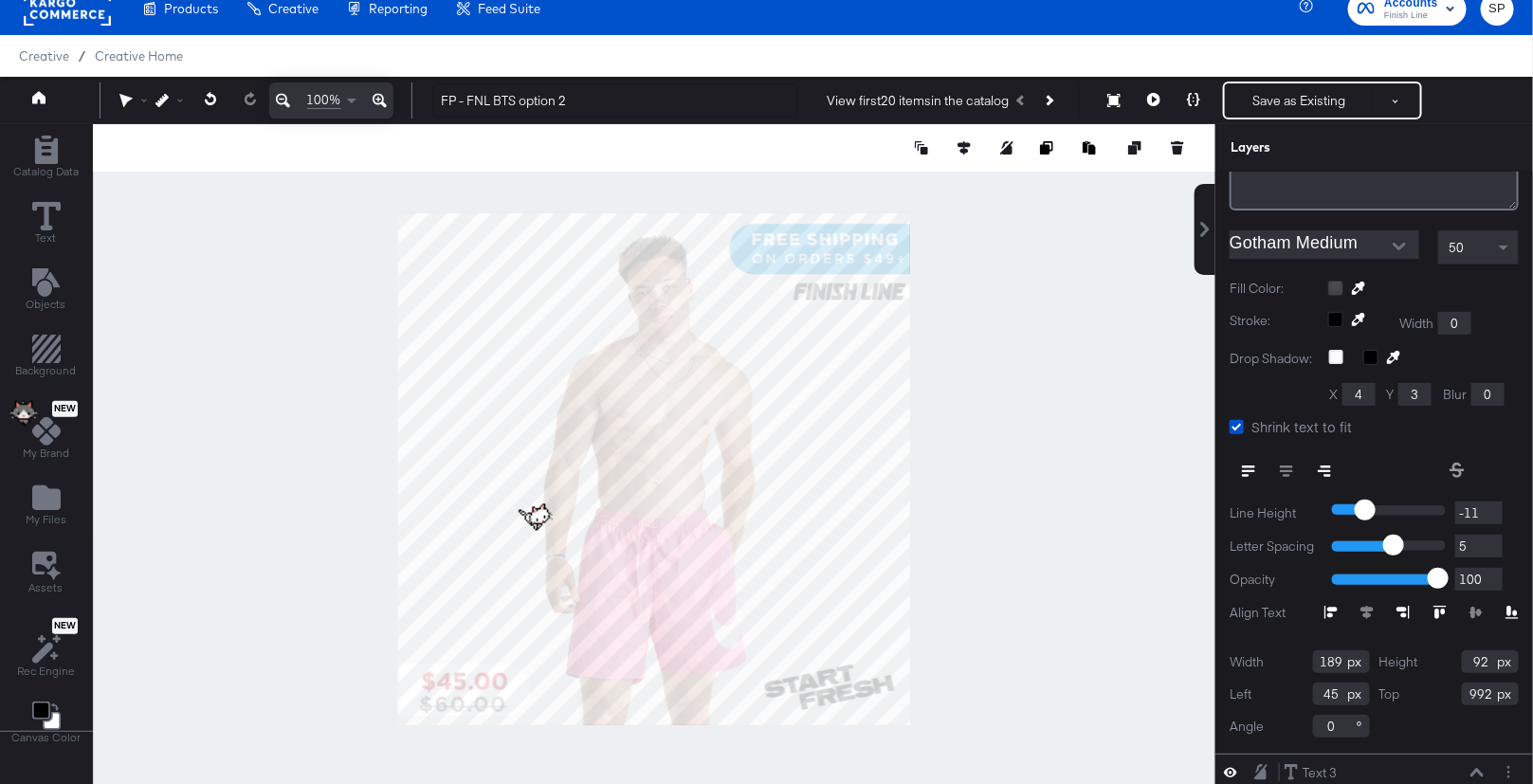 scroll, scrollTop: 264, scrollLeft: 0, axis: vertical 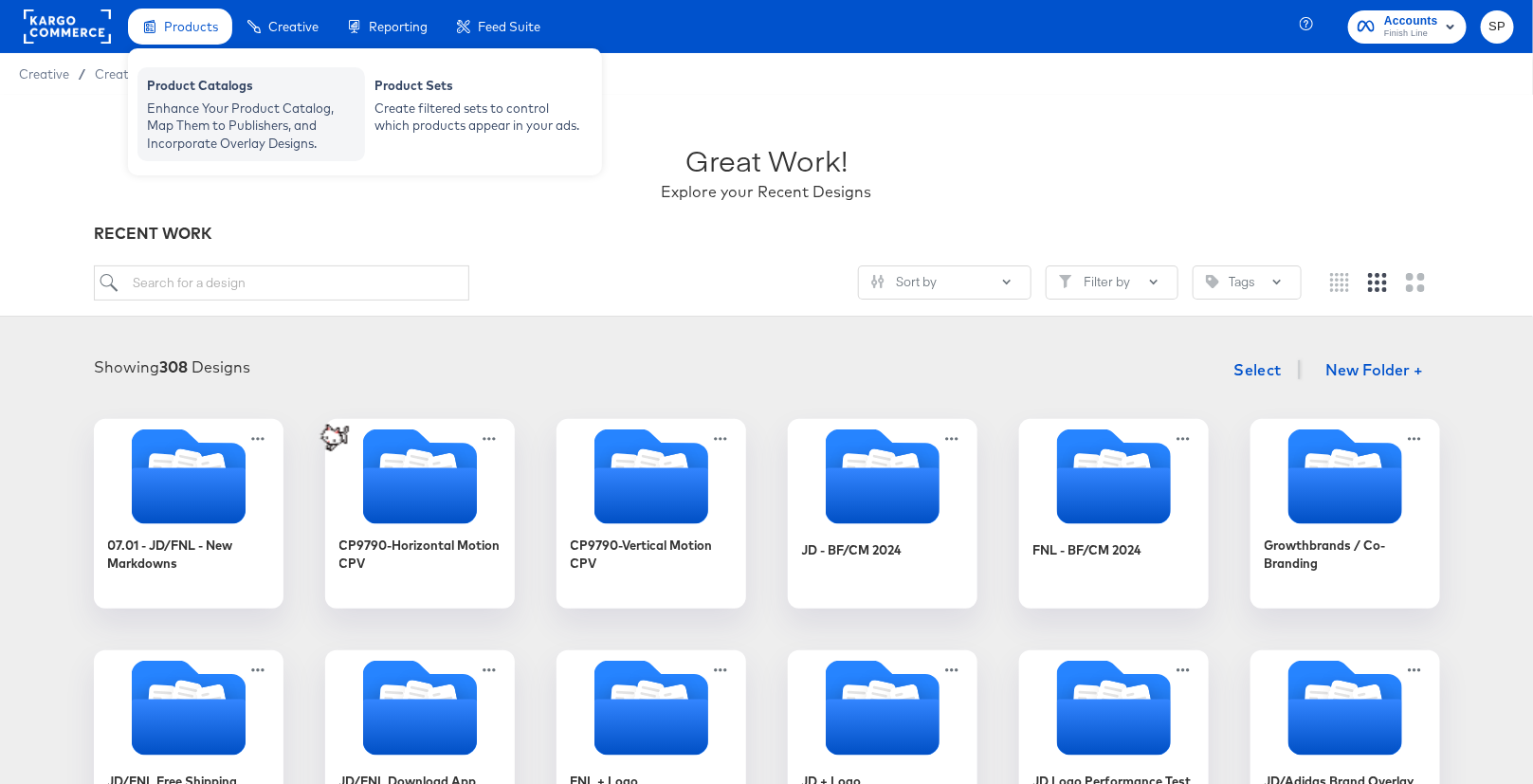 click on "Enhance Your Product Catalog, Map Them to Publishers, and Incorporate Overlay Designs." at bounding box center (251, 126) 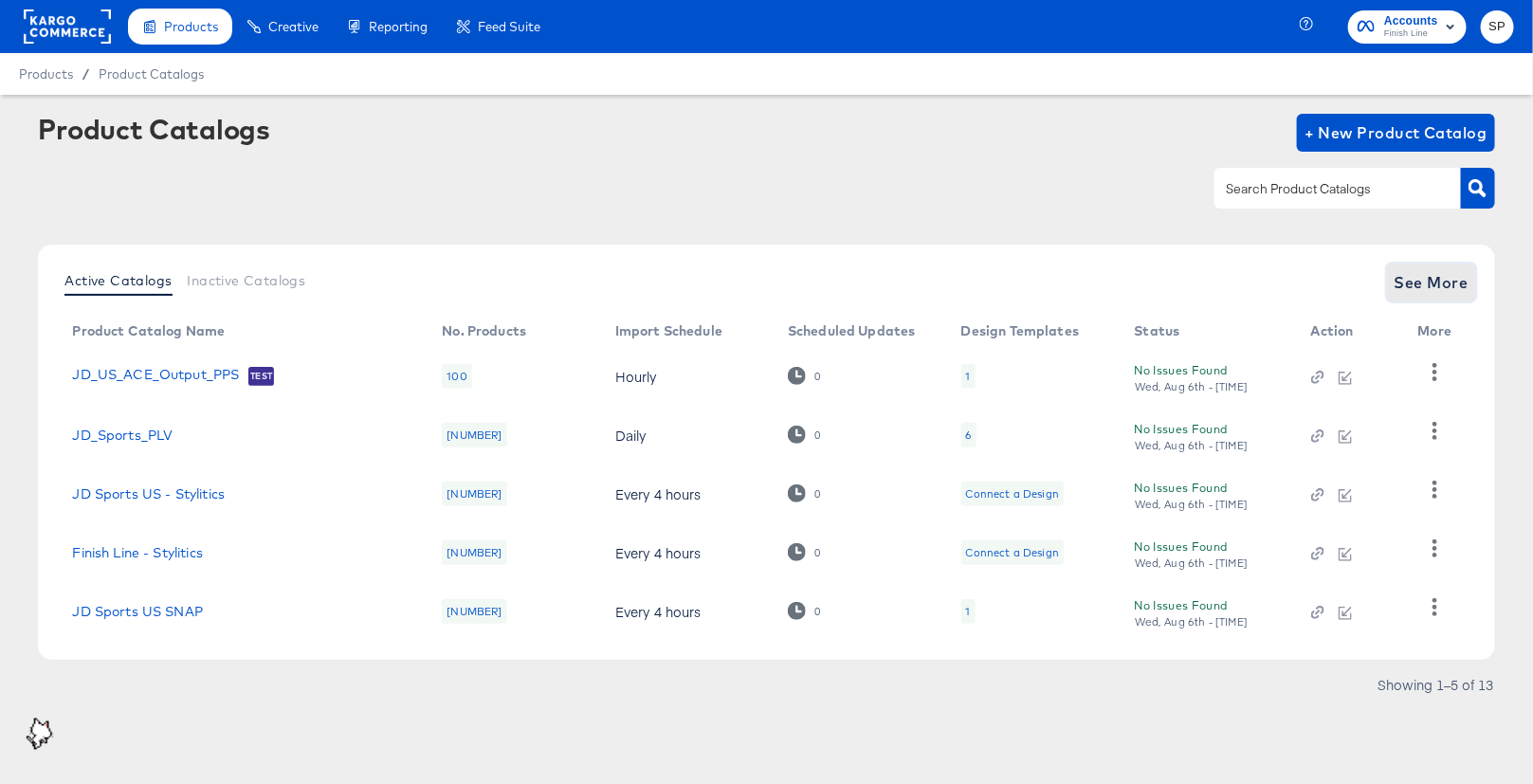 click on "See More" at bounding box center [1432, 283] 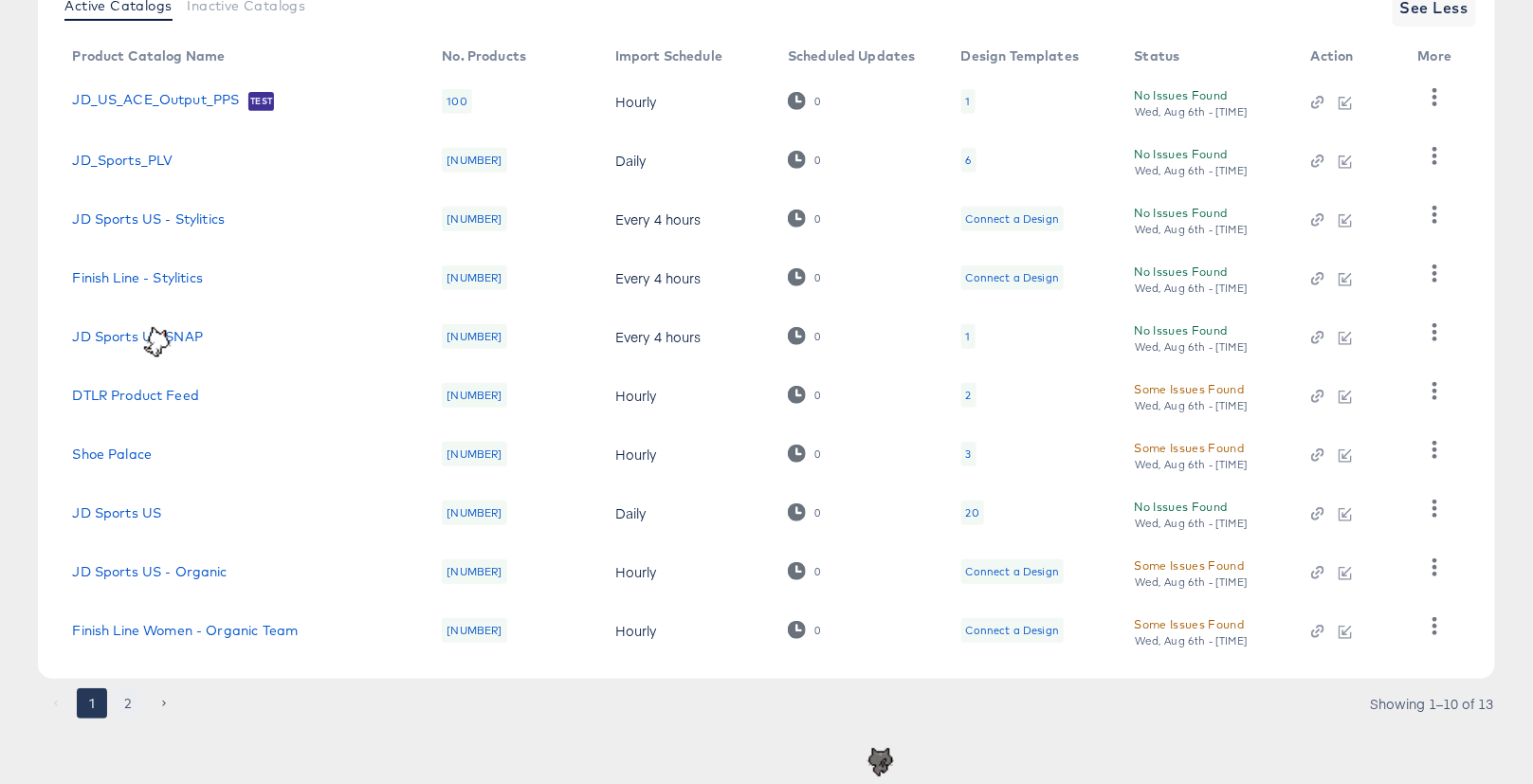 scroll, scrollTop: 275, scrollLeft: 0, axis: vertical 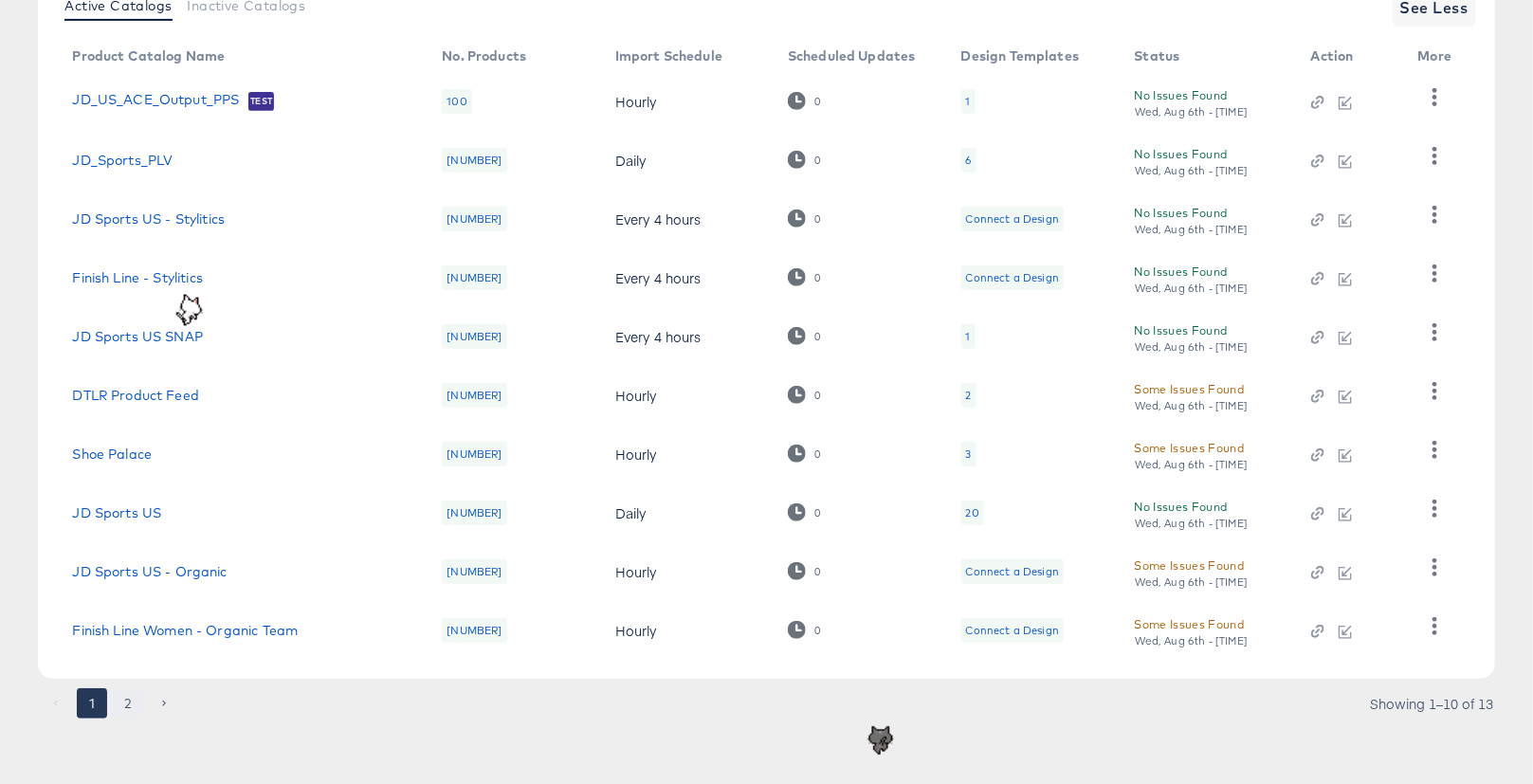 click on "2" at bounding box center [128, 703] 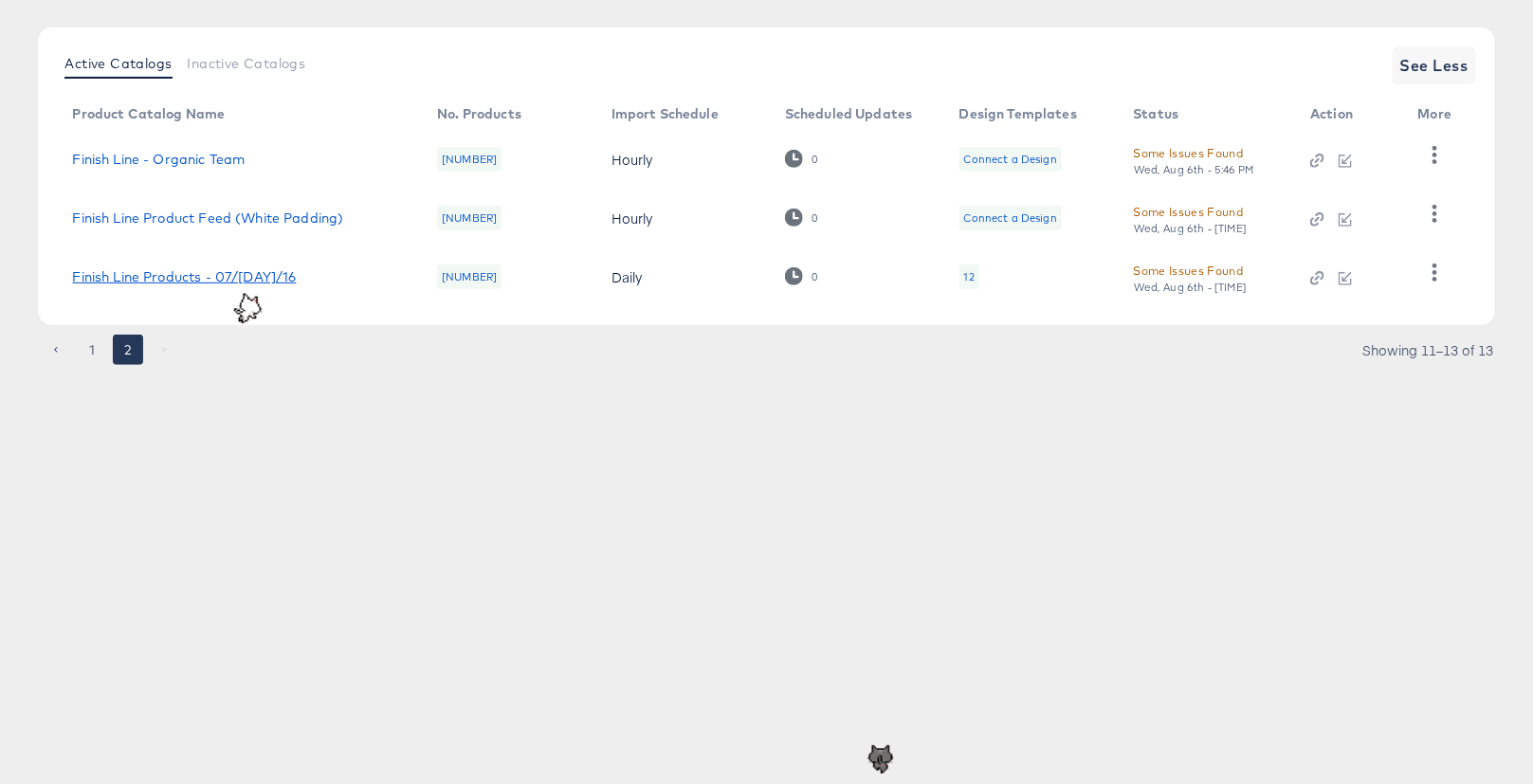 scroll, scrollTop: 0, scrollLeft: 0, axis: both 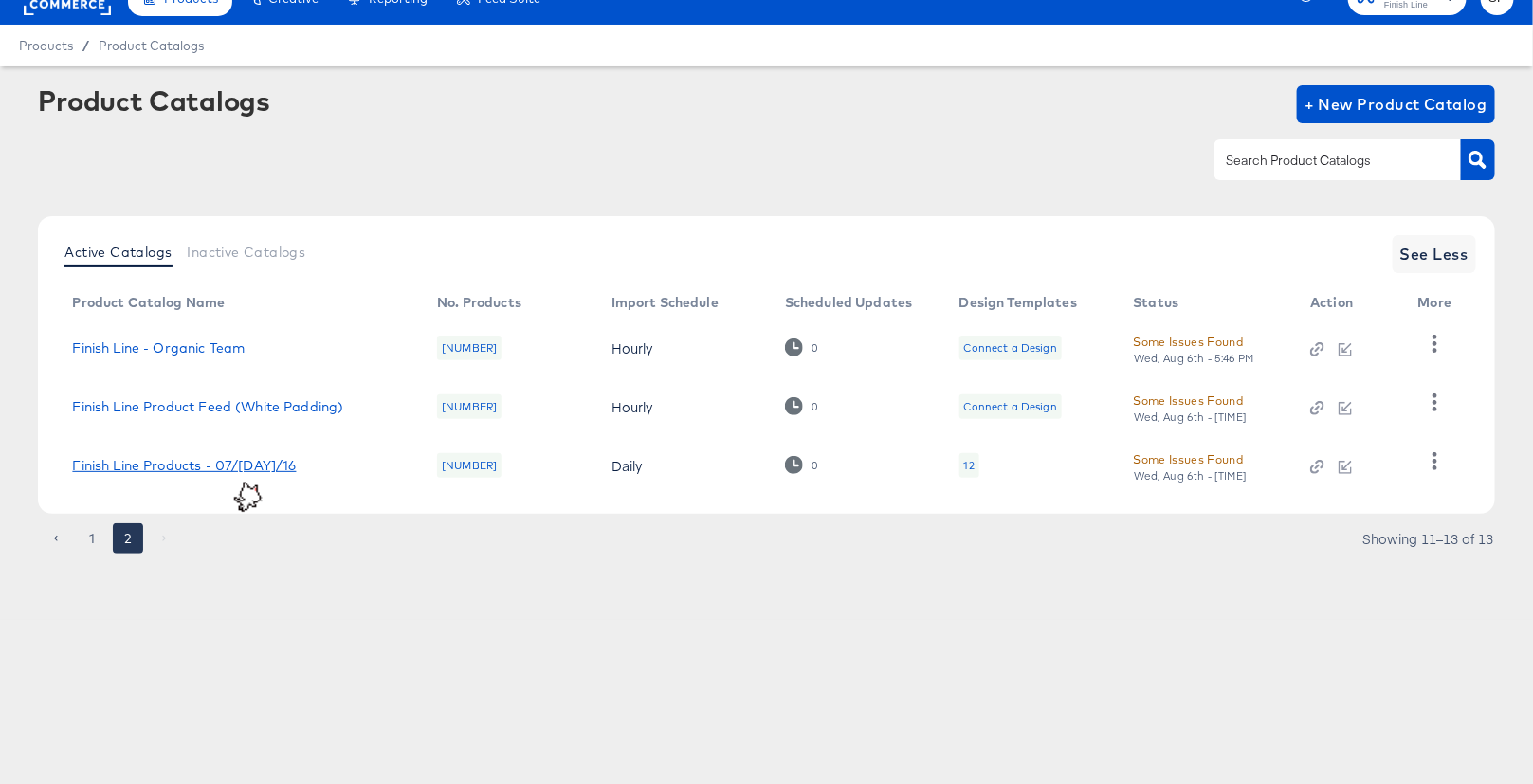 click on "Finish Line Products - 07/[DAY]/16" at bounding box center (184, 465) 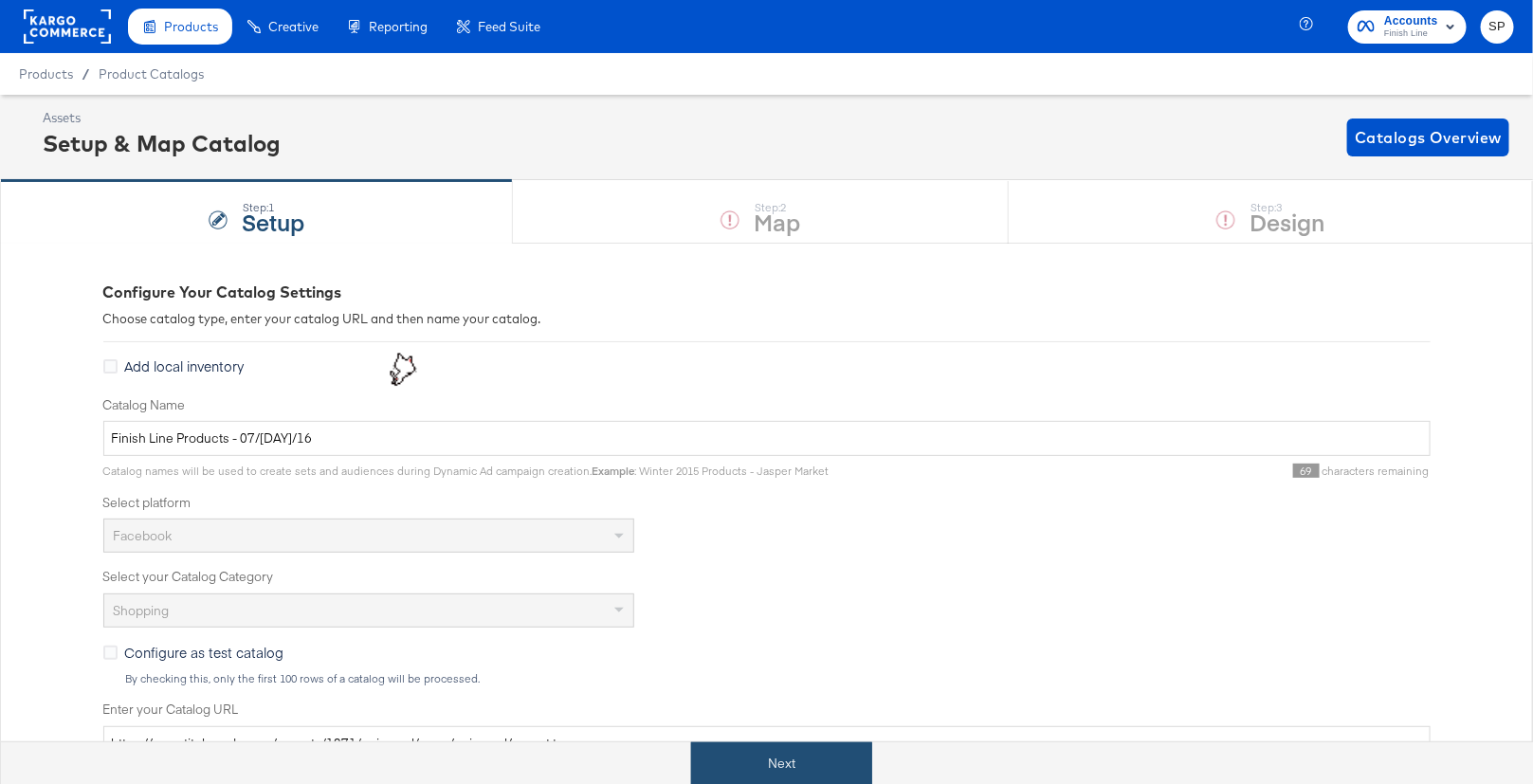 click on "Next" at bounding box center [781, 763] 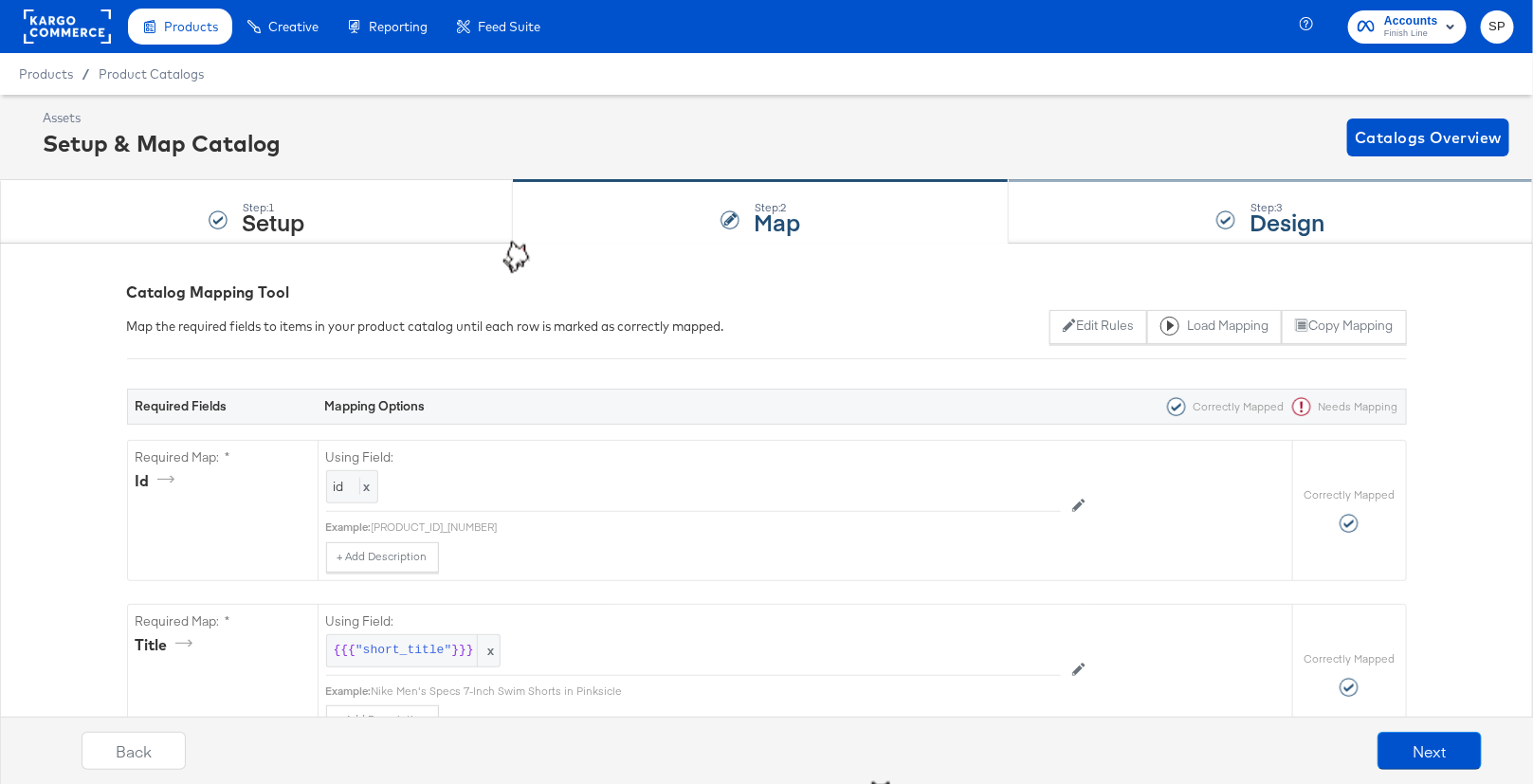 click on "Step:  3   Design" at bounding box center [1270, 212] 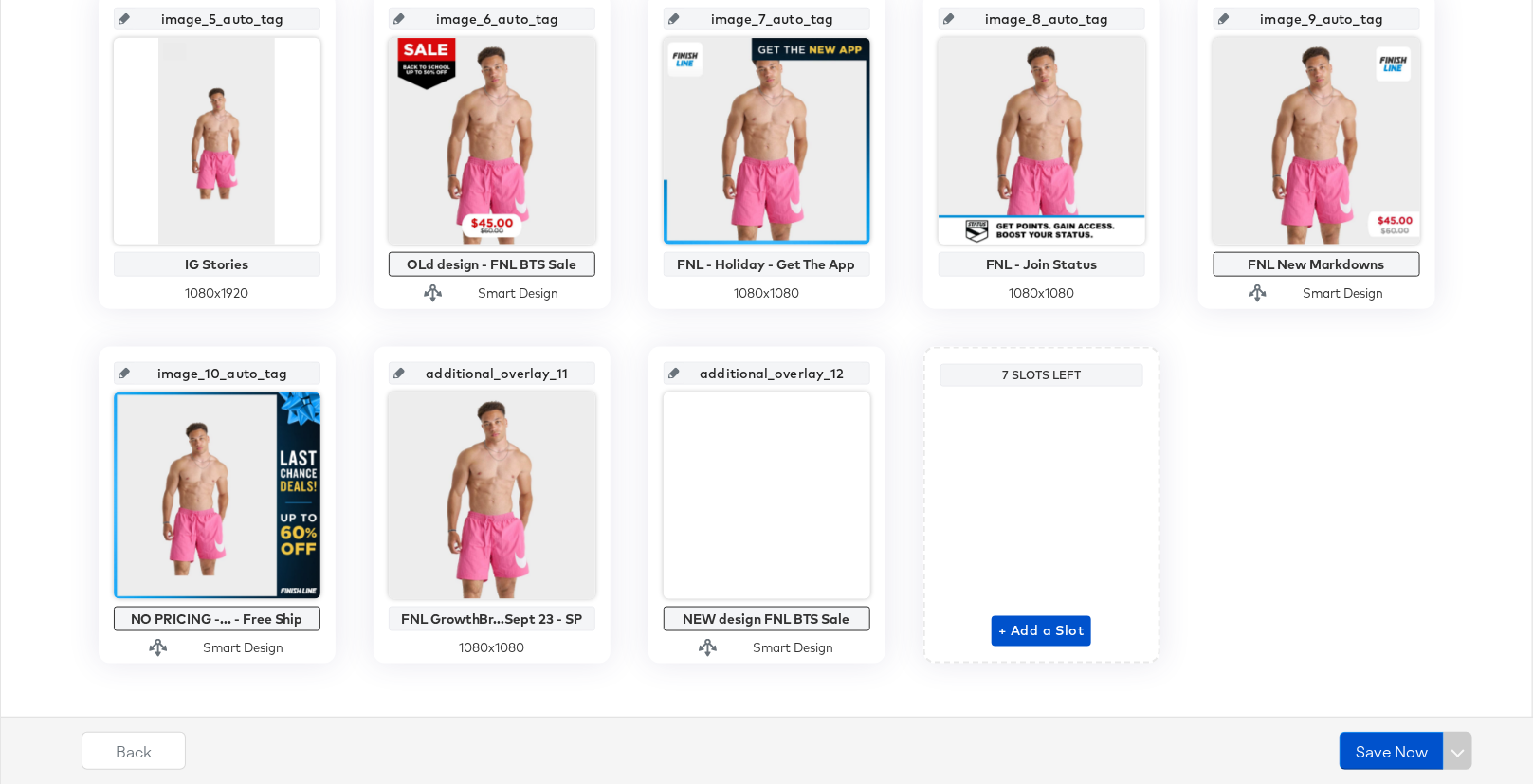 scroll, scrollTop: 828, scrollLeft: 0, axis: vertical 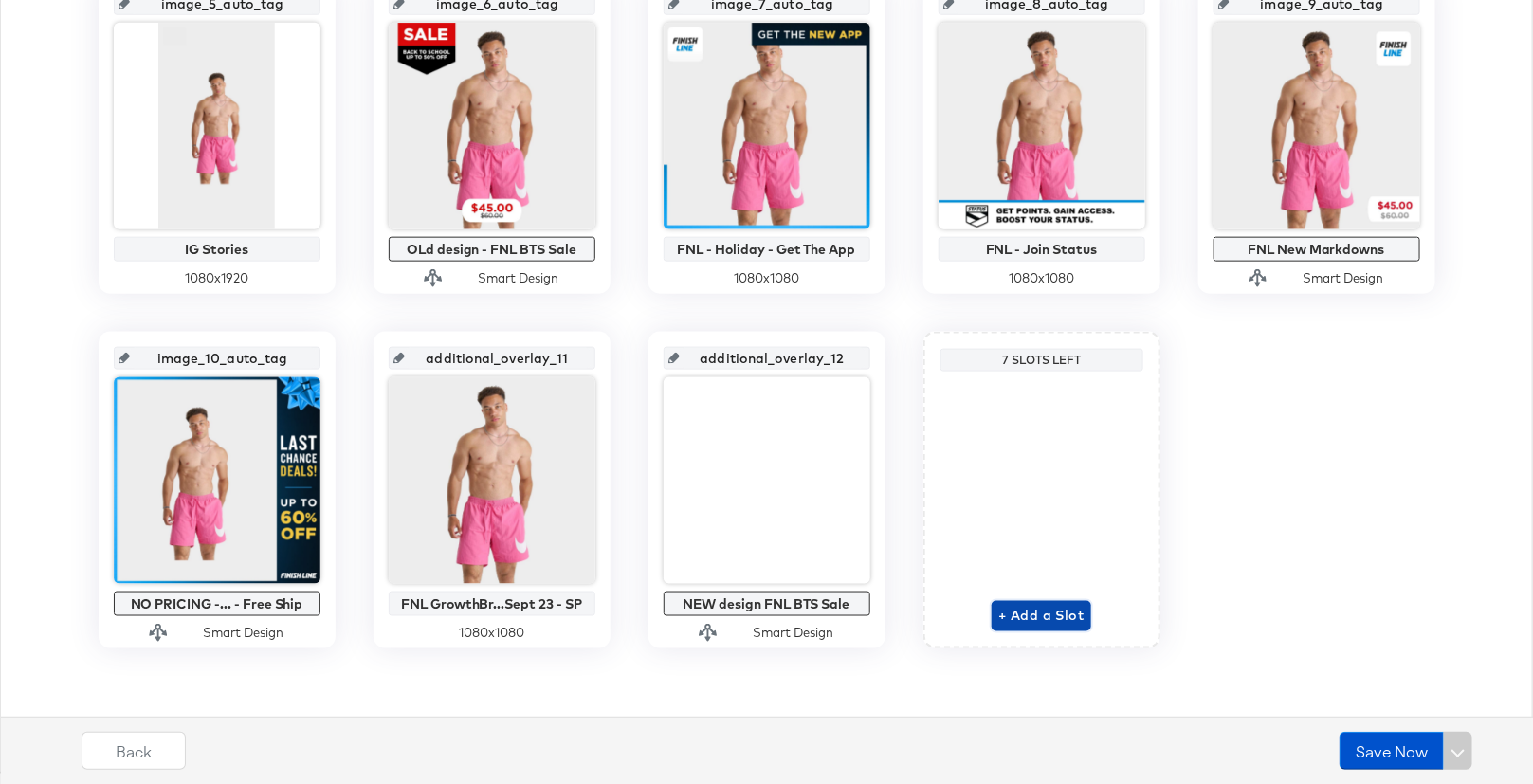 click on "+ Add a Slot" at bounding box center (1042, 615) 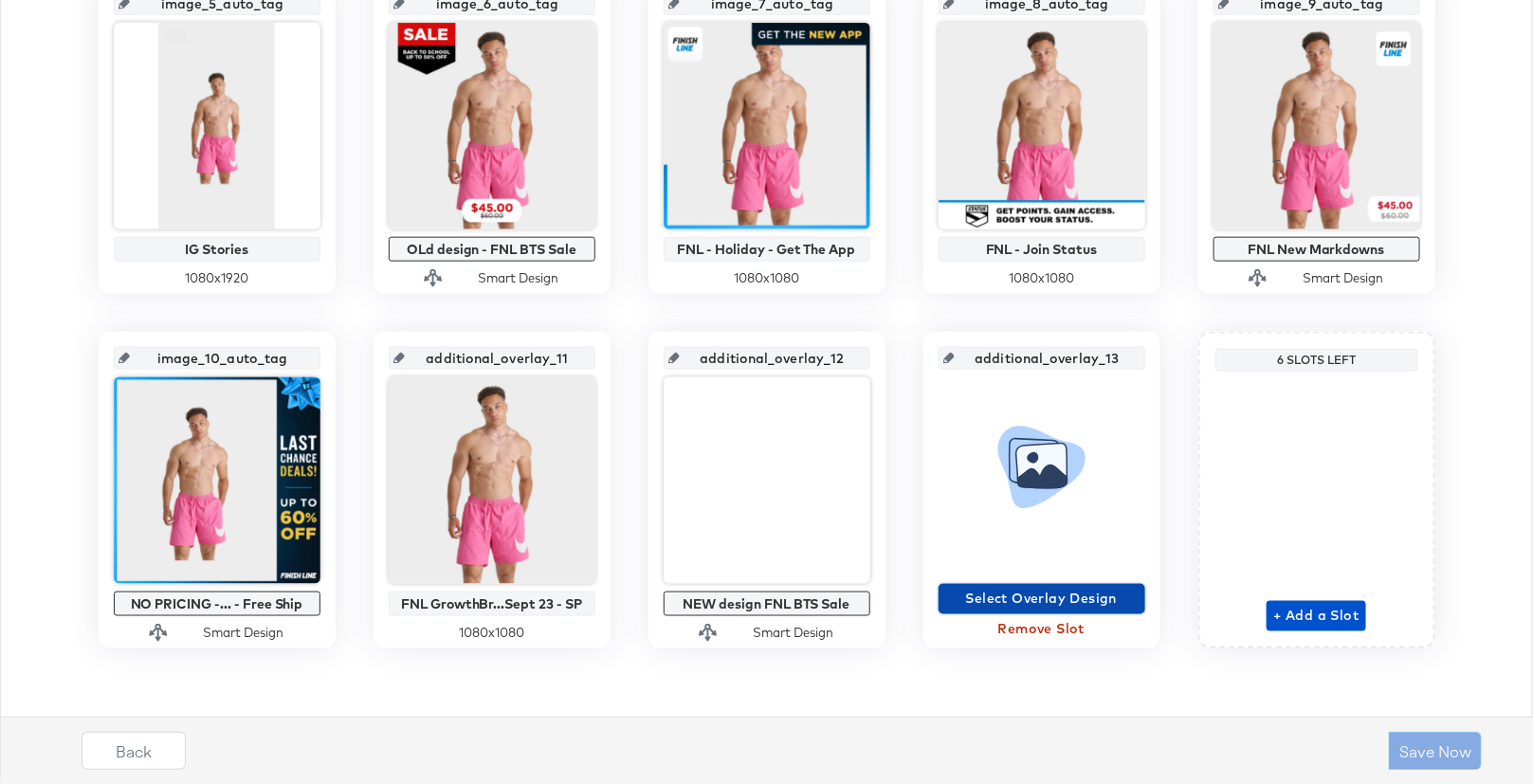 click on "Select Overlay Design" at bounding box center (1042, 598) 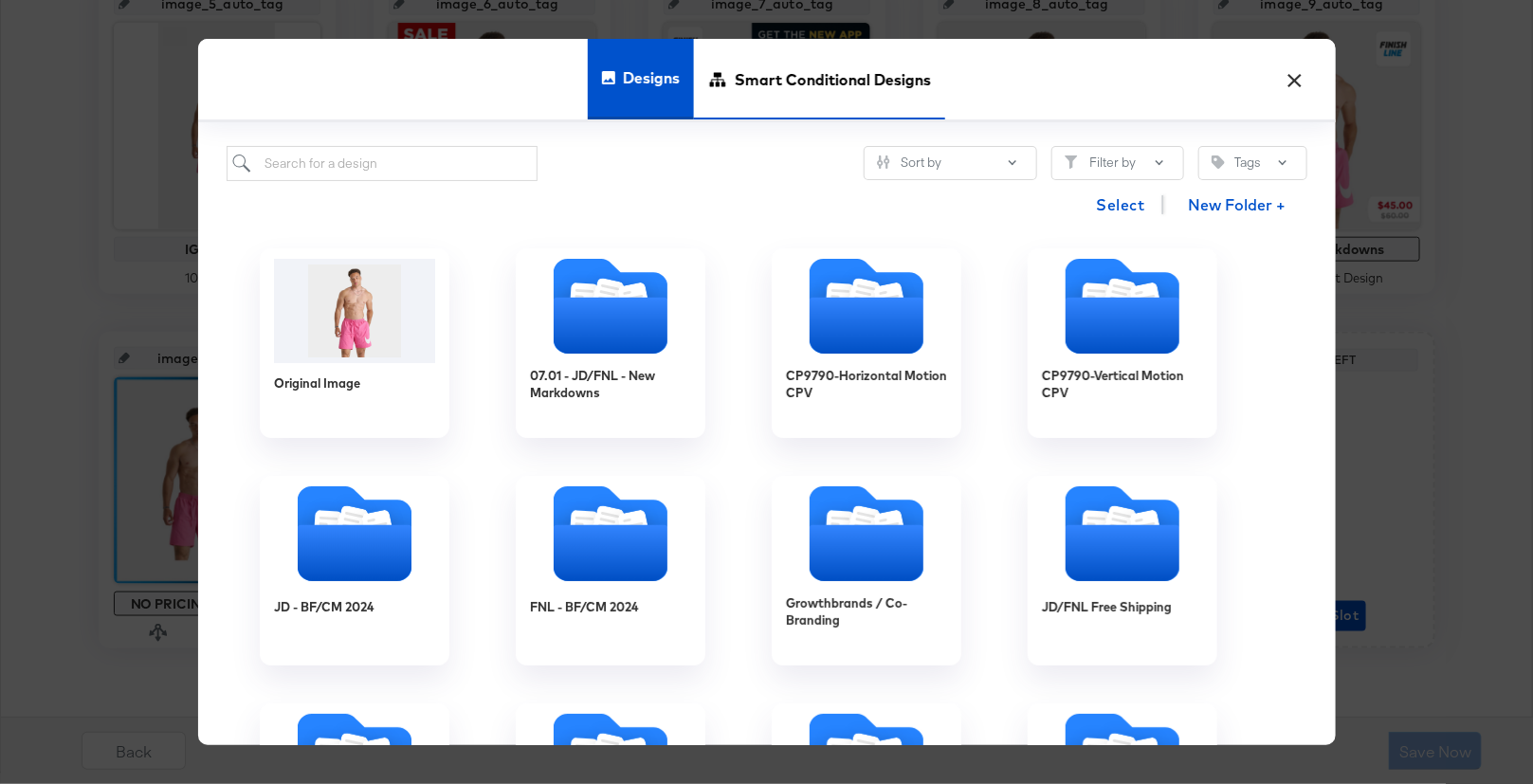click on "Smart Conditional Designs" at bounding box center (832, 80) 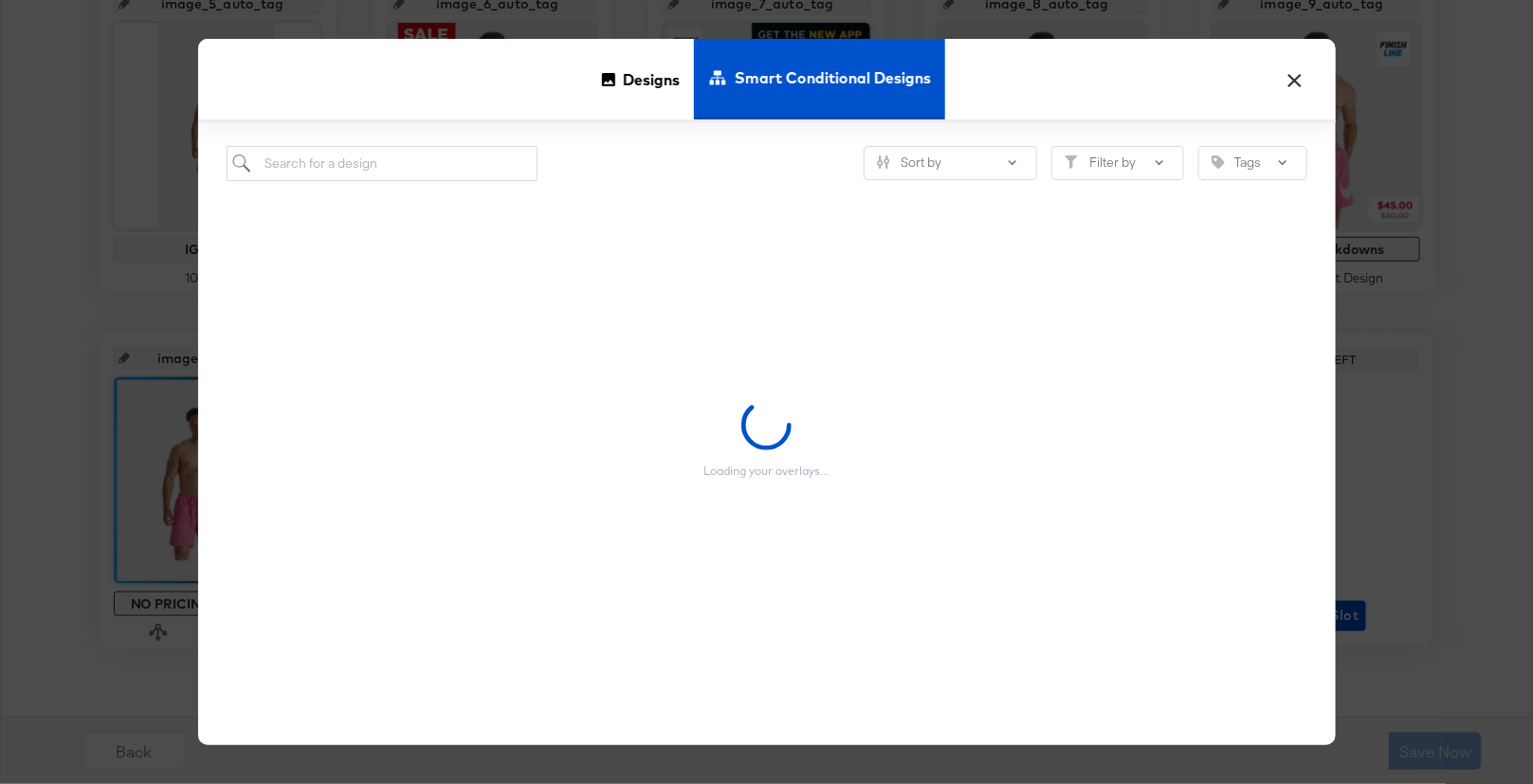 click on "×" at bounding box center (1295, 75) 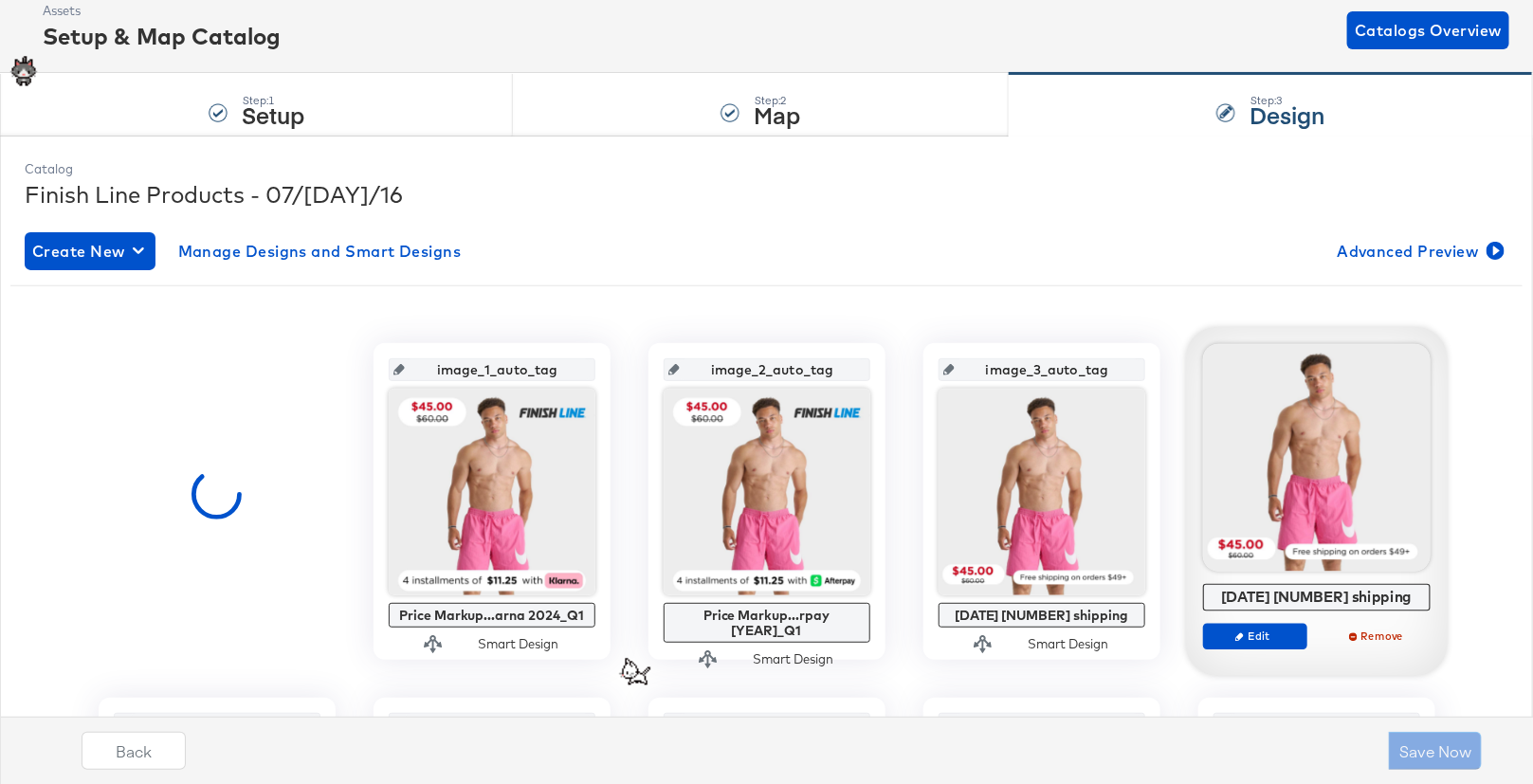 scroll, scrollTop: 0, scrollLeft: 0, axis: both 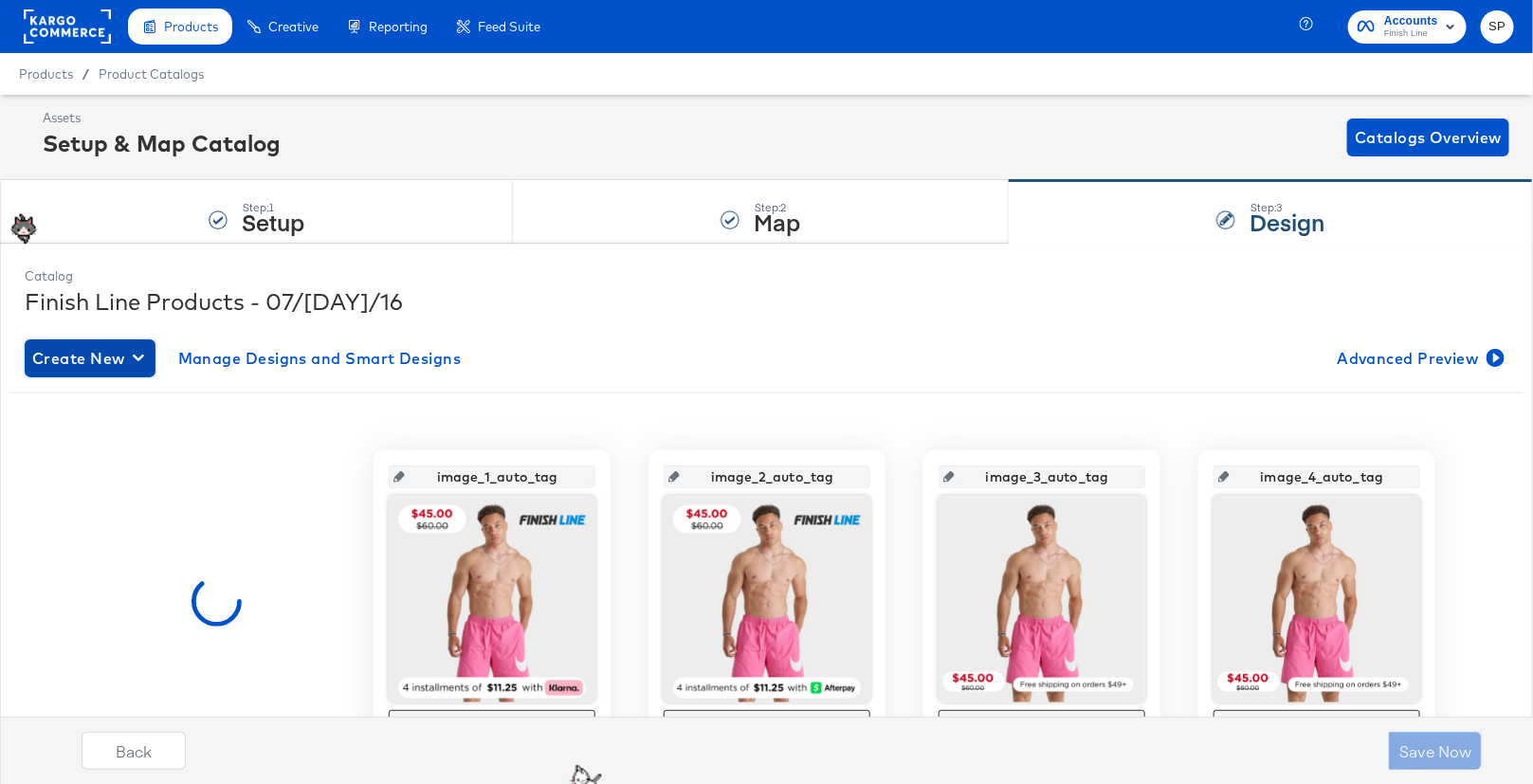 click on "Create New" at bounding box center (90, 358) 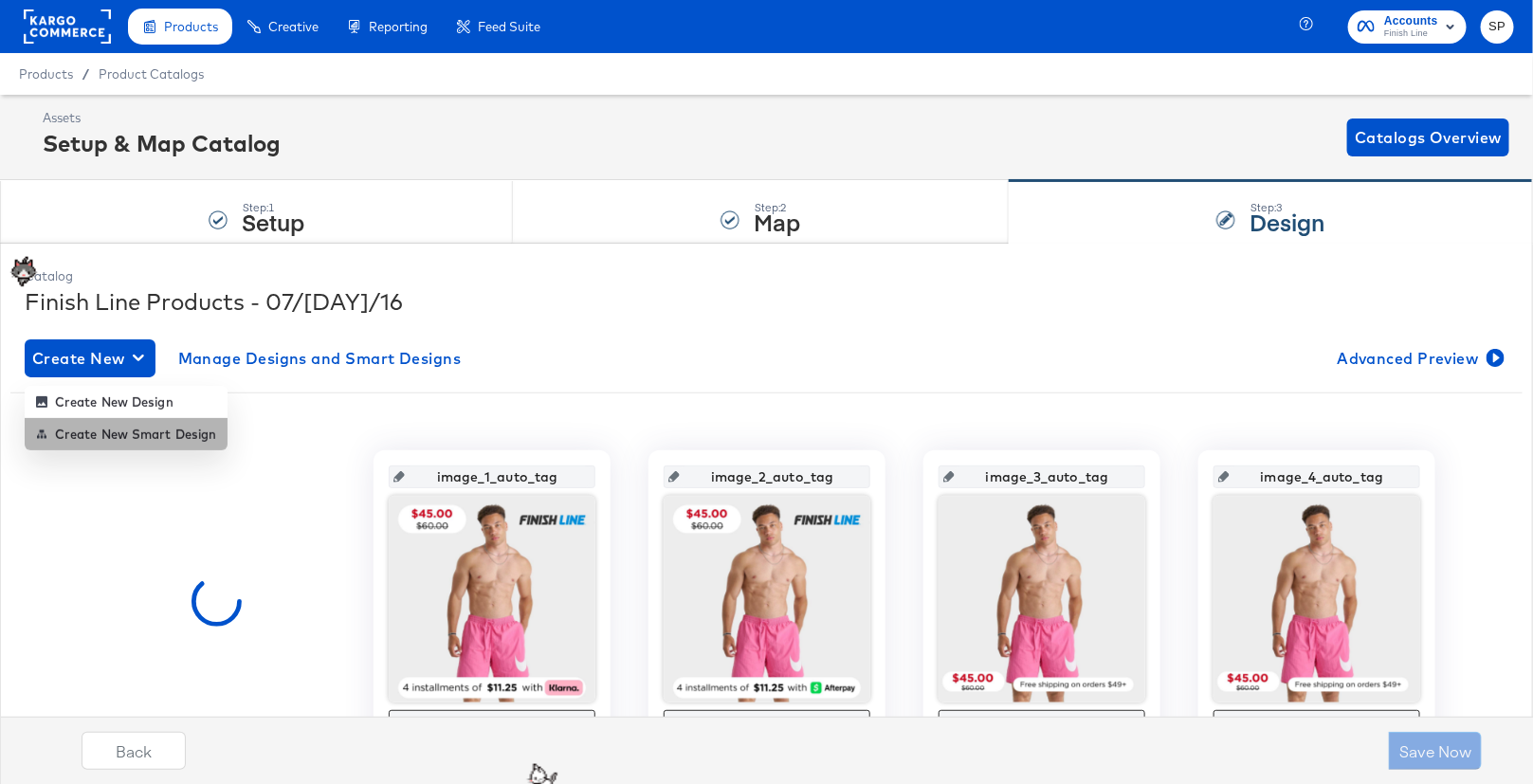 click on "Create New Smart Design" at bounding box center [126, 434] 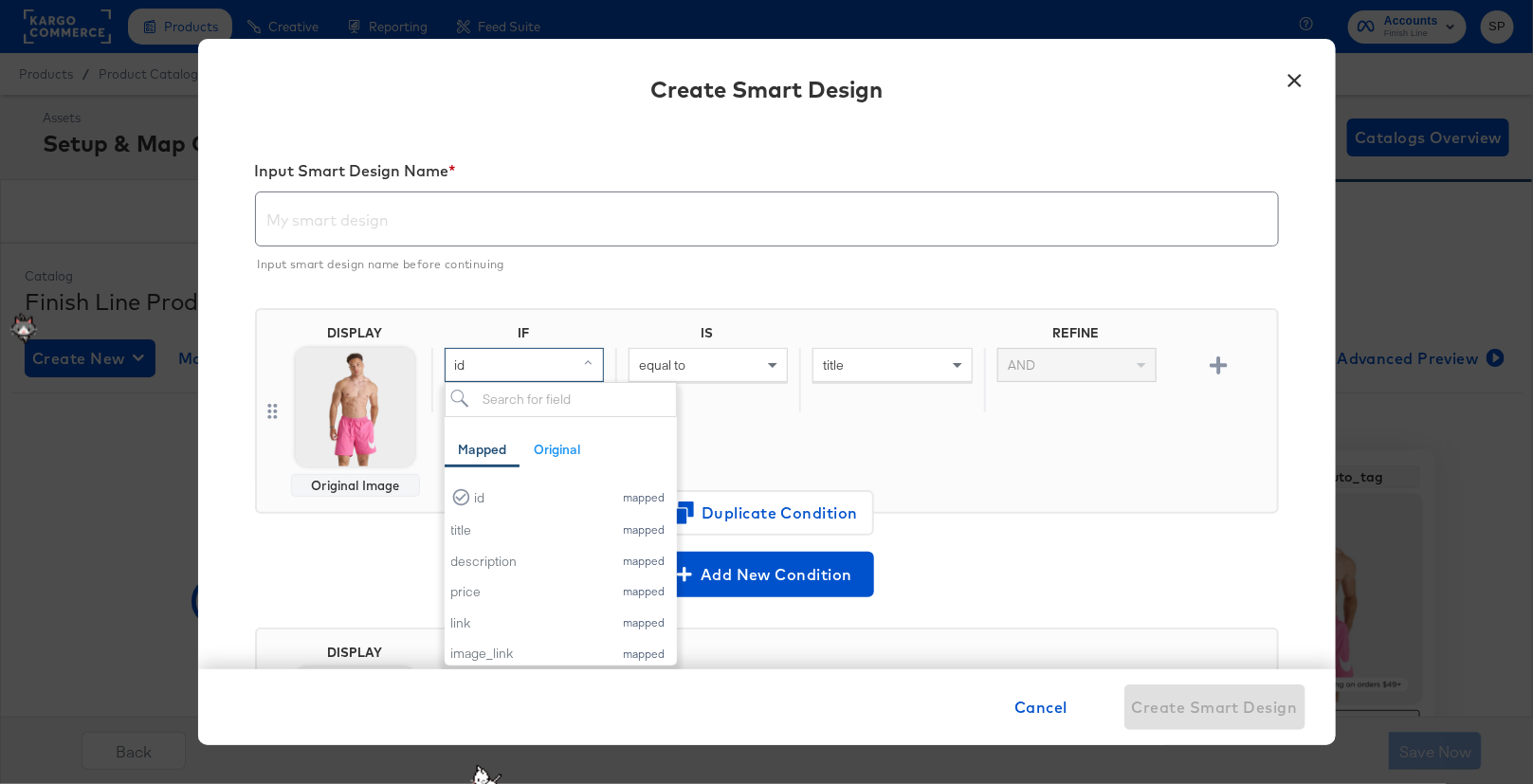 click on "id" at bounding box center [524, 365] 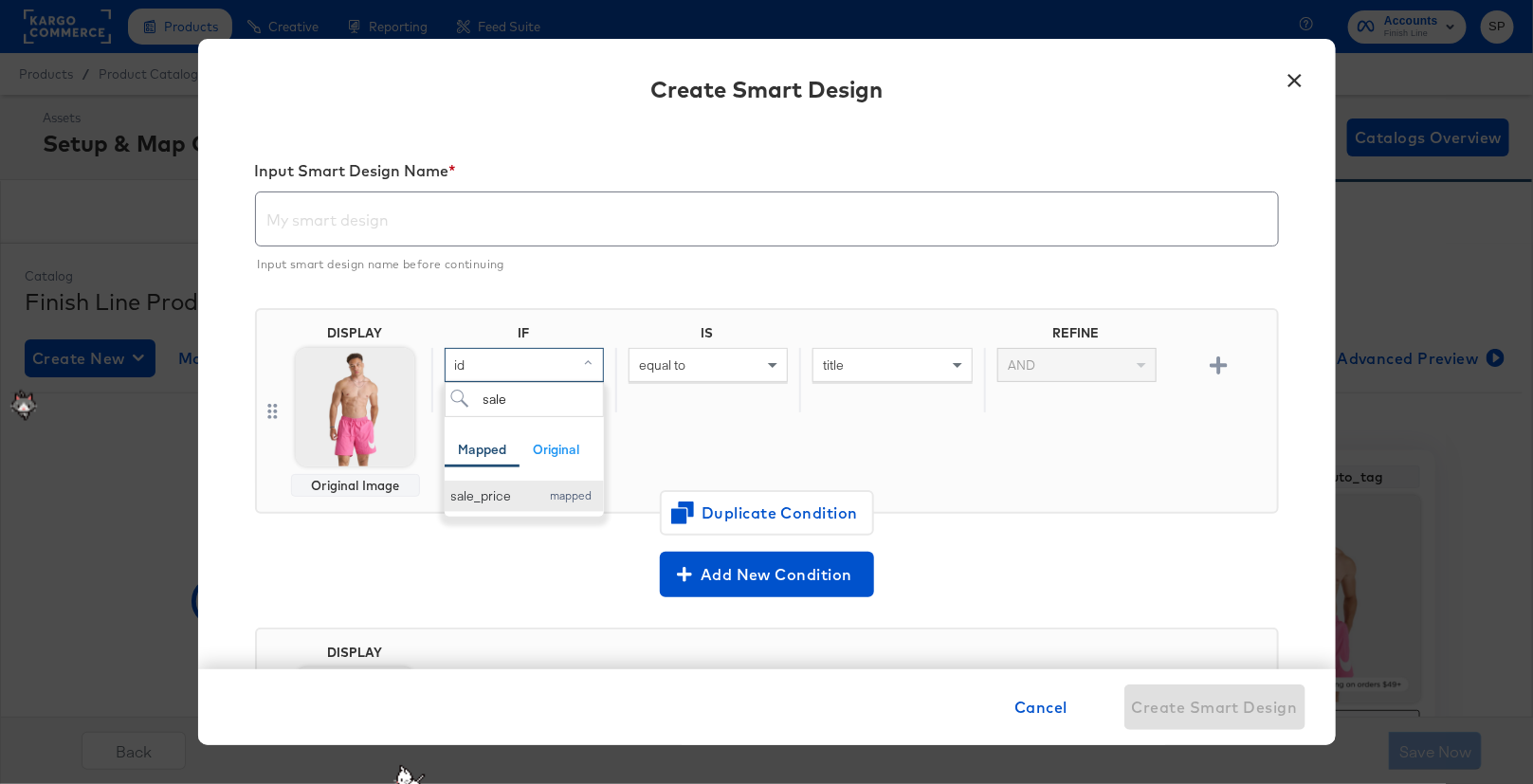 type on "sale" 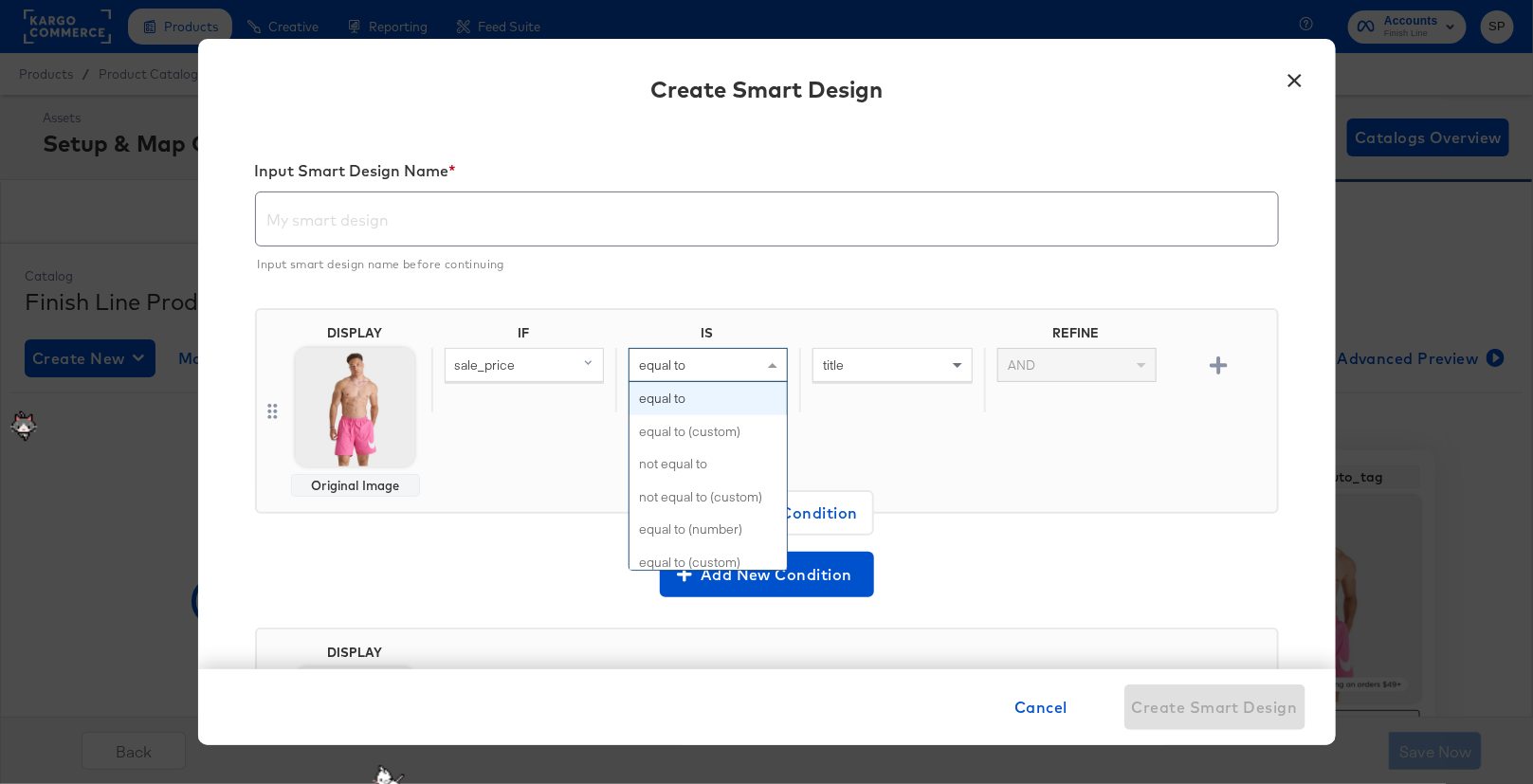 click on "equal to" at bounding box center [708, 365] 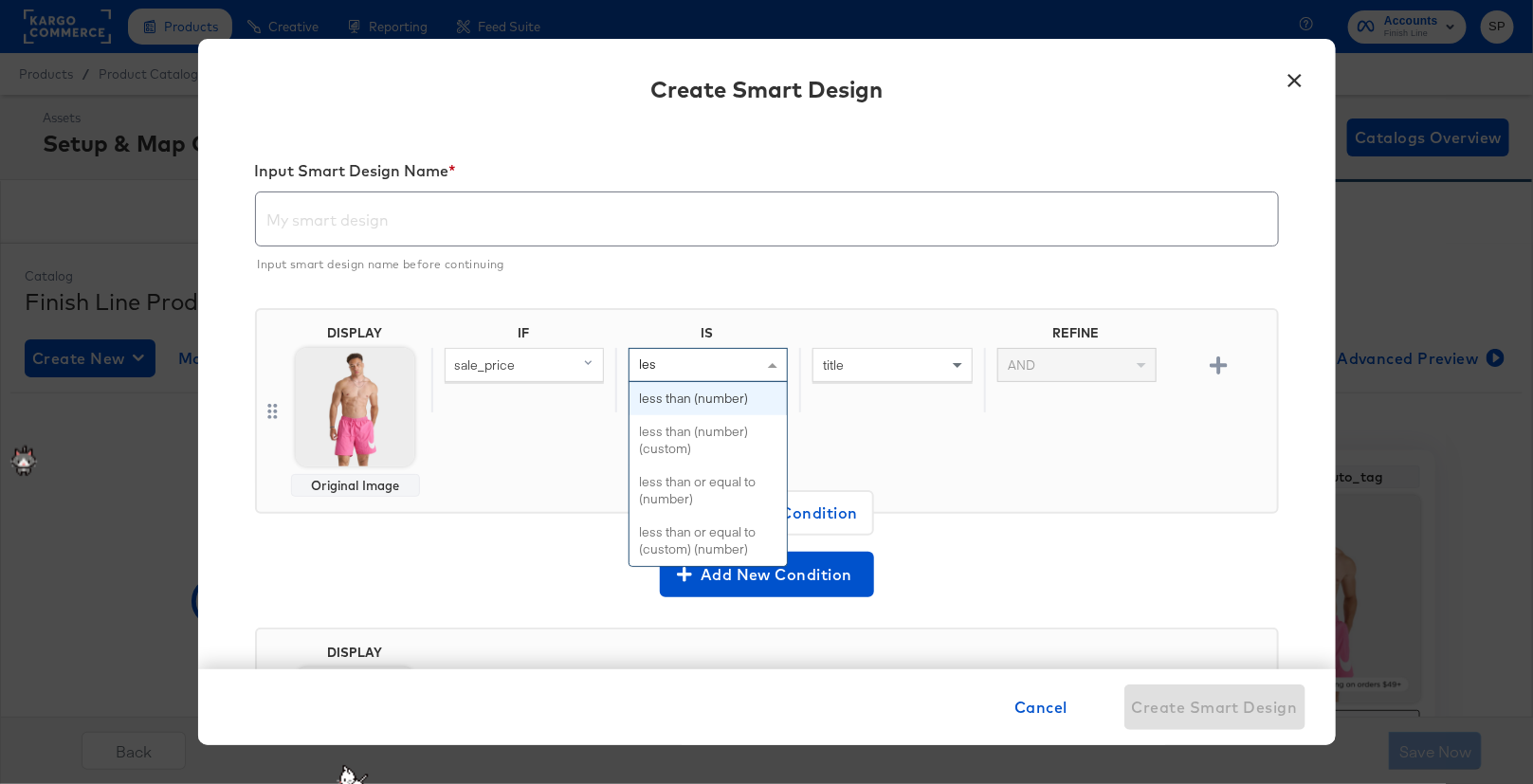 type on "less" 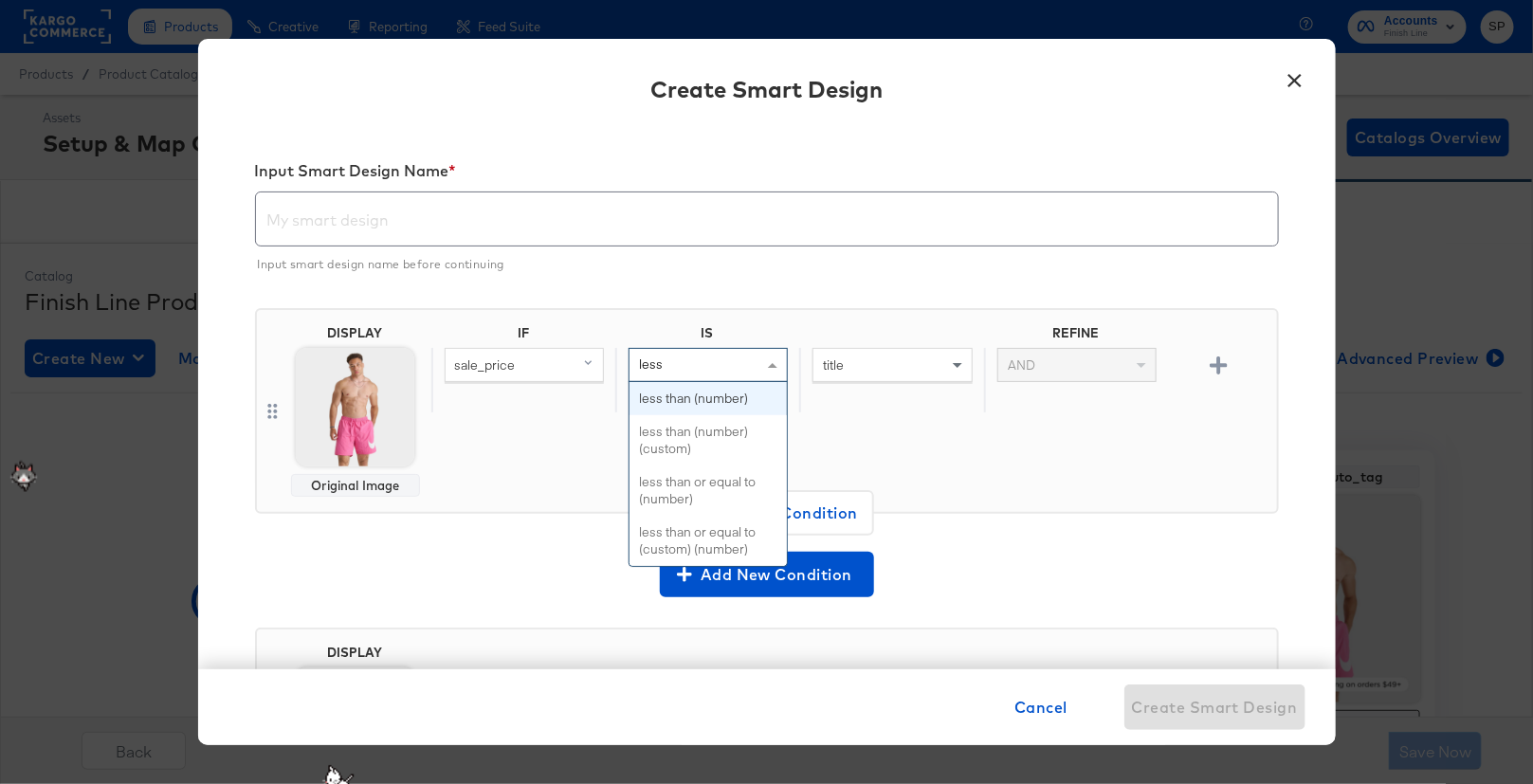 type 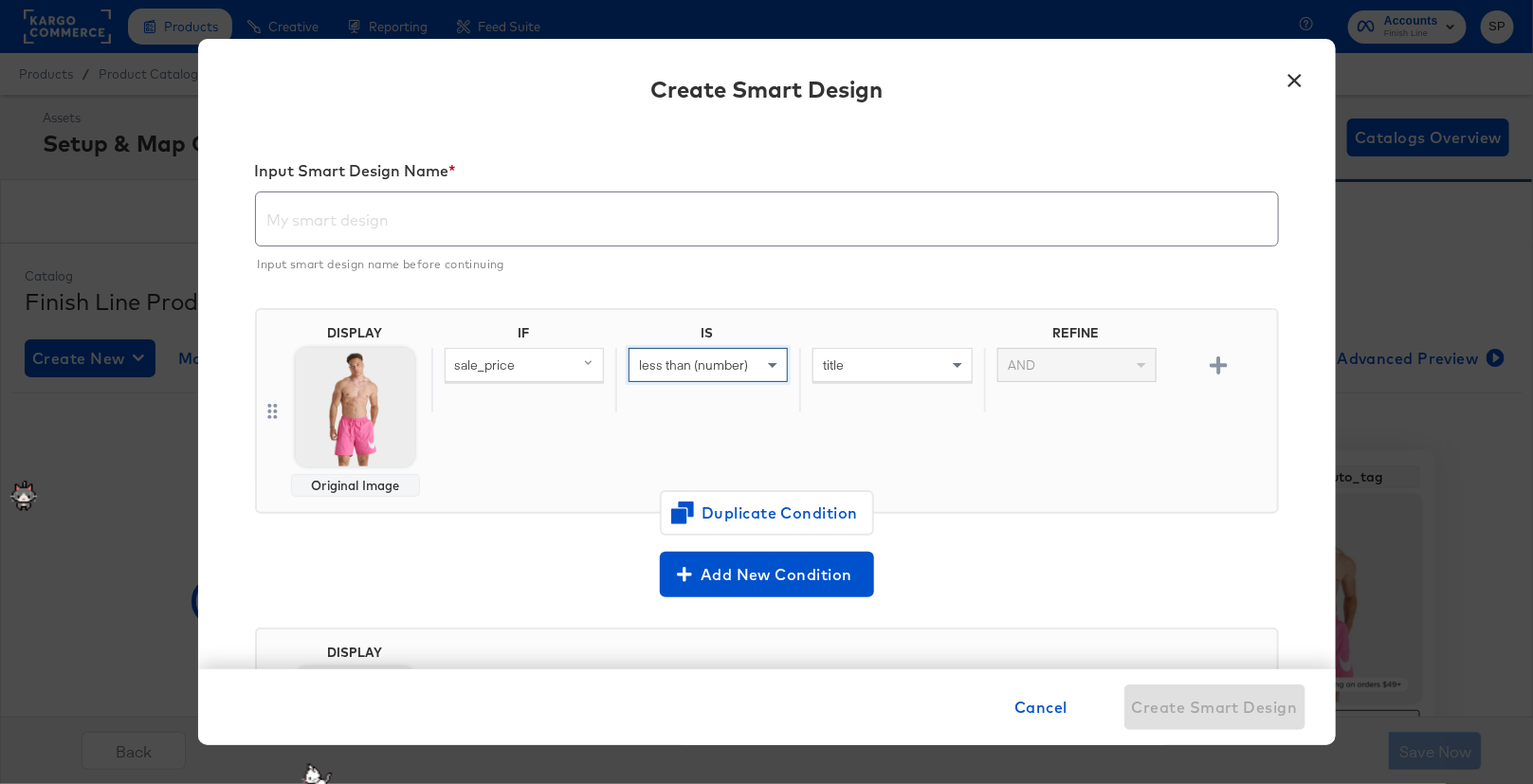 click on "title" at bounding box center [892, 365] 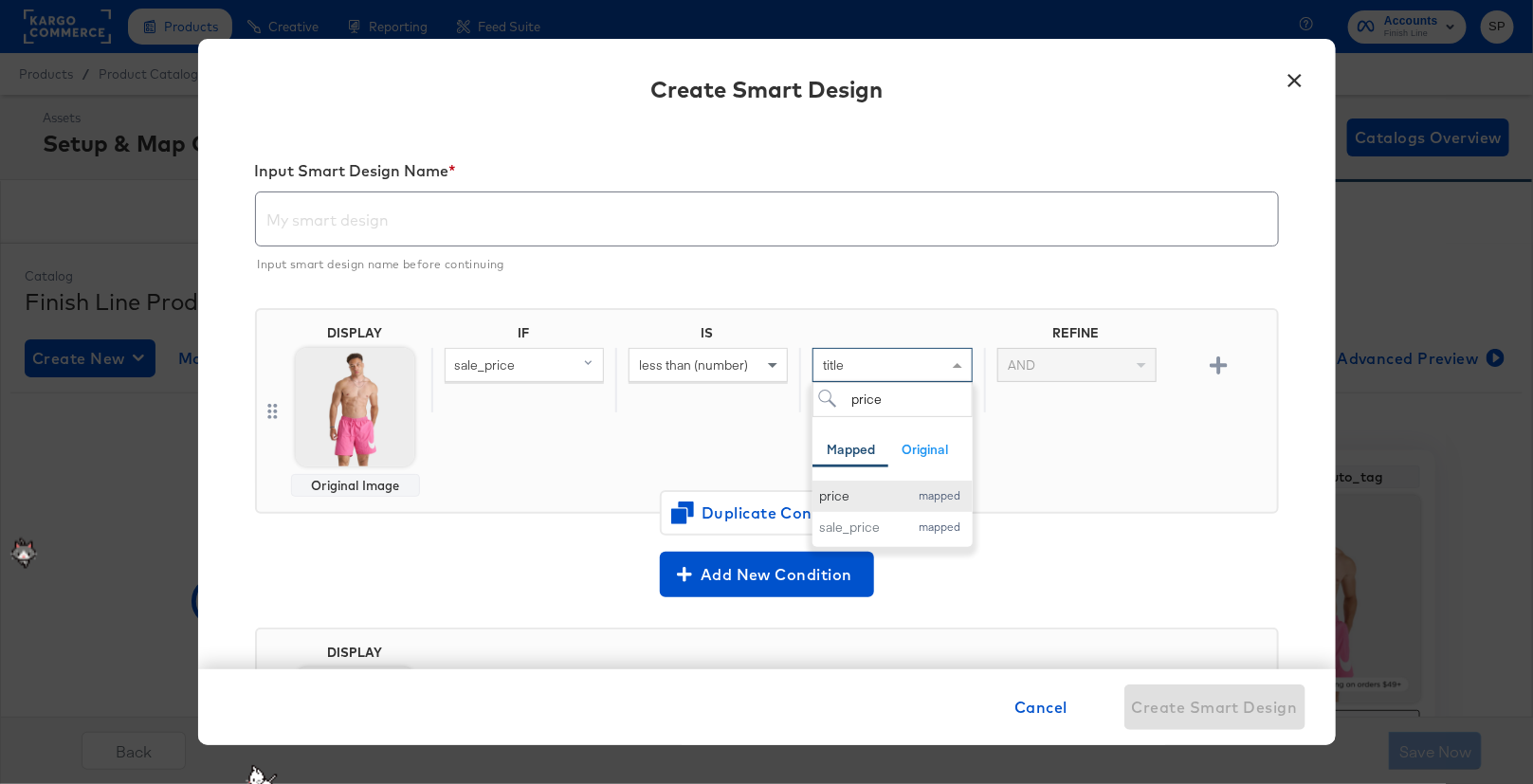 type on "price" 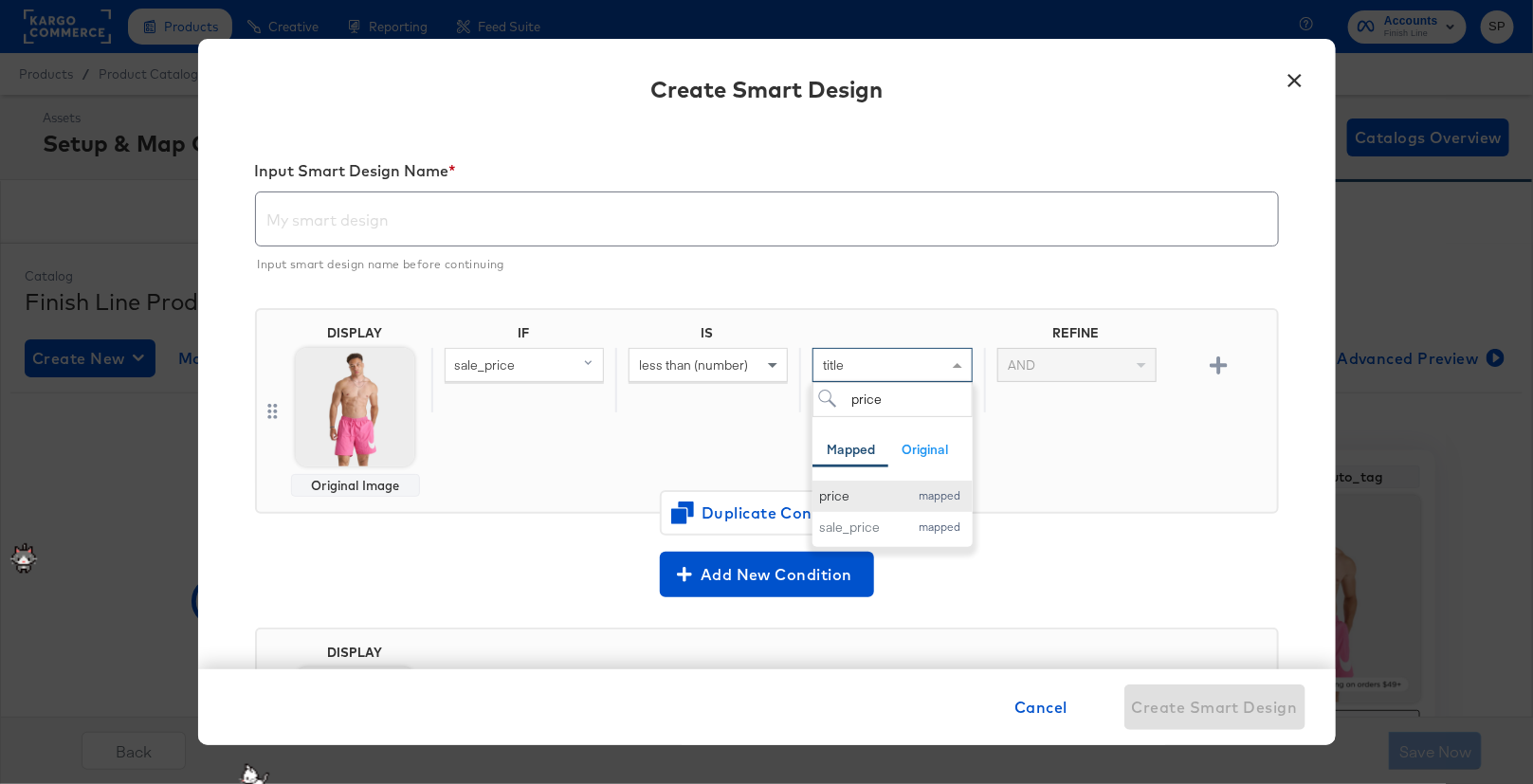 click on "price" at bounding box center (859, 496) 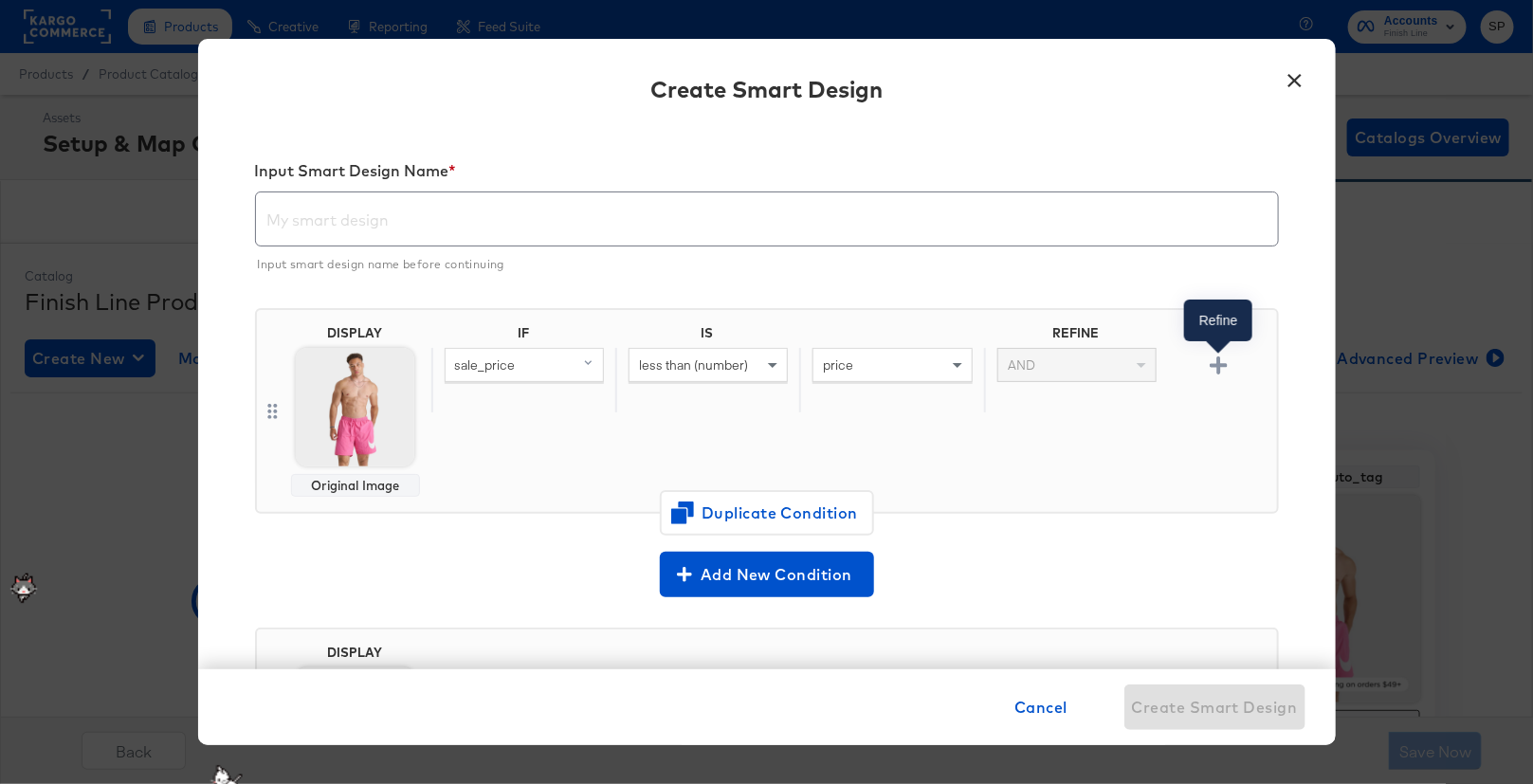 click 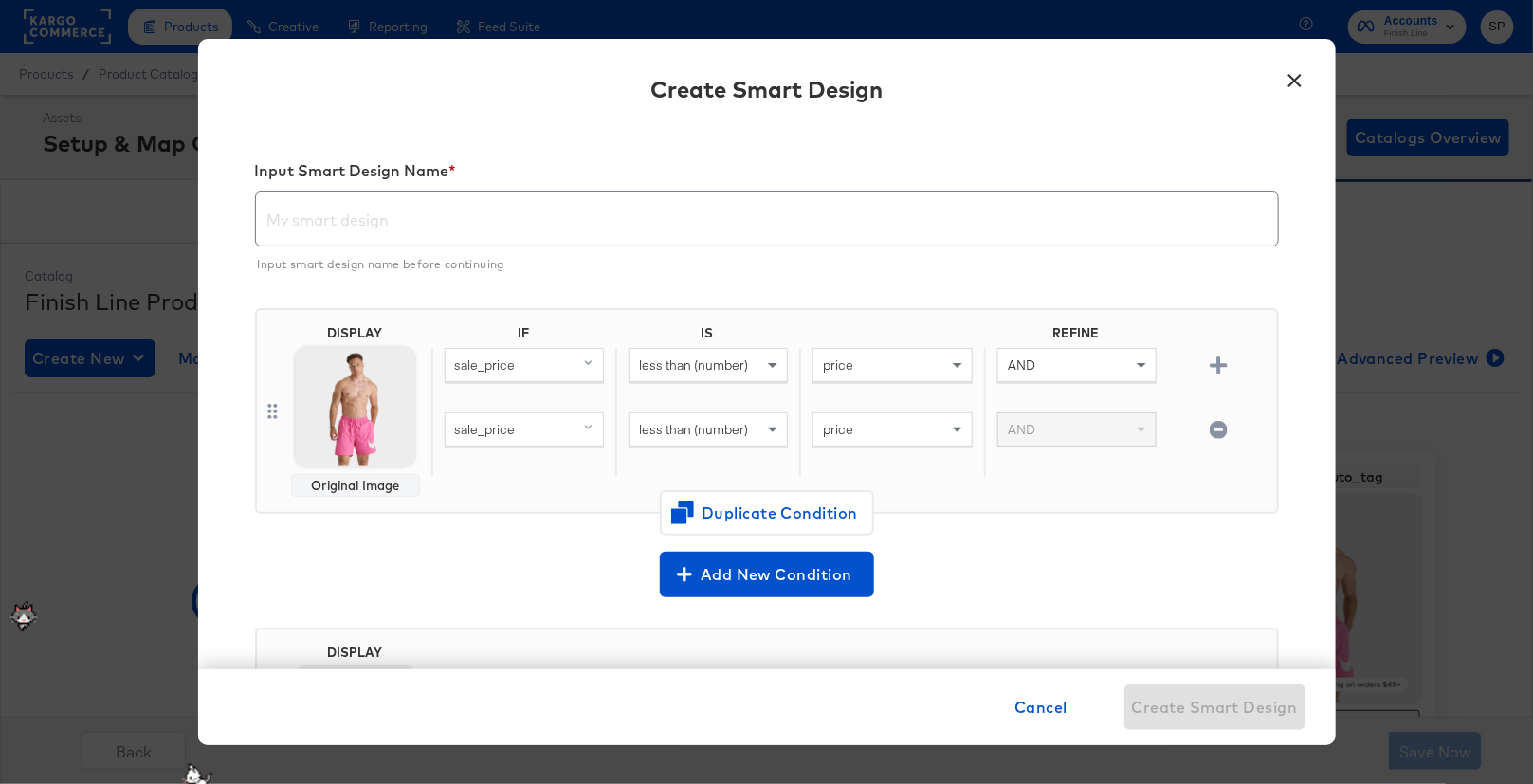 click on "less than (number)" at bounding box center (693, 429) 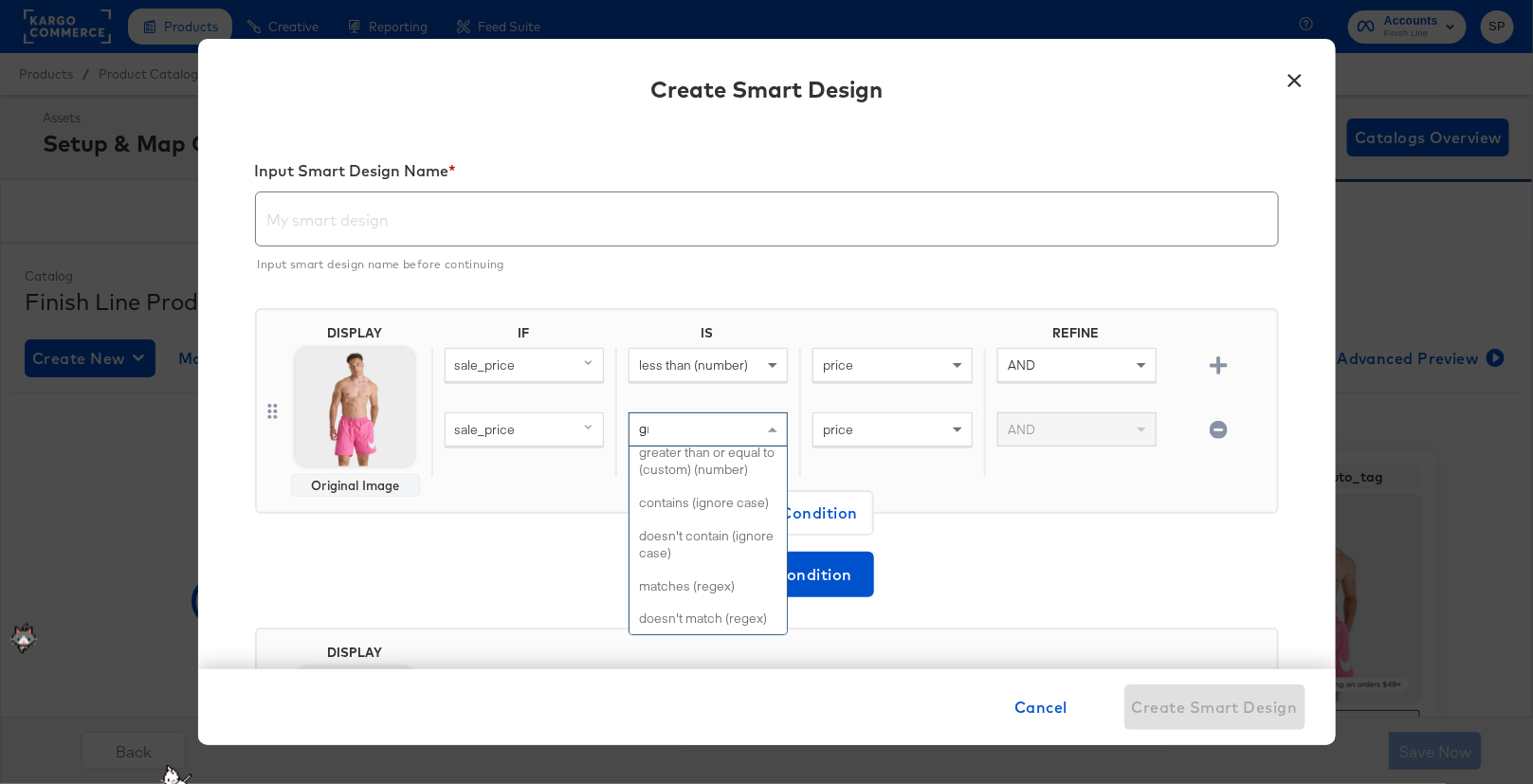 scroll, scrollTop: 0, scrollLeft: 0, axis: both 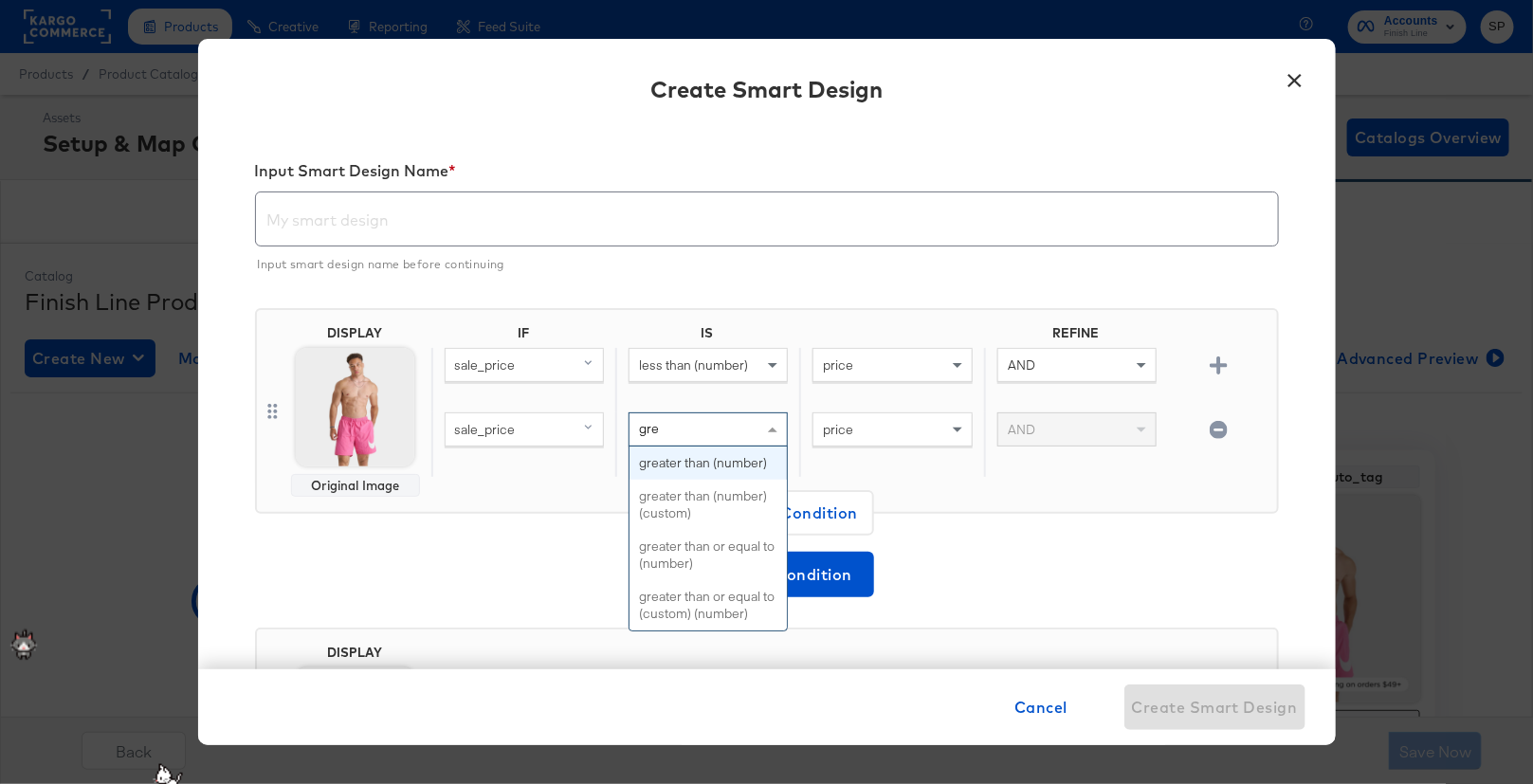 type on "grea" 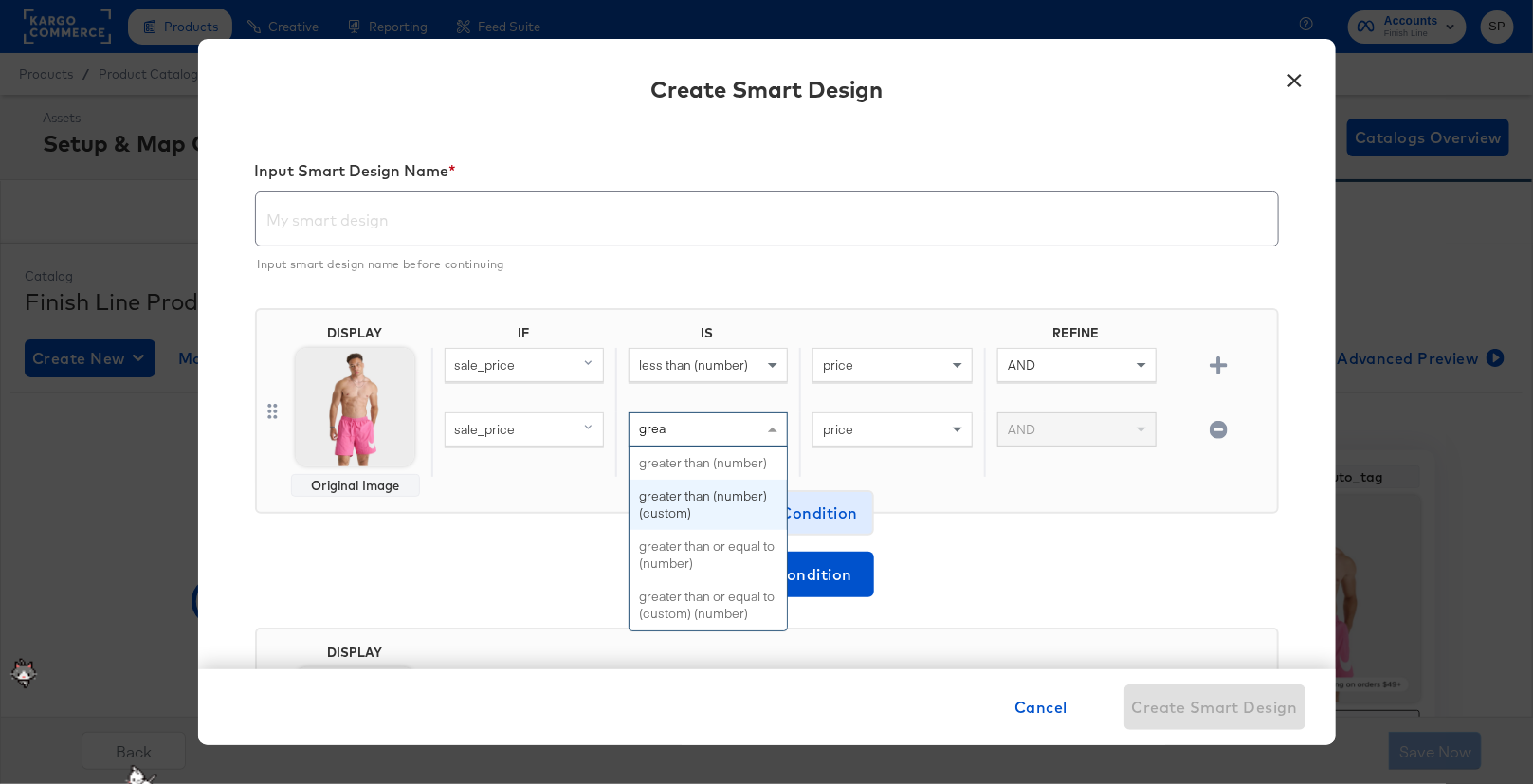 type 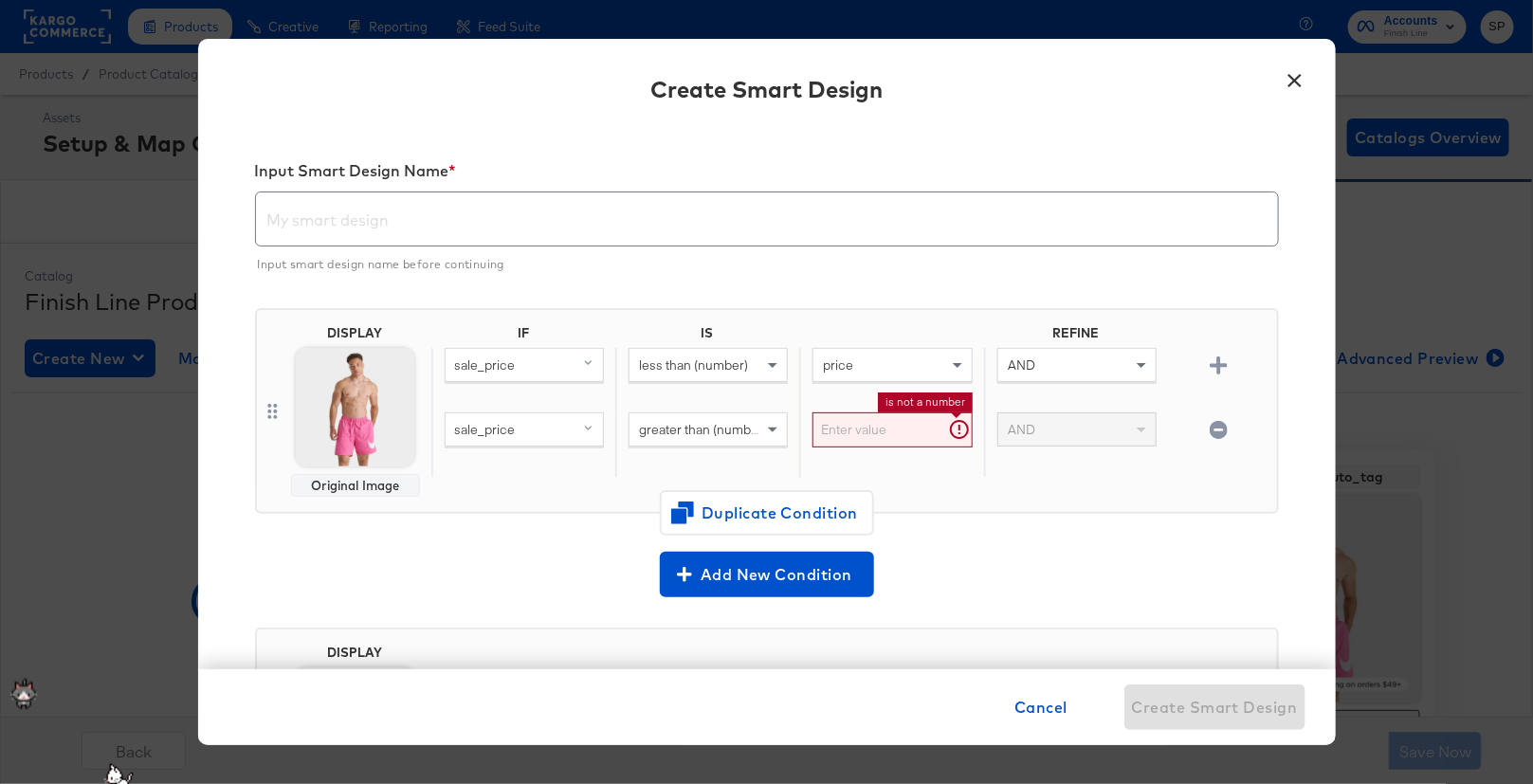 click at bounding box center [892, 429] 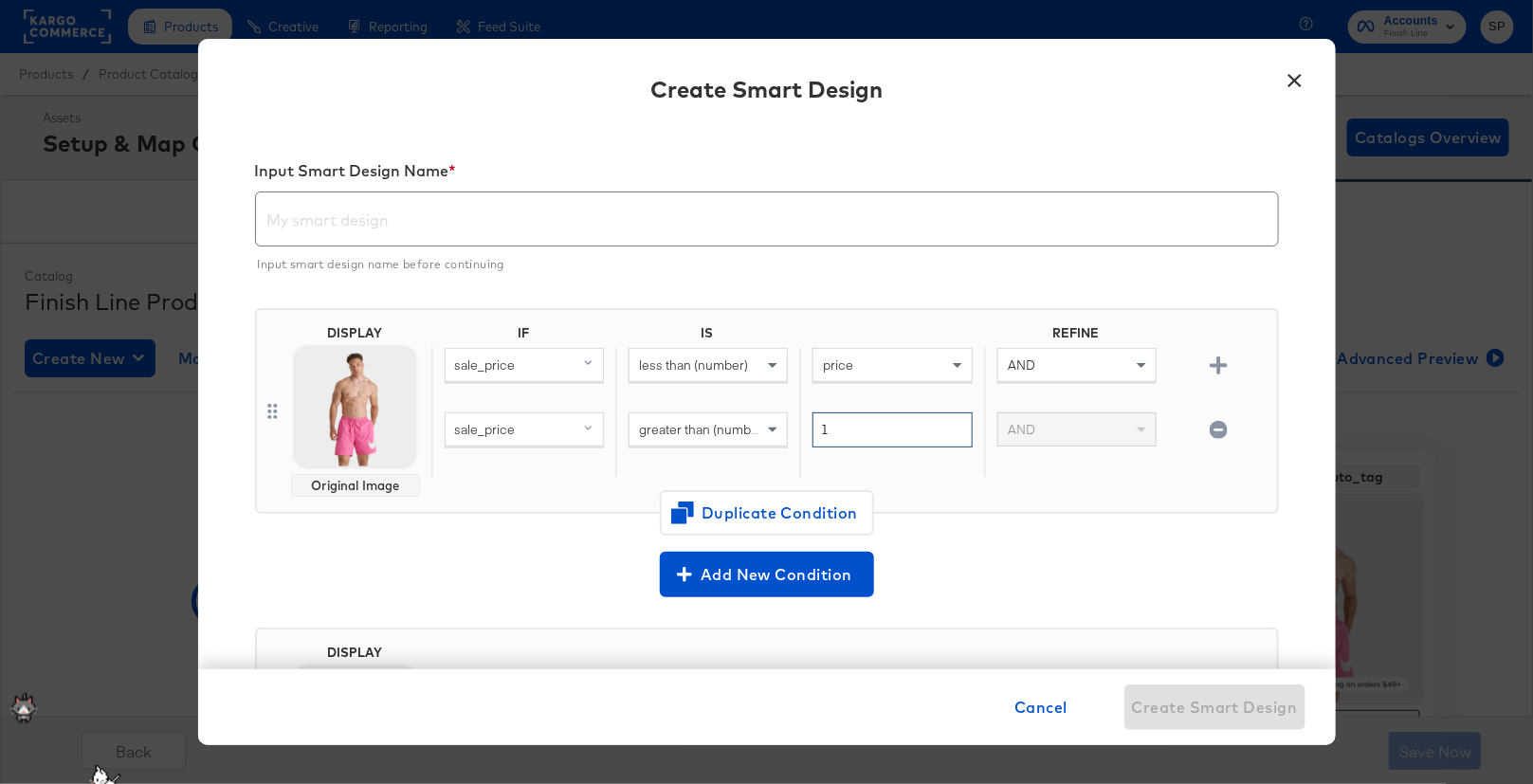 type on "1" 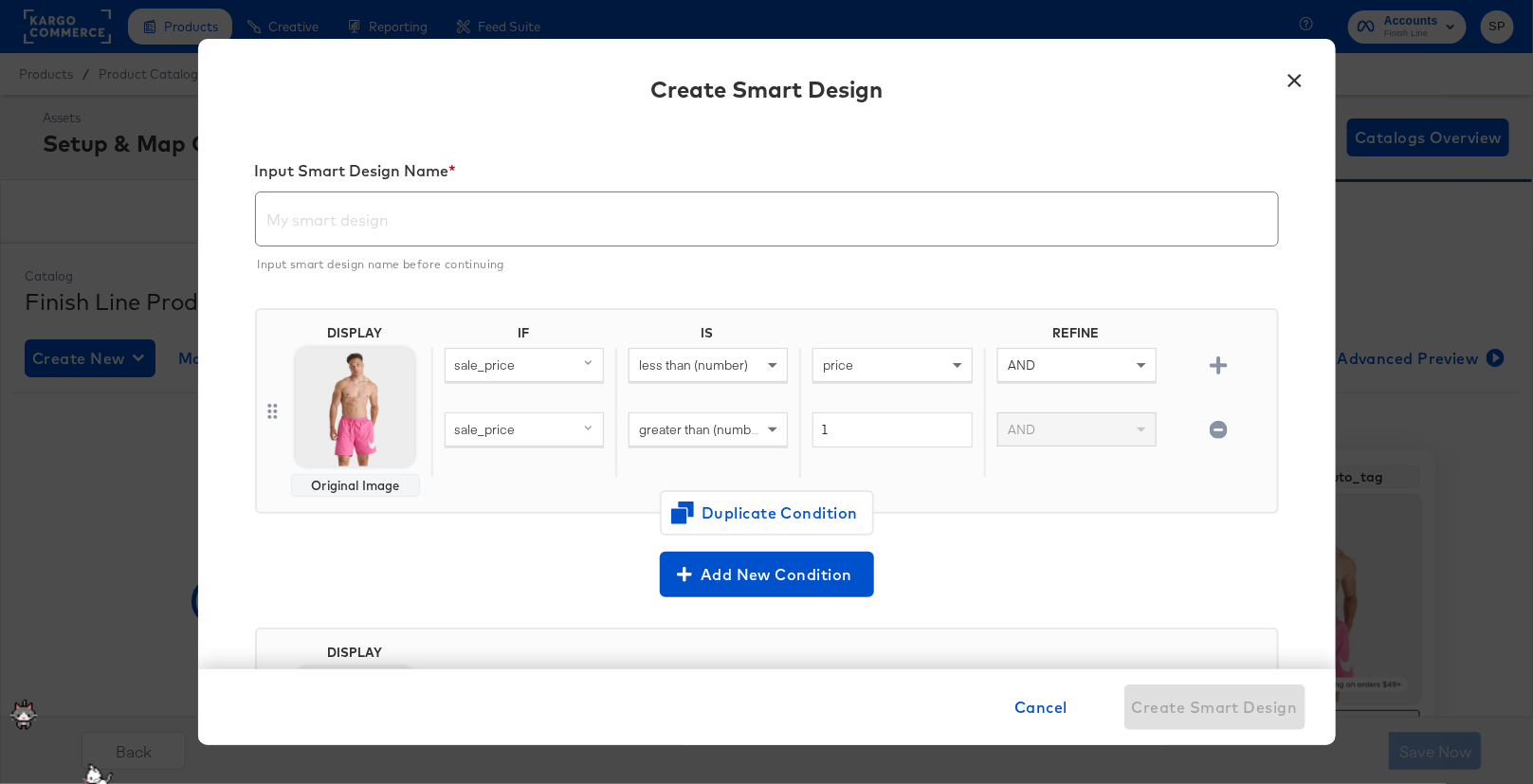 click on "DISPLAY Original Image IF IS   REFINE   sale_price less than (number) price AND sale_price greater than (number) (custom) 1 AND" at bounding box center (767, 410) 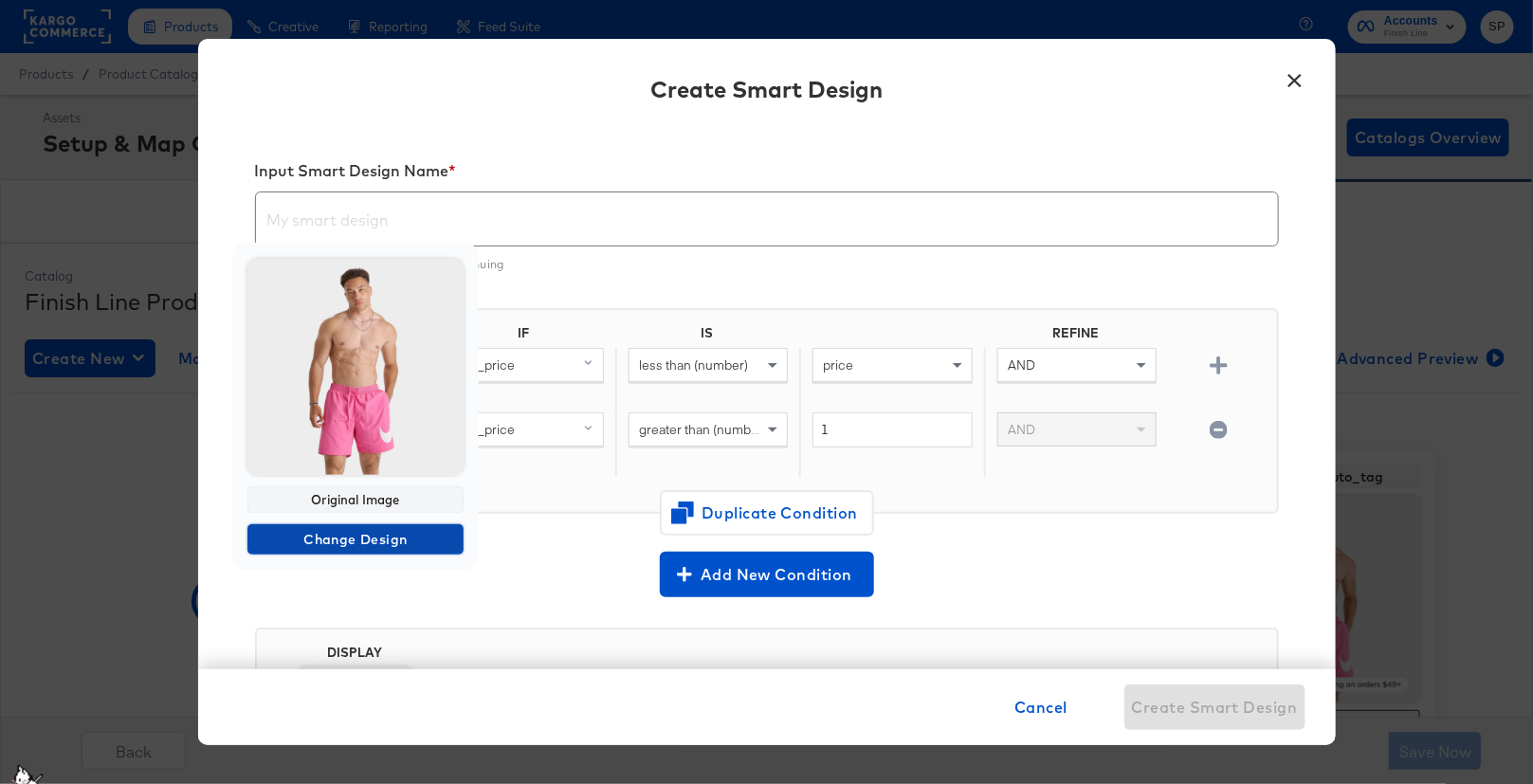 click on "Change Design" at bounding box center [356, 539] 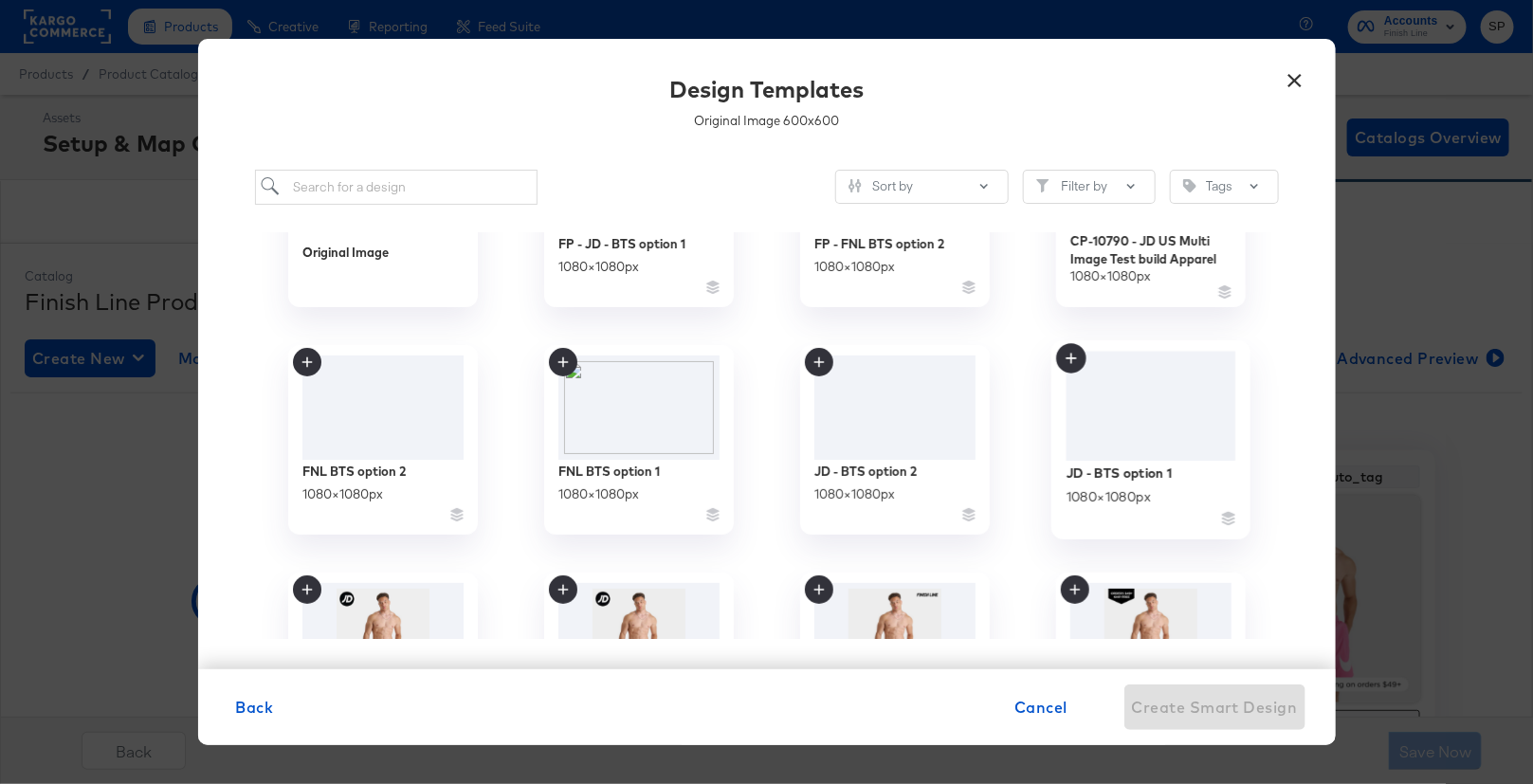 scroll, scrollTop: 130, scrollLeft: 0, axis: vertical 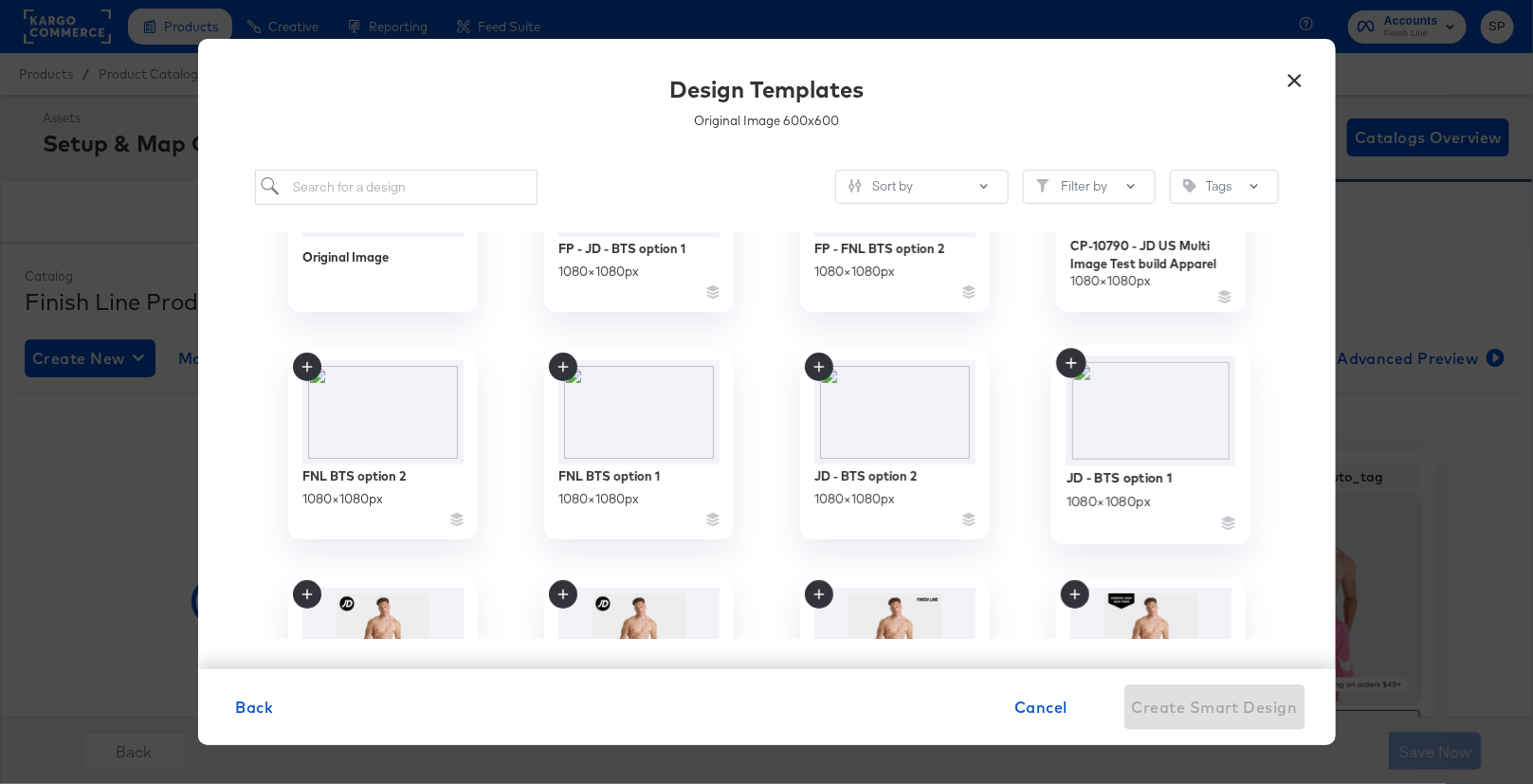 click at bounding box center [1150, 410] 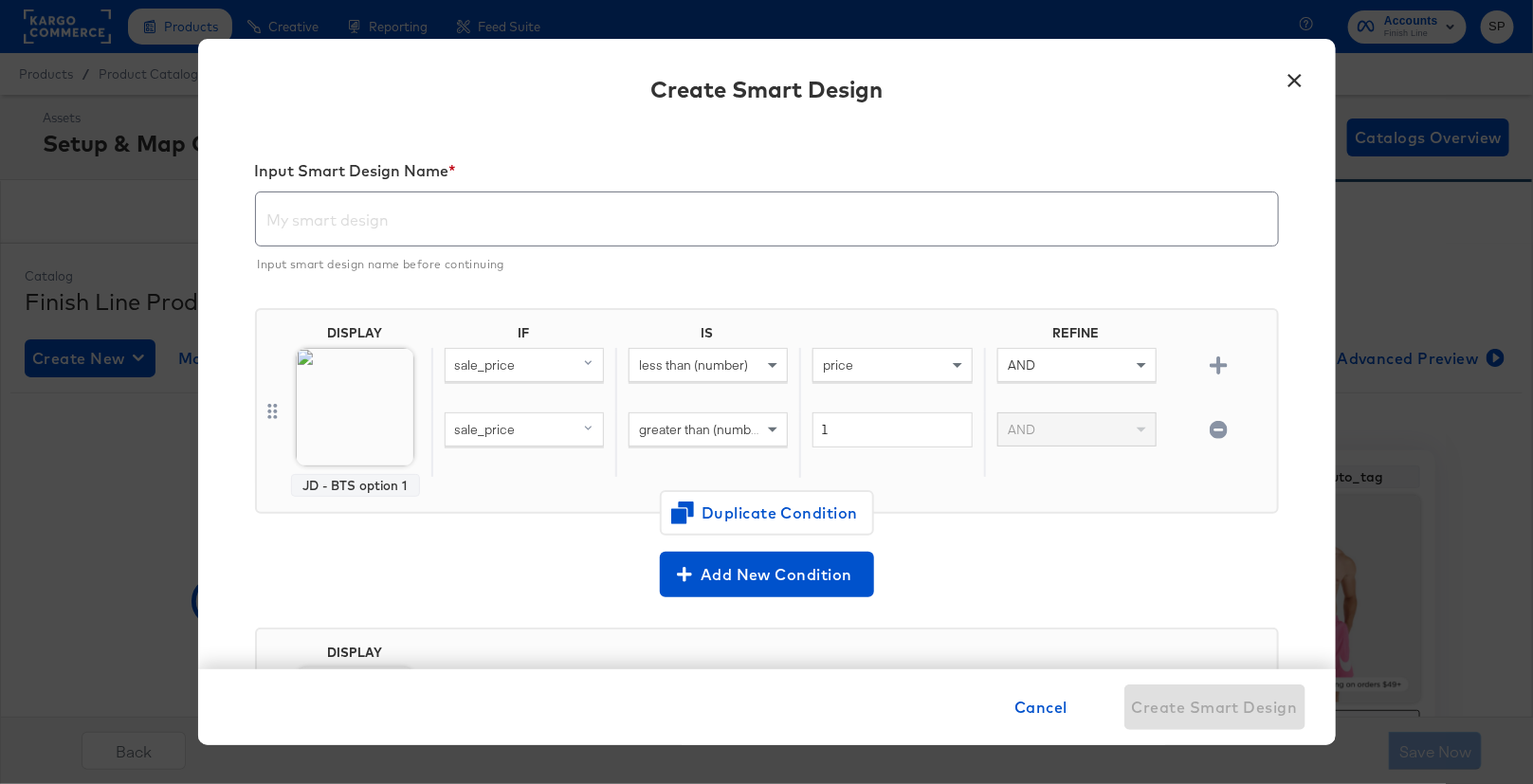 scroll, scrollTop: 210, scrollLeft: 0, axis: vertical 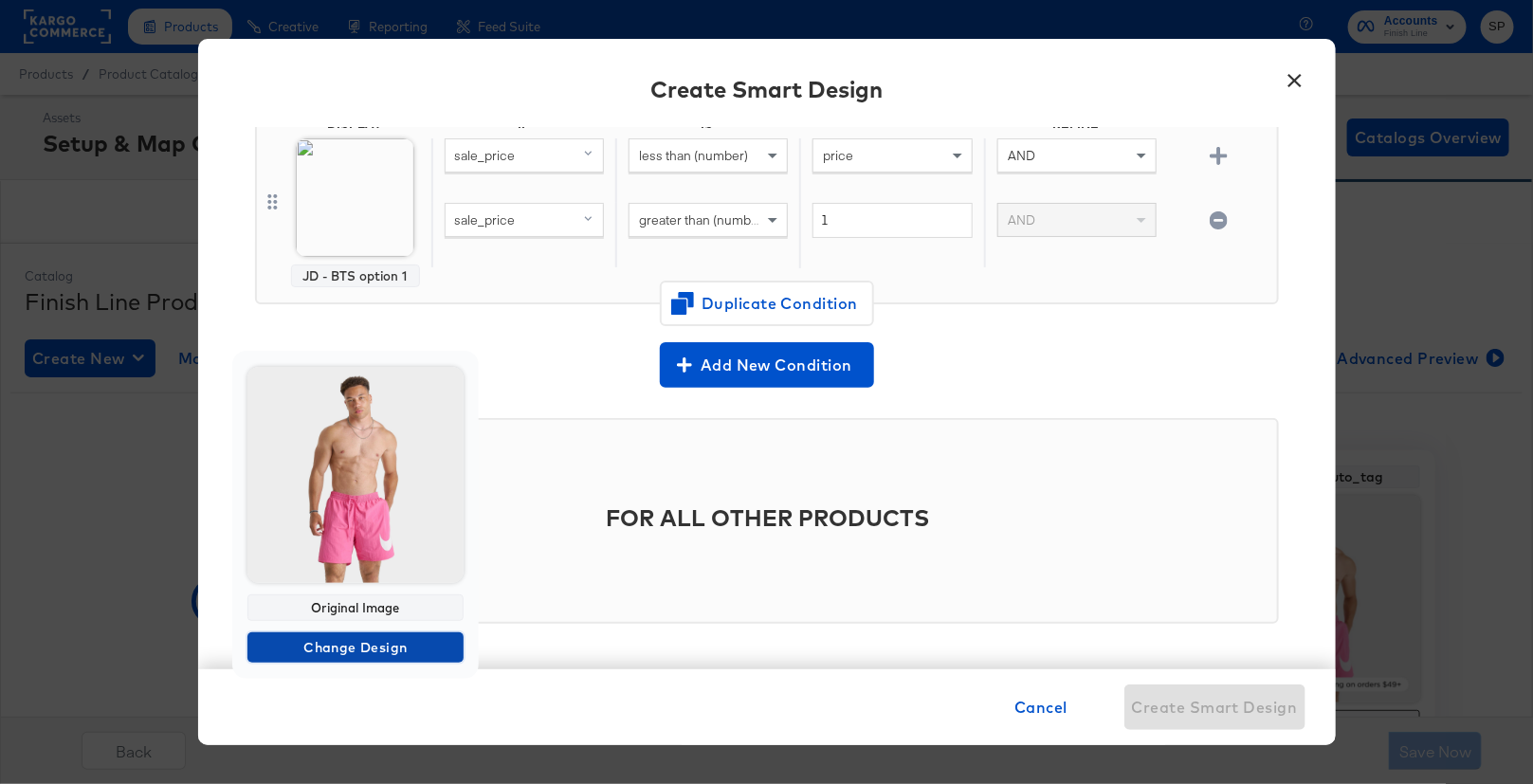 click on "Change Design" at bounding box center [356, 647] 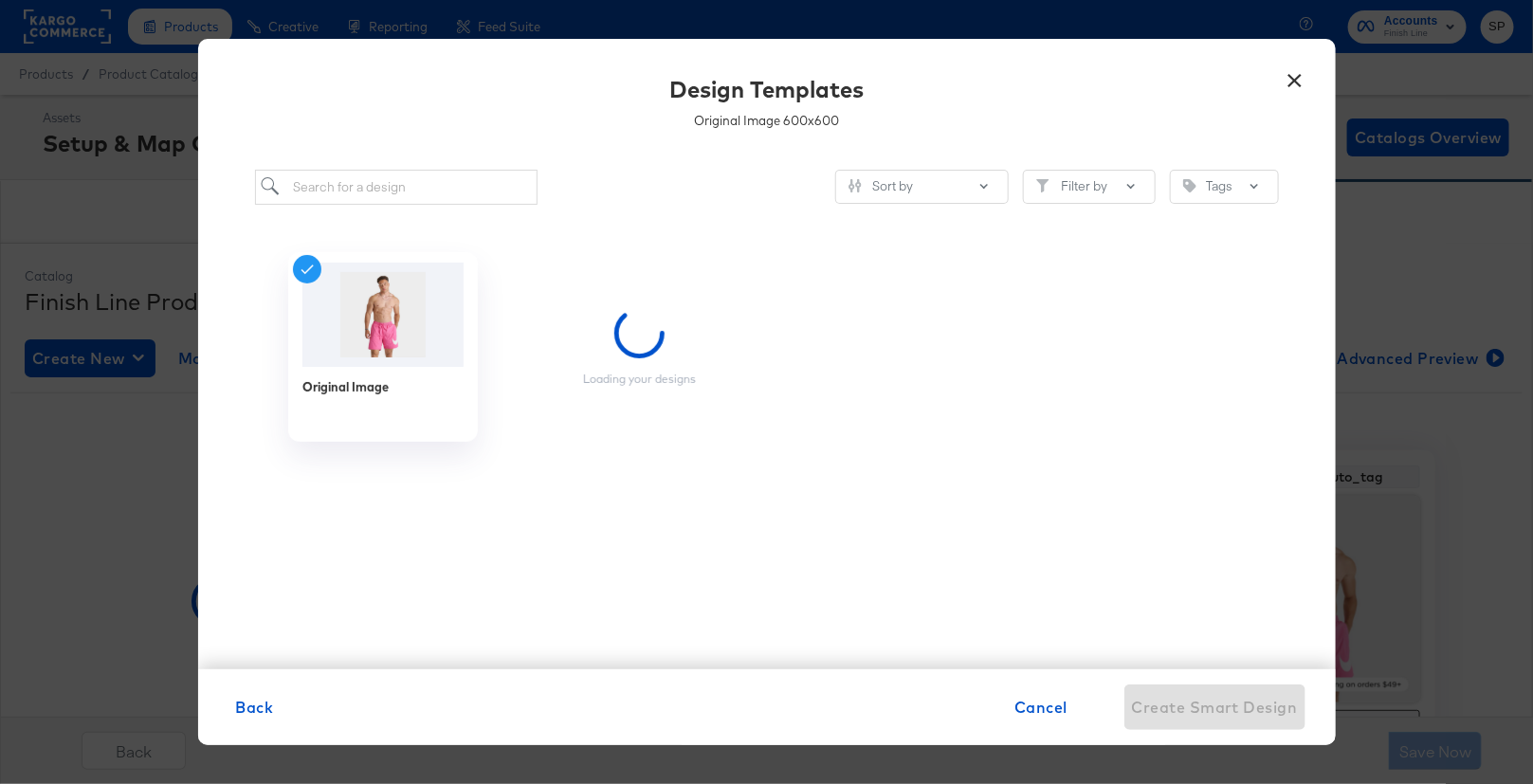 scroll, scrollTop: 0, scrollLeft: 0, axis: both 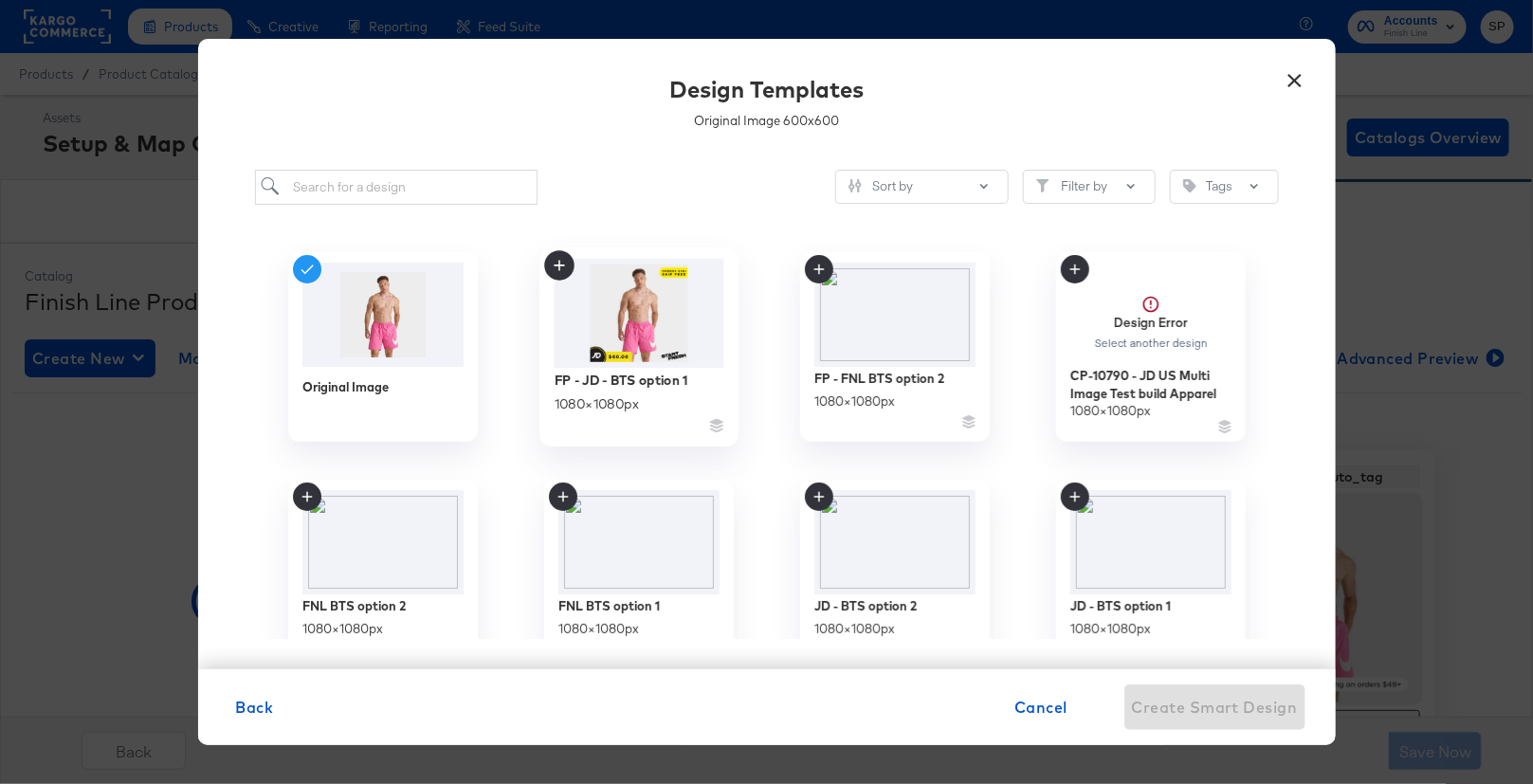 click at bounding box center (638, 312) 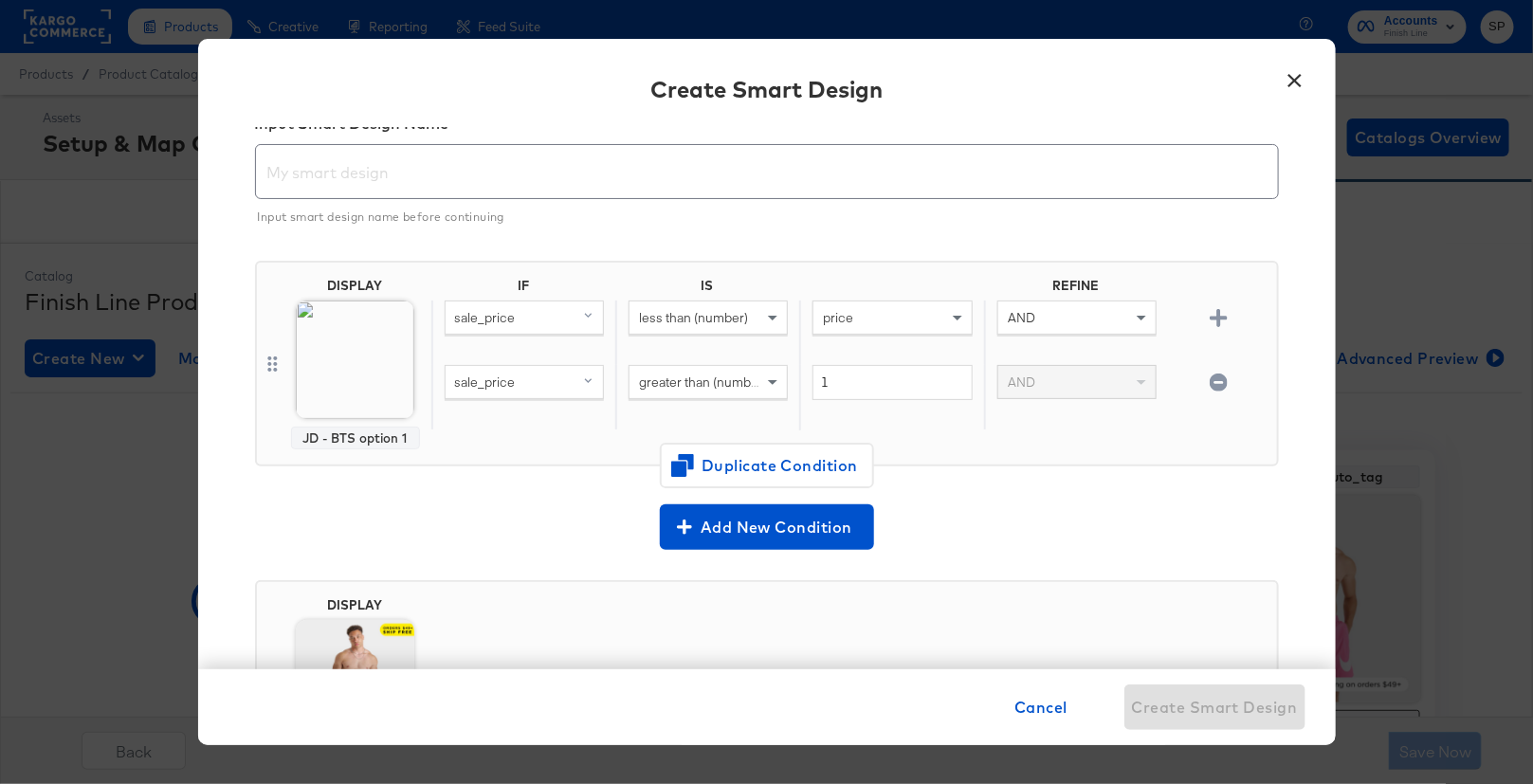 scroll, scrollTop: 5, scrollLeft: 0, axis: vertical 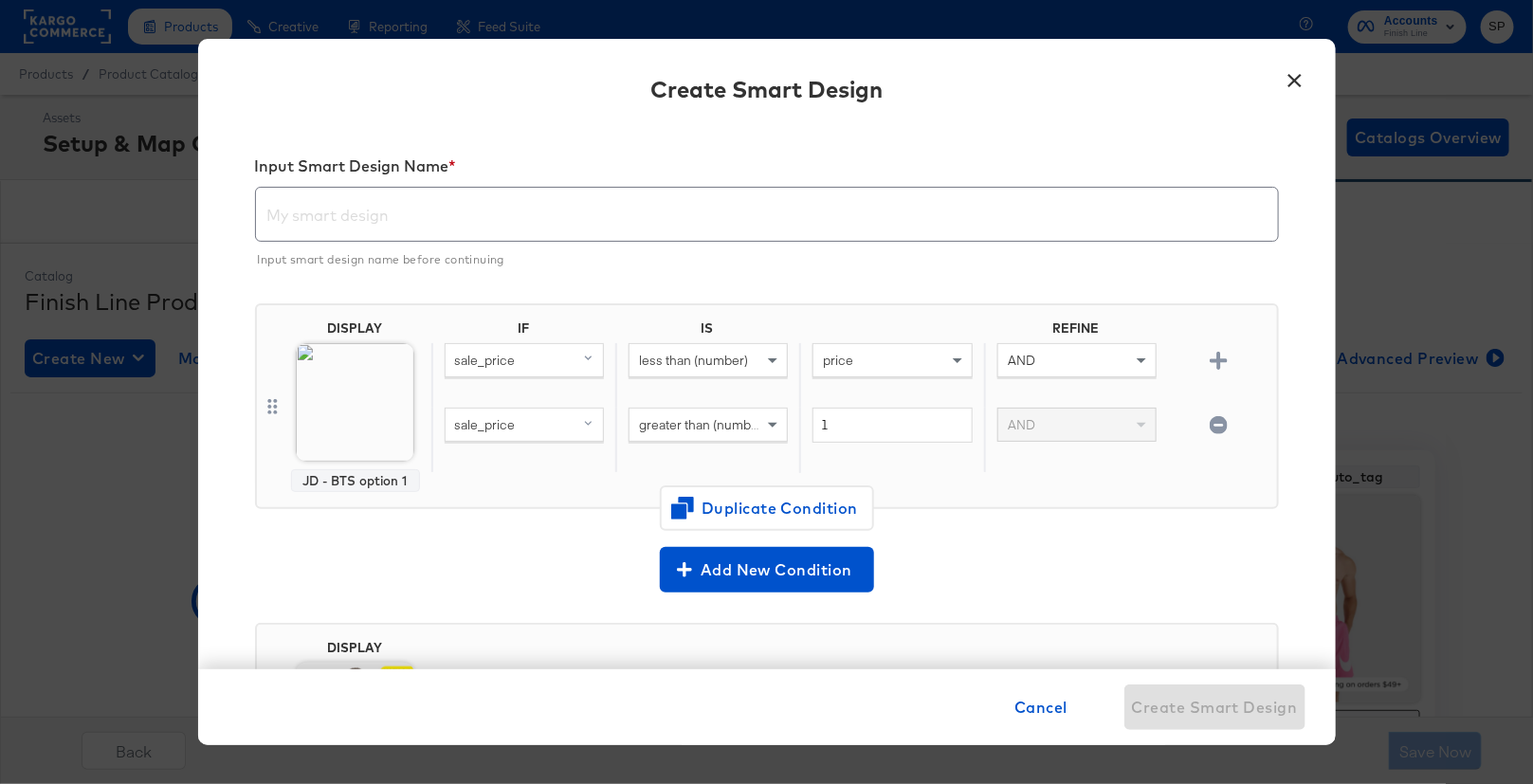 click at bounding box center (767, 207) 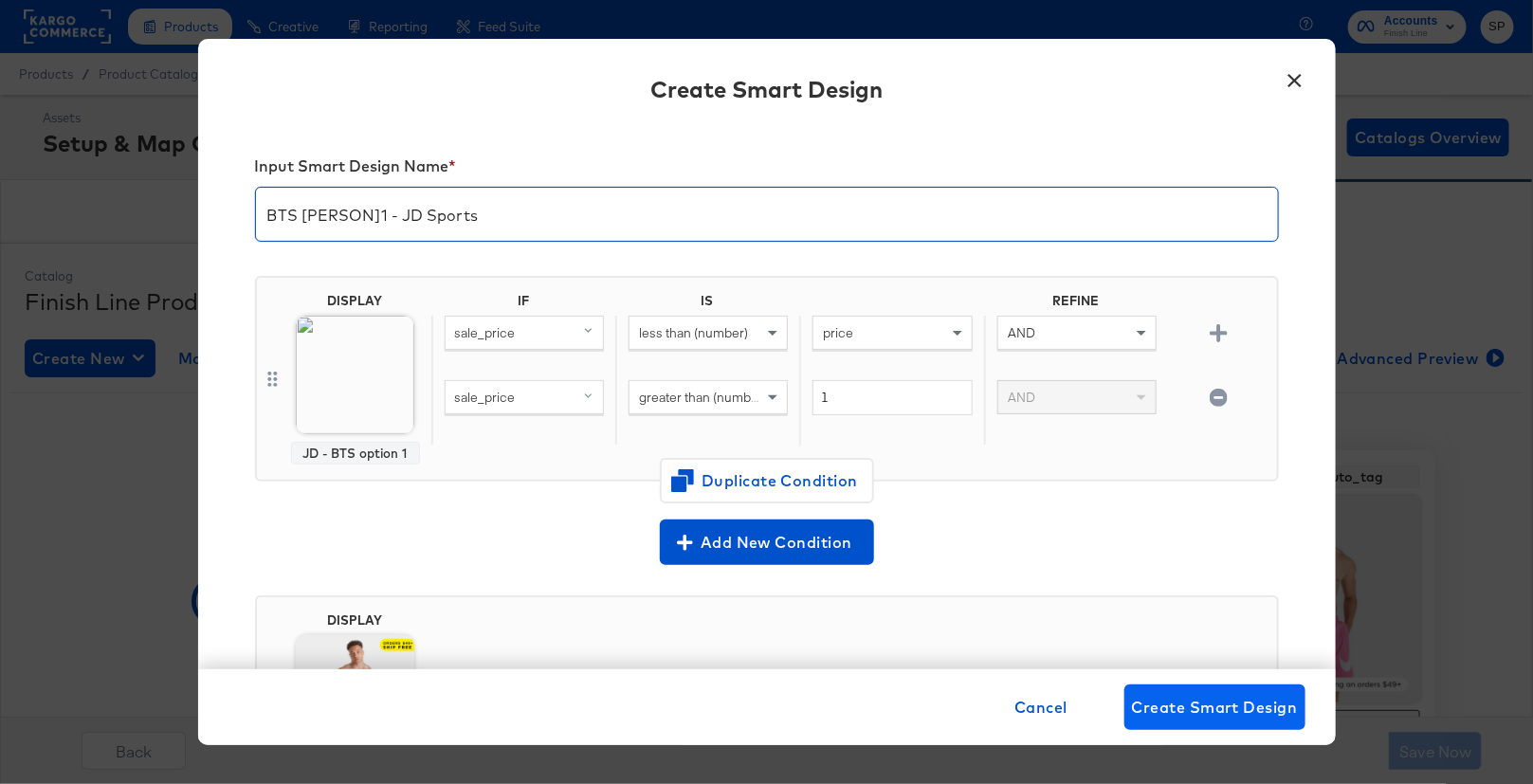 type on "BTS V1 - JD Sports" 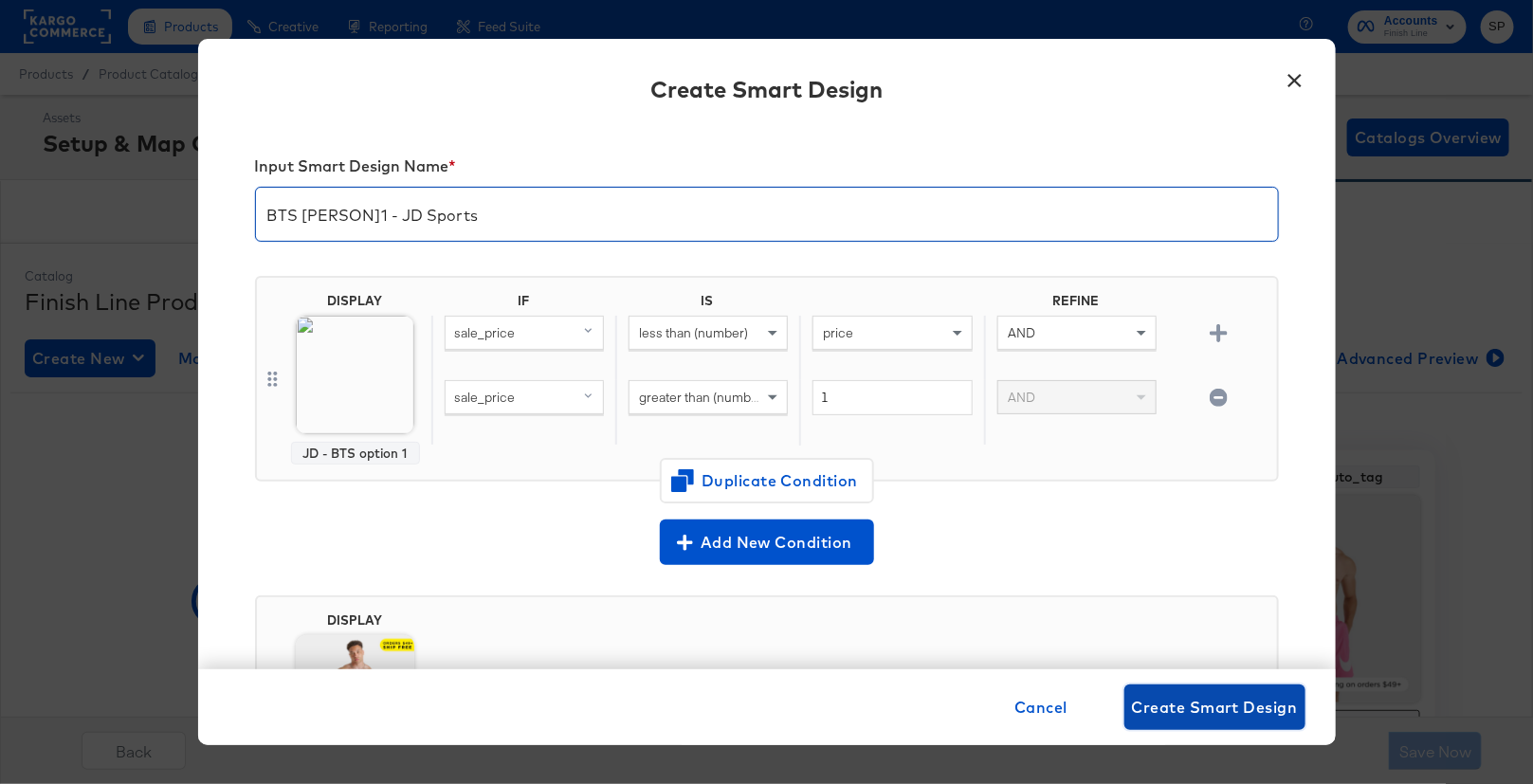 click on "Create Smart Design" at bounding box center (1214, 707) 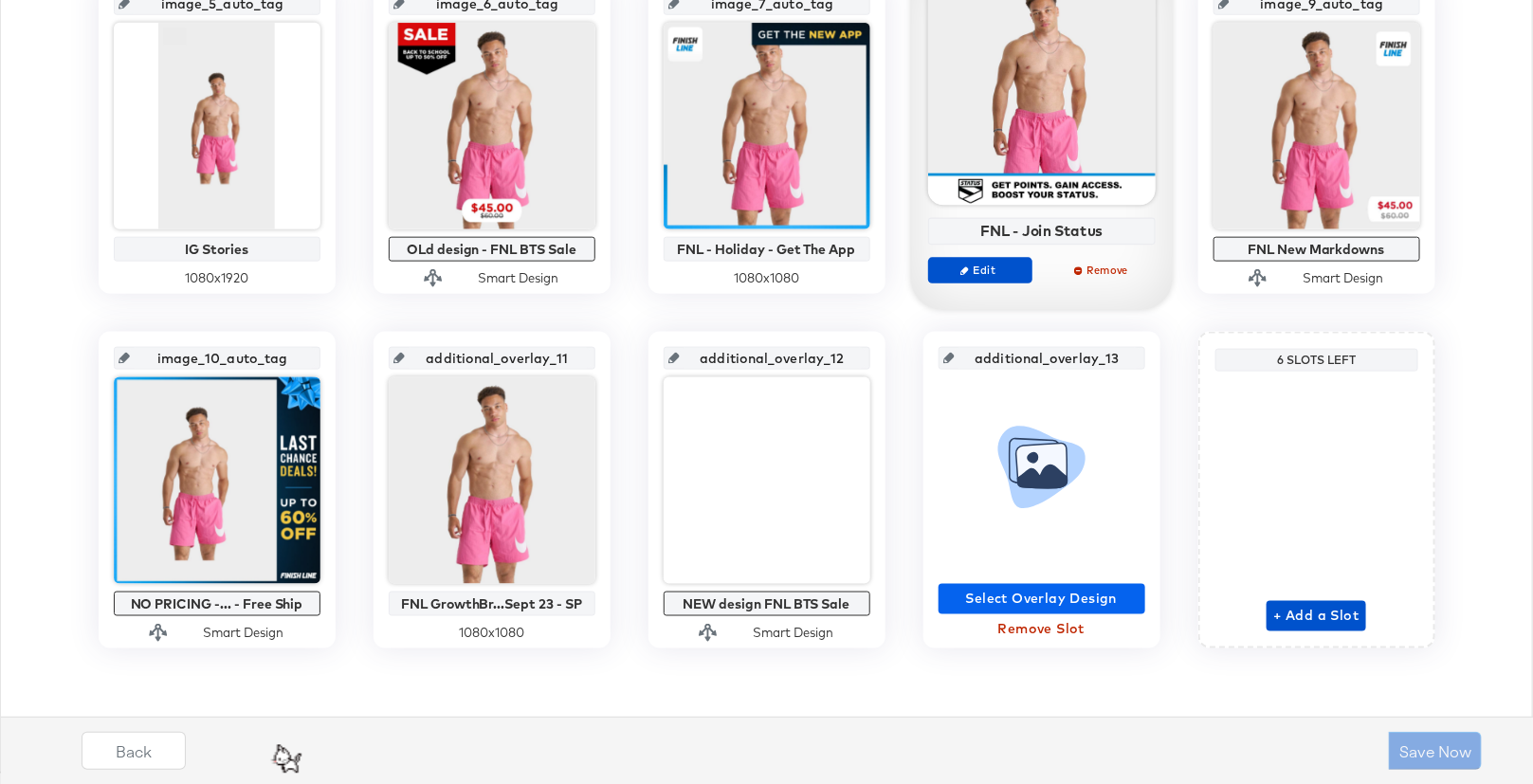 scroll, scrollTop: 0, scrollLeft: 0, axis: both 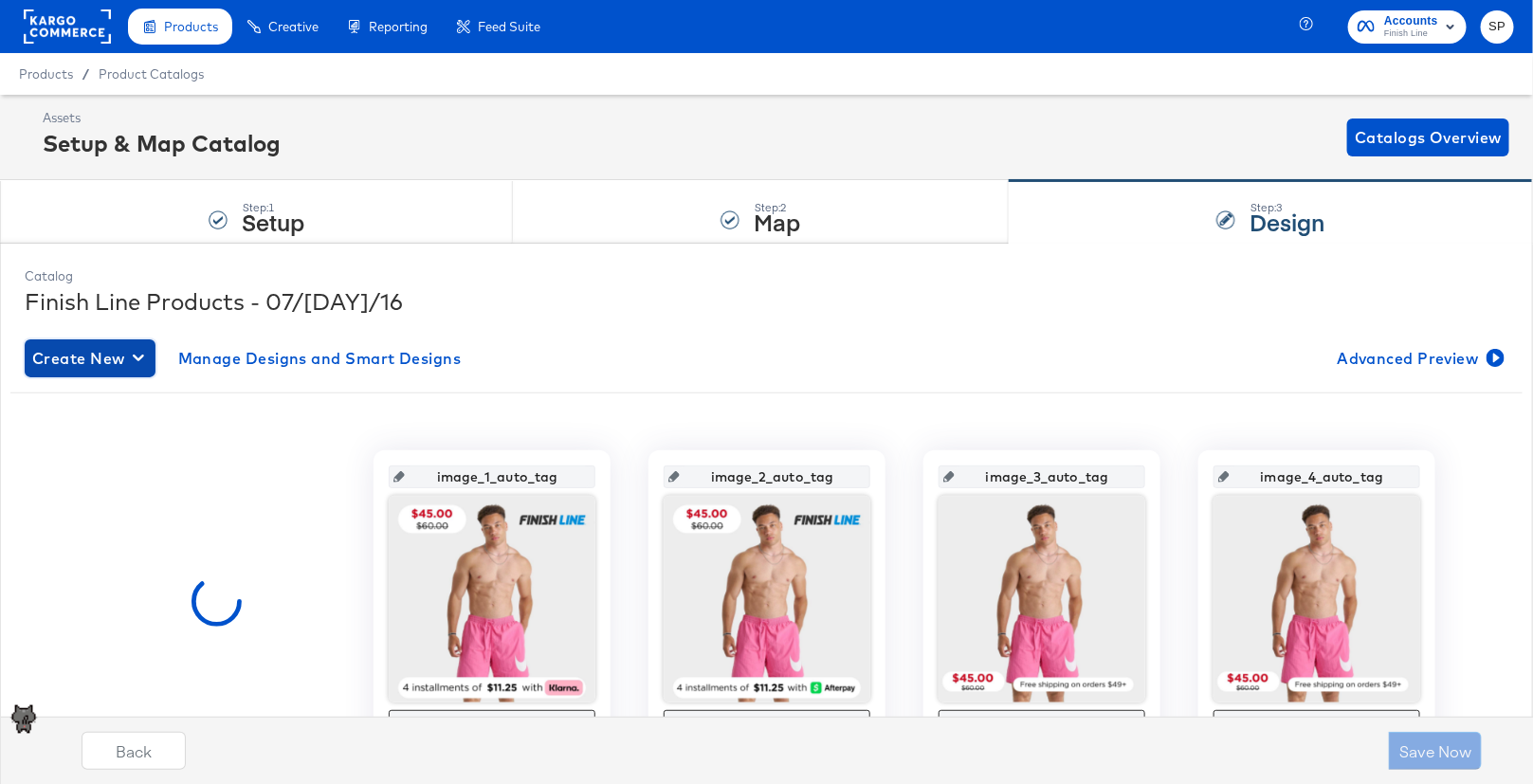 click on "Create New" at bounding box center [90, 358] 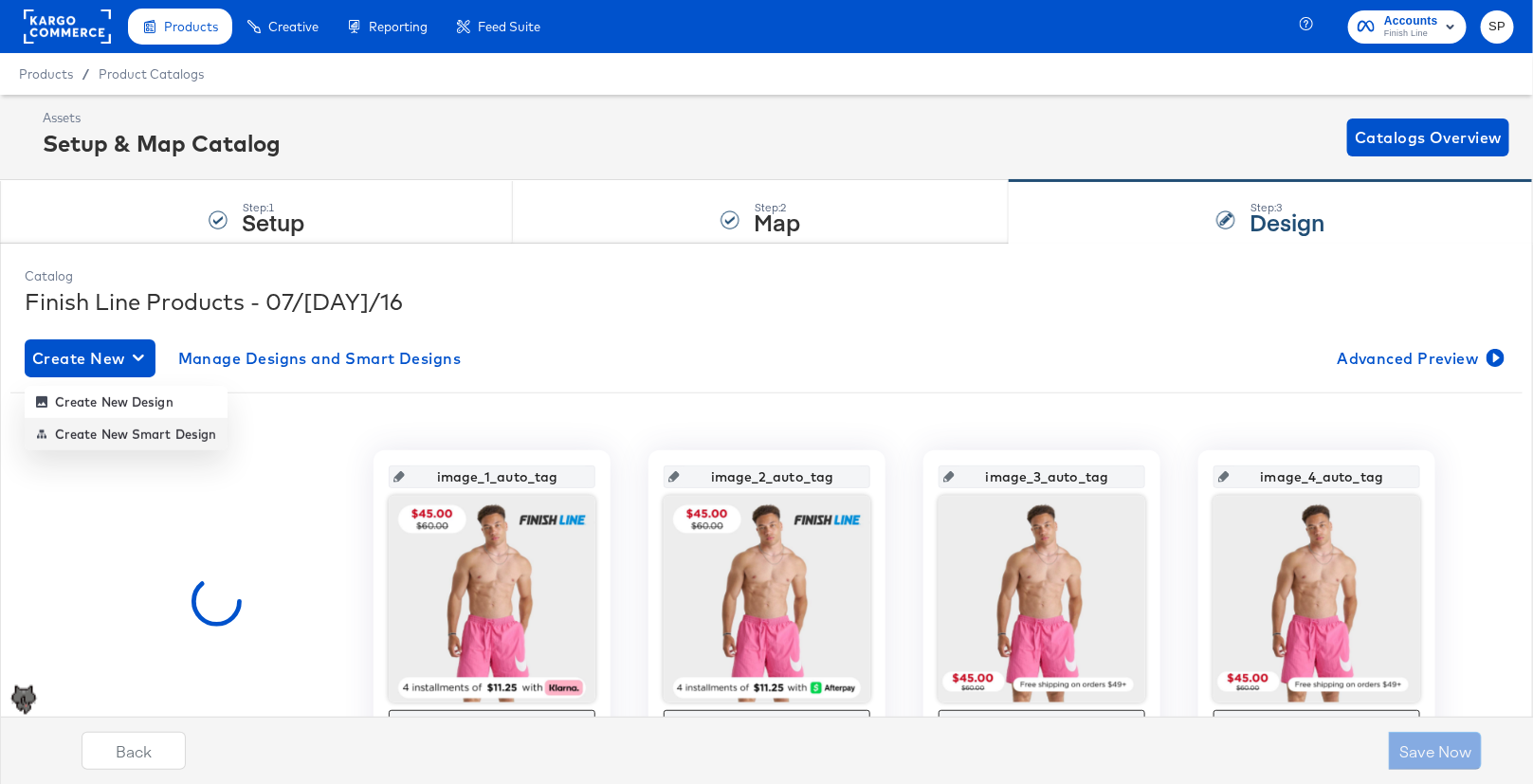 click on "Create New Smart Design" at bounding box center (126, 434) 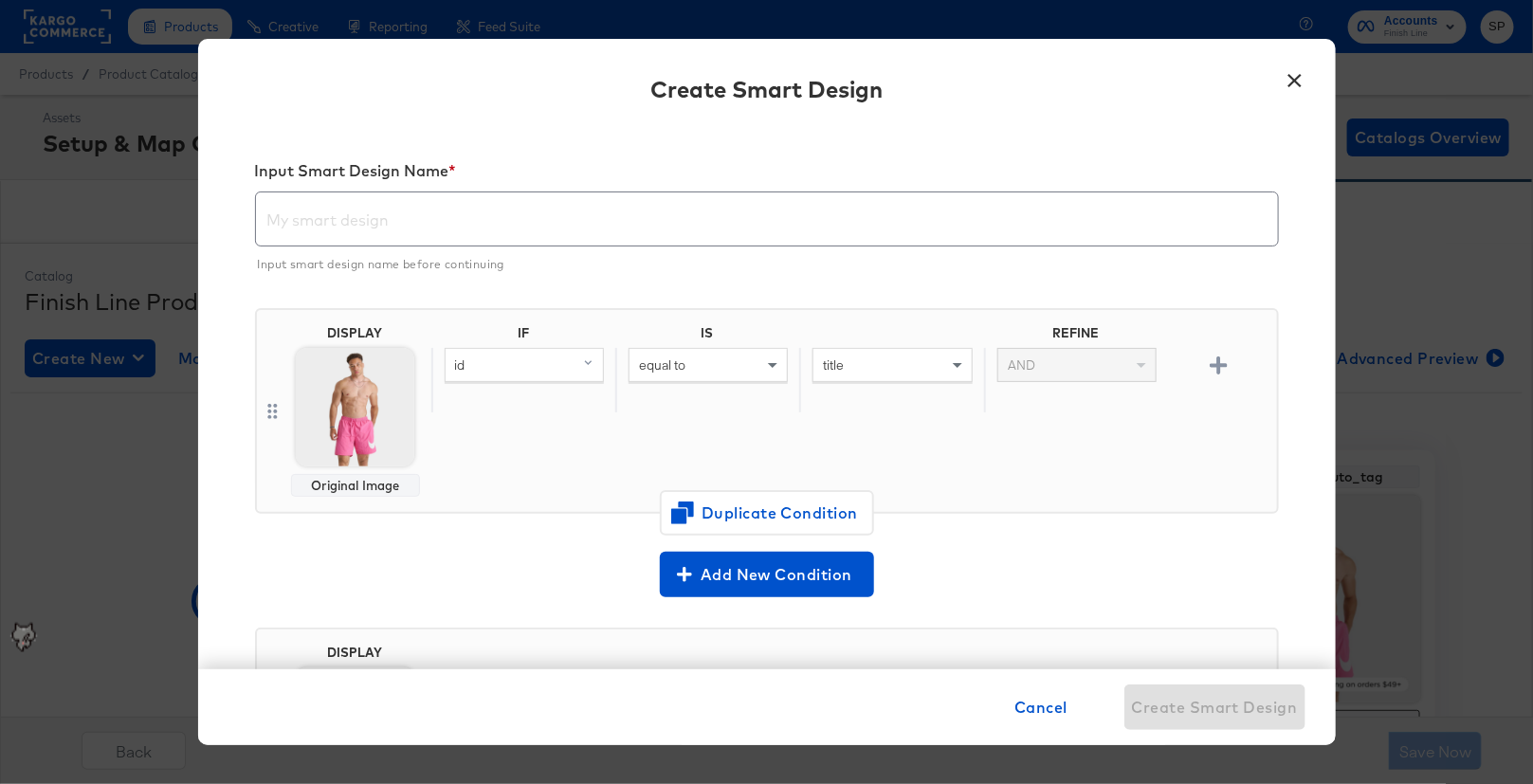 click on "×" at bounding box center [1295, 75] 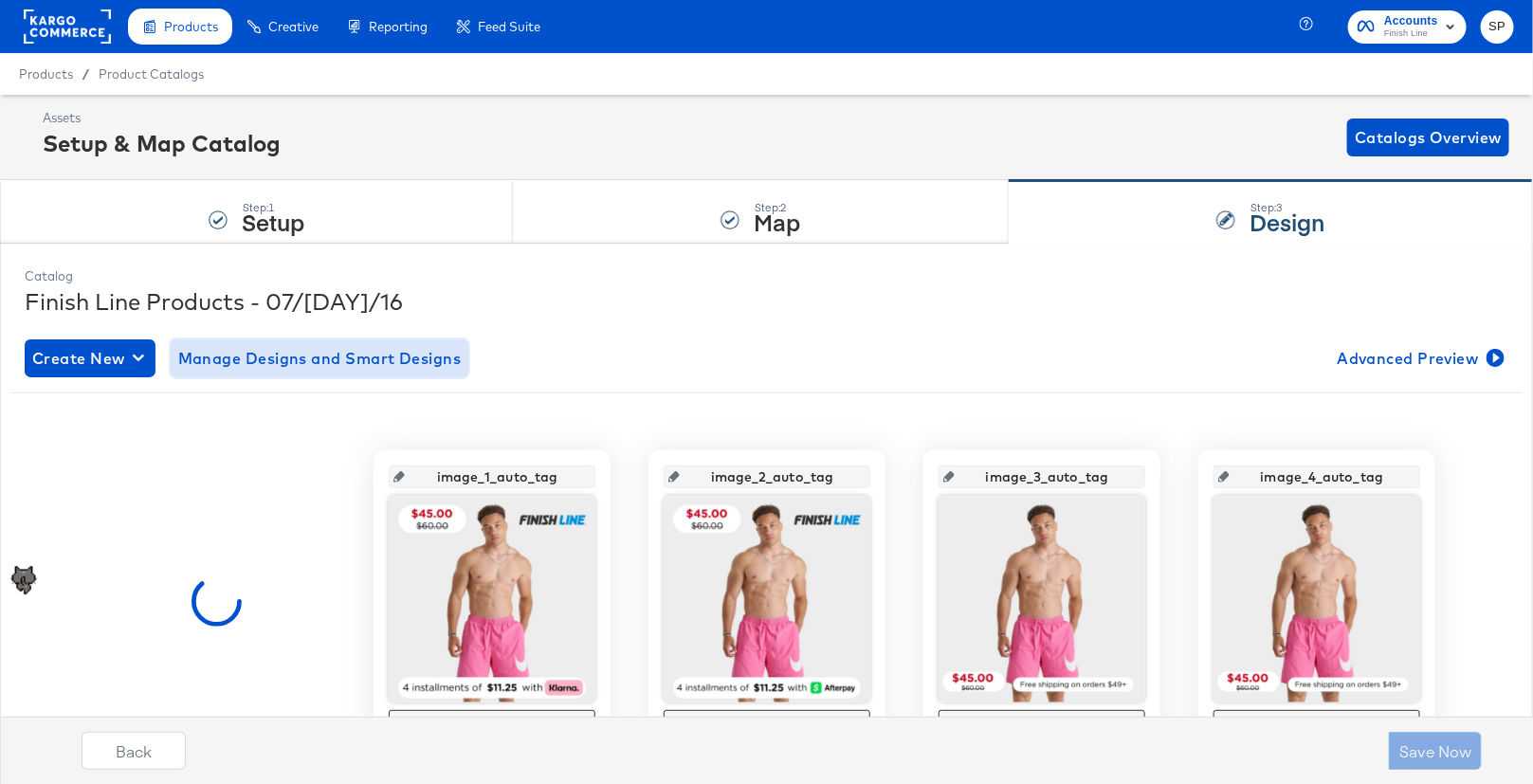 click on "Manage Designs and Smart Designs" at bounding box center [319, 358] 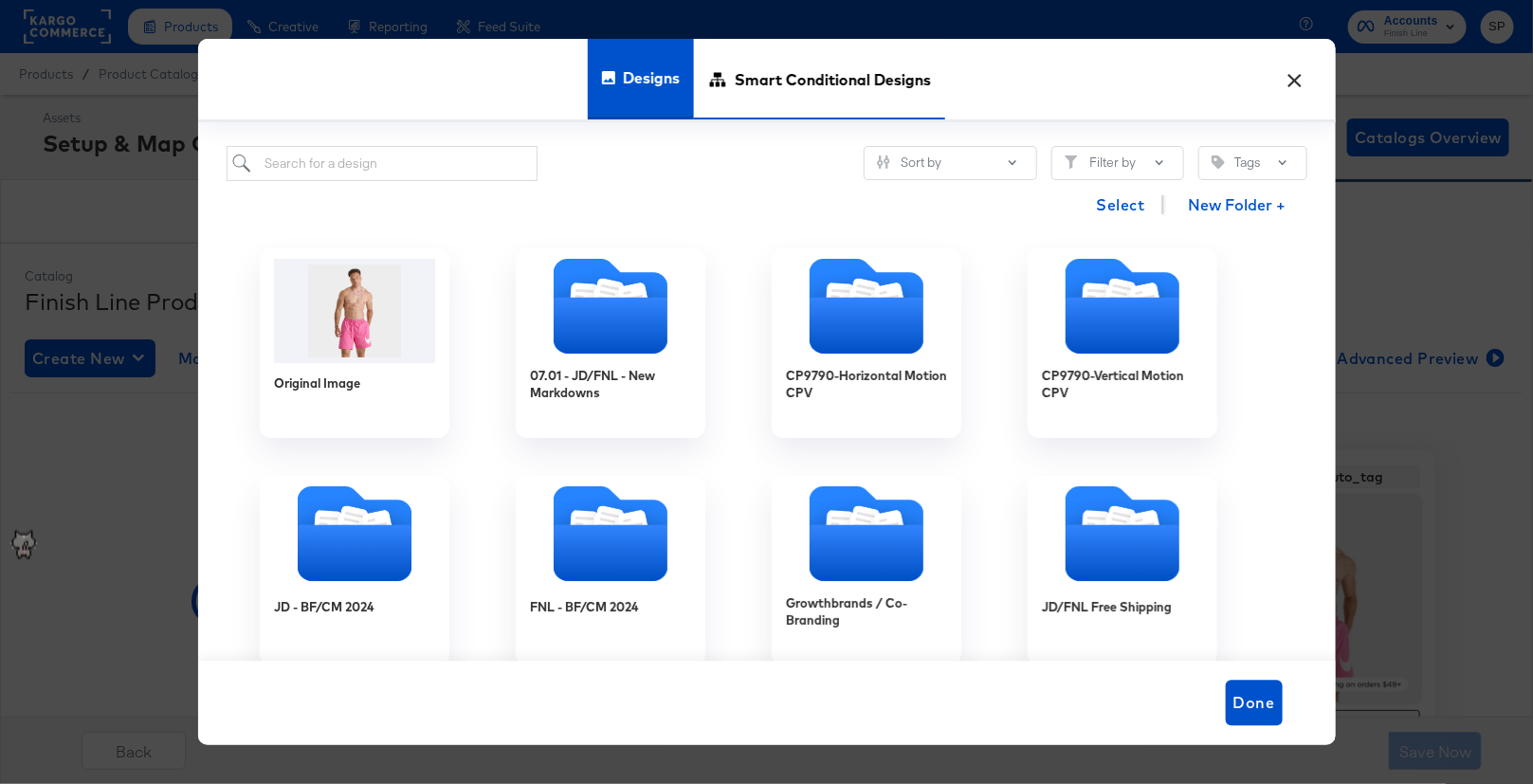 click on "Smart Conditional Designs" at bounding box center (832, 80) 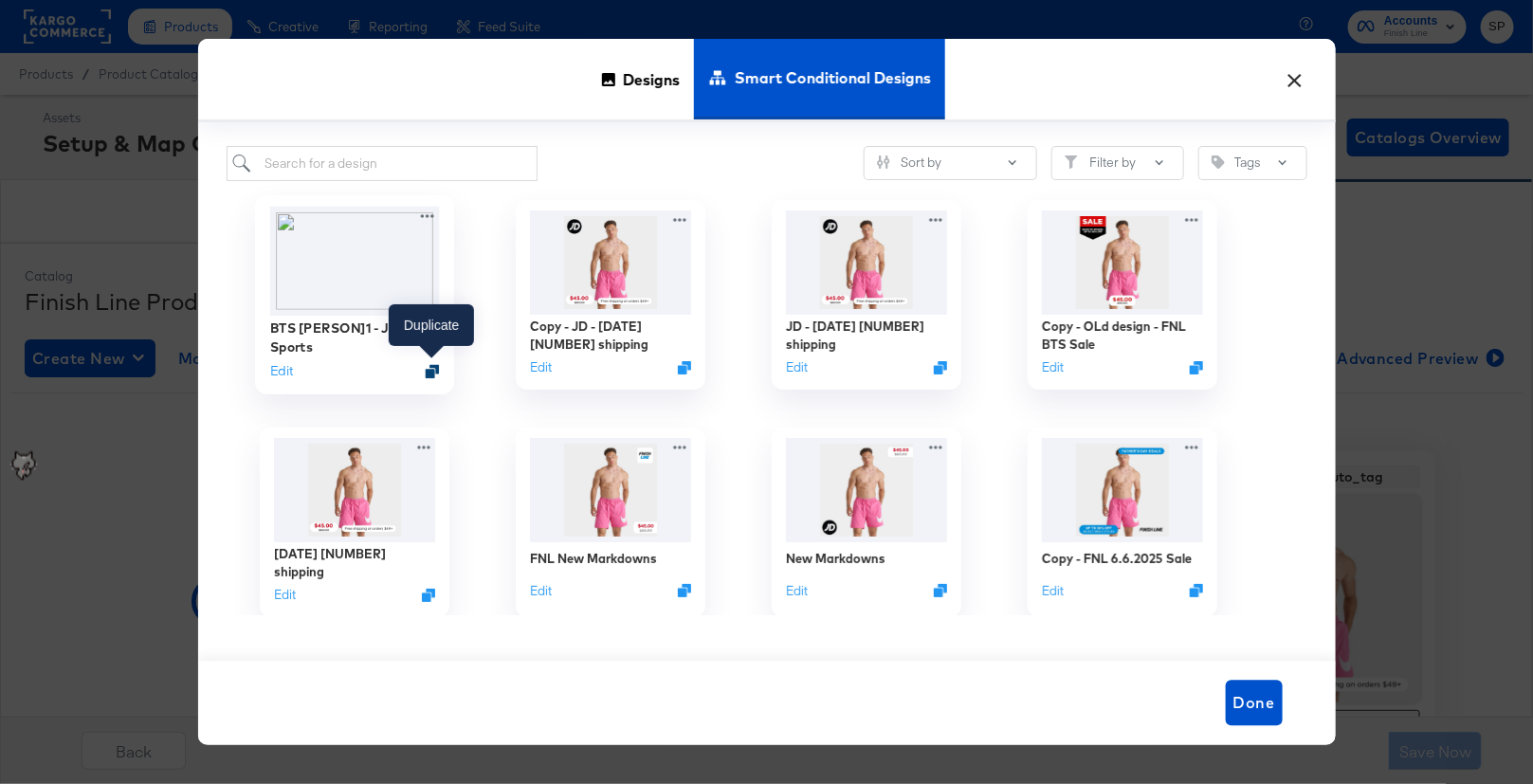 click 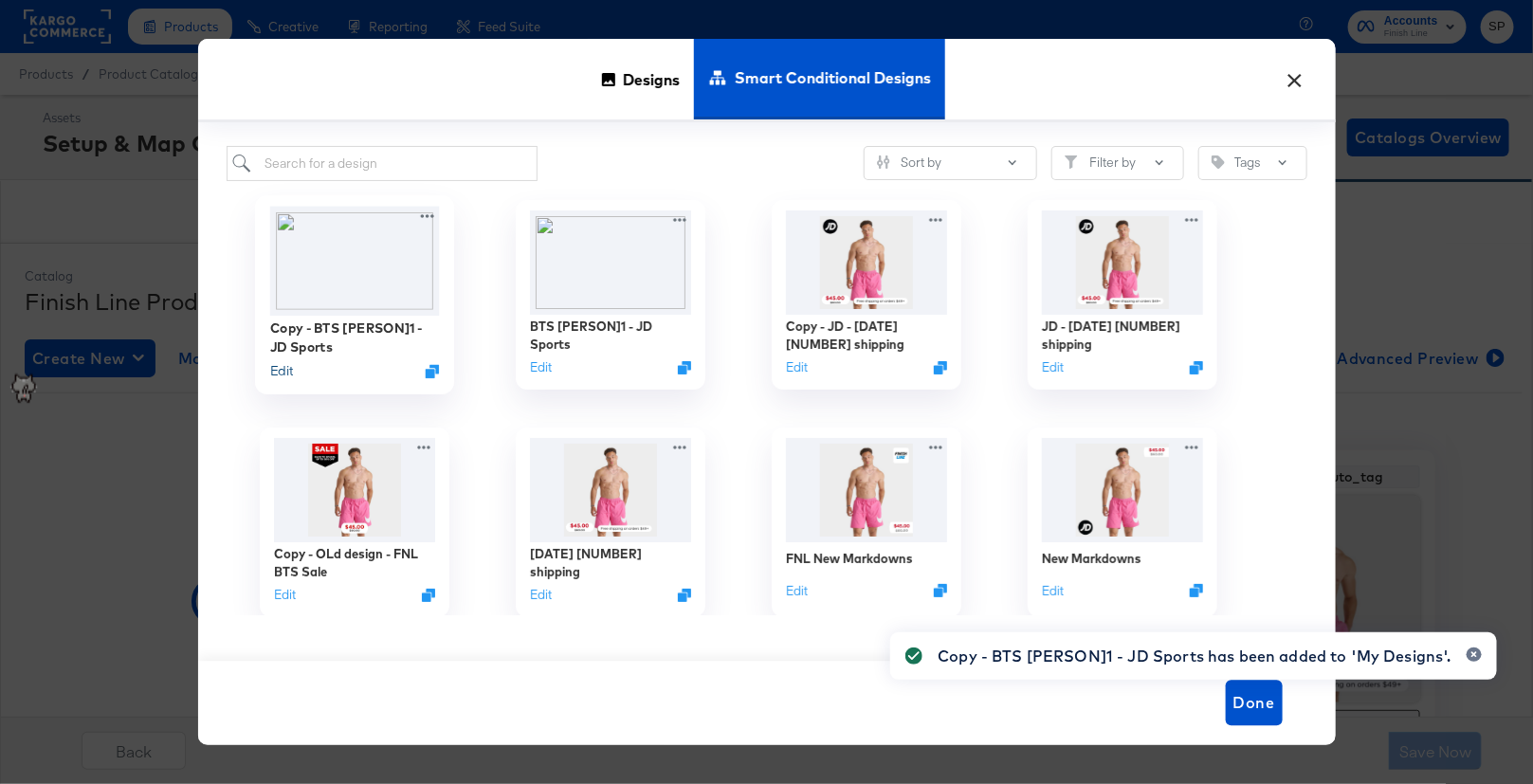 click on "Edit" at bounding box center (281, 371) 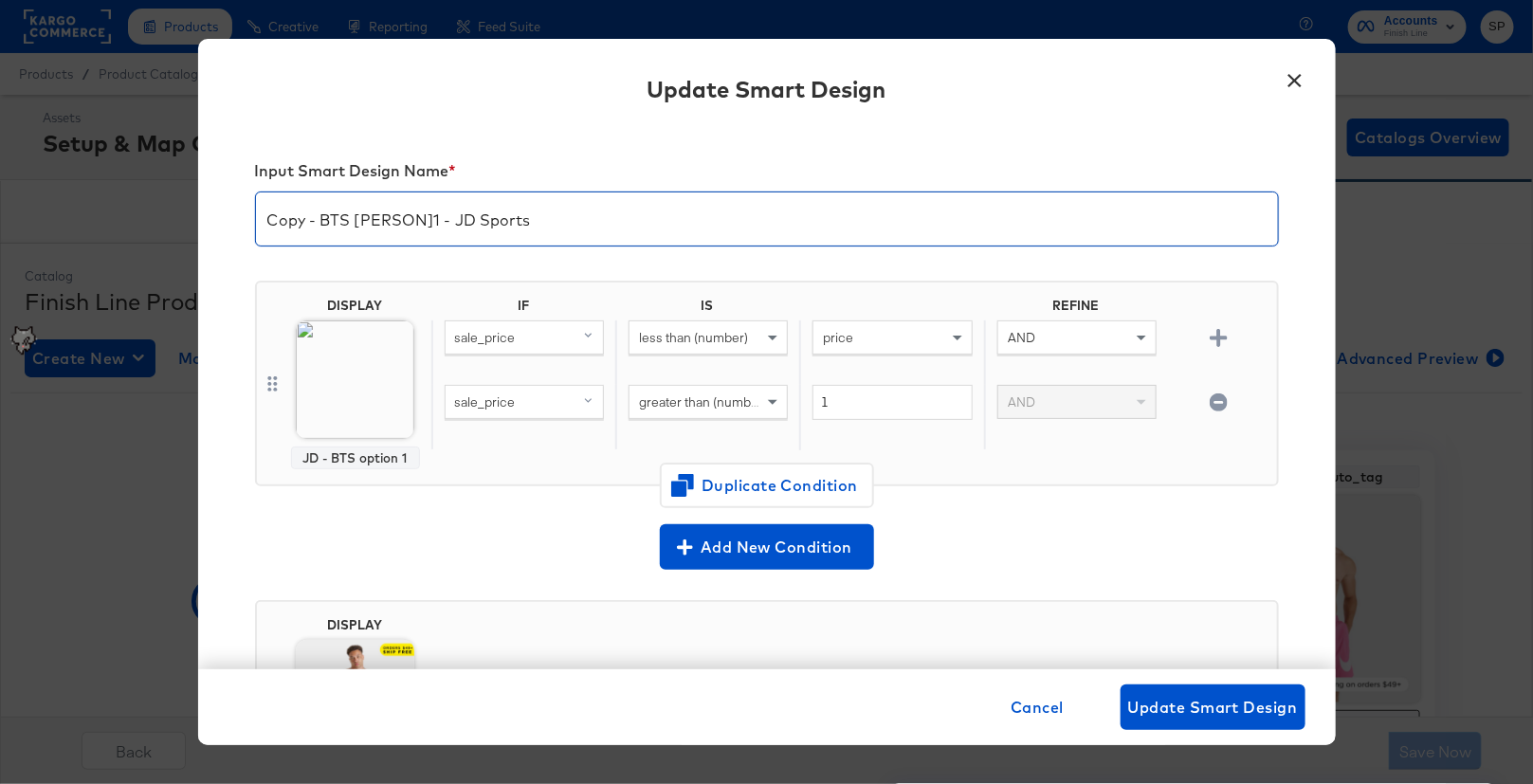 drag, startPoint x: 386, startPoint y: 218, endPoint x: 526, endPoint y: 224, distance: 140.12851 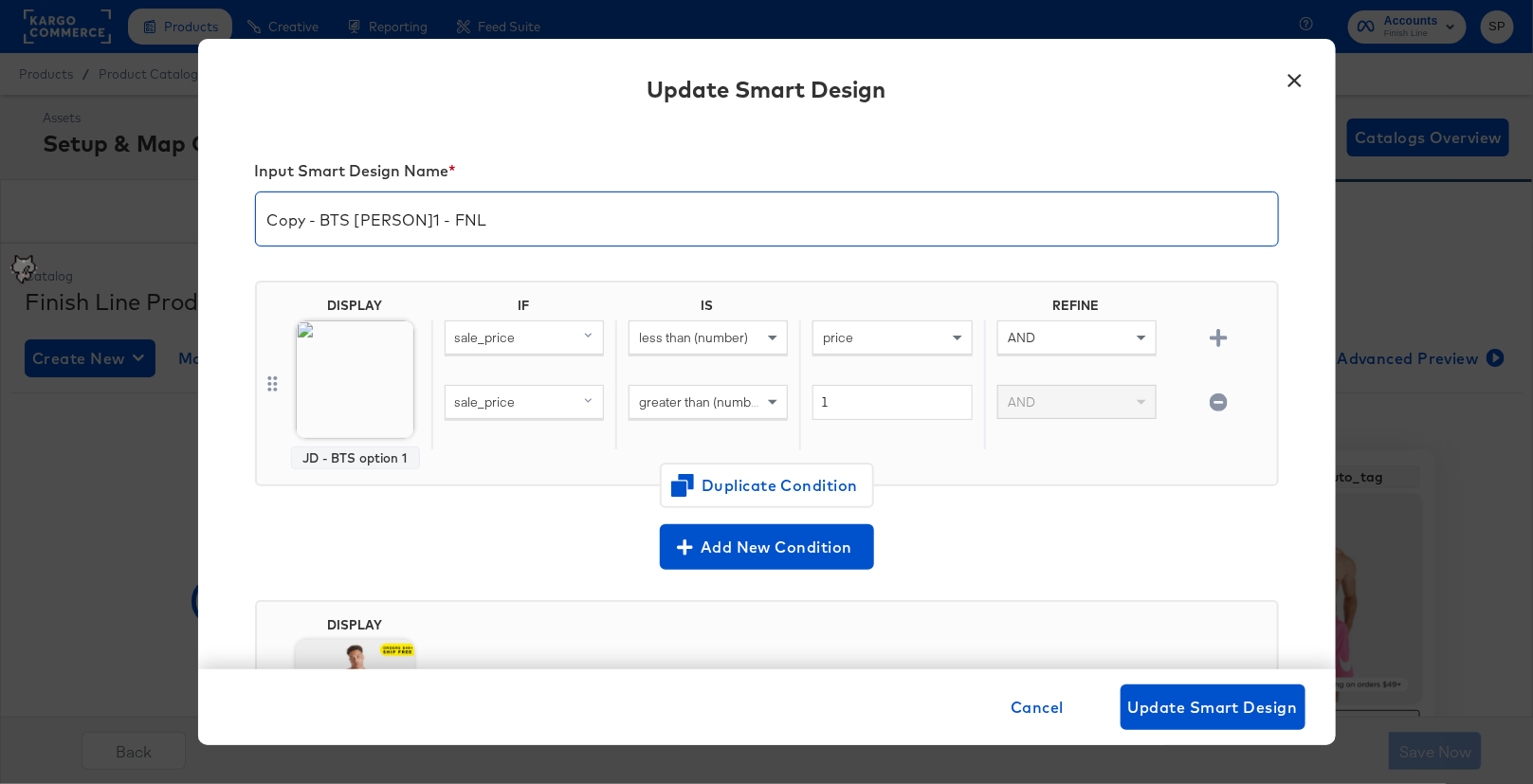 drag, startPoint x: 322, startPoint y: 220, endPoint x: 237, endPoint y: 218, distance: 85.02353 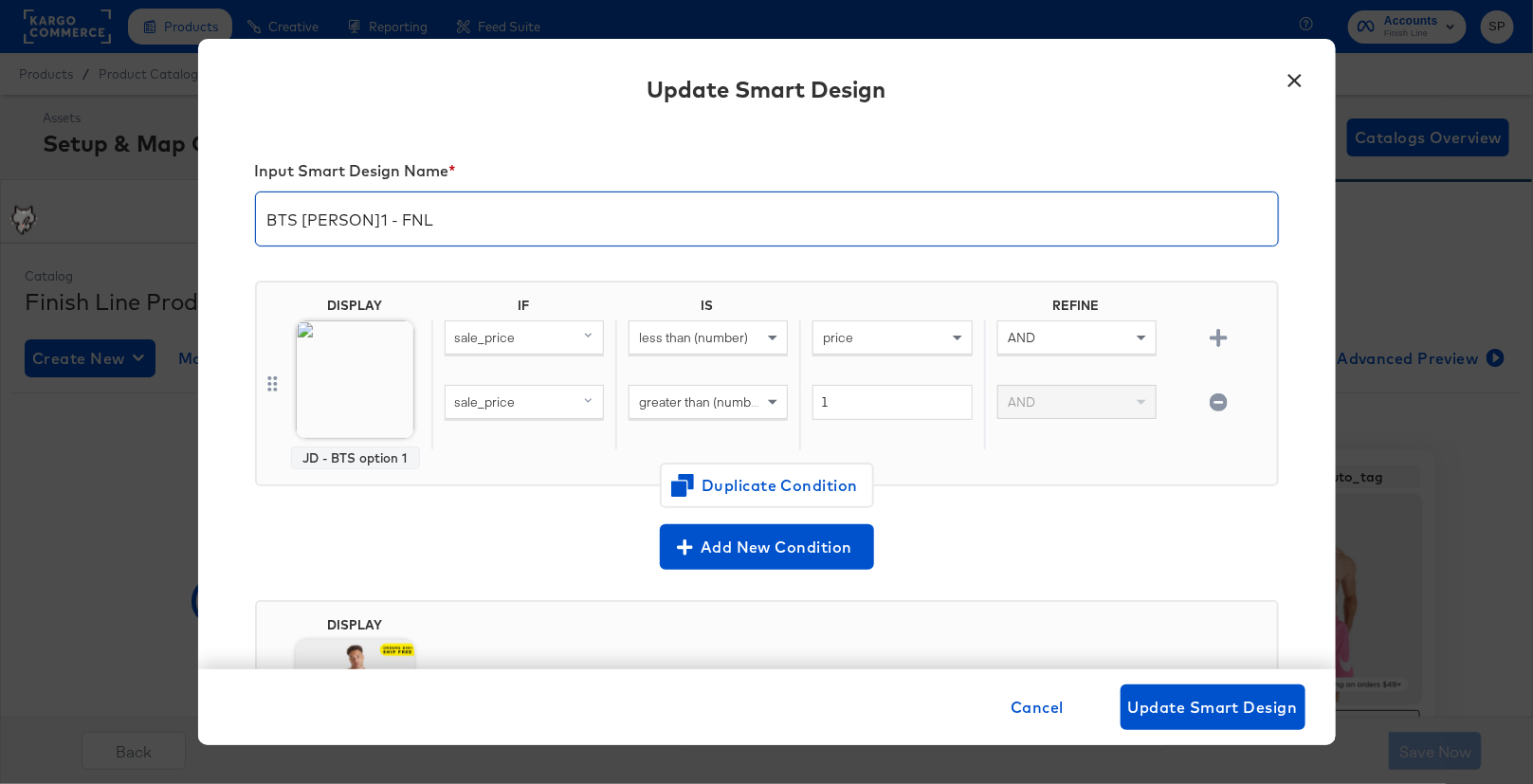 type on "BTS V1 - FNL" 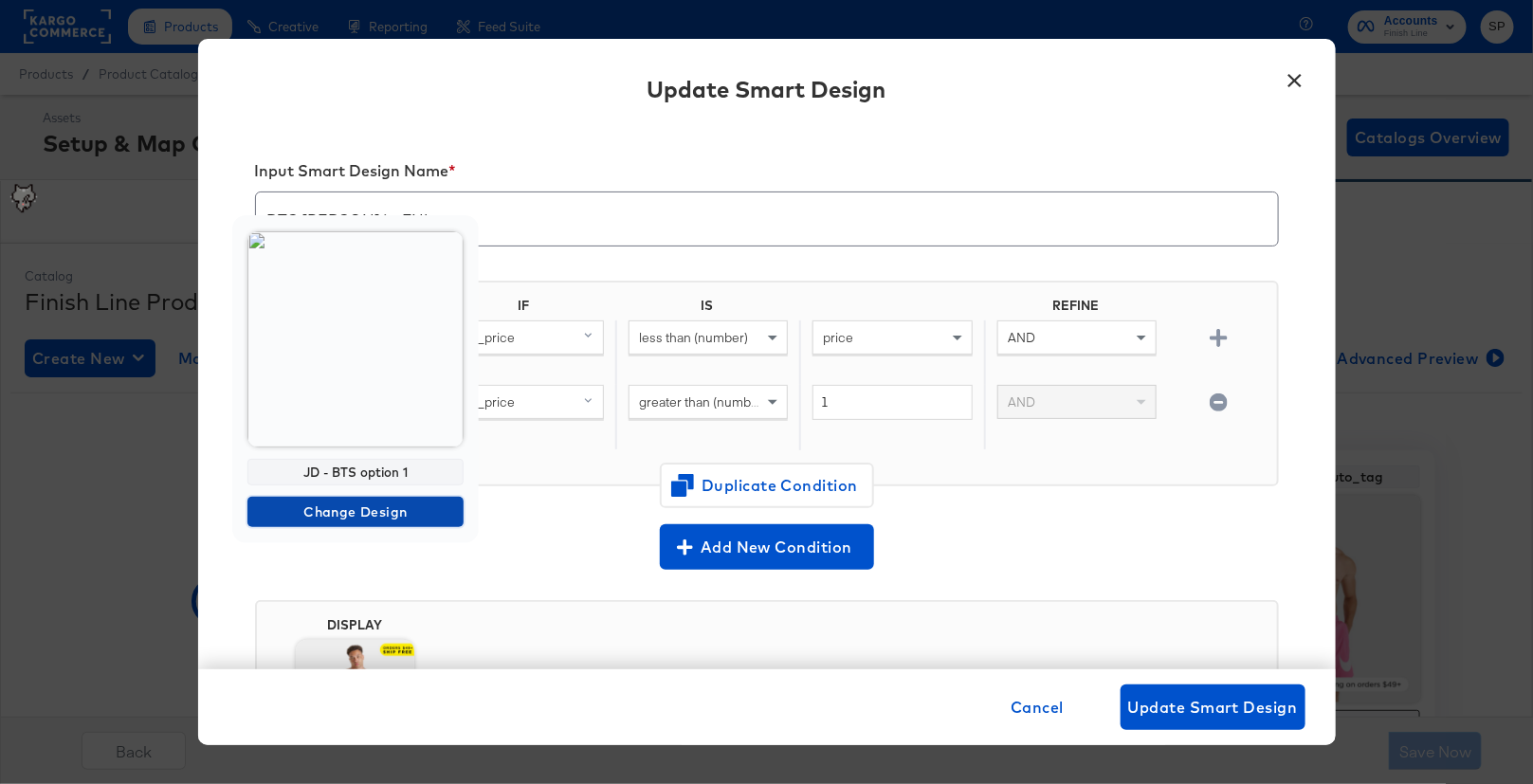 click on "Change Design" at bounding box center [356, 512] 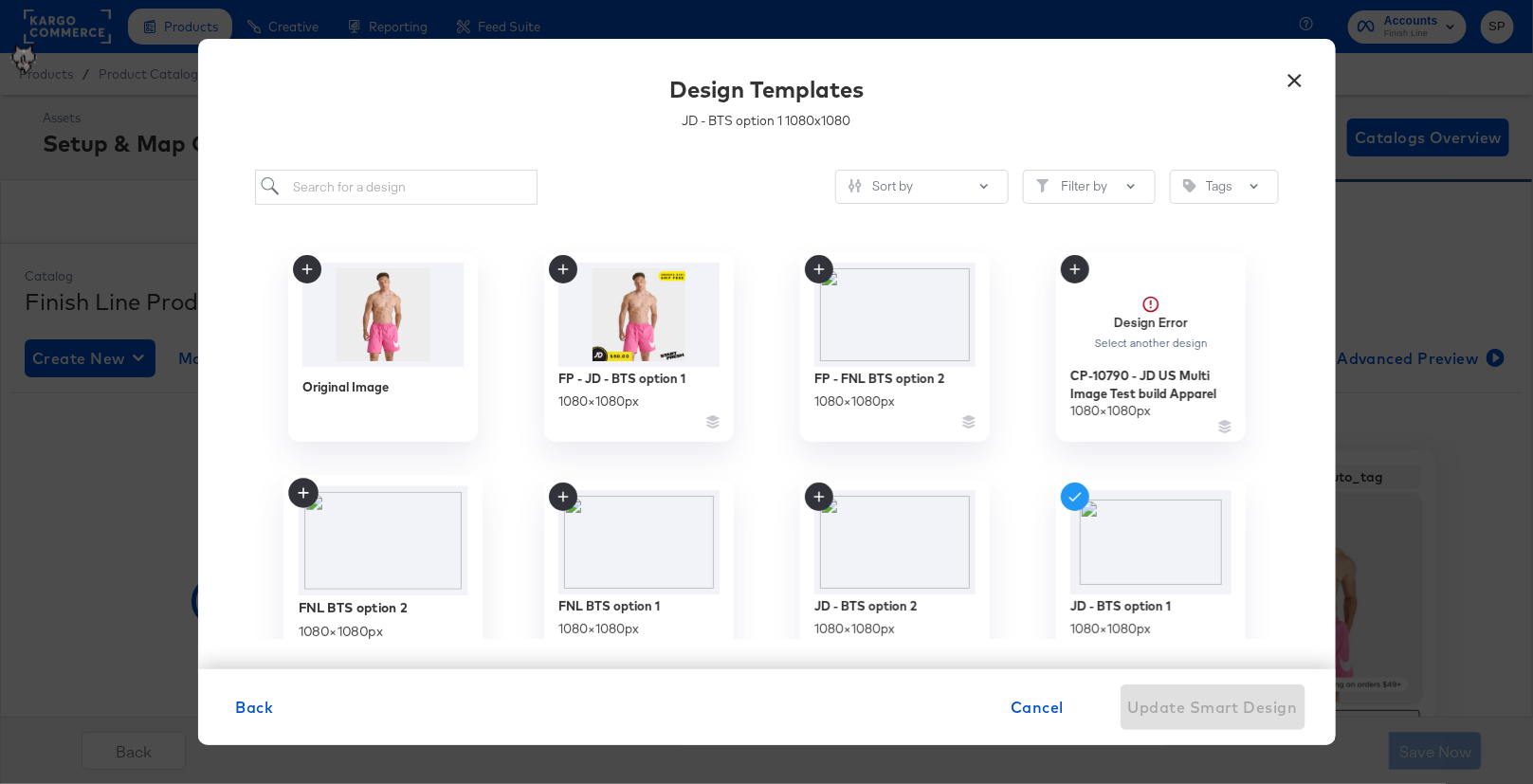 click at bounding box center (382, 540) 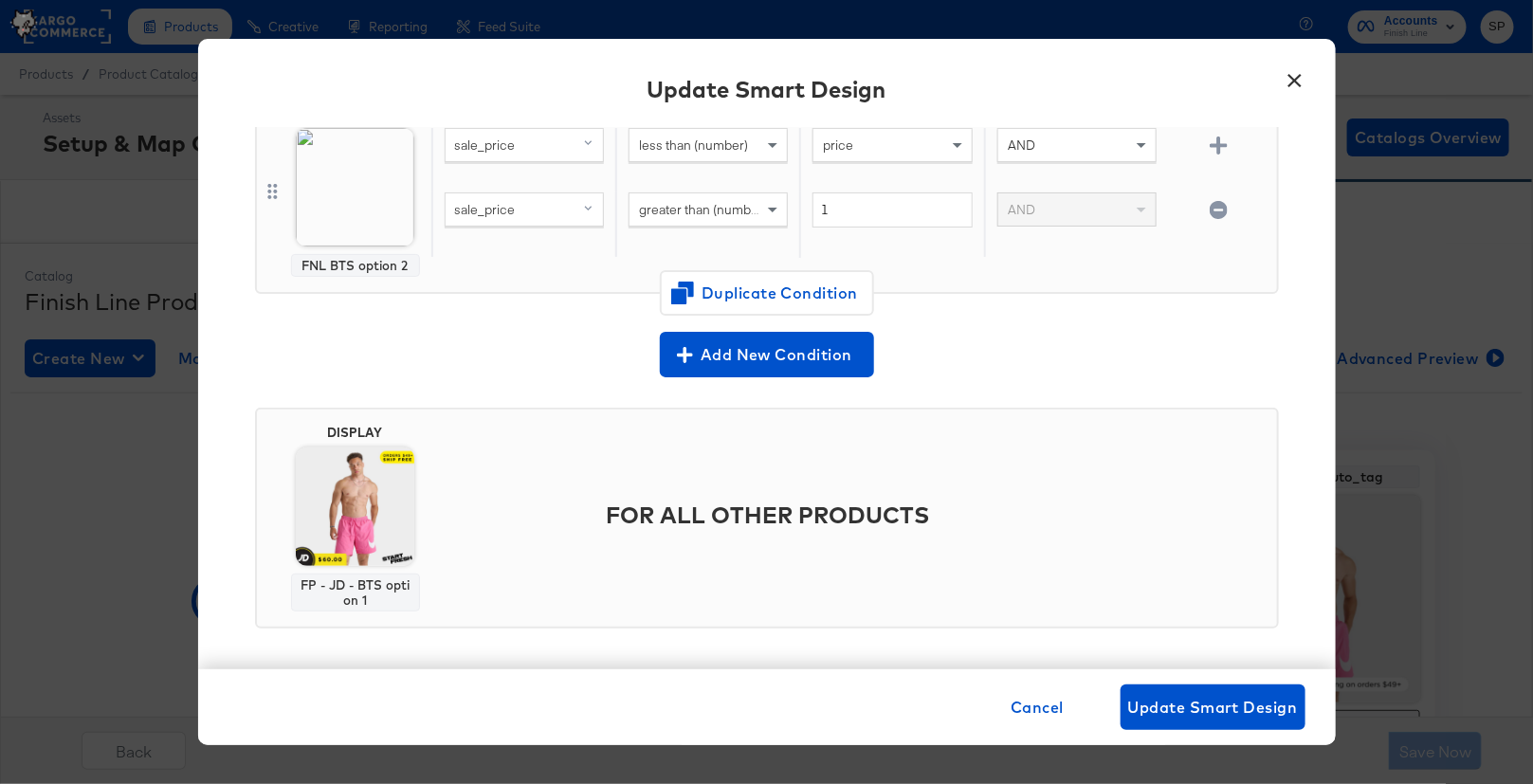 scroll, scrollTop: 194, scrollLeft: 0, axis: vertical 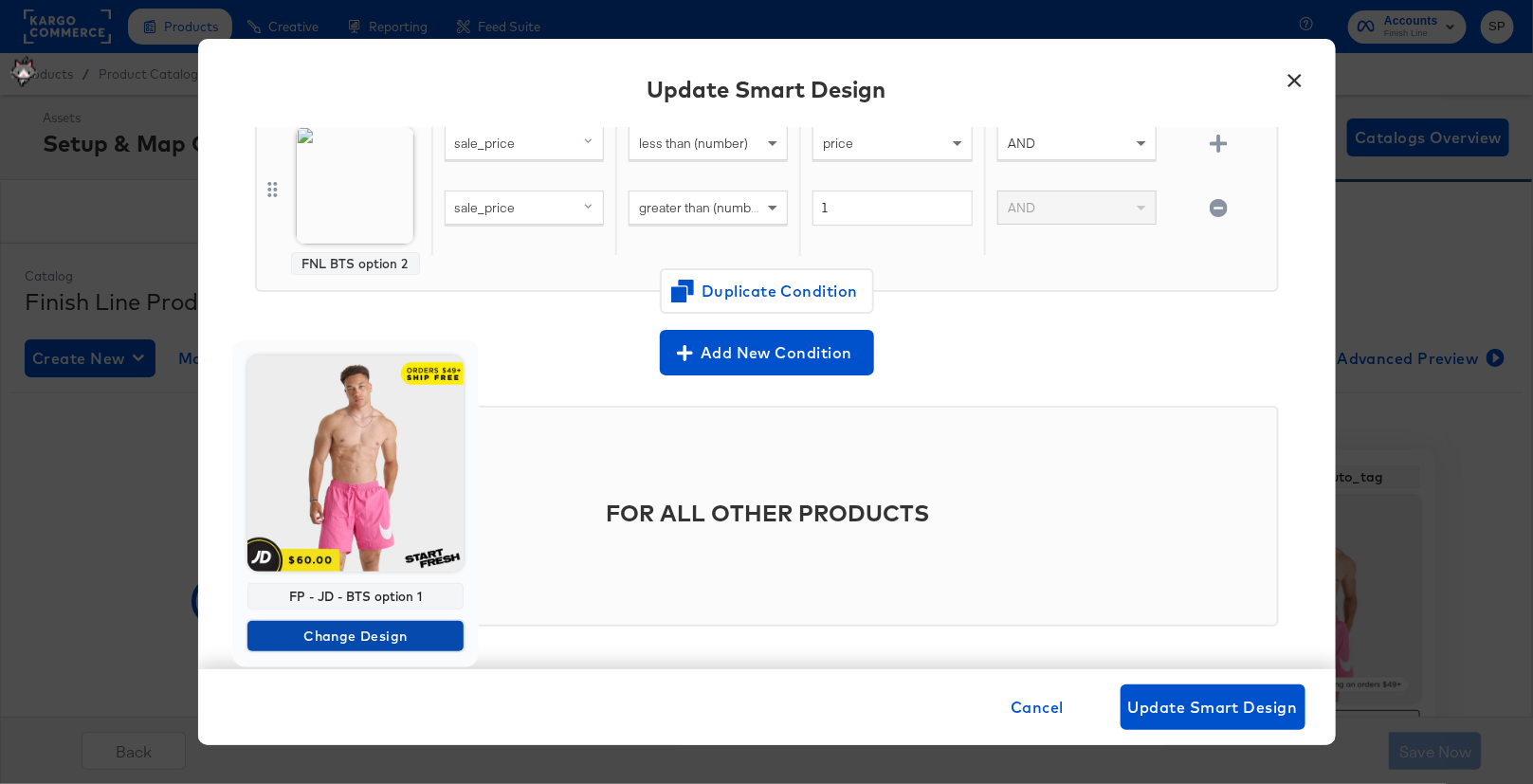 click on "Change Design" at bounding box center (356, 636) 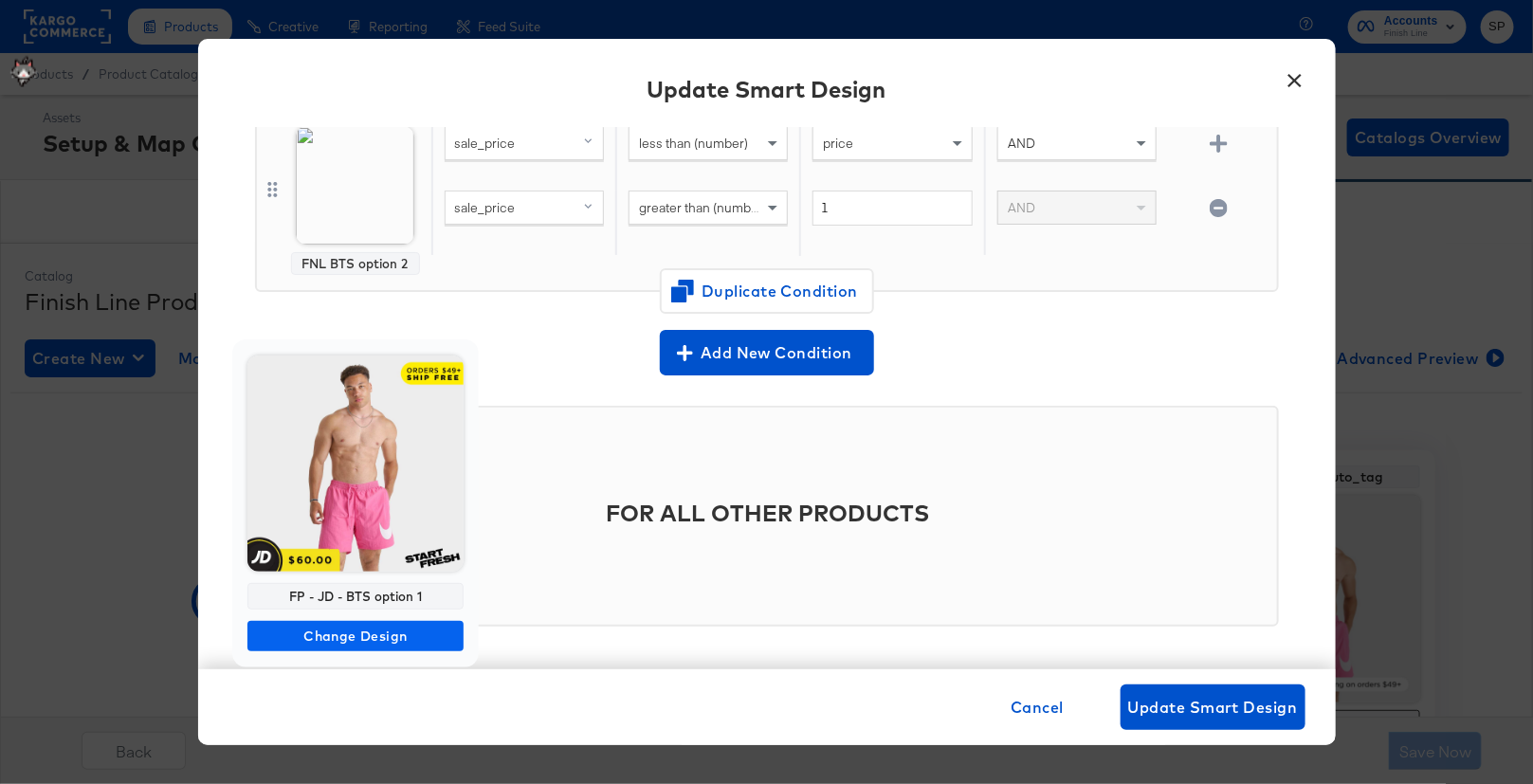 scroll, scrollTop: 0, scrollLeft: 0, axis: both 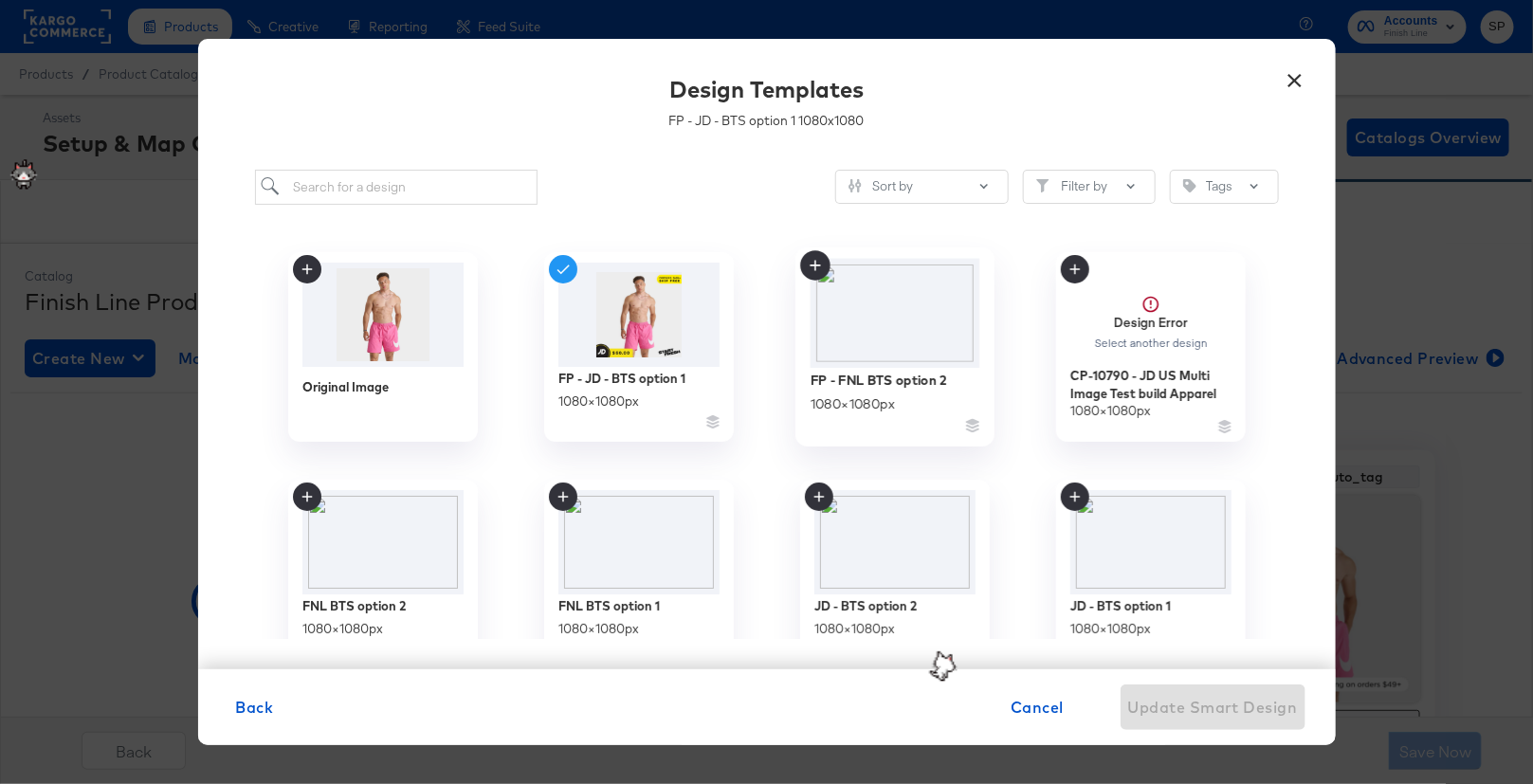 click at bounding box center (894, 312) 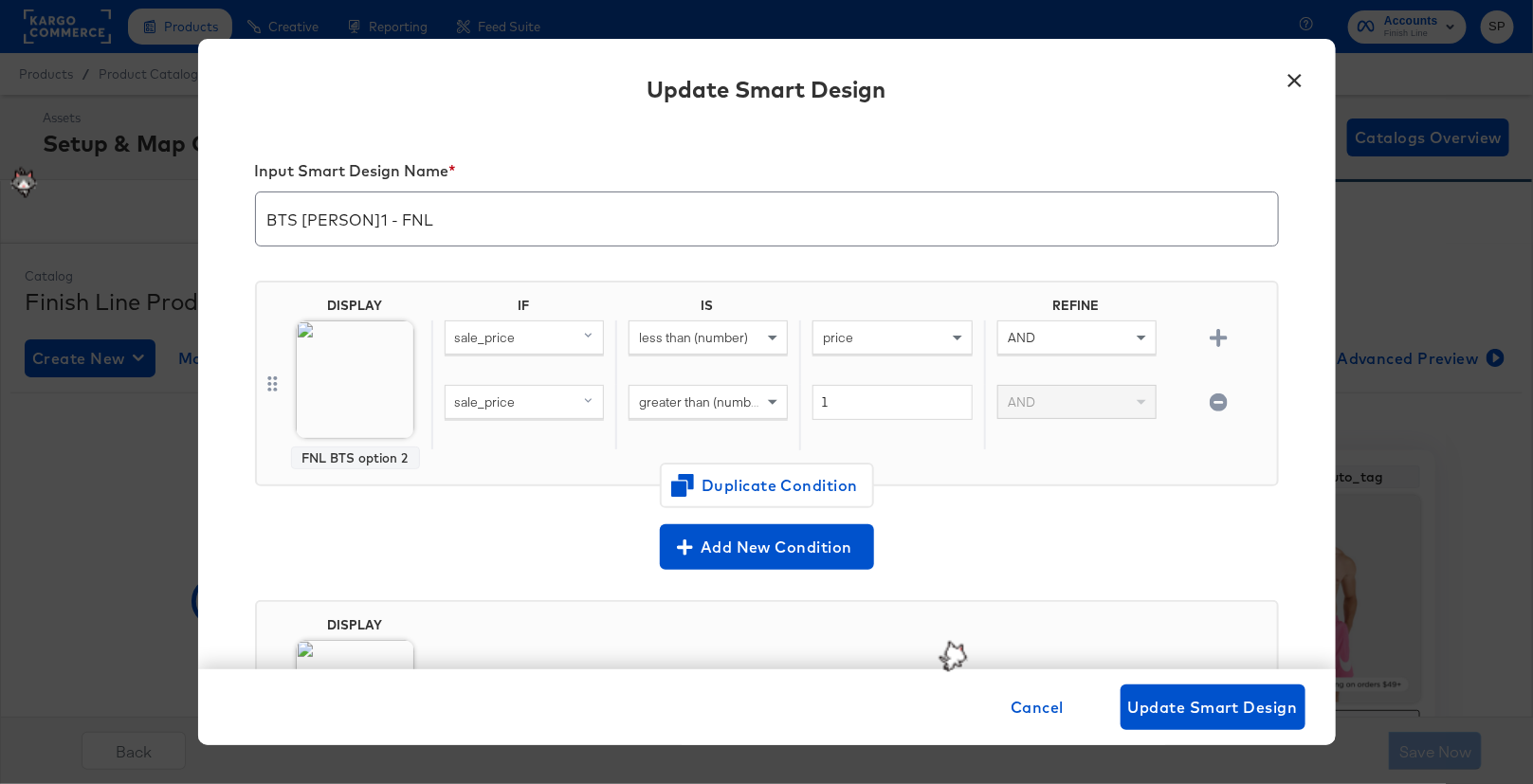 scroll, scrollTop: 194, scrollLeft: 0, axis: vertical 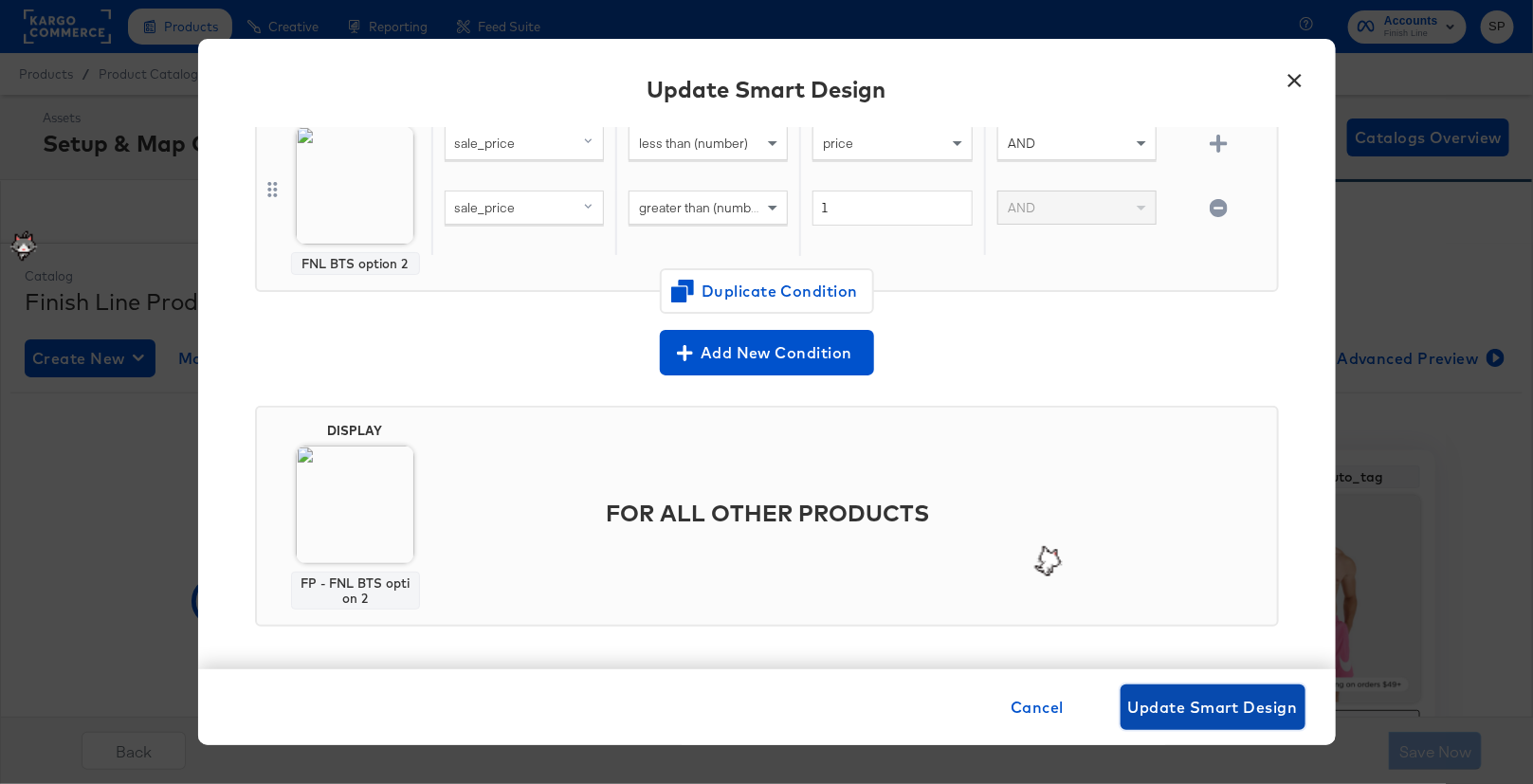 click on "Update Smart Design" at bounding box center [1213, 707] 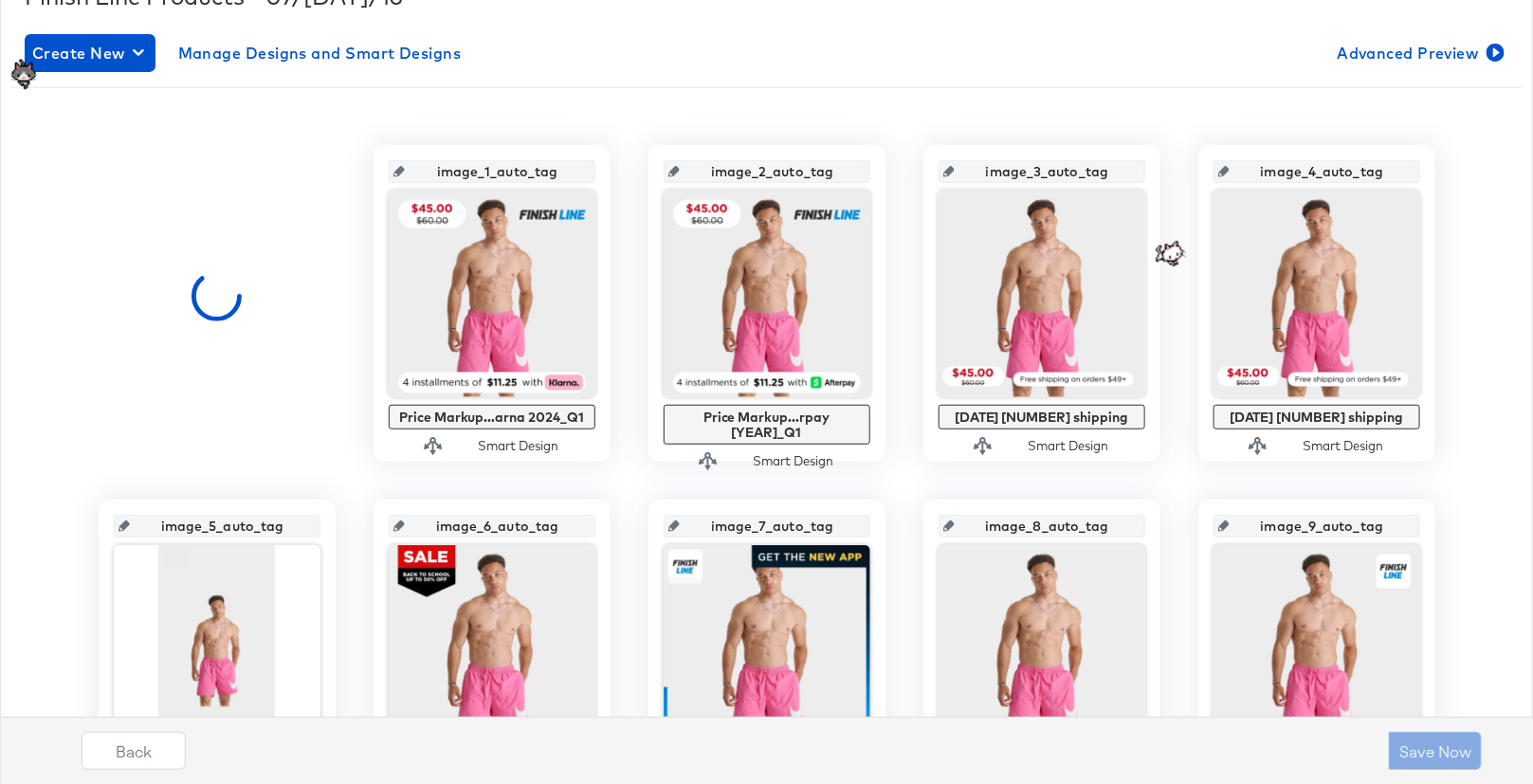 scroll, scrollTop: 828, scrollLeft: 0, axis: vertical 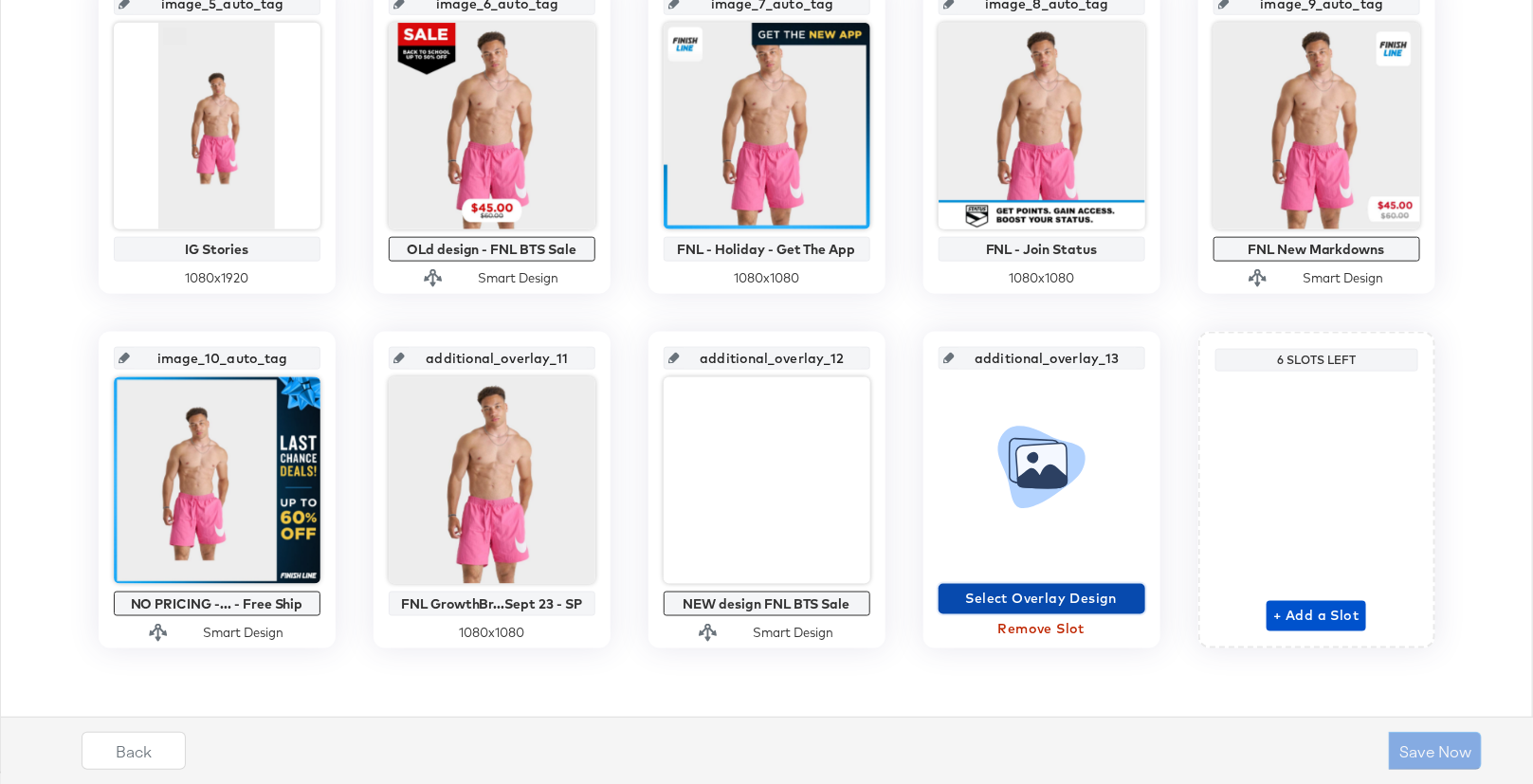 click on "Select Overlay Design" at bounding box center [1042, 598] 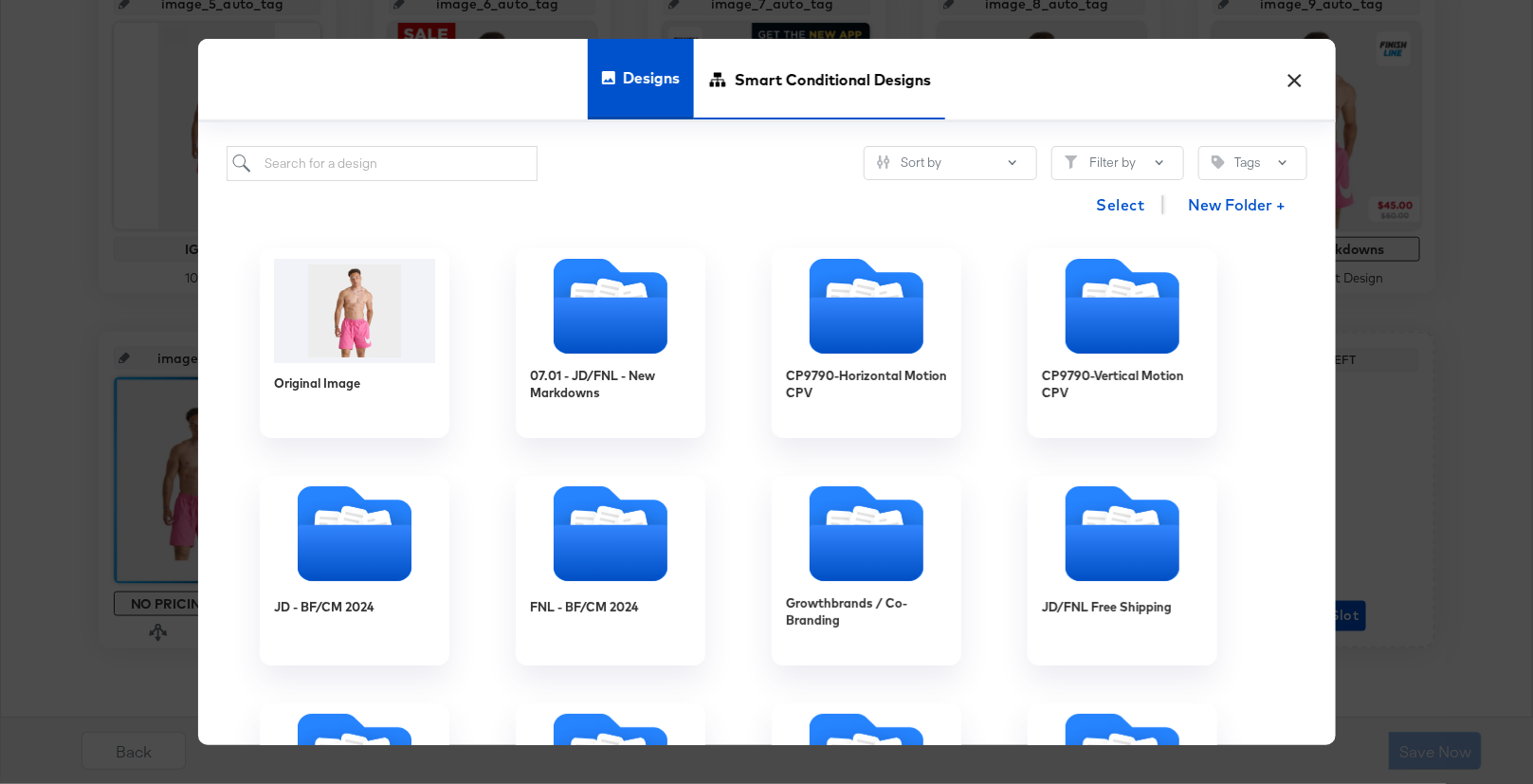 click on "Smart Conditional Designs" at bounding box center (832, 80) 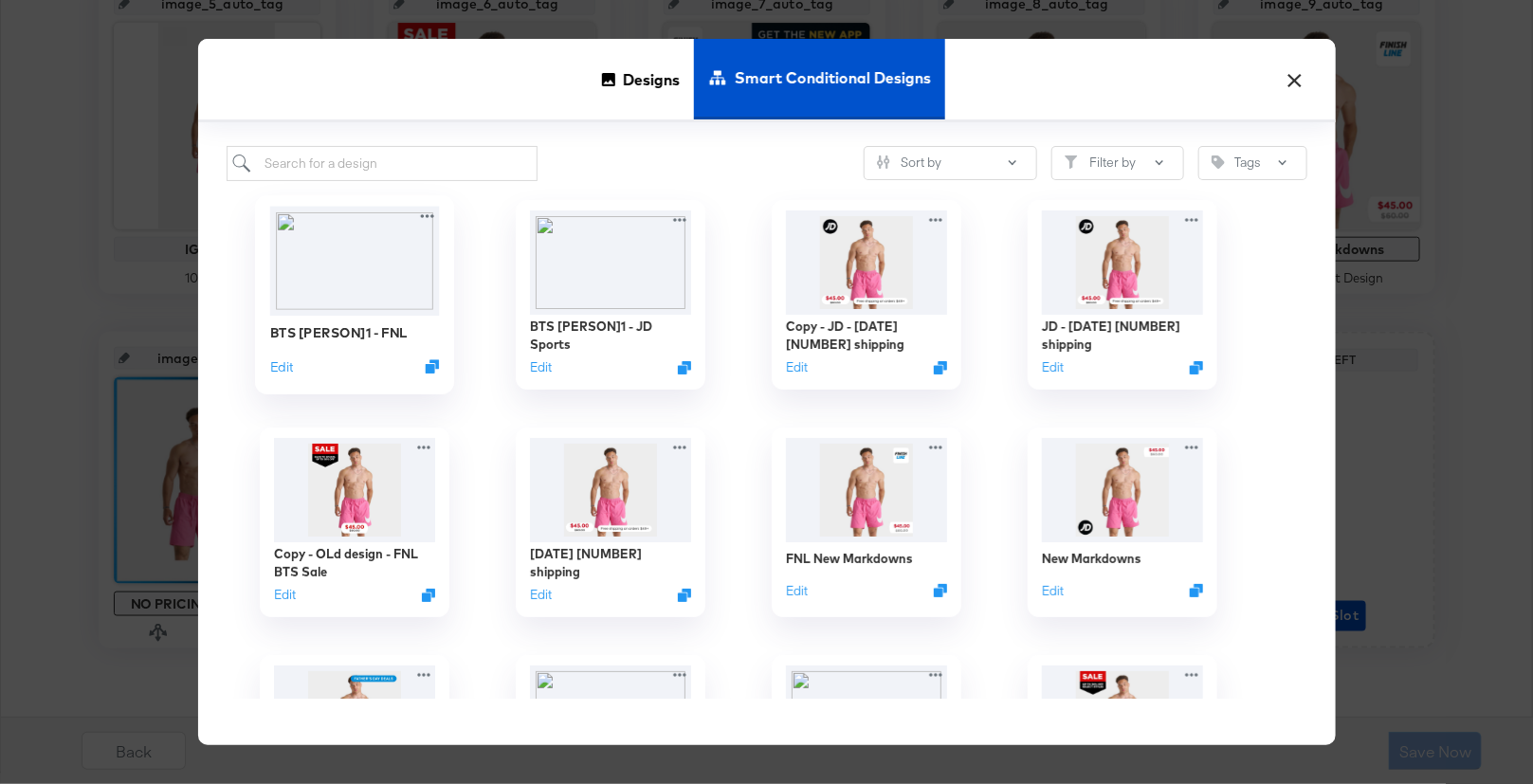 click at bounding box center (354, 260) 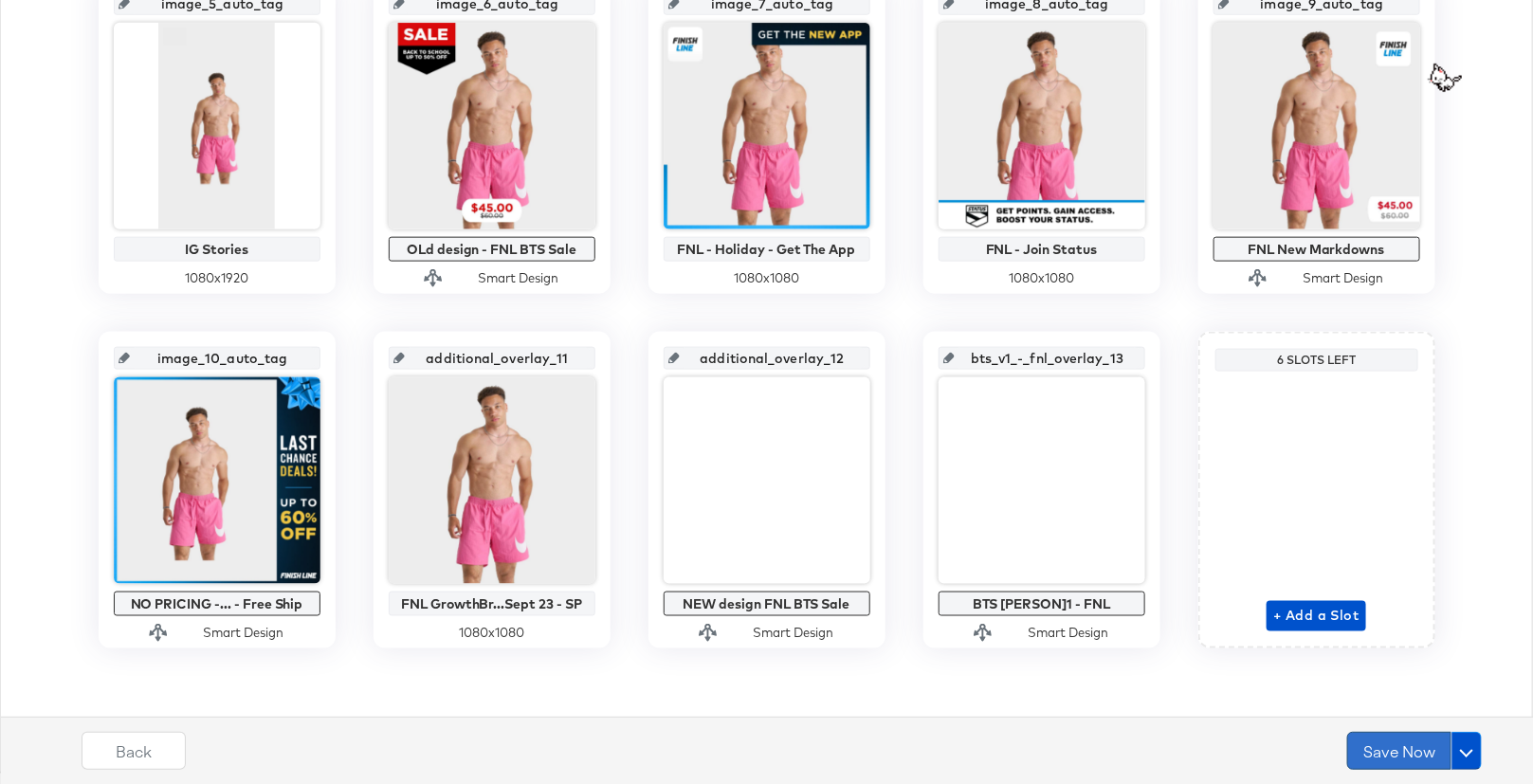 click on "Save Now" at bounding box center [1399, 751] 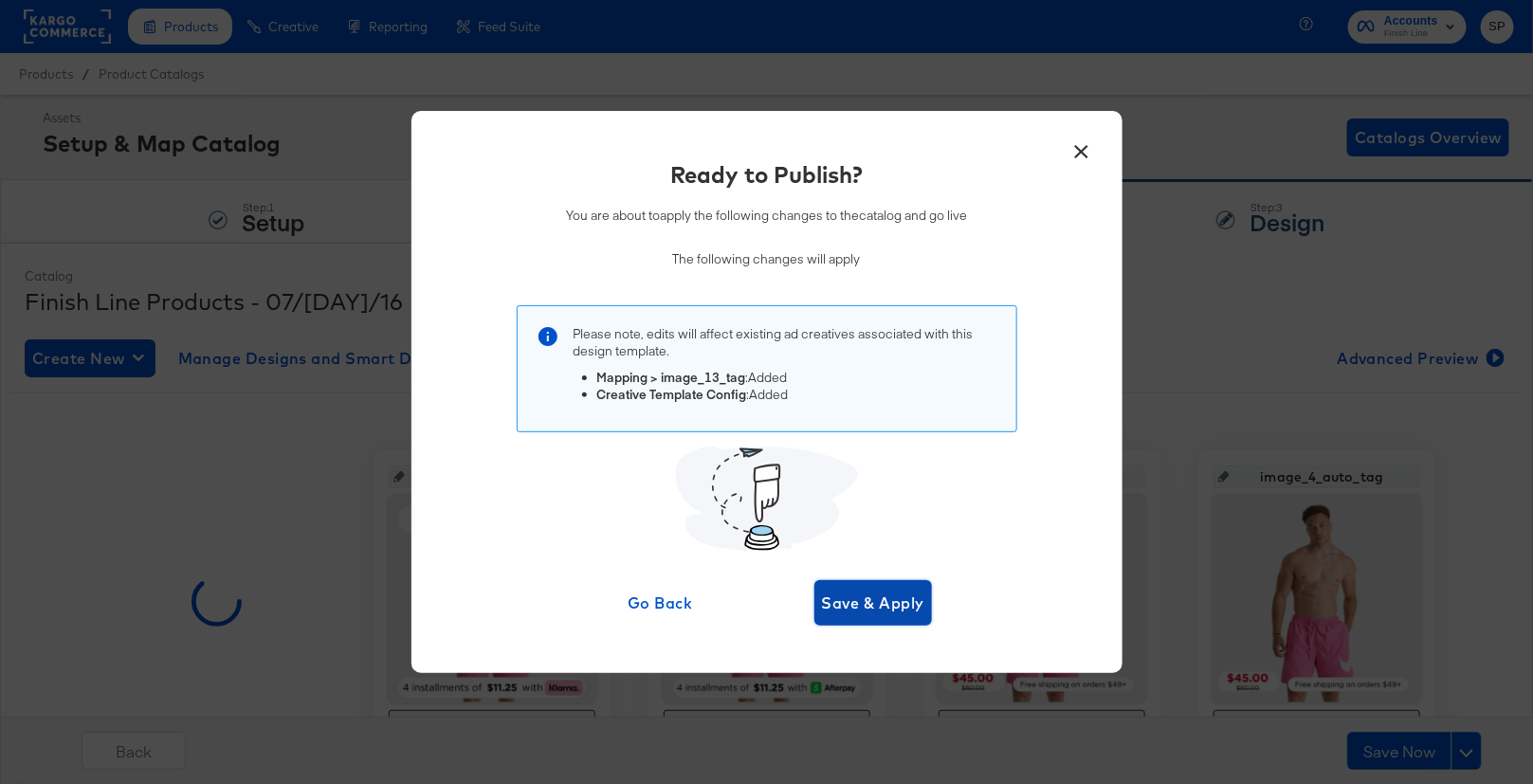 click on "Save & Apply" at bounding box center (873, 603) 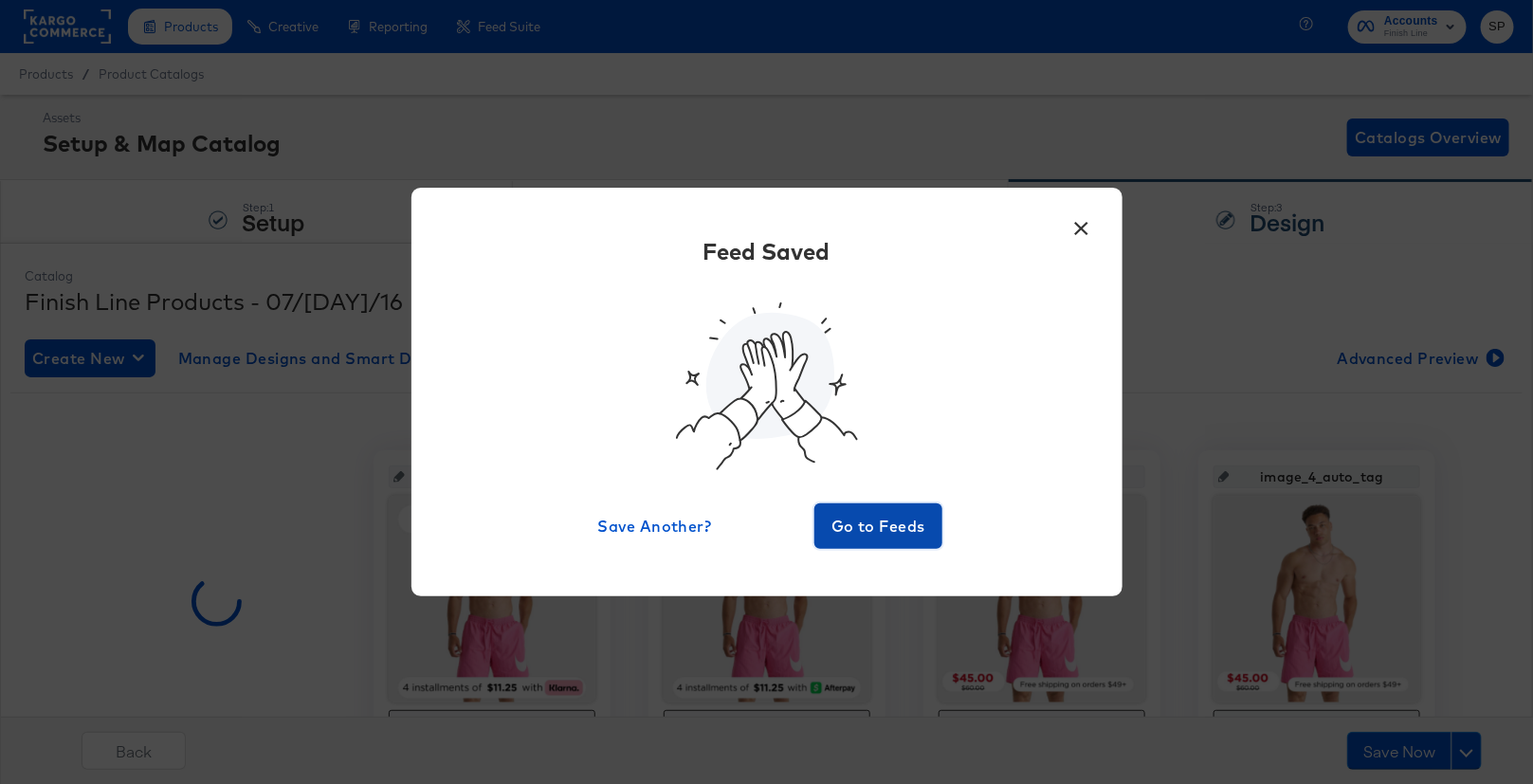 click on "Go to Feeds" at bounding box center (879, 526) 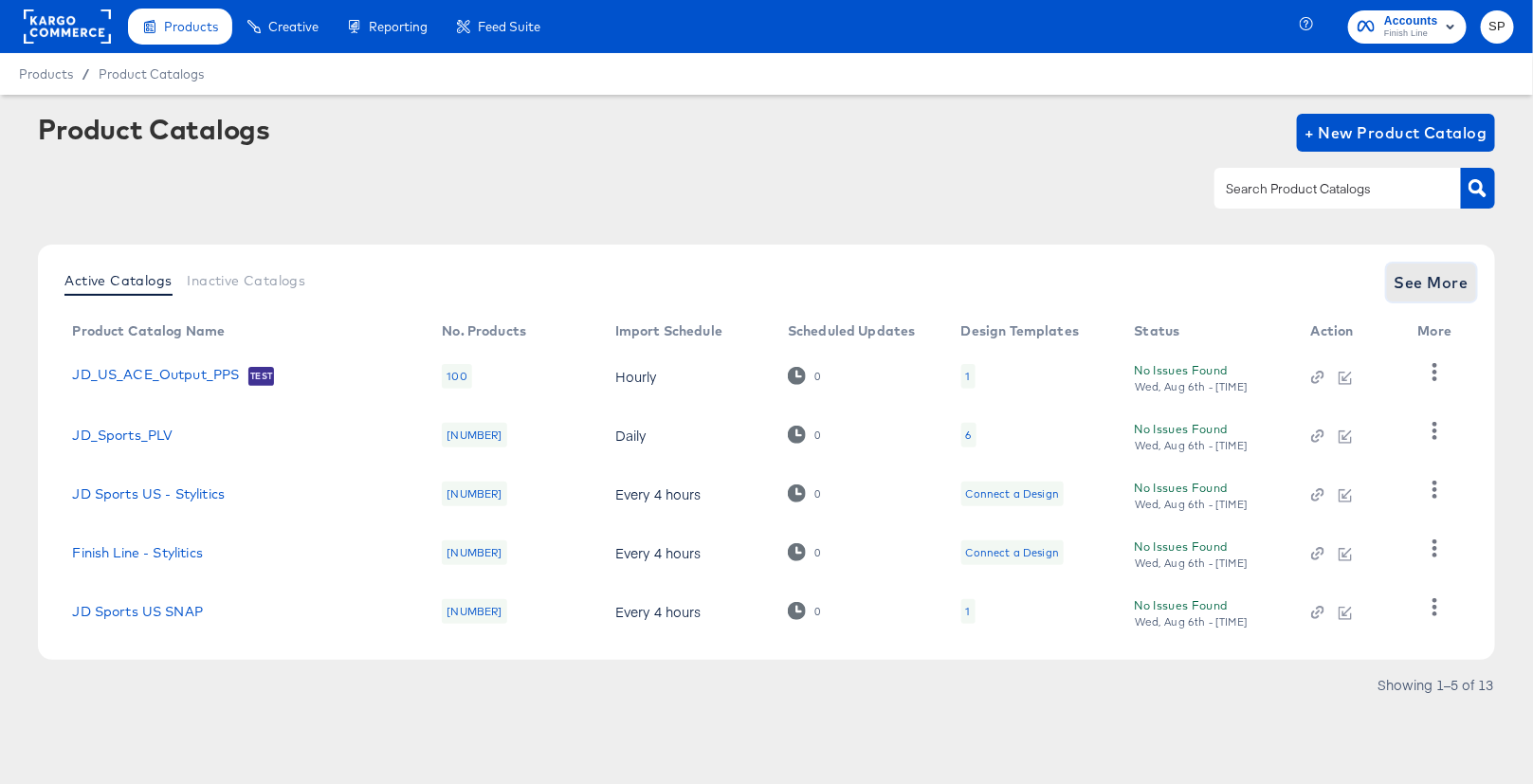 click on "See More" at bounding box center (1432, 283) 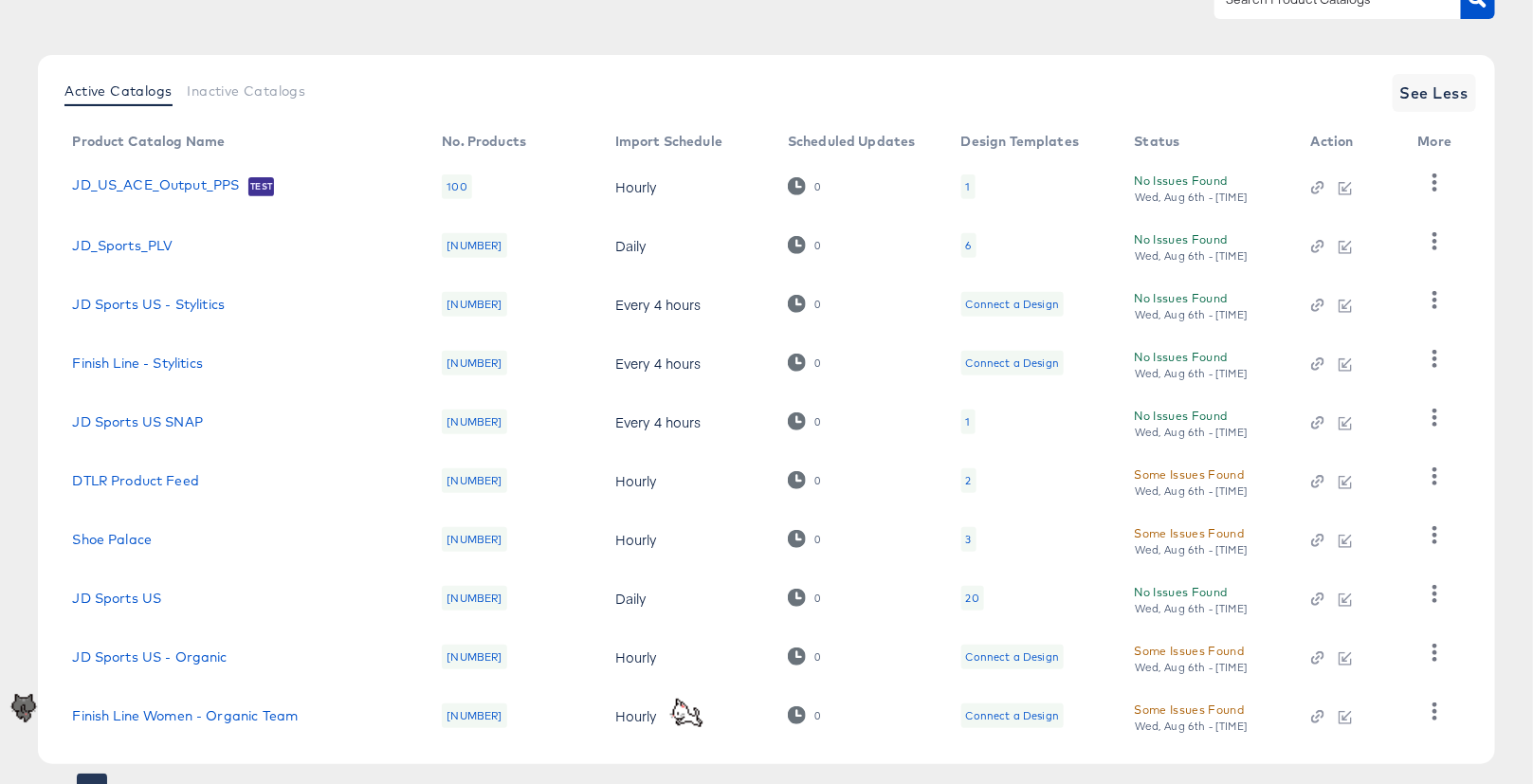 scroll, scrollTop: 197, scrollLeft: 0, axis: vertical 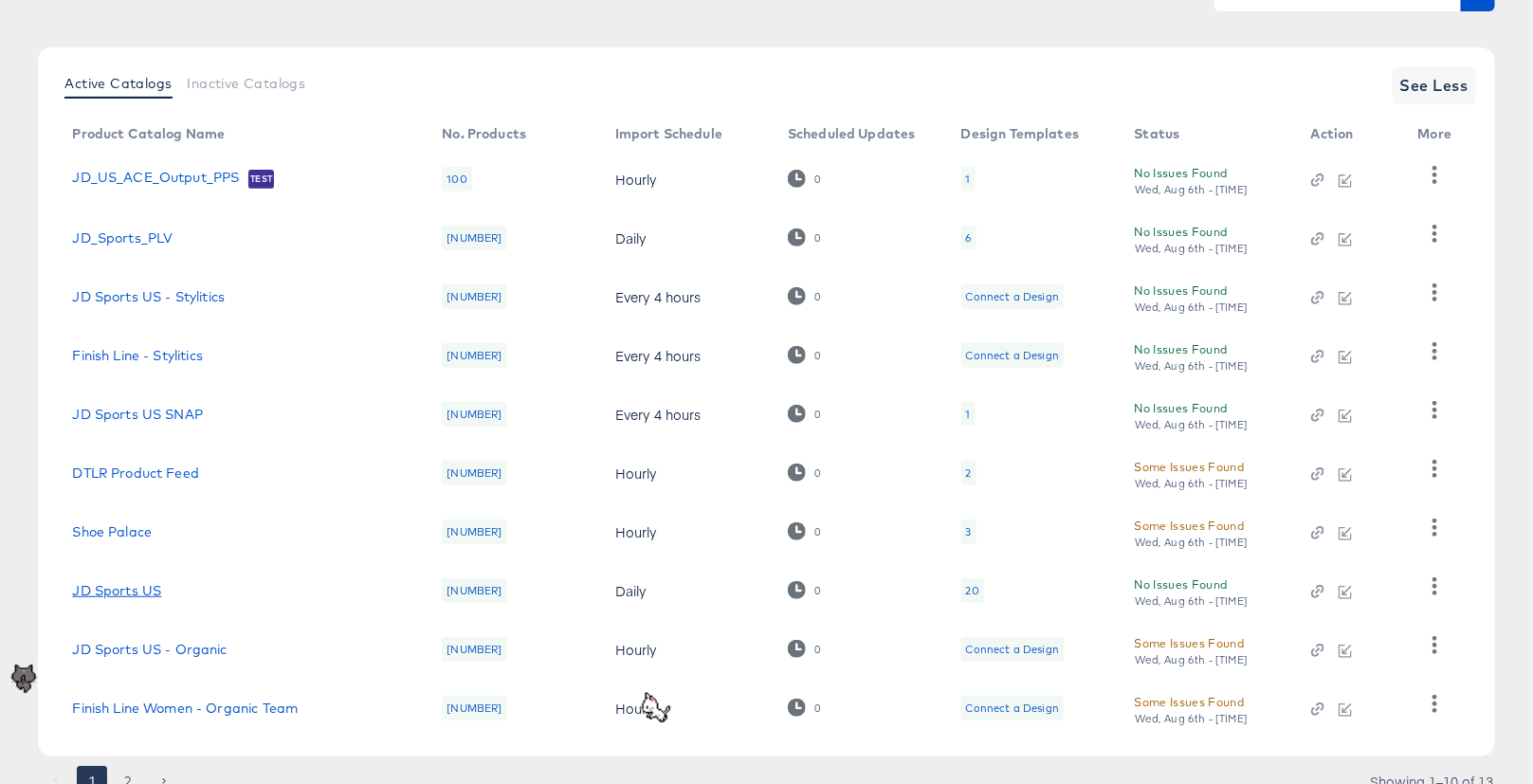 click on "JD Sports US" at bounding box center (117, 591) 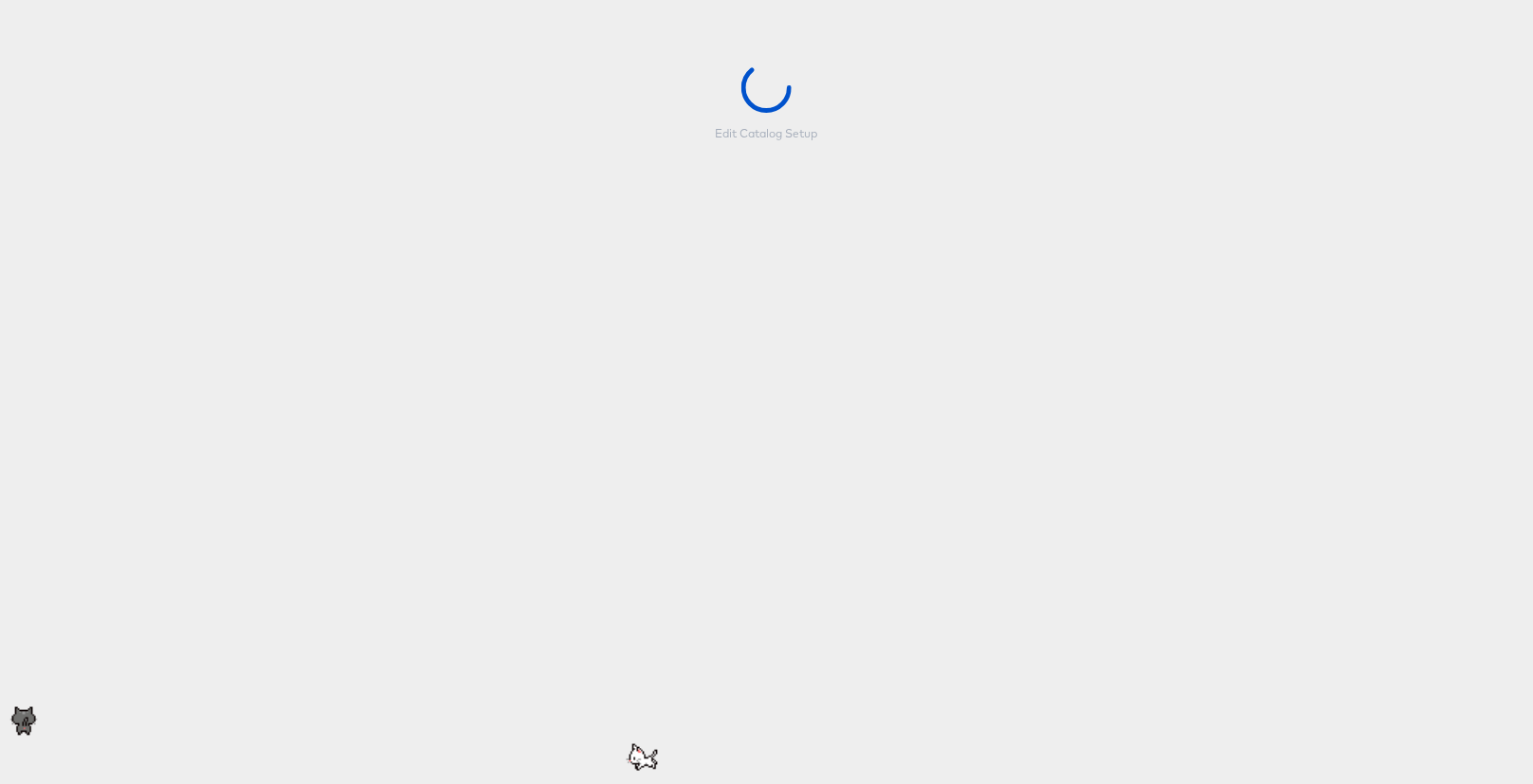 scroll, scrollTop: 0, scrollLeft: 0, axis: both 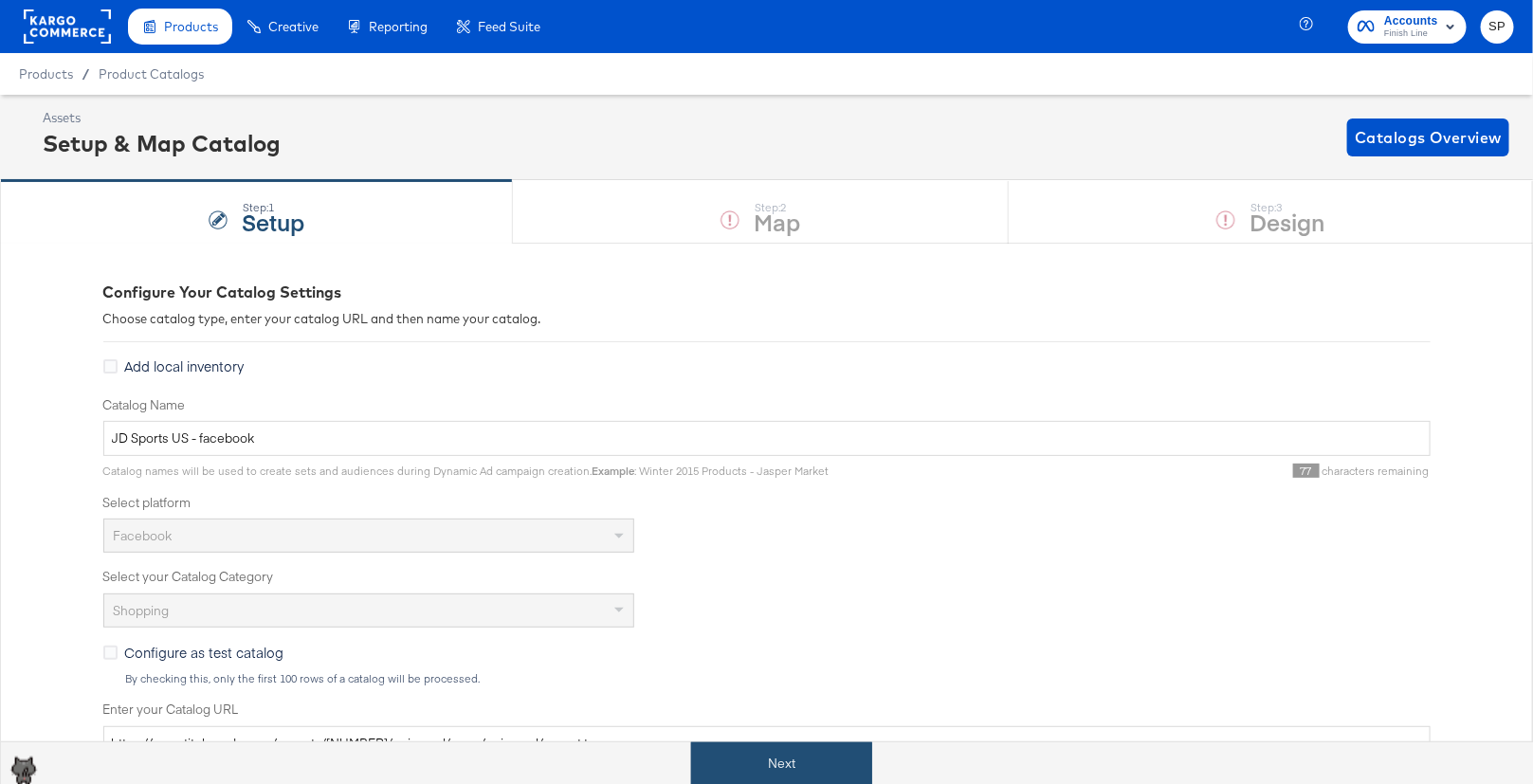 click on "Next" at bounding box center (781, 763) 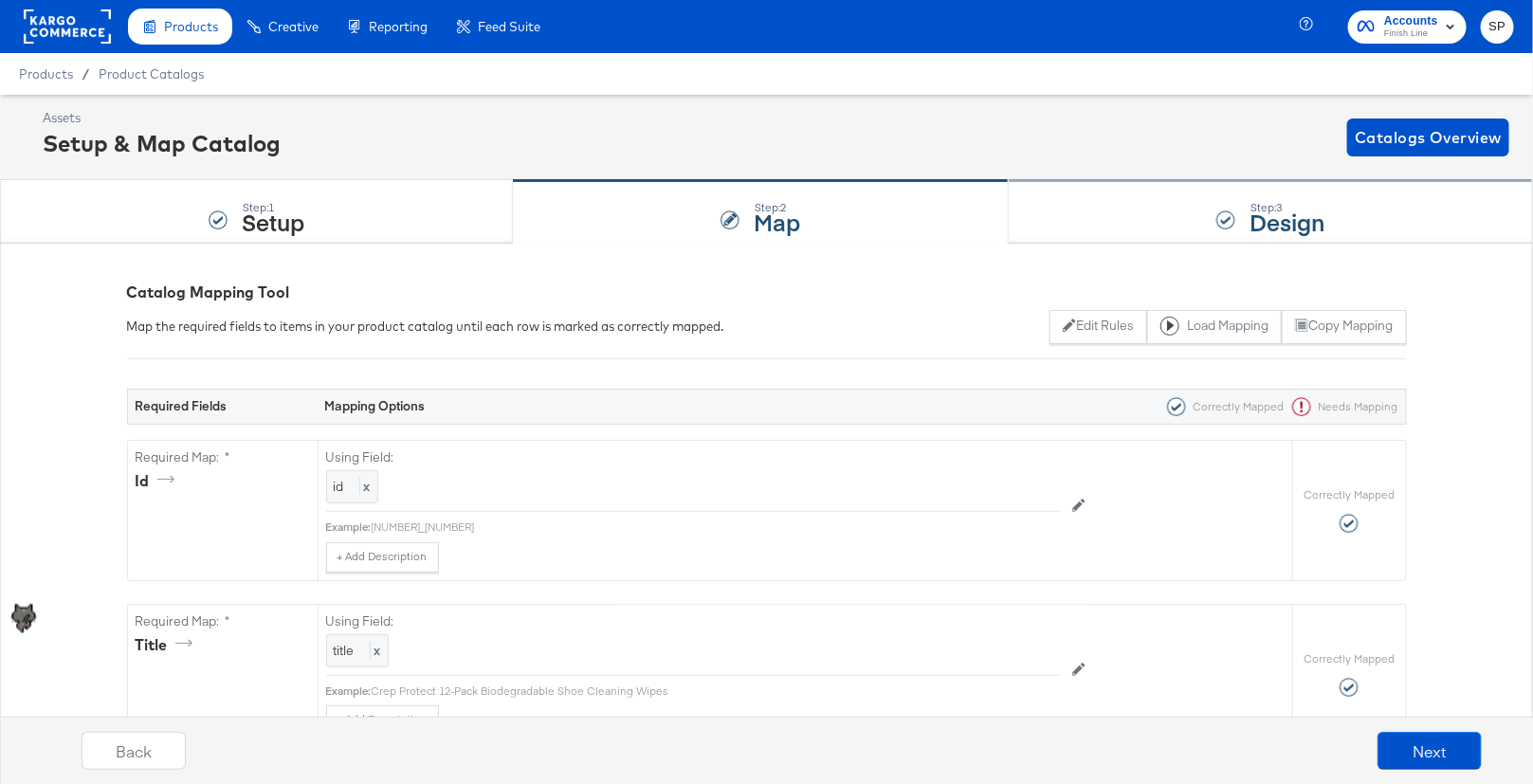 click on "Step:  3   Design" at bounding box center [1270, 212] 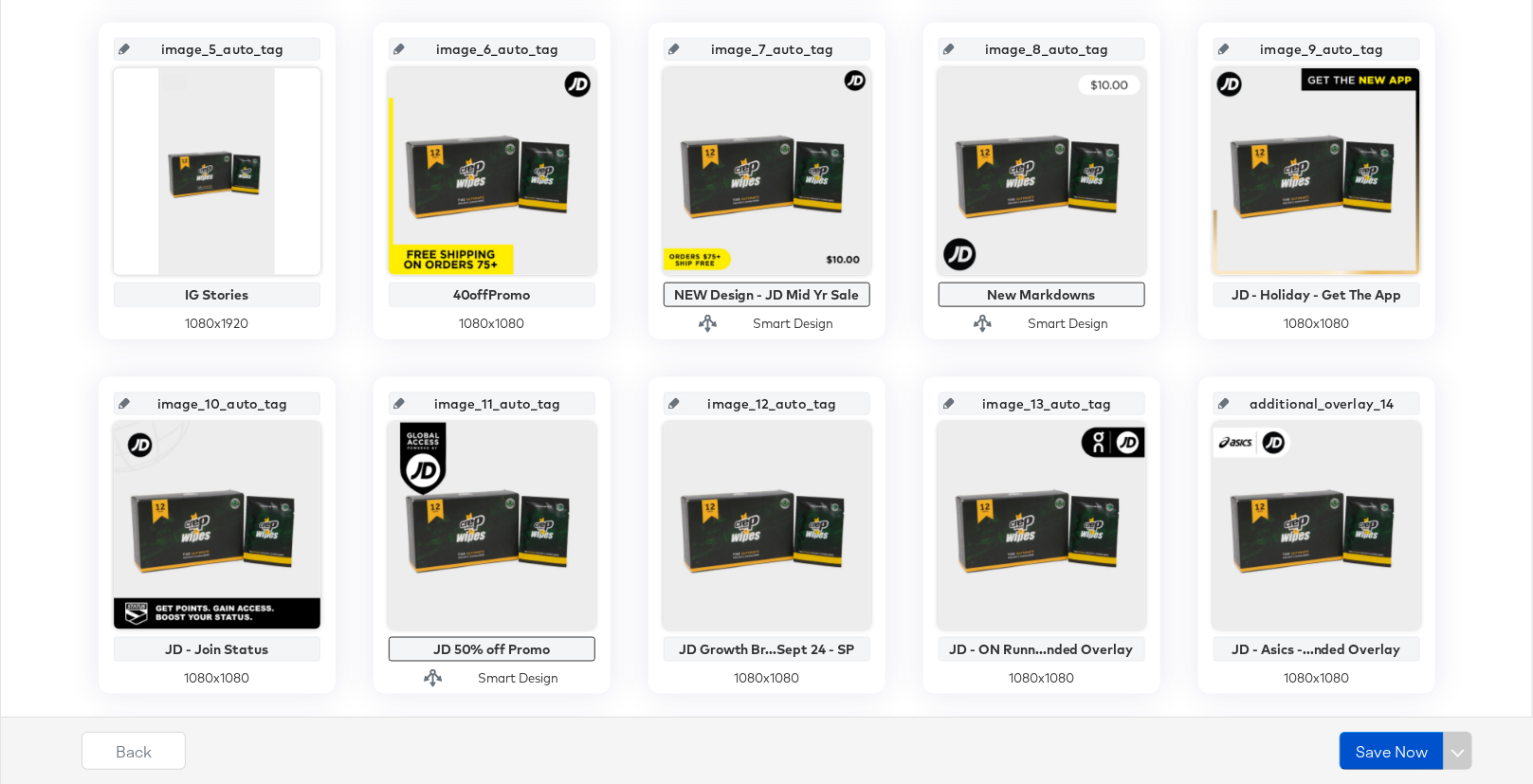 scroll, scrollTop: 779, scrollLeft: 0, axis: vertical 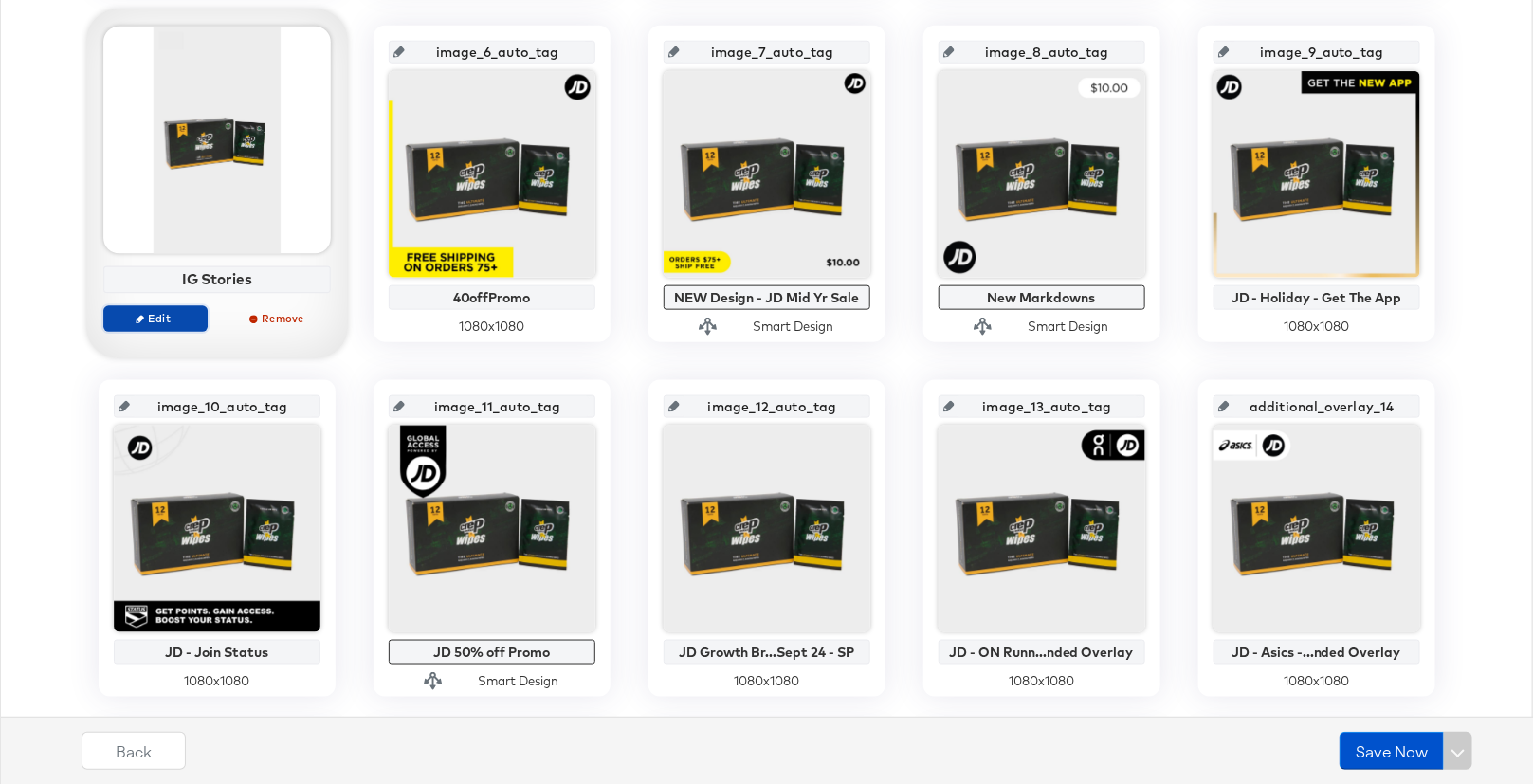 click on "Edit" at bounding box center [155, 318] 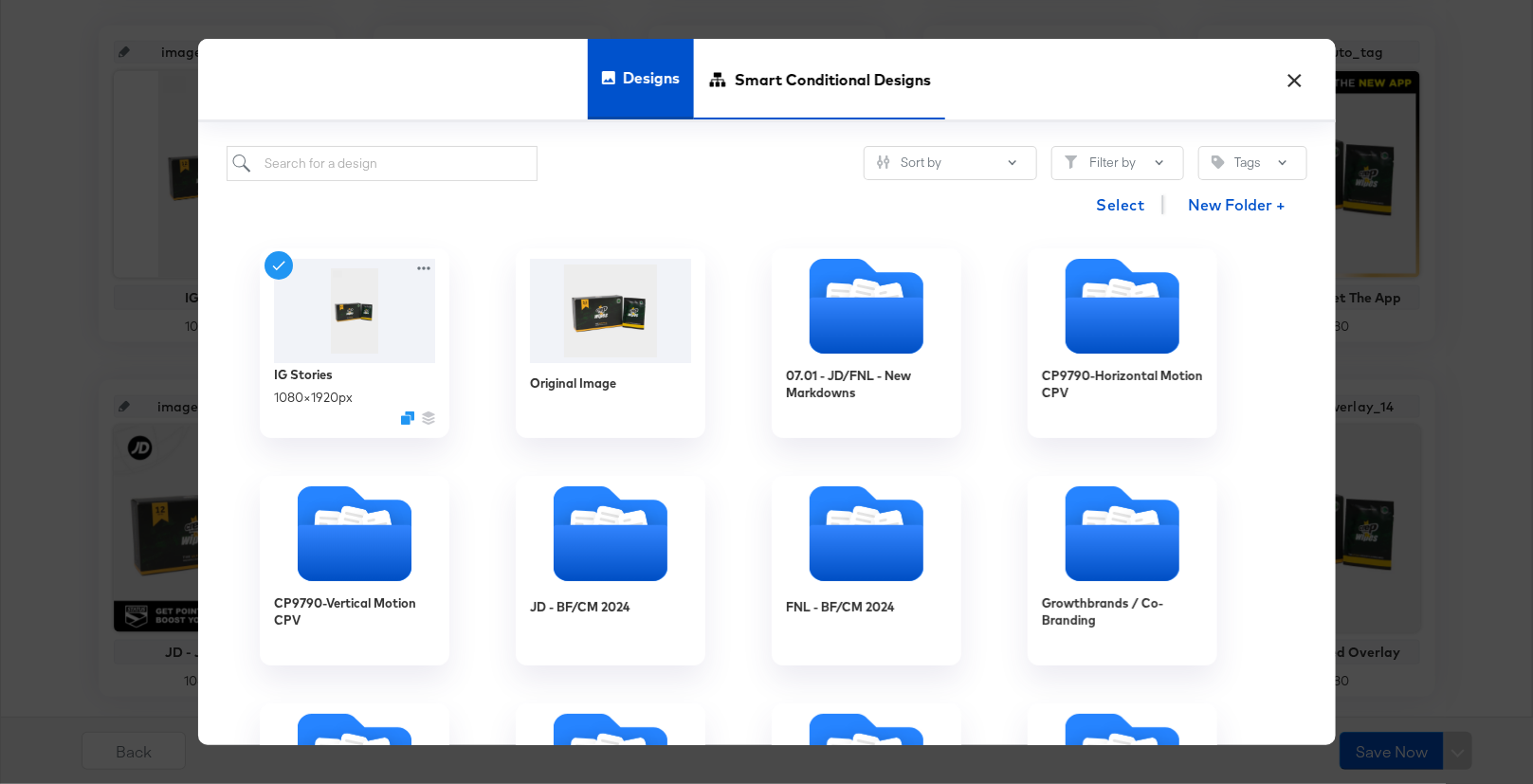click on "Smart Conditional Designs" at bounding box center (832, 80) 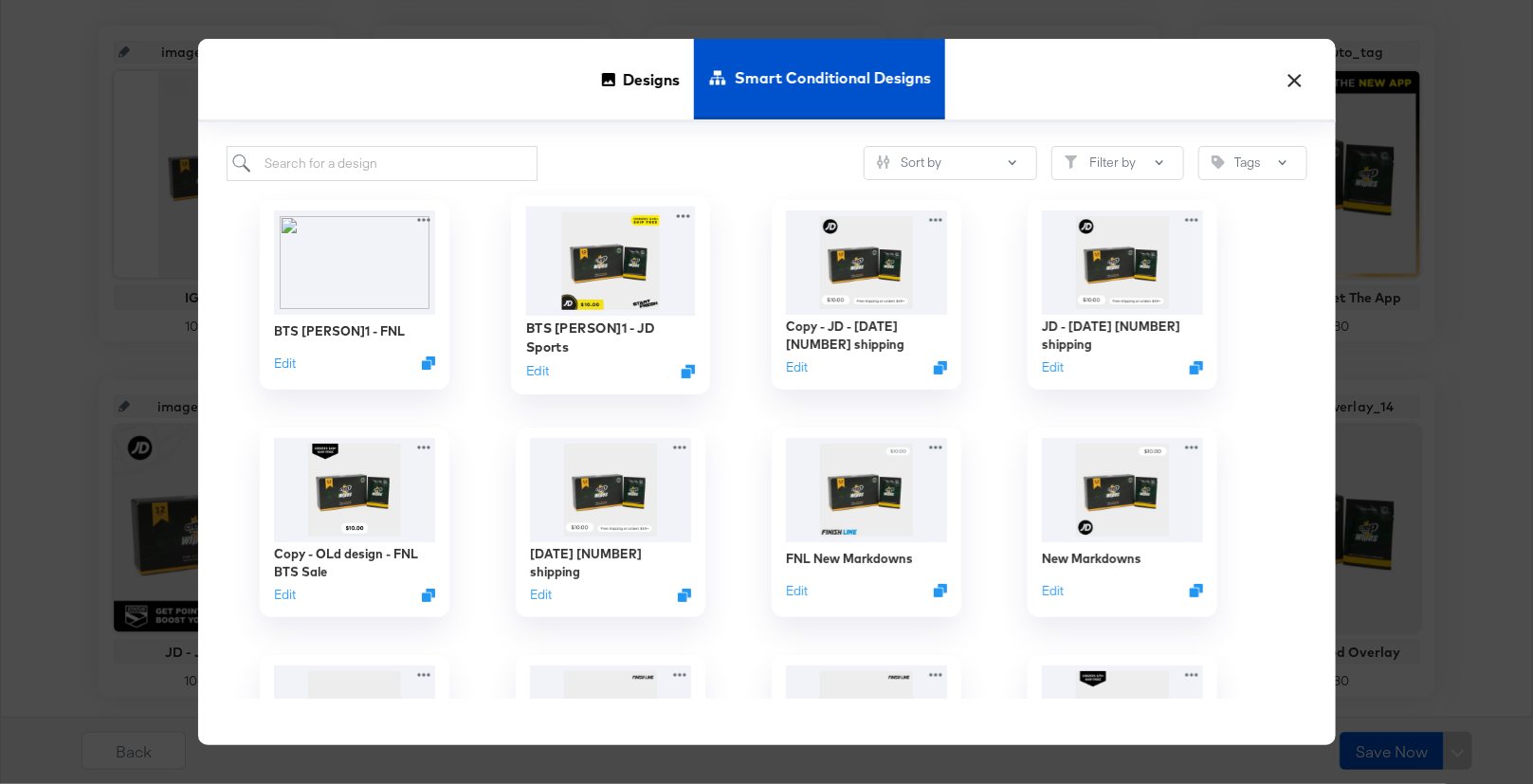click at bounding box center (610, 260) 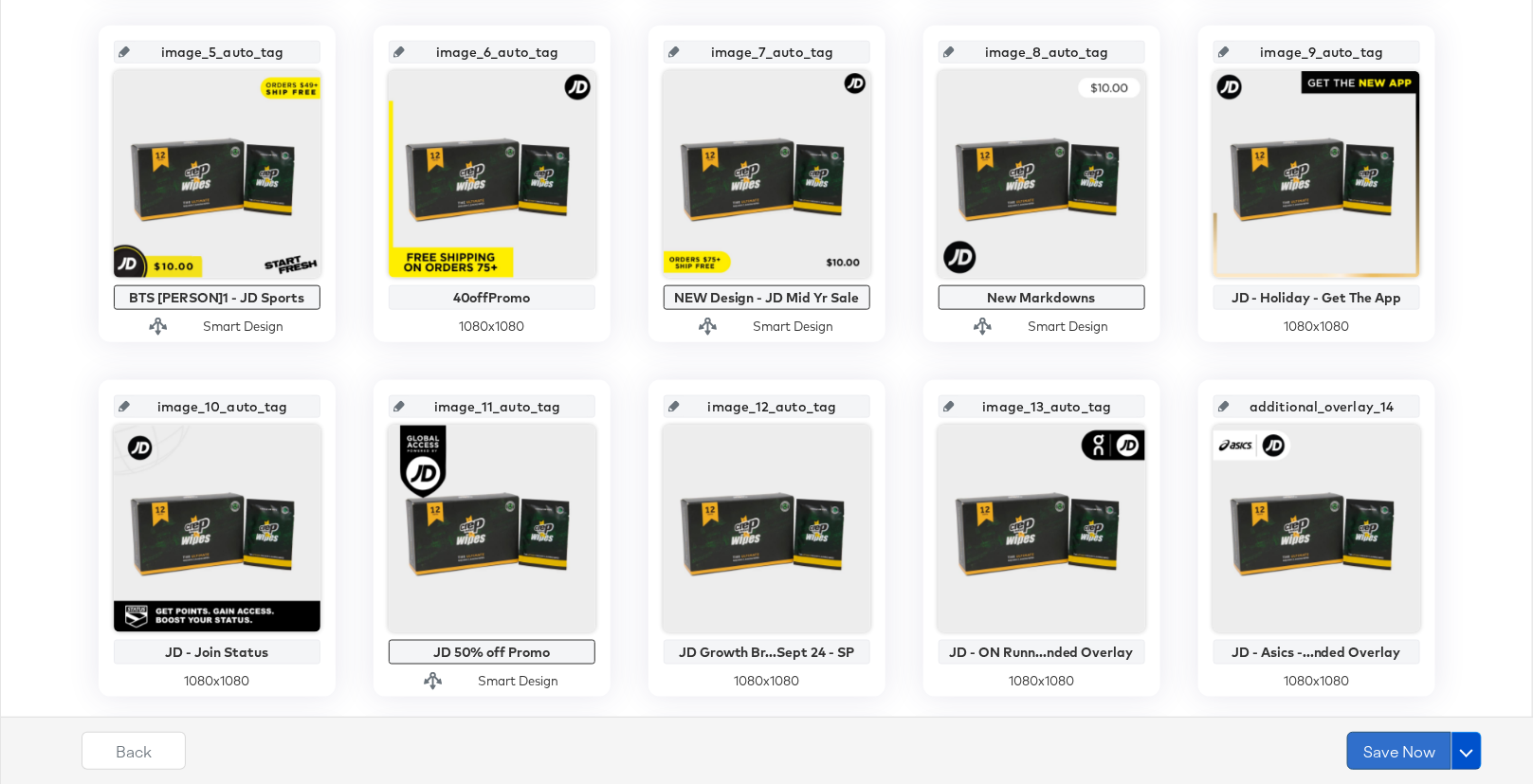 click on "Save Now" at bounding box center [1399, 751] 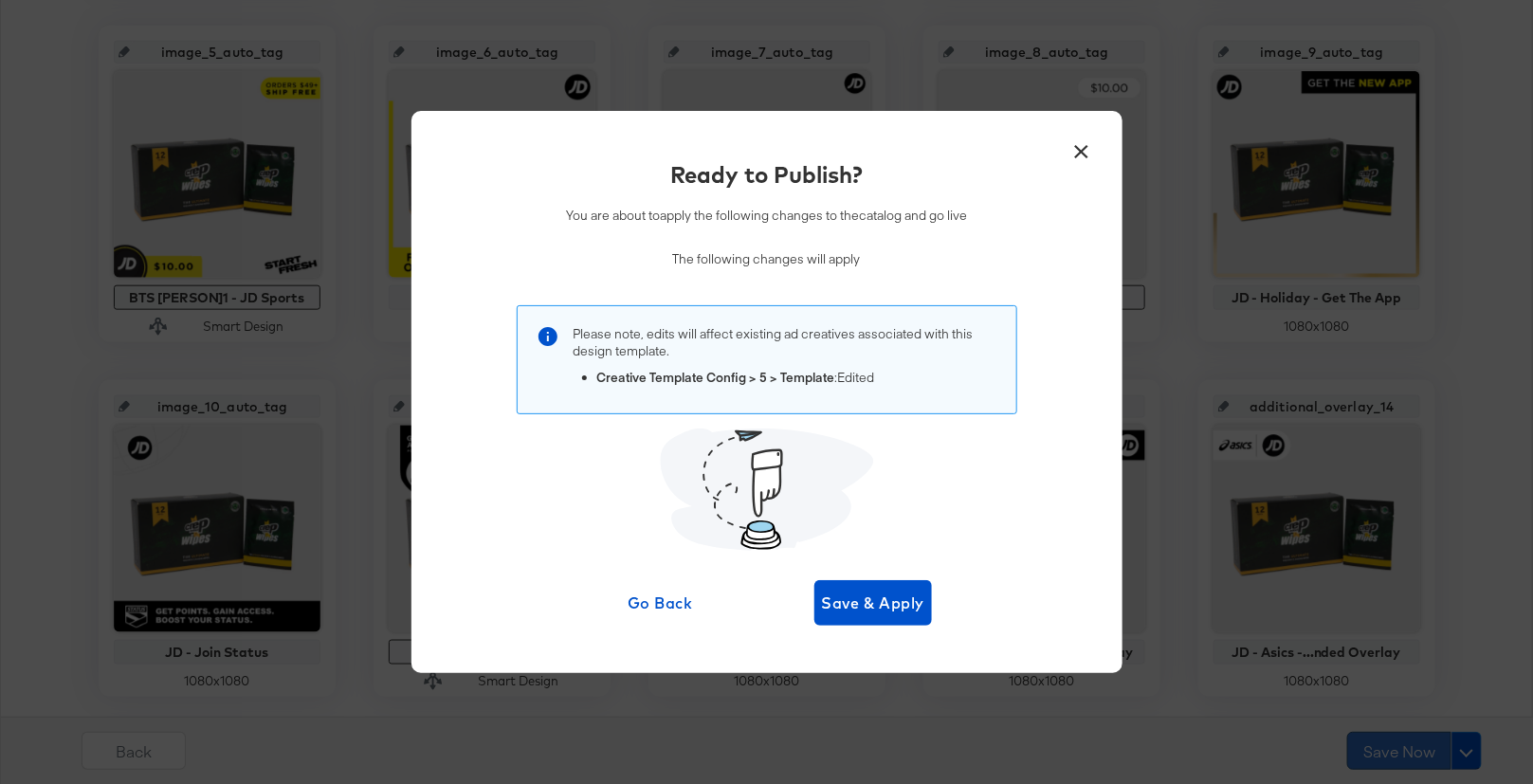 scroll, scrollTop: 0, scrollLeft: 0, axis: both 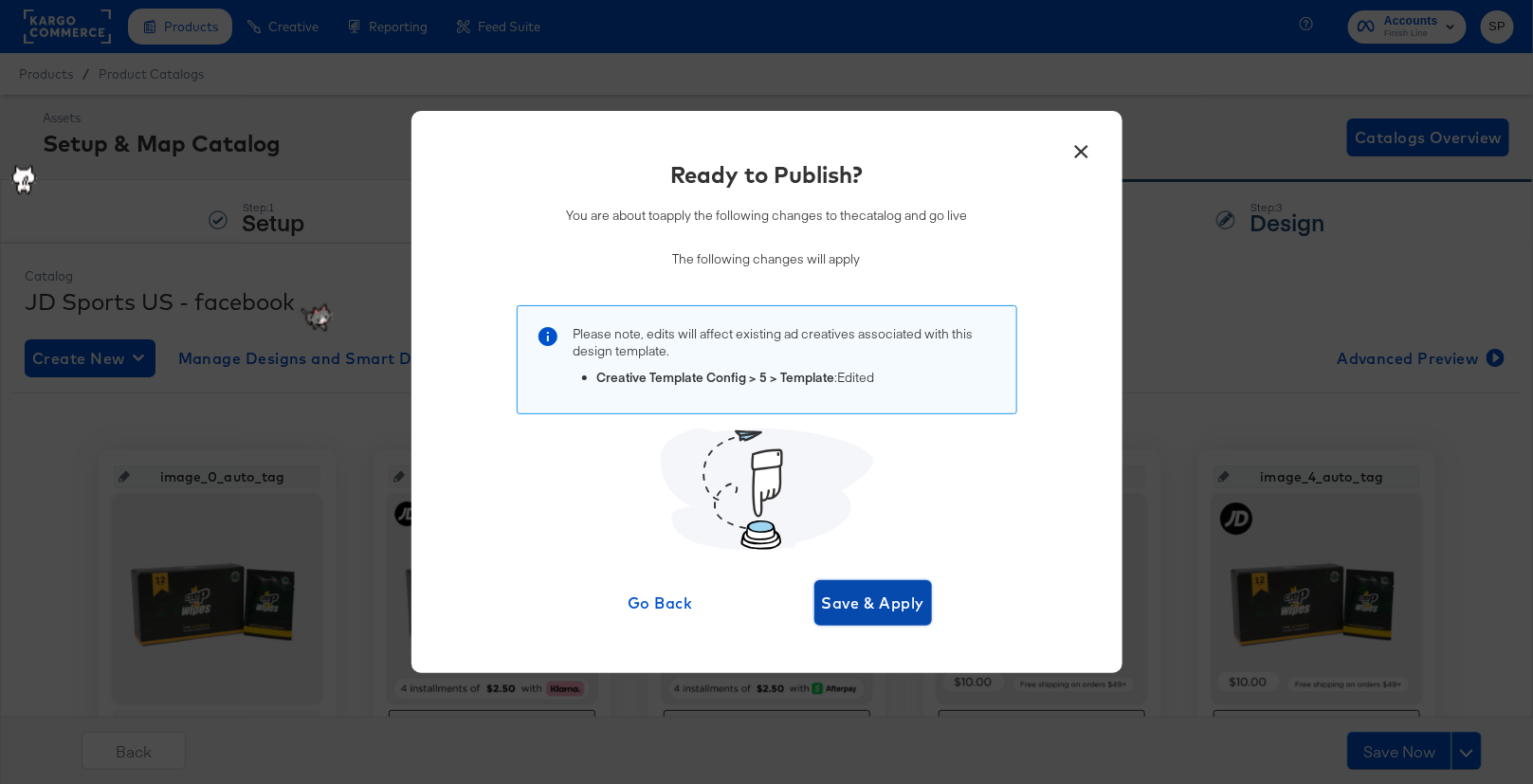 click on "Save & Apply" at bounding box center [873, 603] 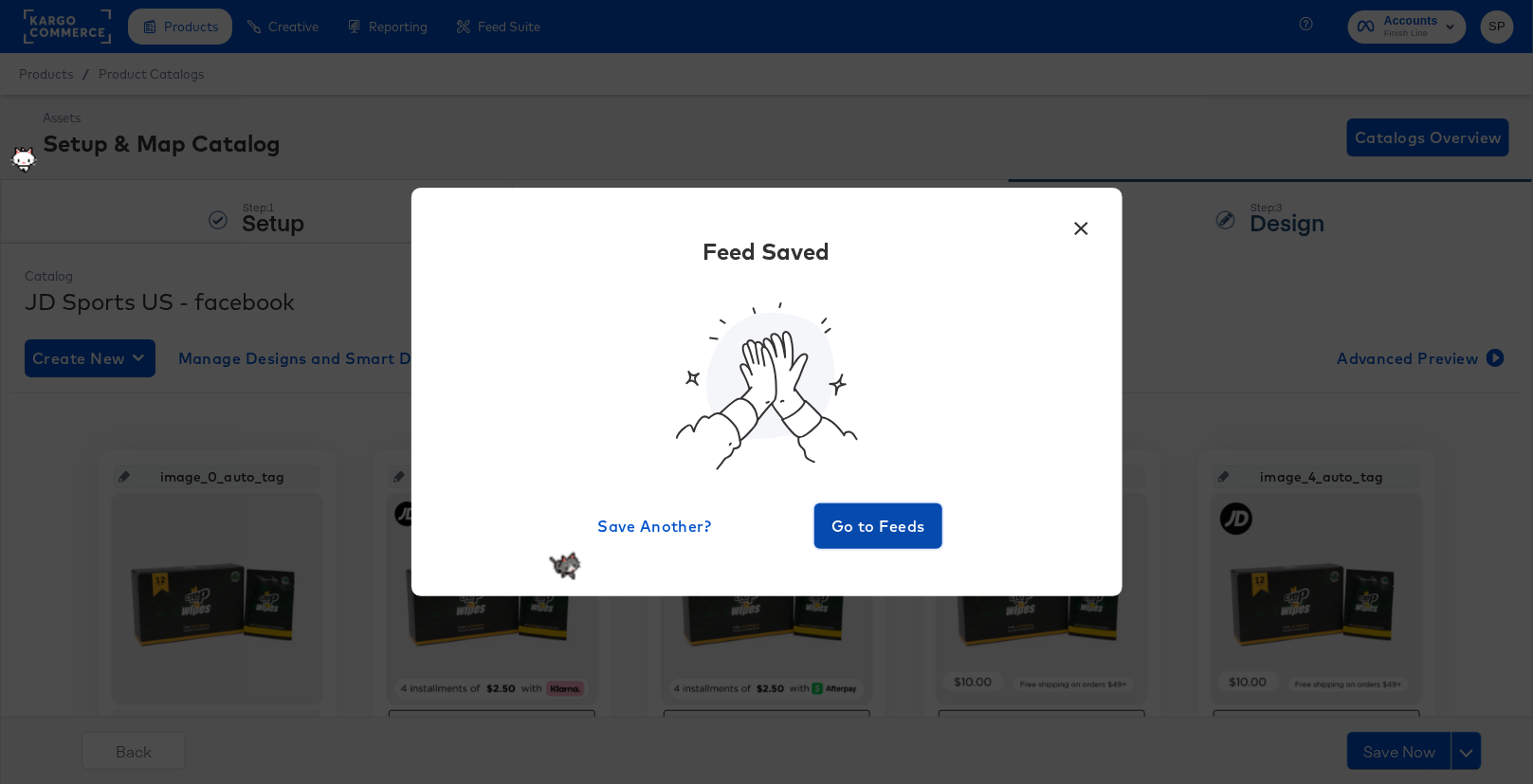 click on "Go to Feeds" at bounding box center [879, 526] 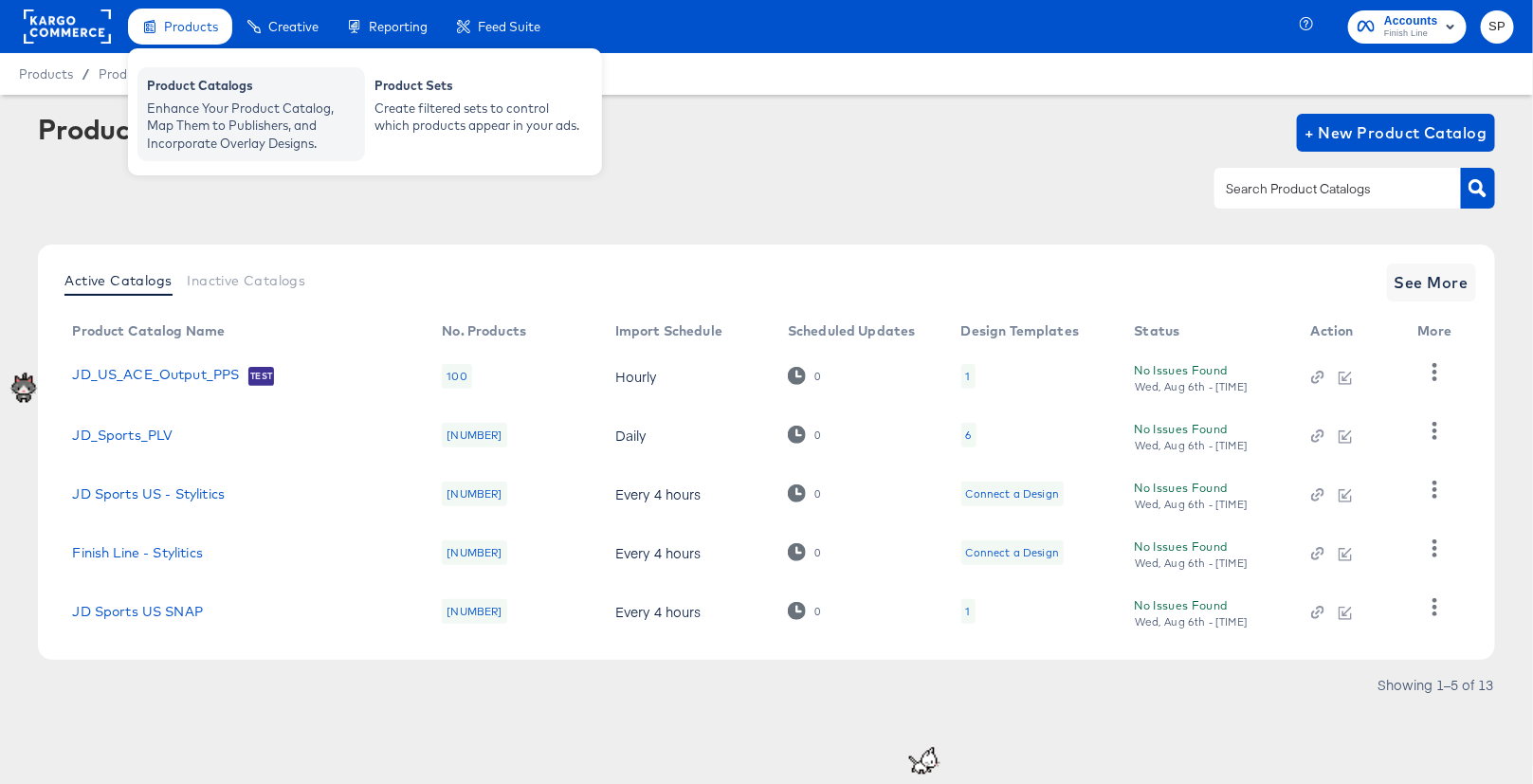 click on "Enhance Your Product Catalog, Map Them to Publishers, and Incorporate Overlay Designs." at bounding box center (251, 126) 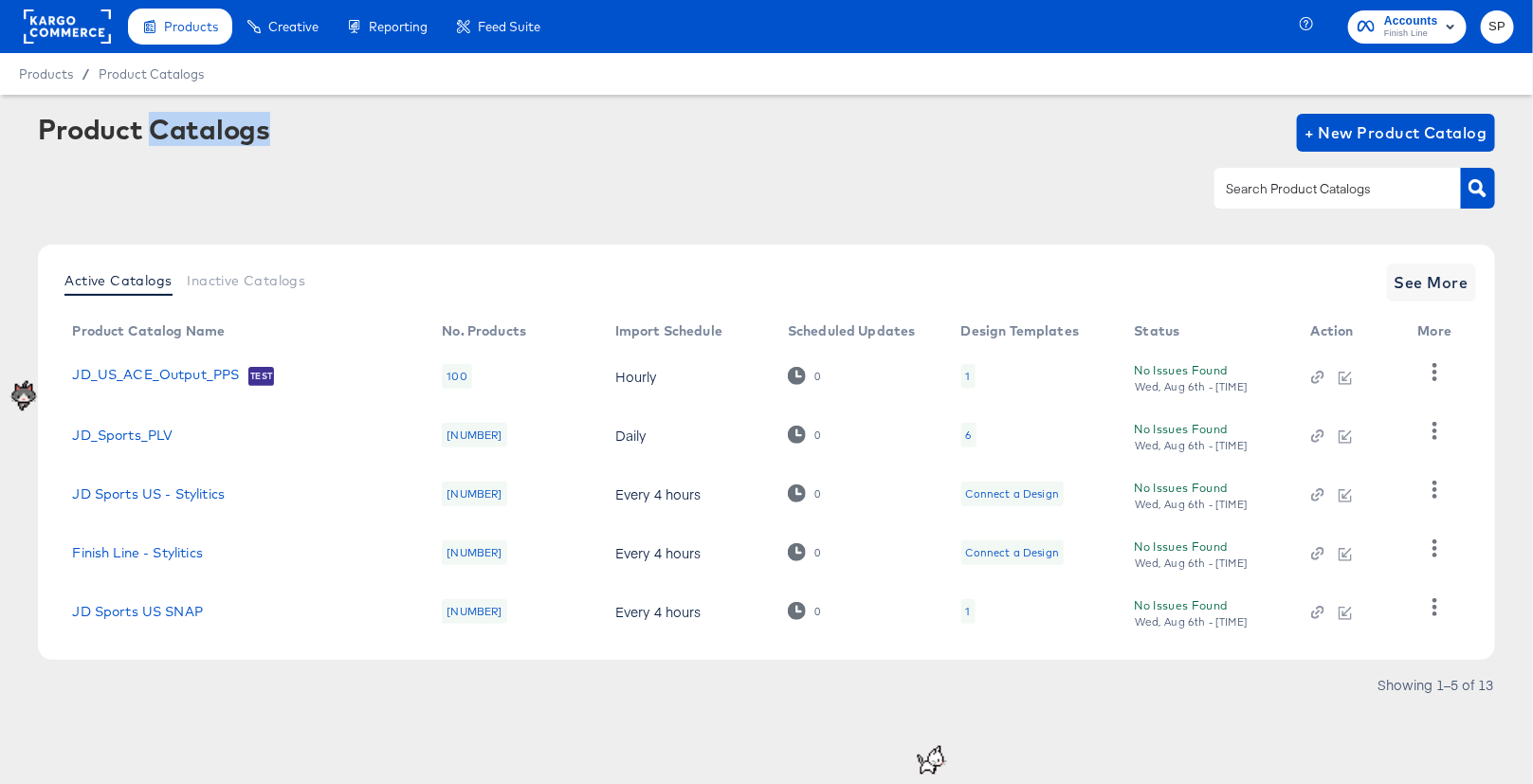 click on "Product Catalogs" at bounding box center [154, 129] 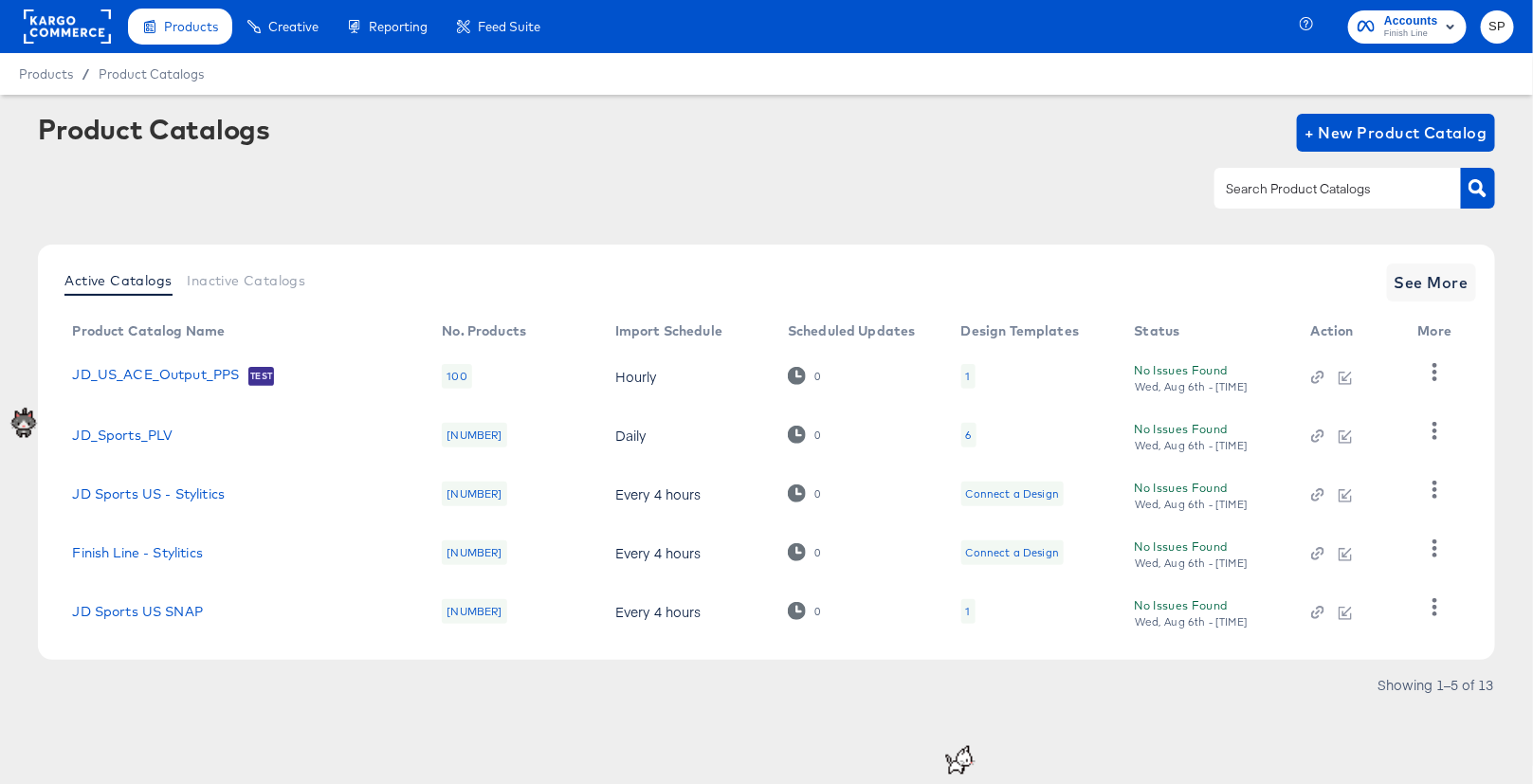 click at bounding box center [67, 27] 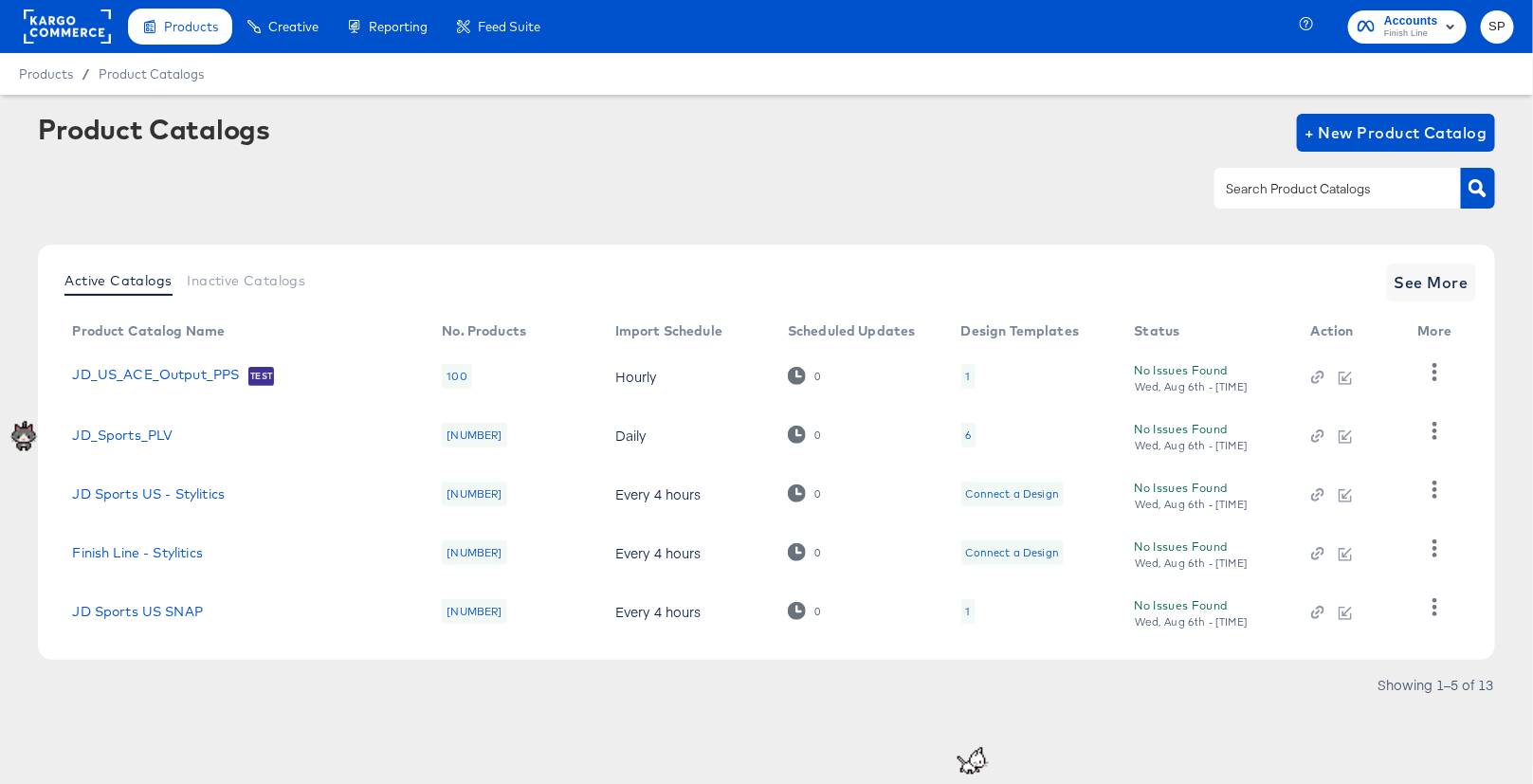 click 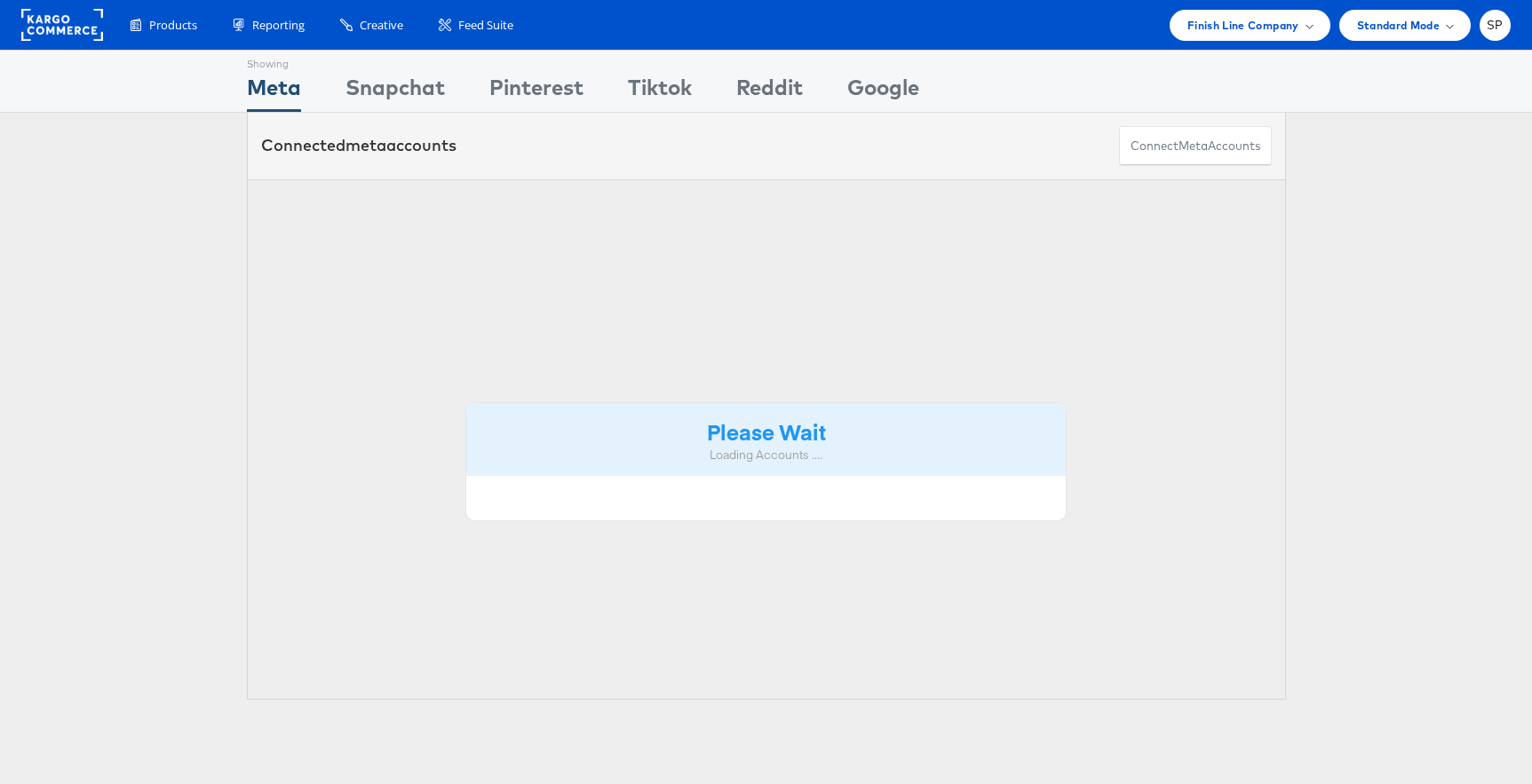 scroll, scrollTop: 0, scrollLeft: 0, axis: both 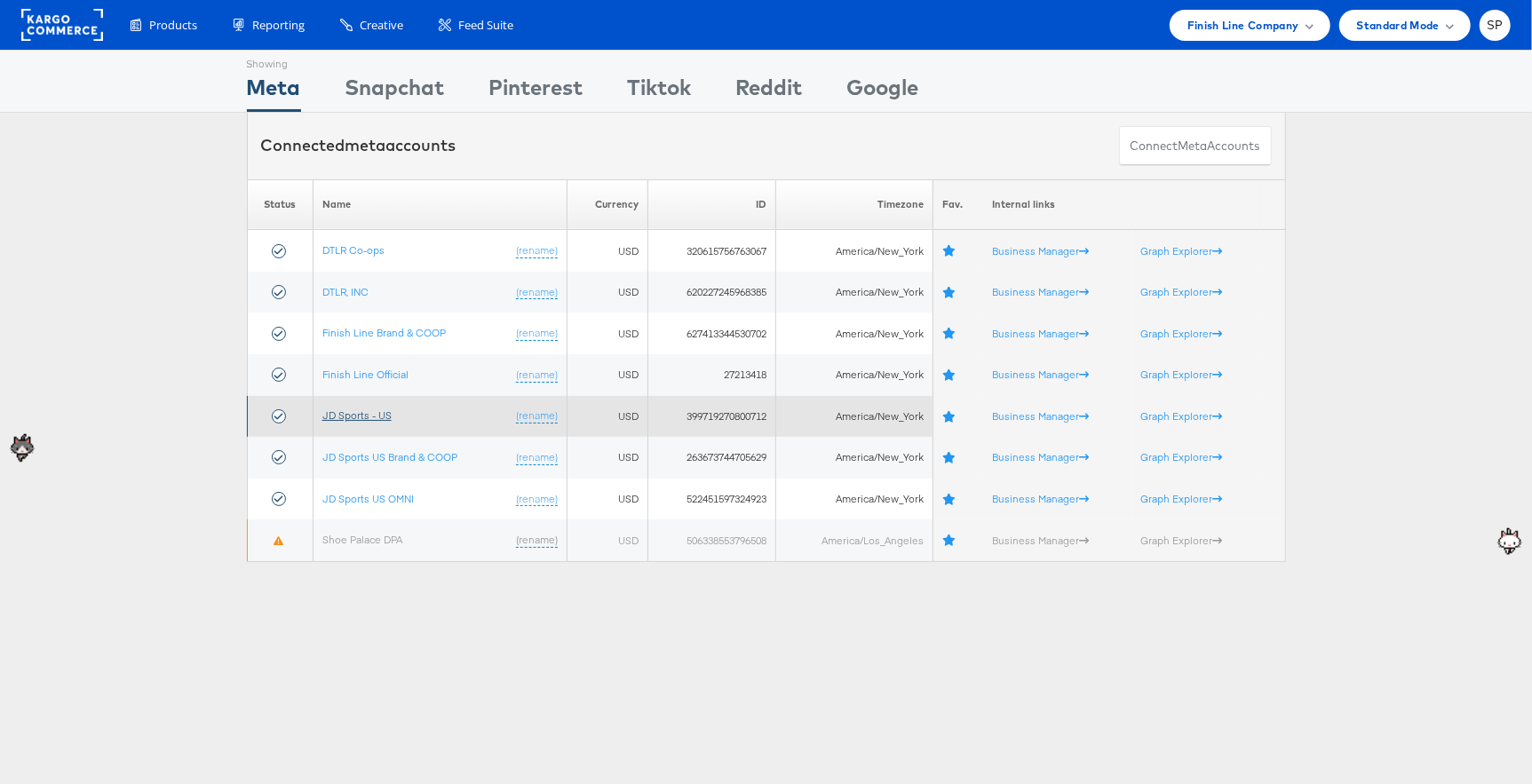 click on "JD Sports - US" at bounding box center [357, 415] 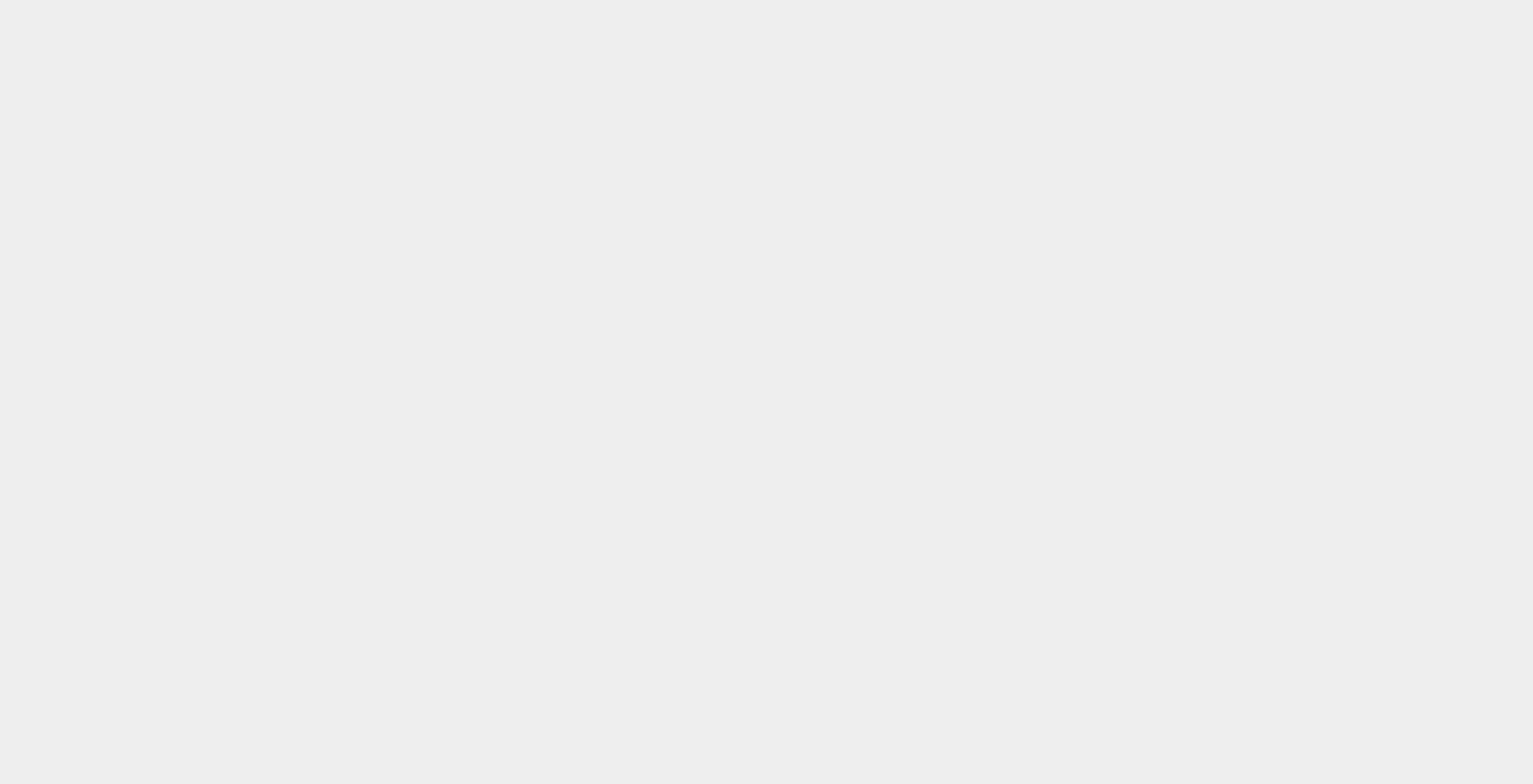 scroll, scrollTop: 0, scrollLeft: 0, axis: both 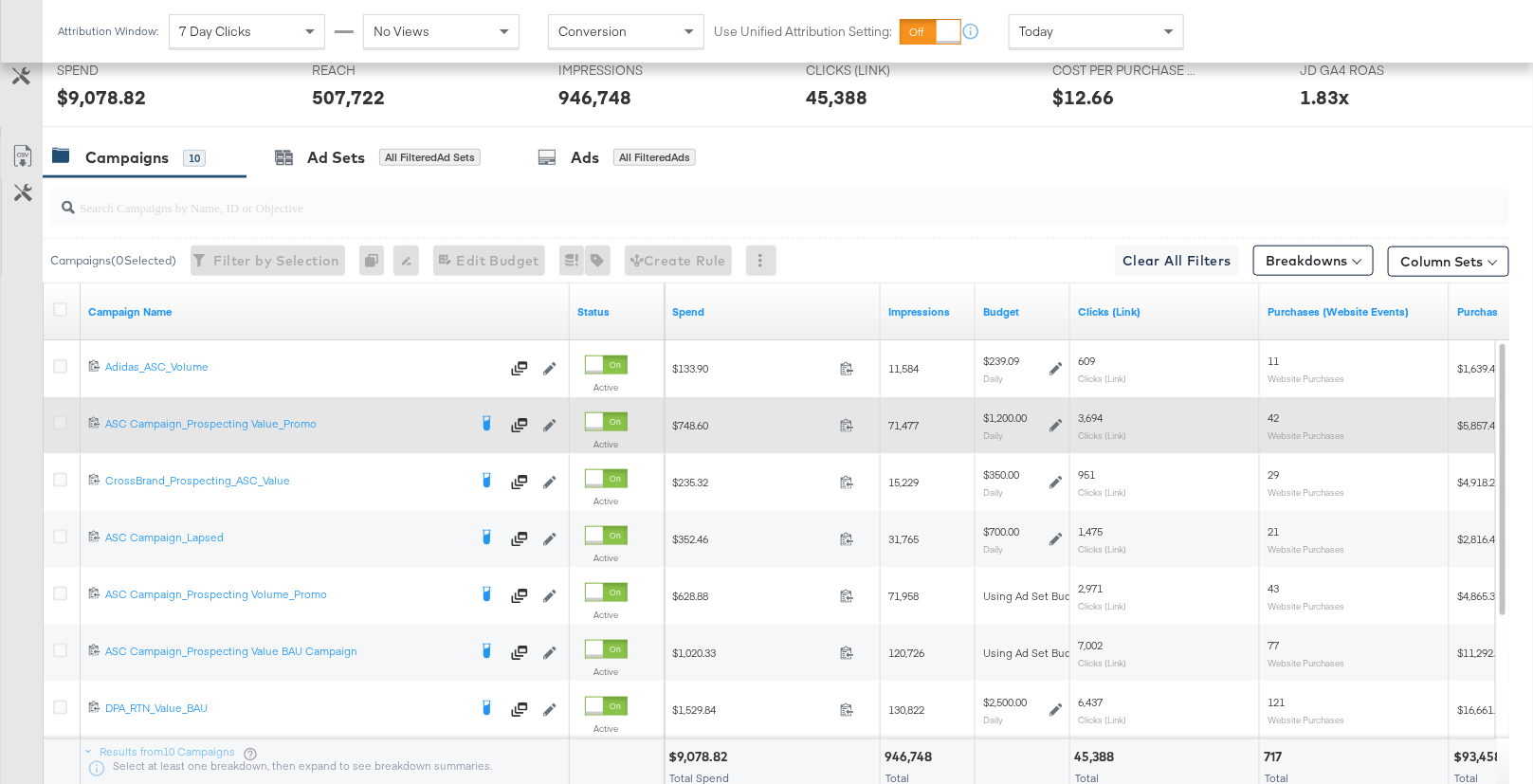 click at bounding box center [60, 423] 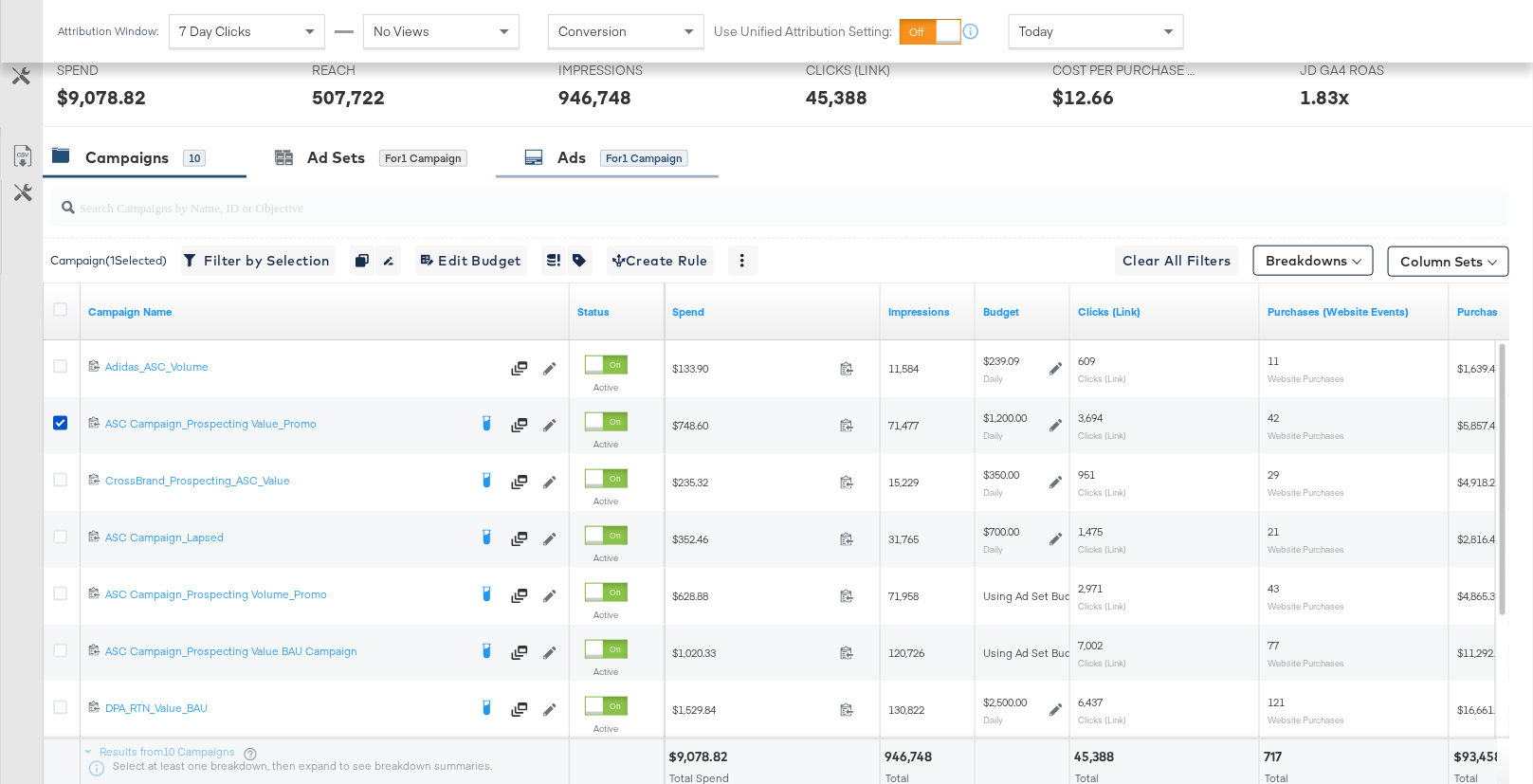 click on "Ads" at bounding box center [572, 157] 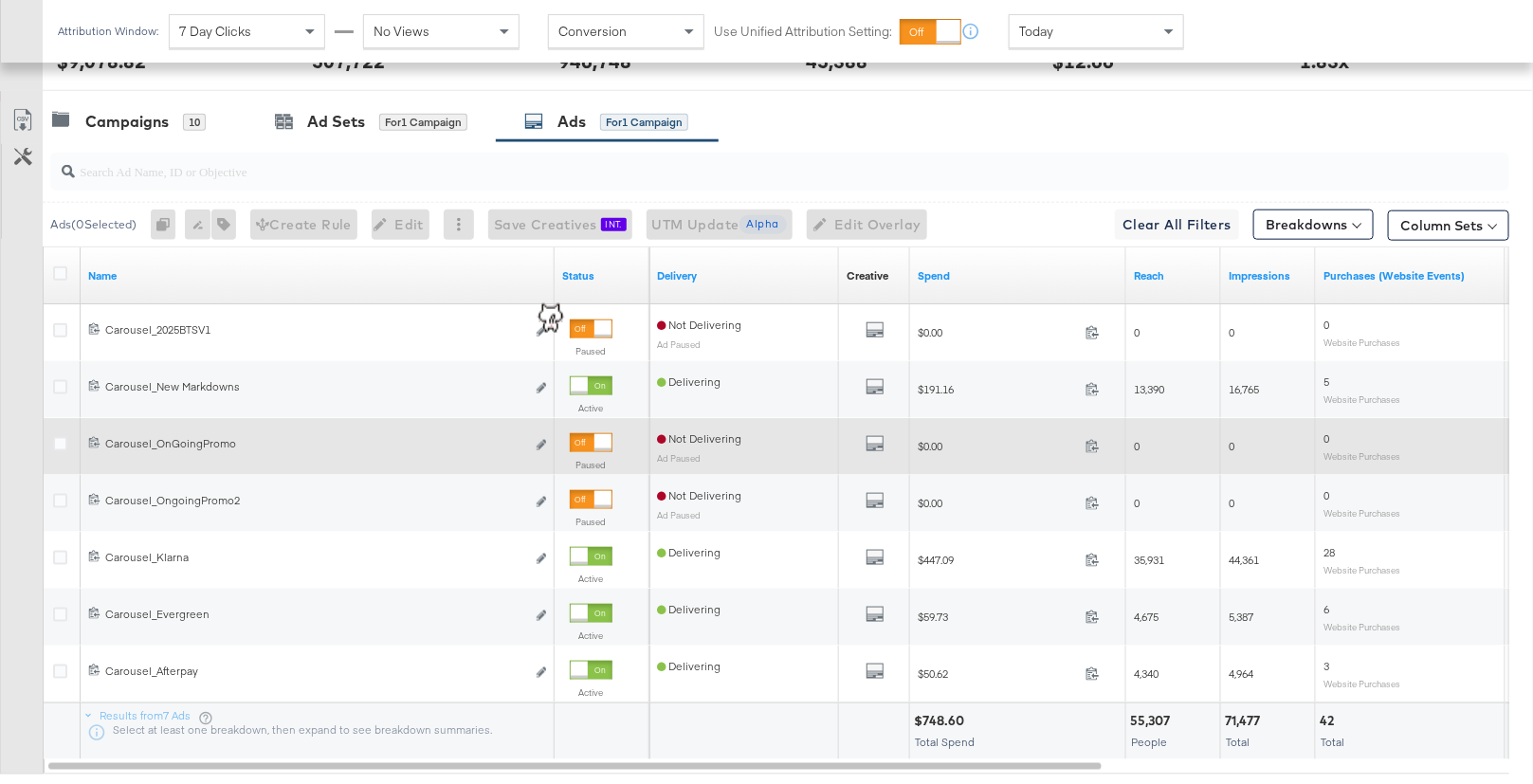 scroll, scrollTop: 811, scrollLeft: 0, axis: vertical 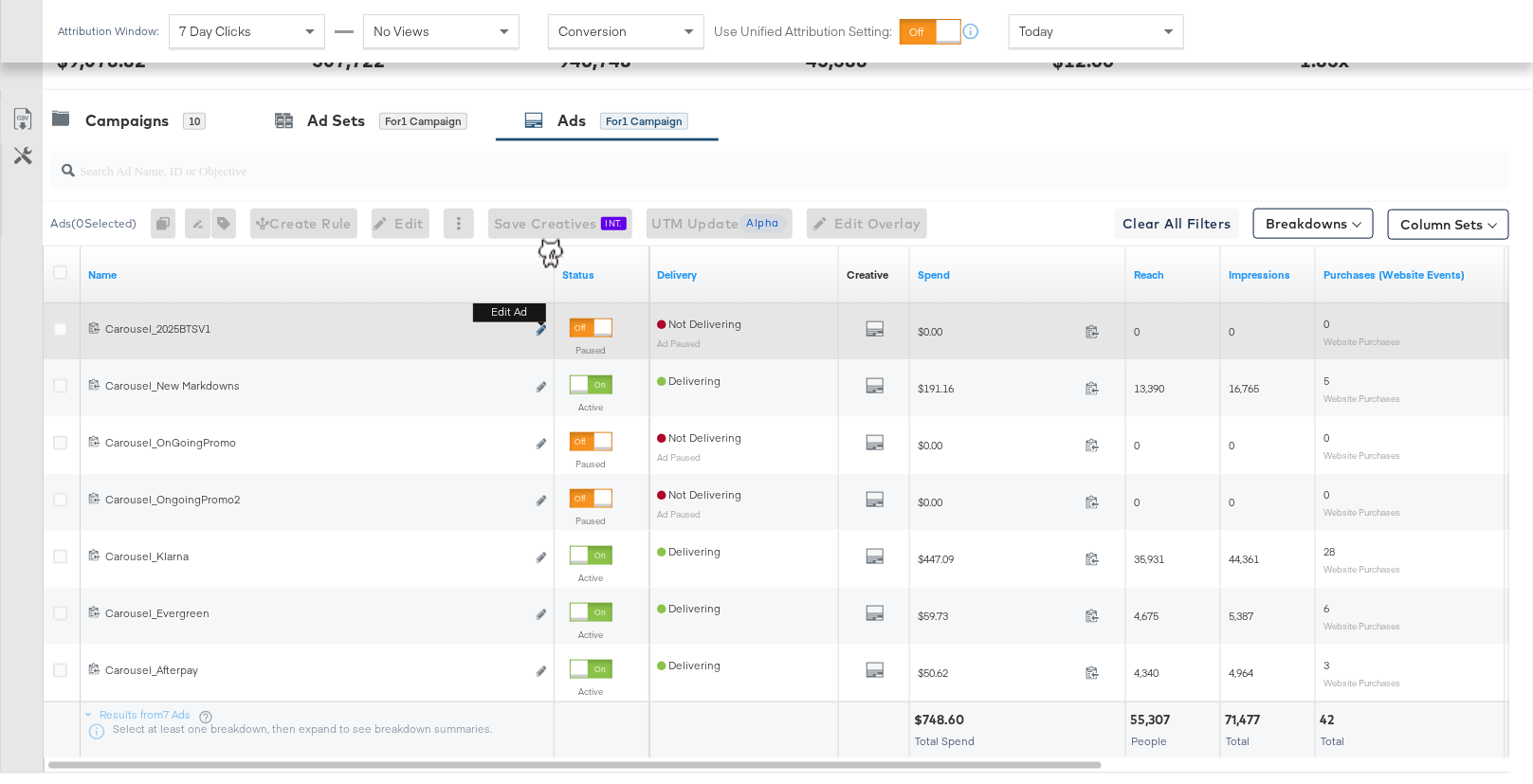 click at bounding box center (541, 330) 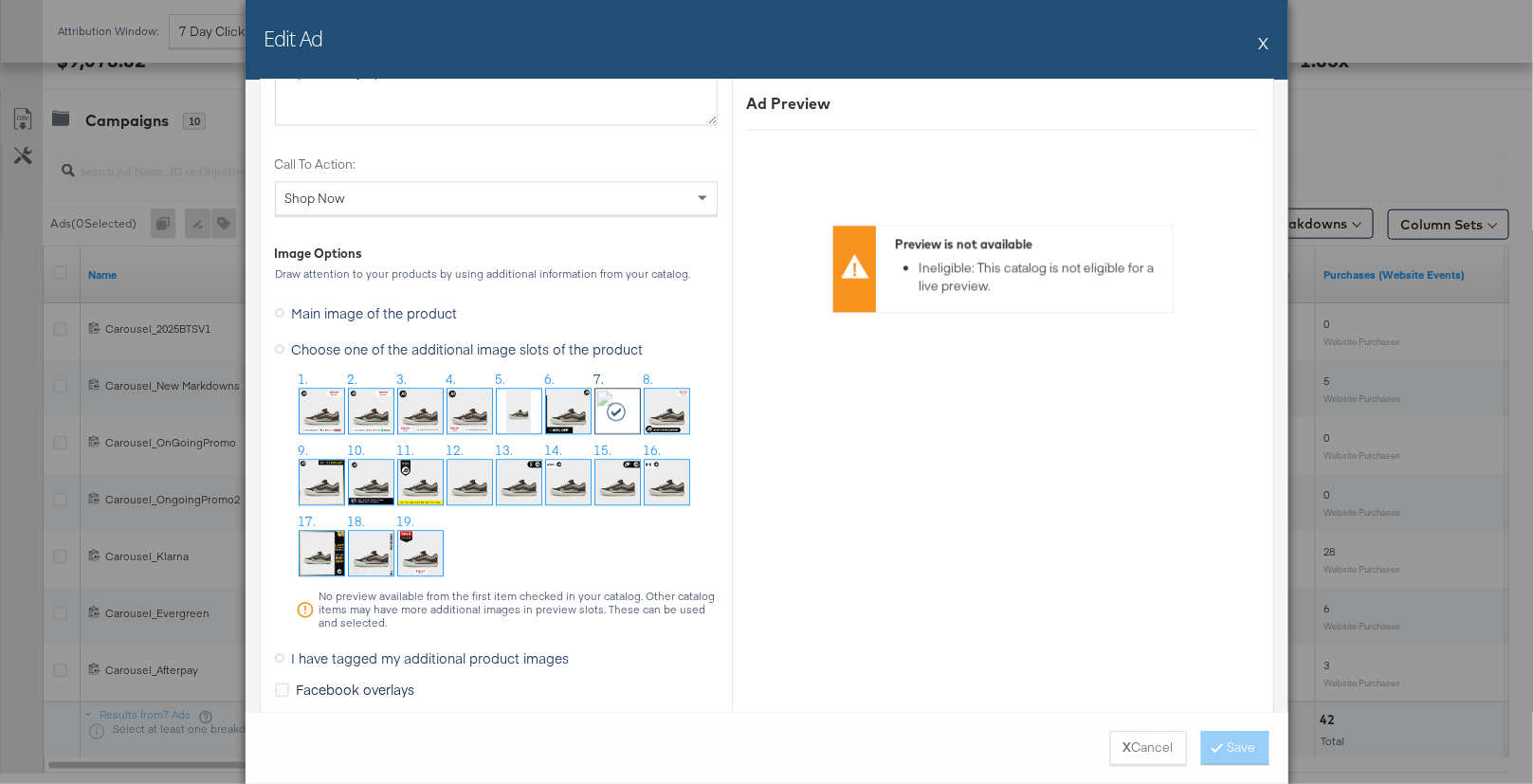 scroll, scrollTop: 1823, scrollLeft: 0, axis: vertical 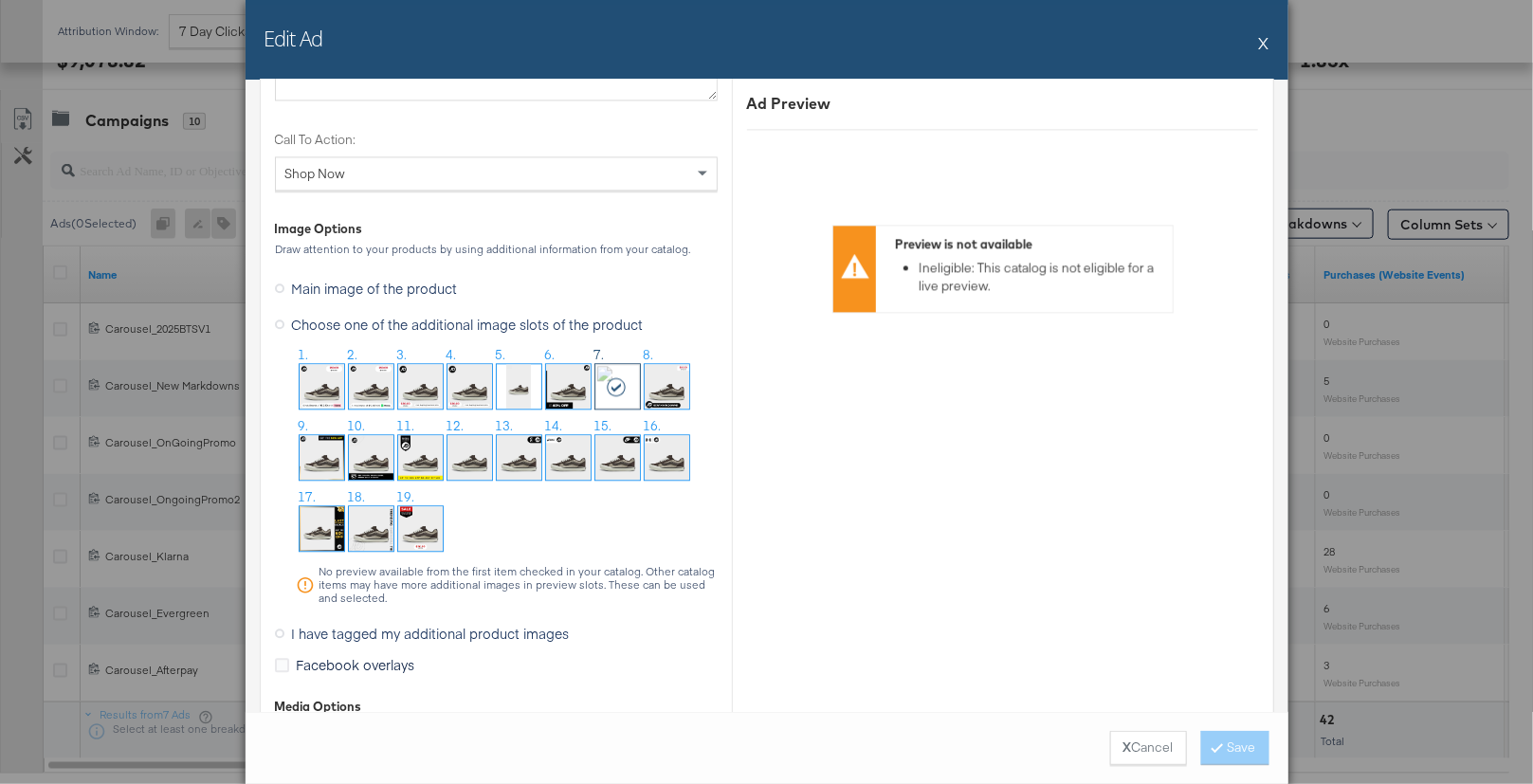 click at bounding box center (519, 386) 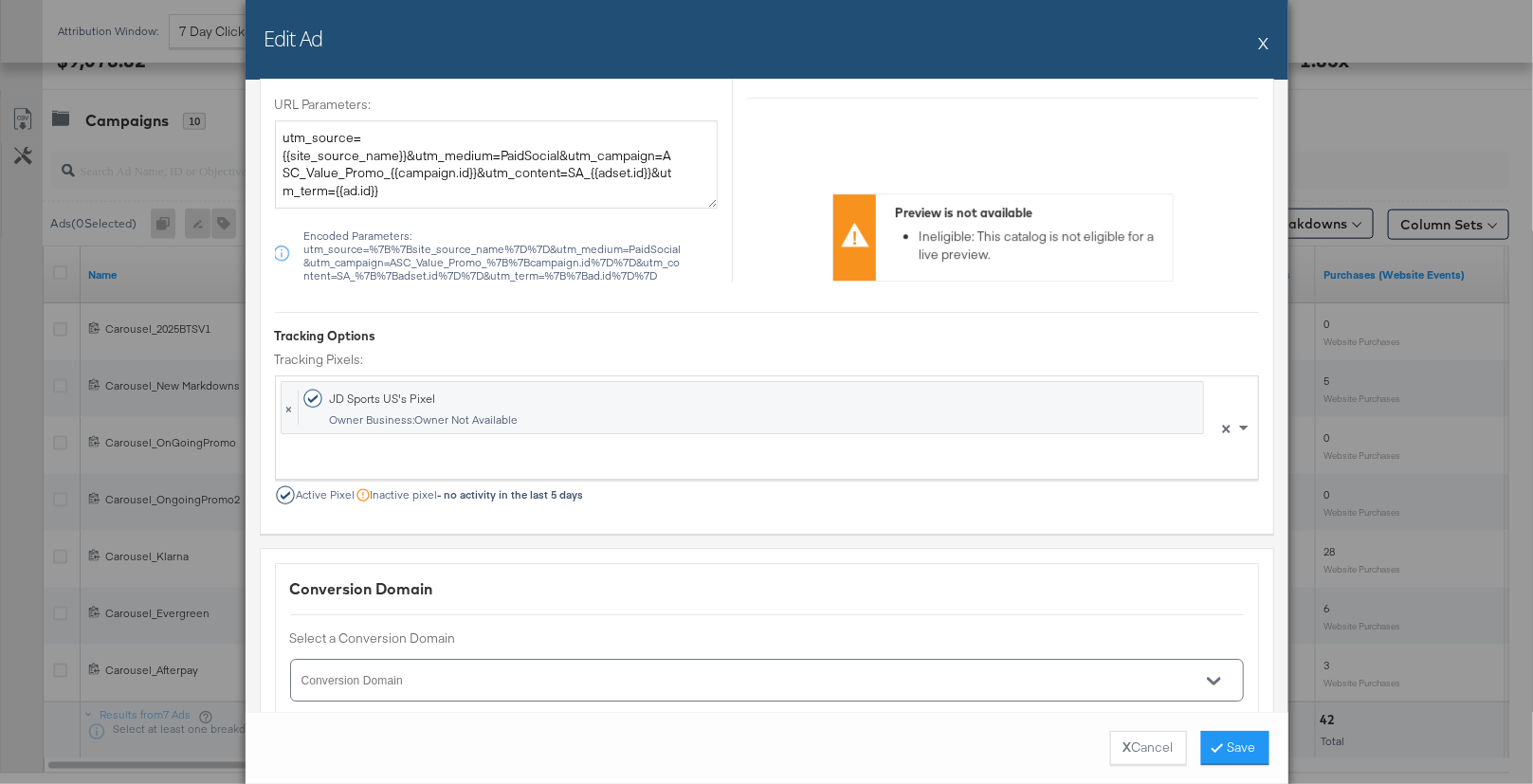 scroll, scrollTop: 2489, scrollLeft: 0, axis: vertical 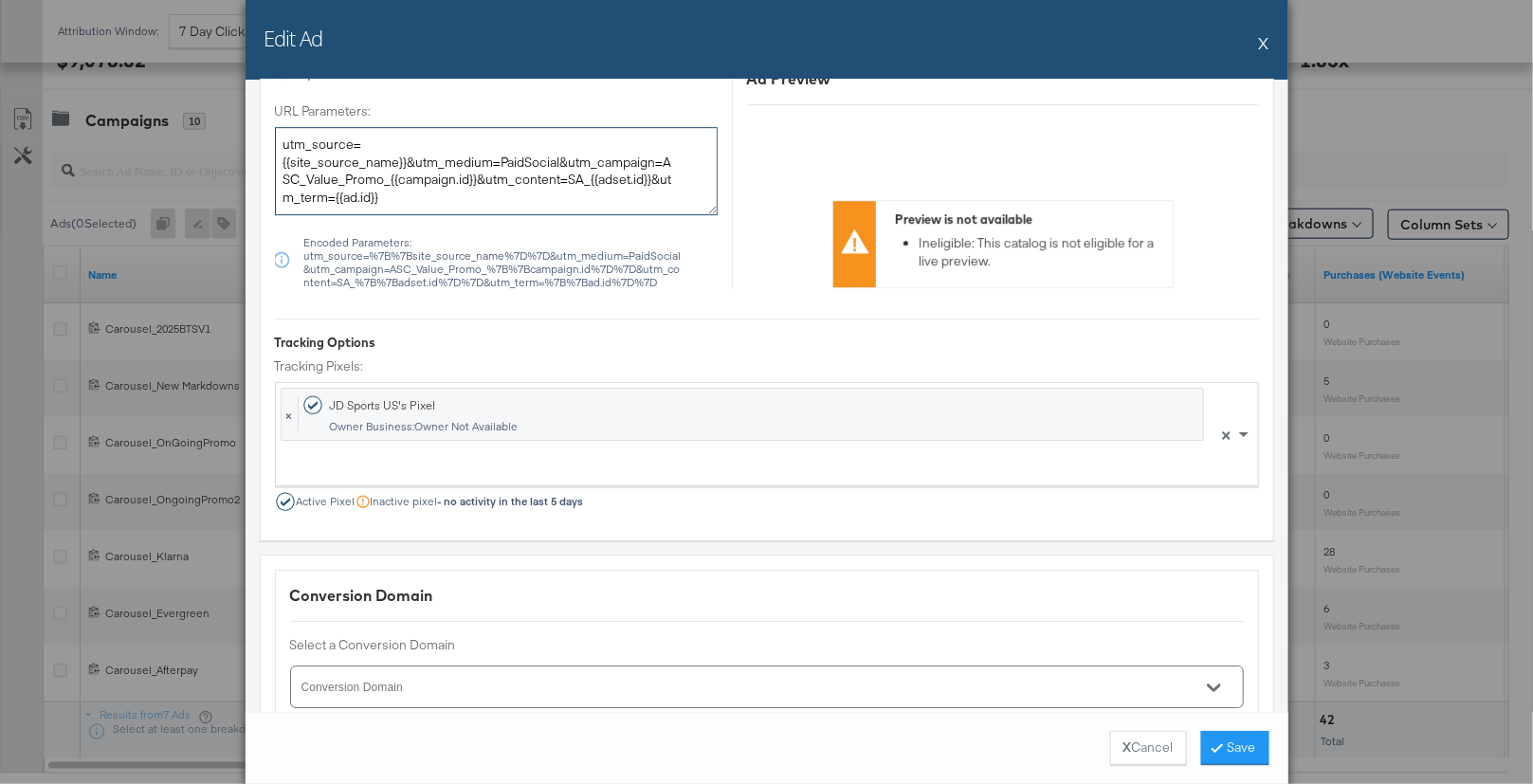 click on "utm_source={{site_source_name}}&utm_medium=PaidSocial&utm_campaign=ASC_Value_Promo_{{campaign.id}}&utm_content=SA_{{adset.id}}&utm_term={{ad.id}}" at bounding box center [496, 171] 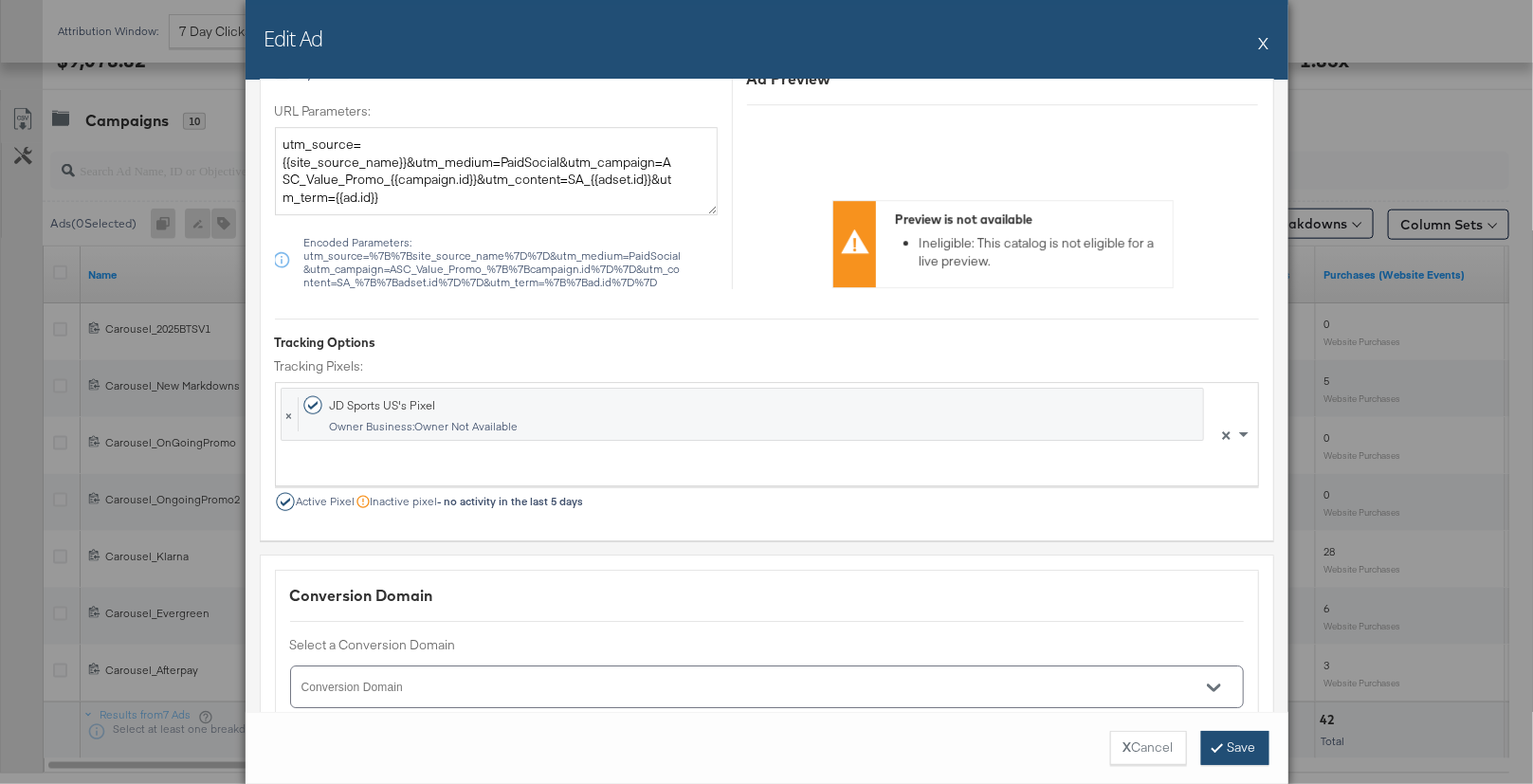 click on "Save" at bounding box center (1235, 748) 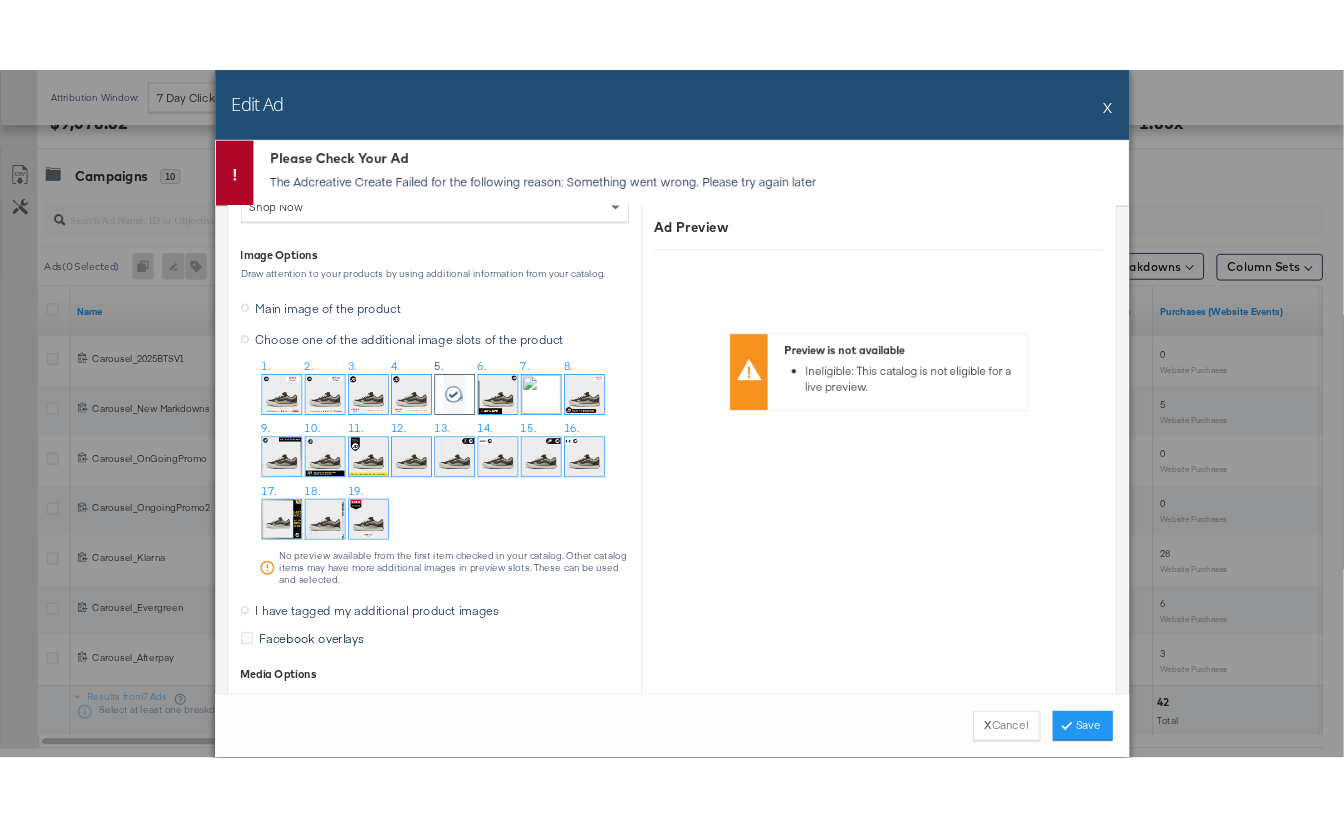 scroll, scrollTop: 2021, scrollLeft: 0, axis: vertical 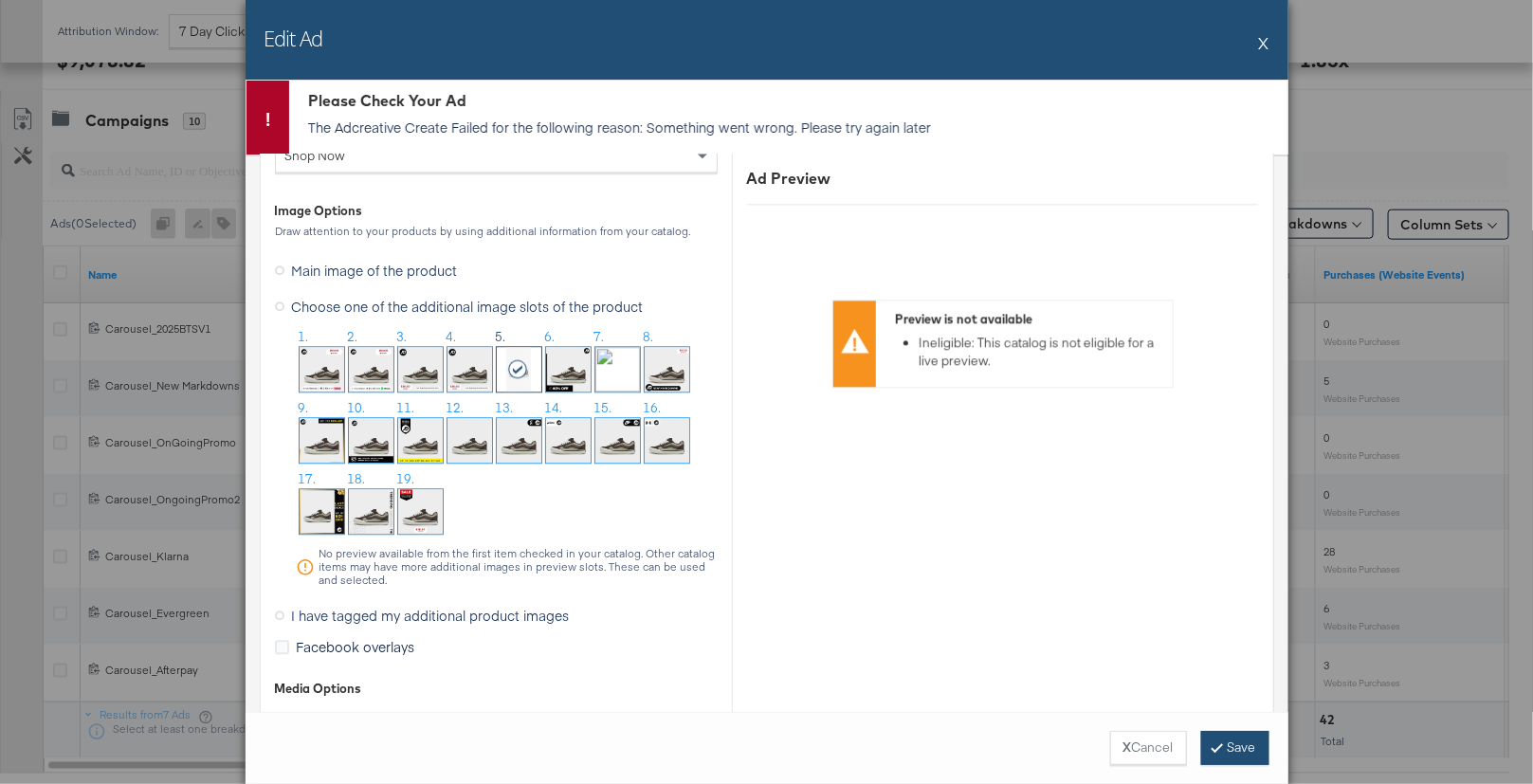 click on "Save" at bounding box center [1235, 748] 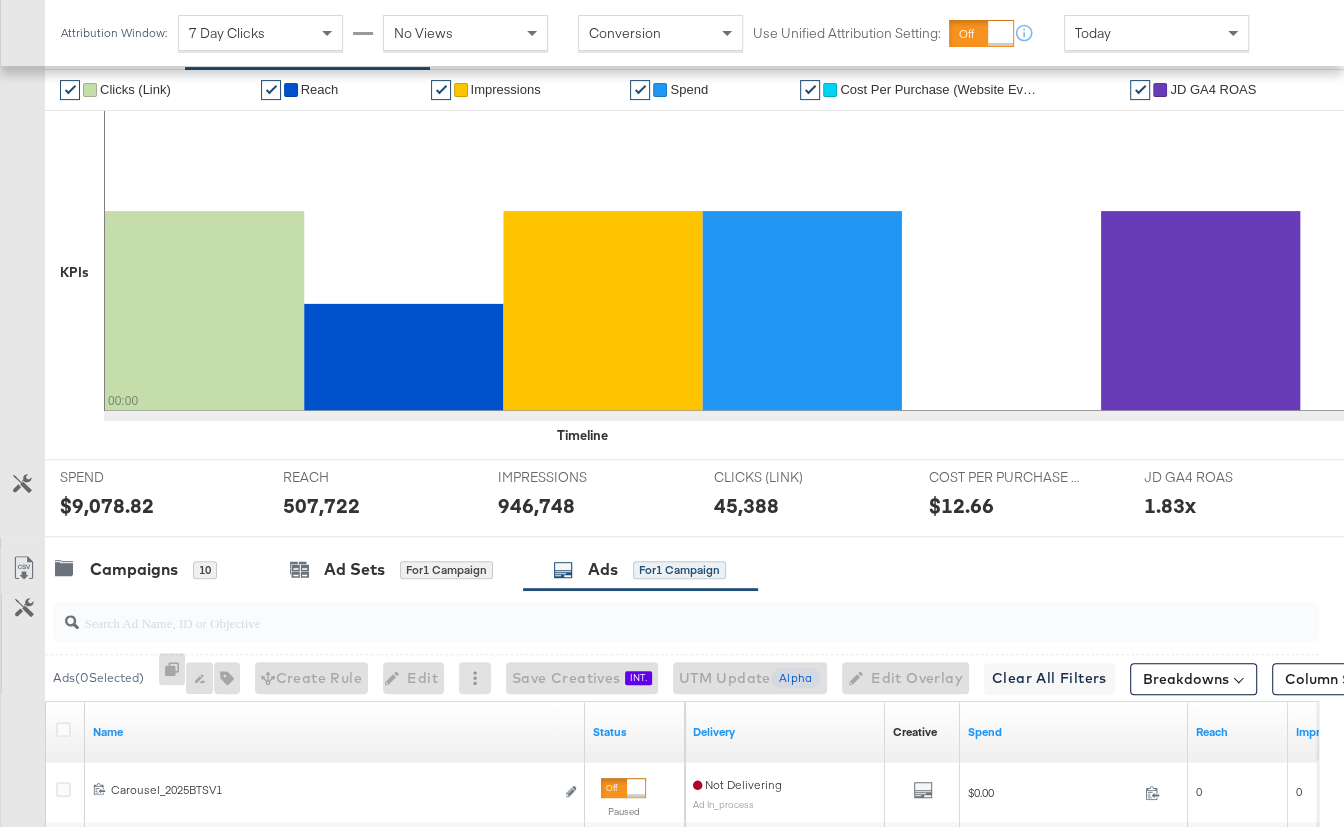 scroll, scrollTop: 446, scrollLeft: 0, axis: vertical 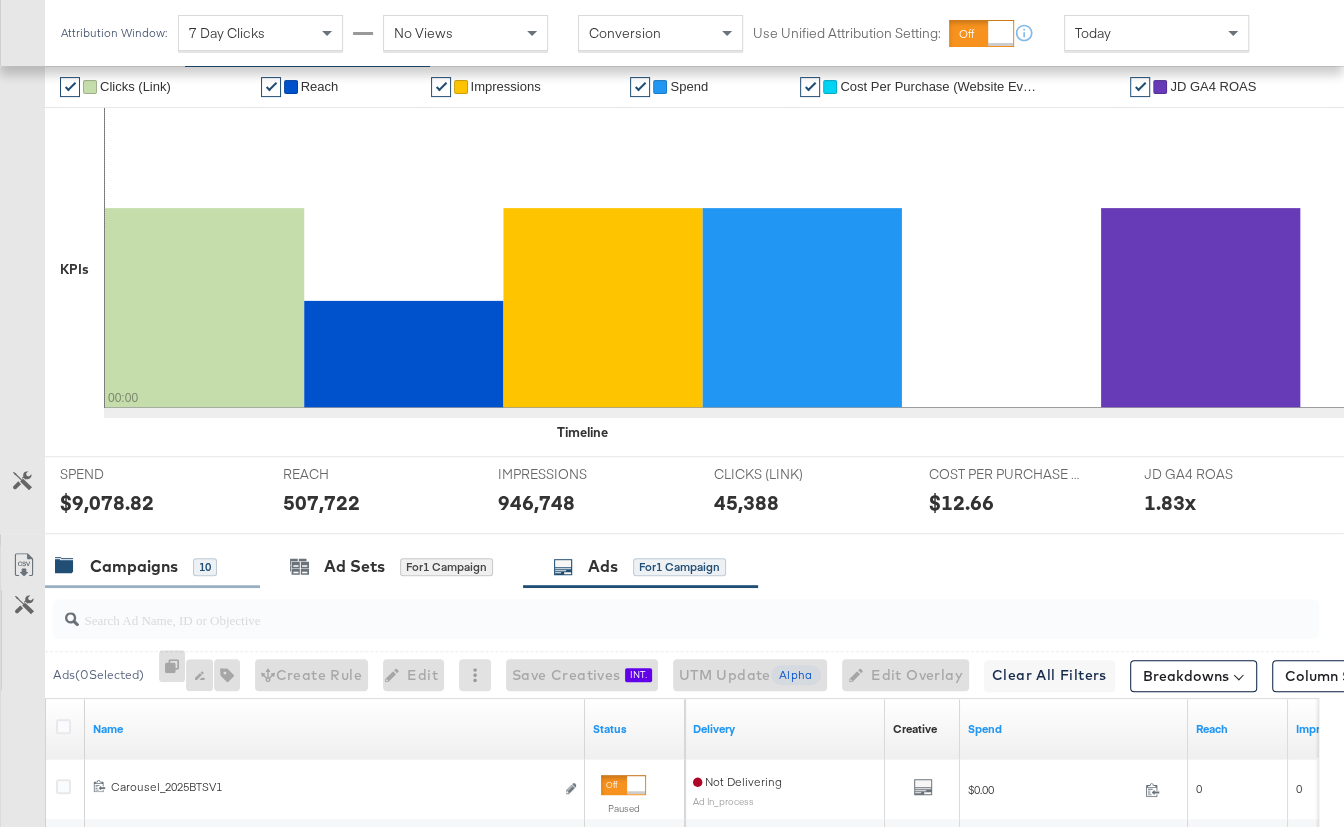 click on "Campaigns" at bounding box center [134, 566] 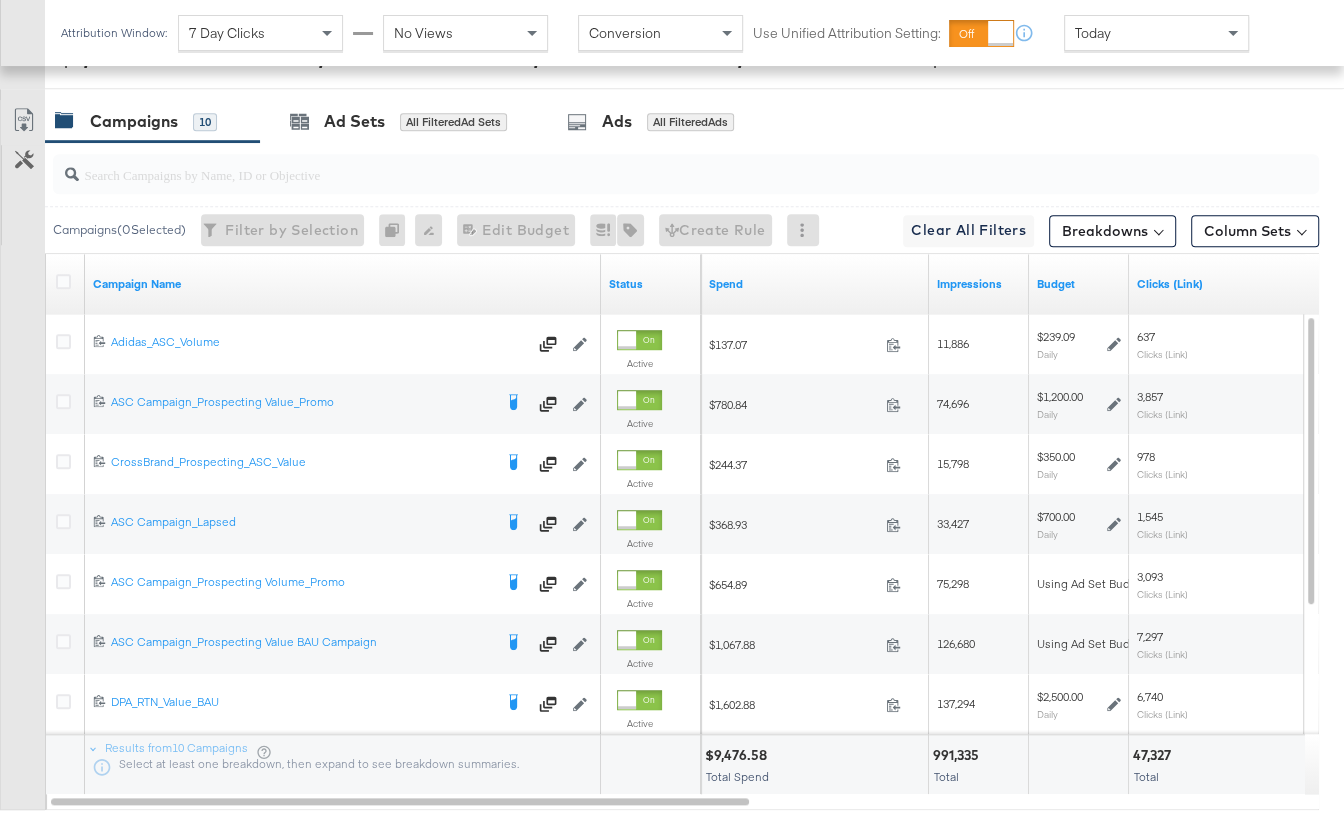 scroll, scrollTop: 901, scrollLeft: 0, axis: vertical 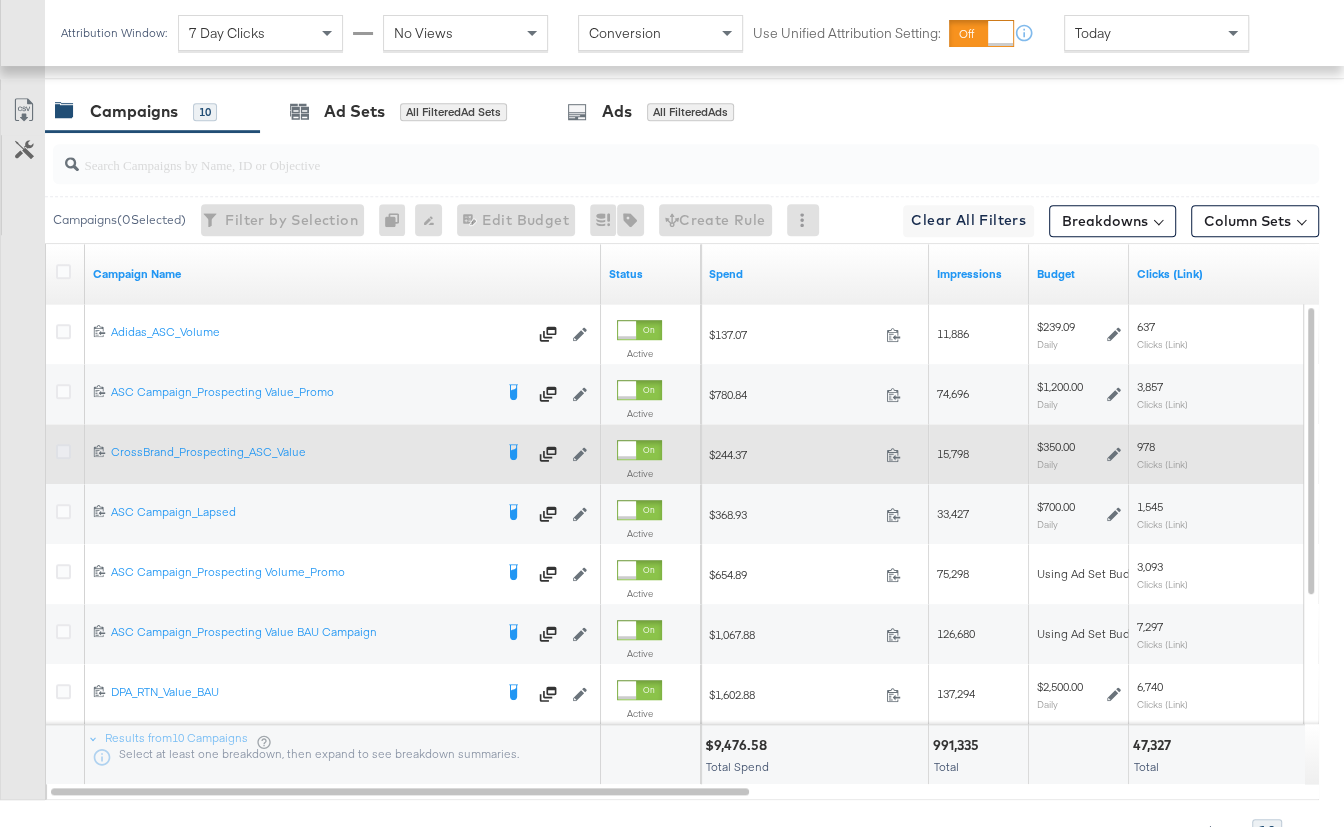 click at bounding box center [63, 451] 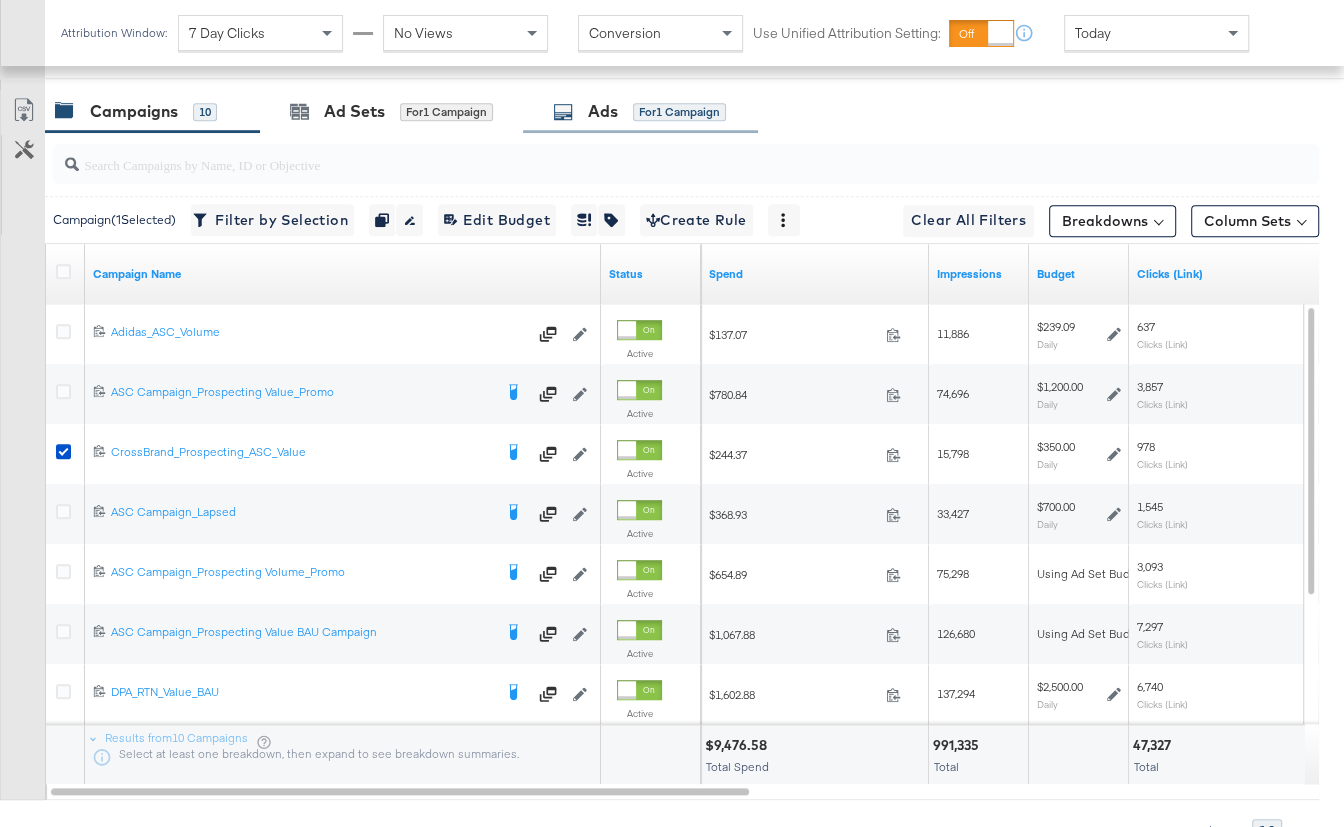 click on "Ads" at bounding box center (603, 111) 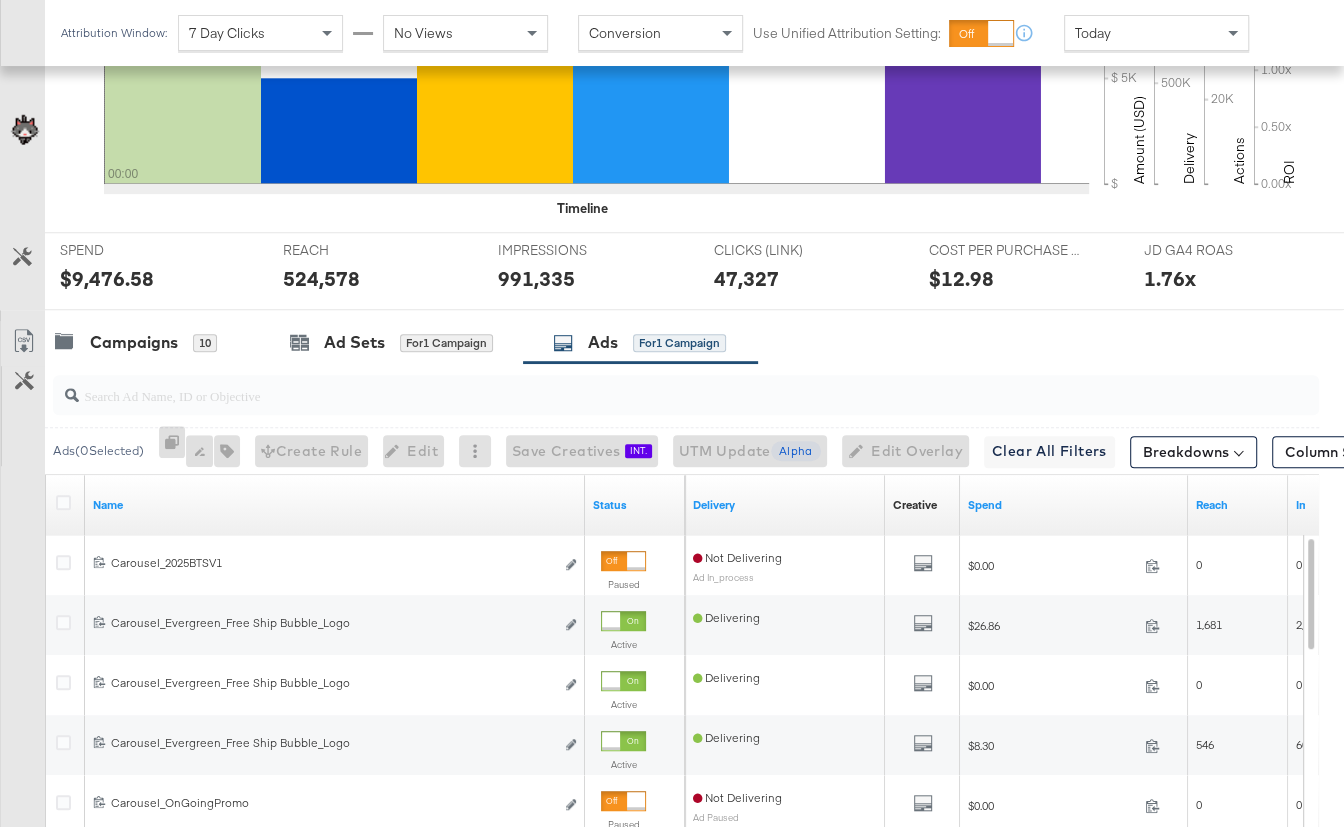 scroll, scrollTop: 901, scrollLeft: 0, axis: vertical 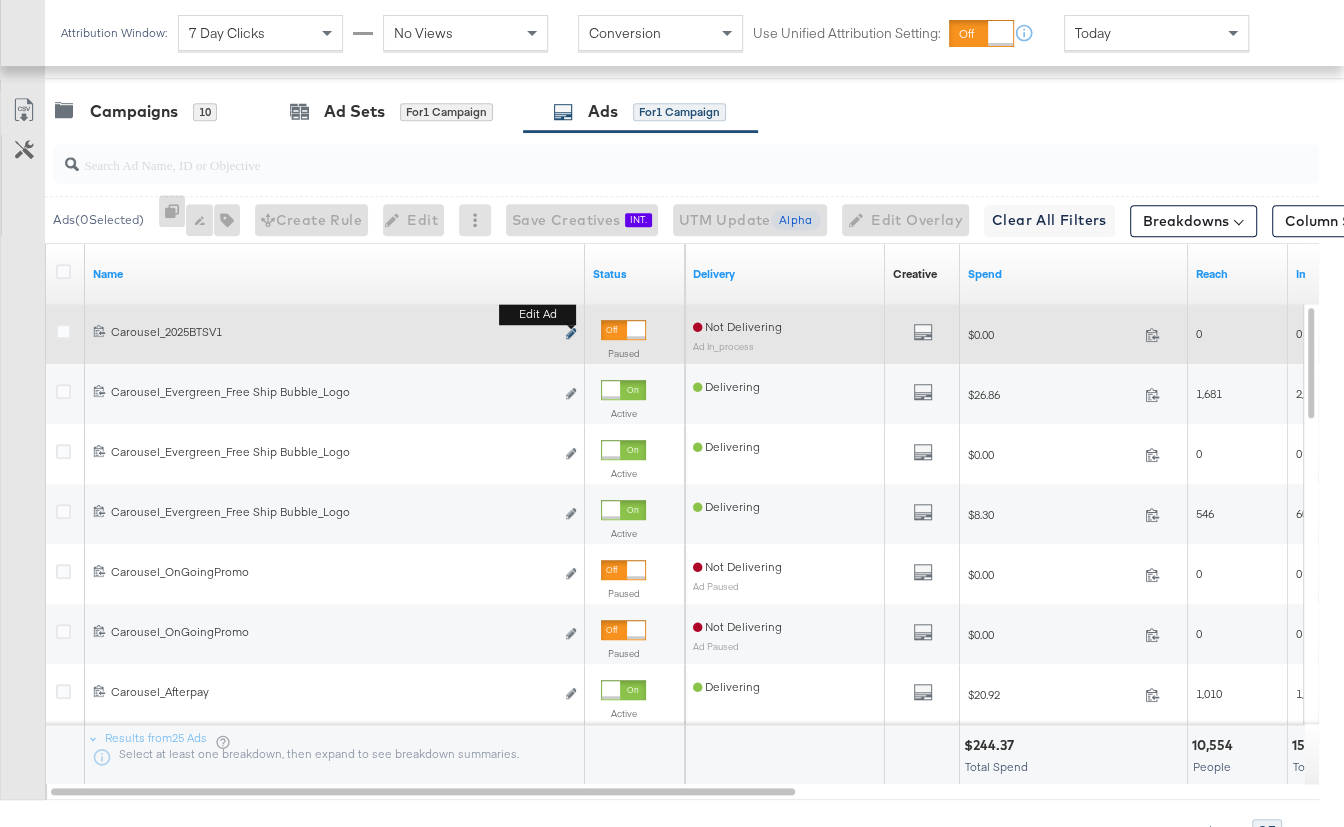 click at bounding box center [571, 333] 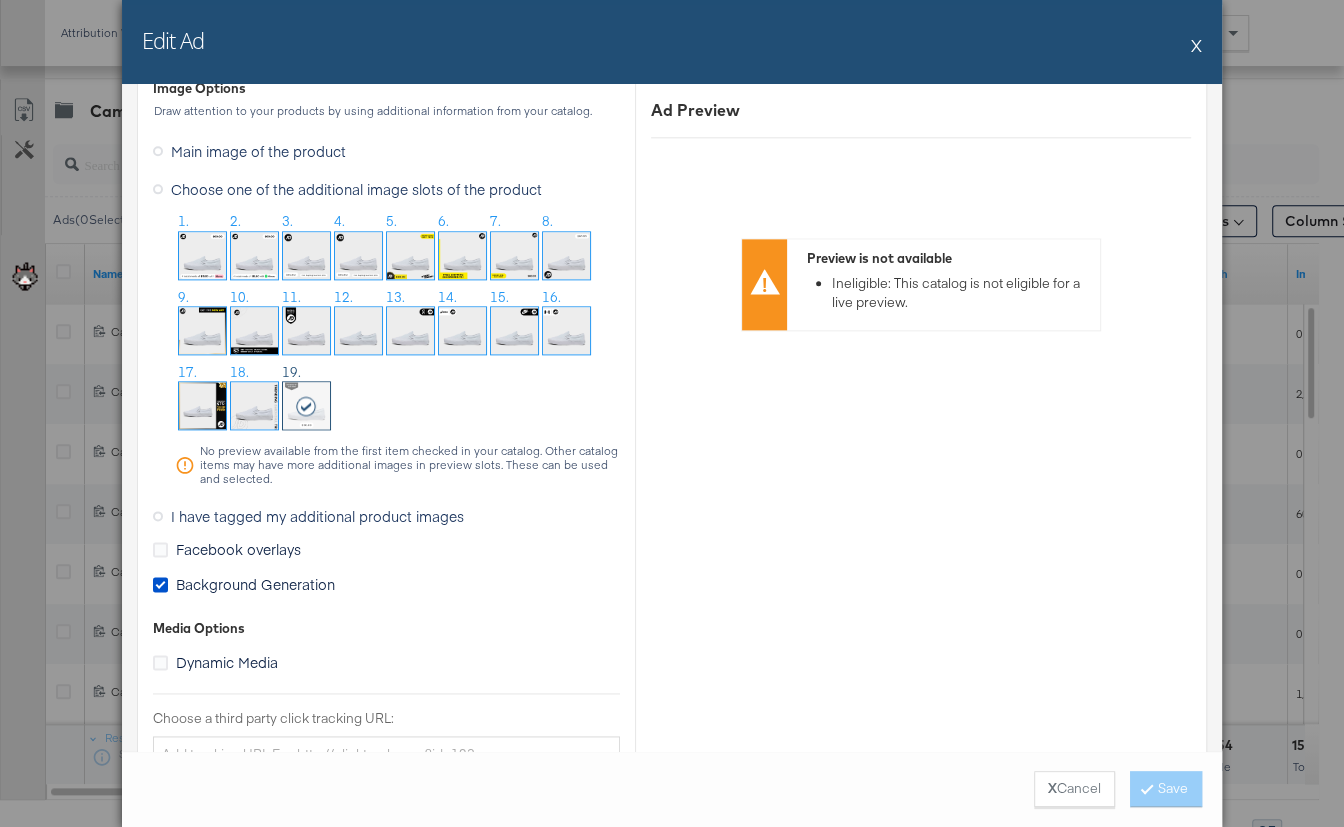 scroll, scrollTop: 1500, scrollLeft: 0, axis: vertical 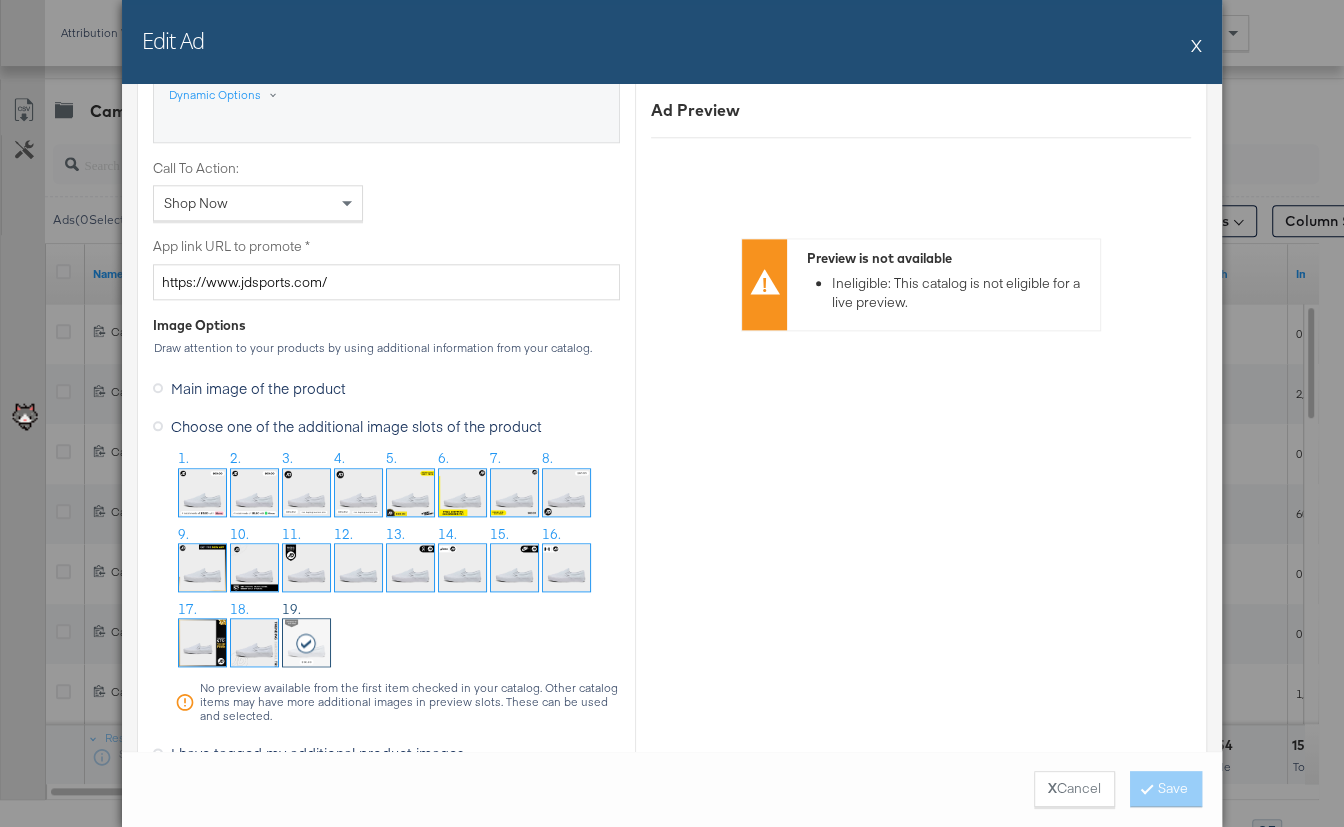 click at bounding box center [410, 492] 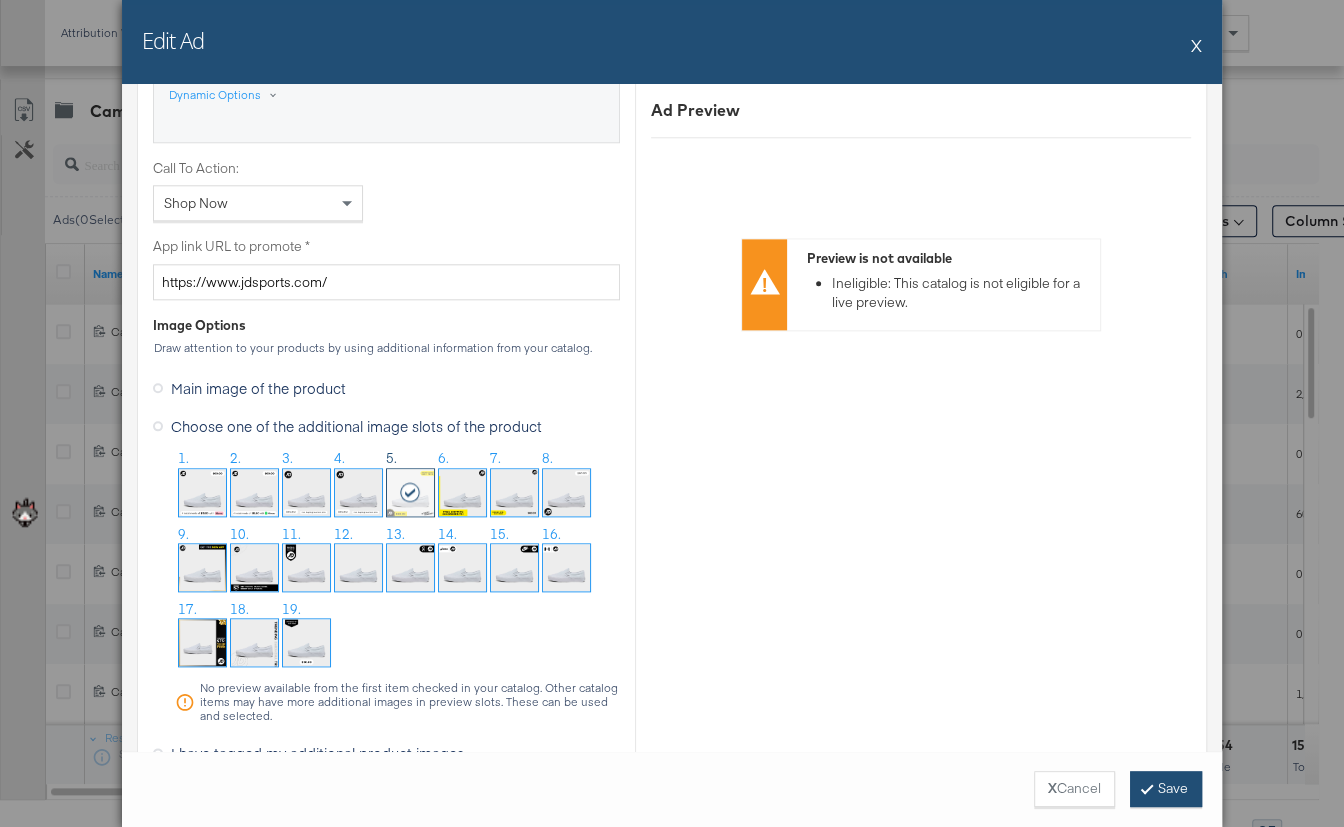 click on "Save" at bounding box center (1166, 789) 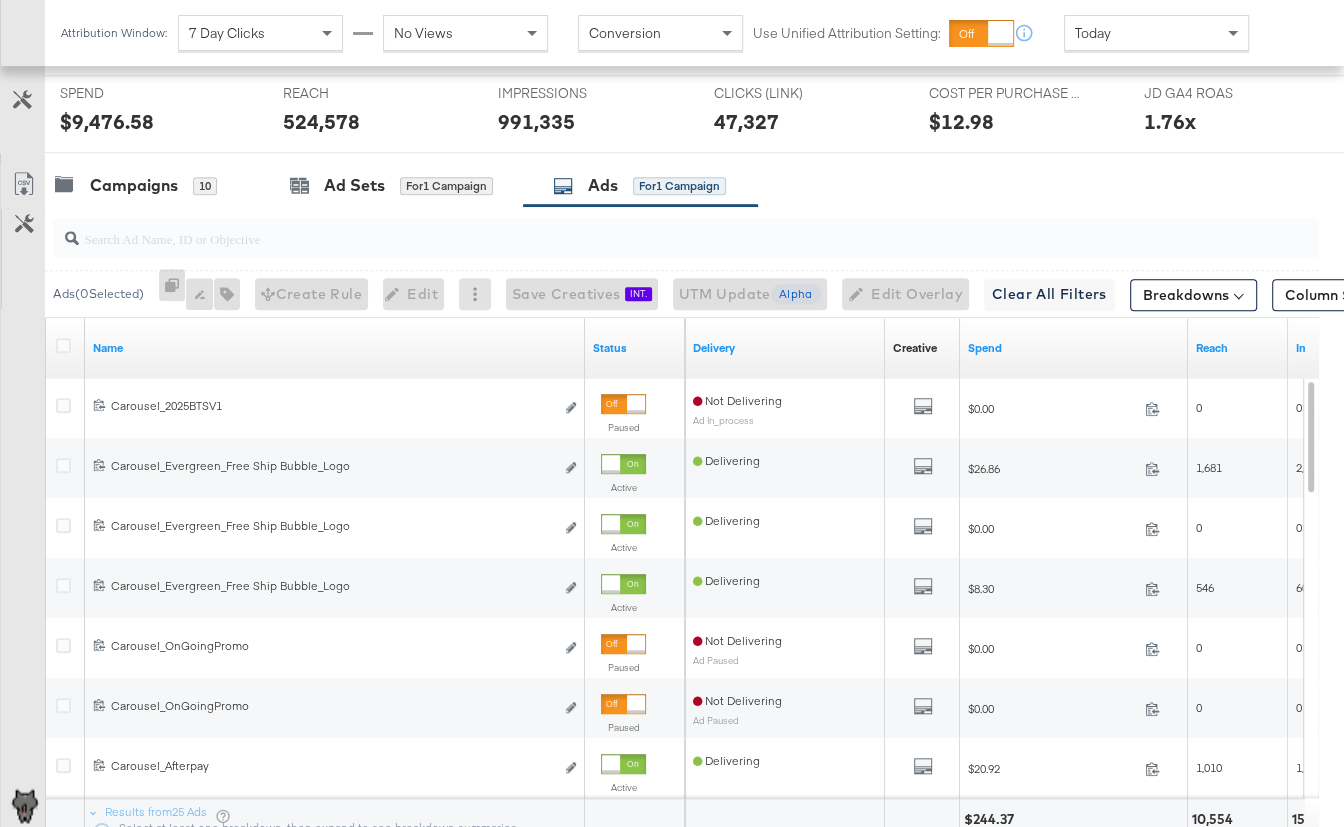 scroll, scrollTop: 803, scrollLeft: 0, axis: vertical 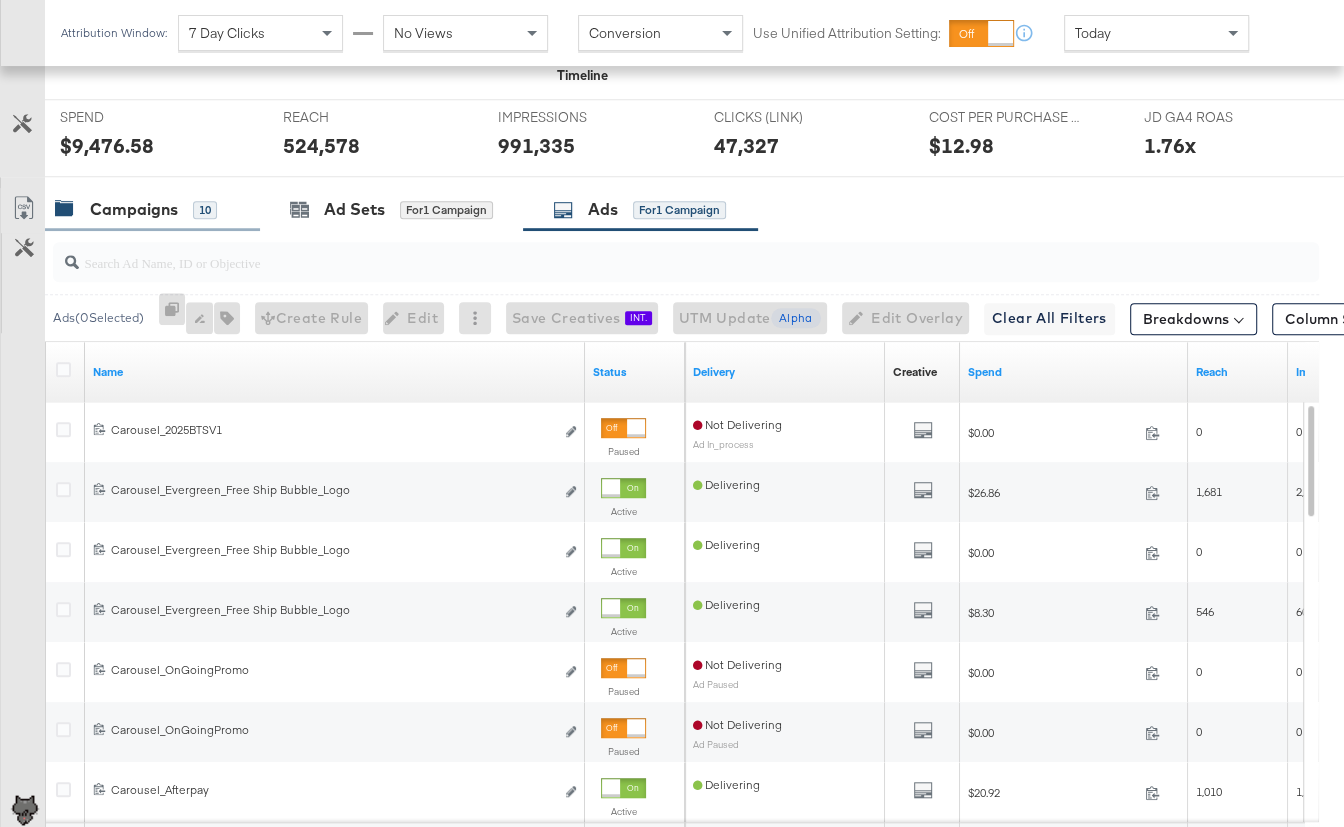 click on "Campaigns" at bounding box center (134, 209) 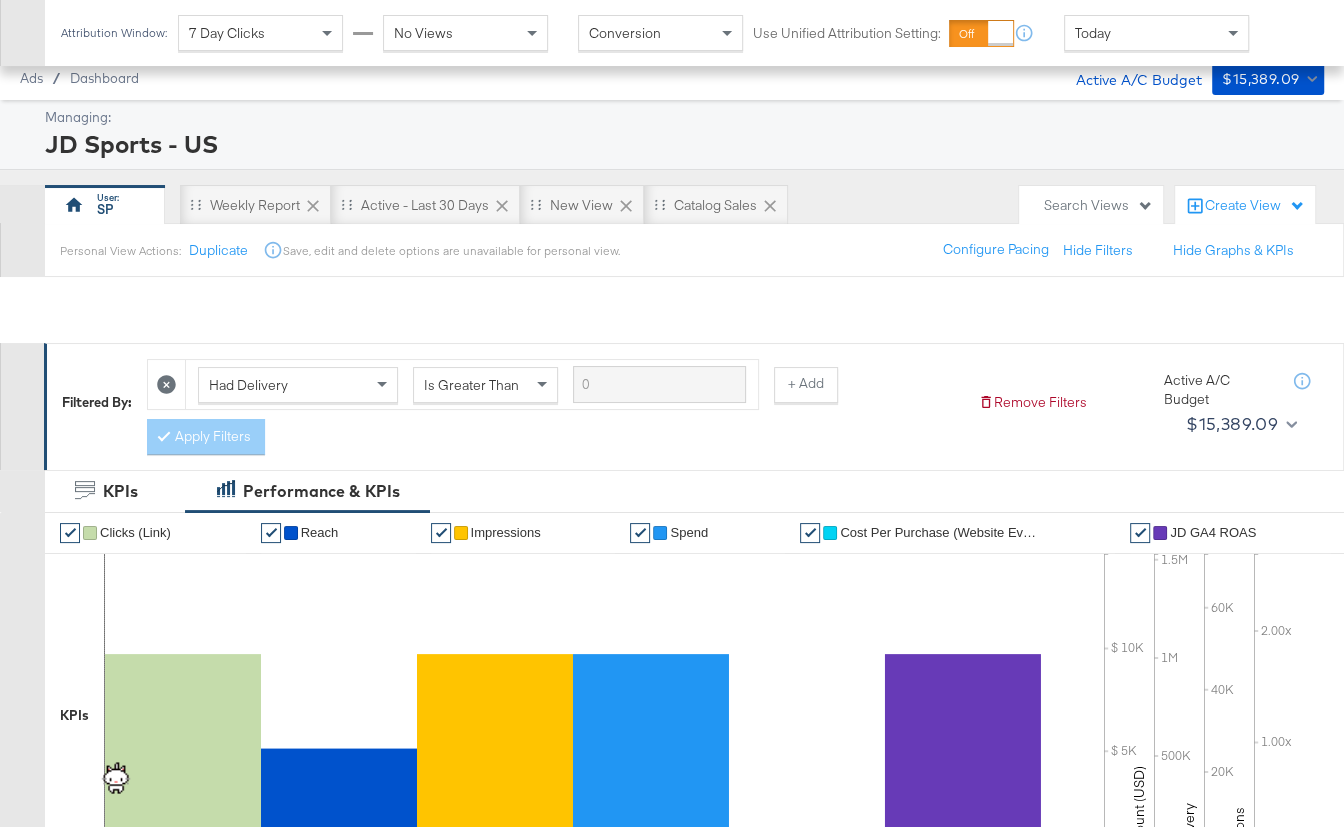 scroll, scrollTop: 970, scrollLeft: 0, axis: vertical 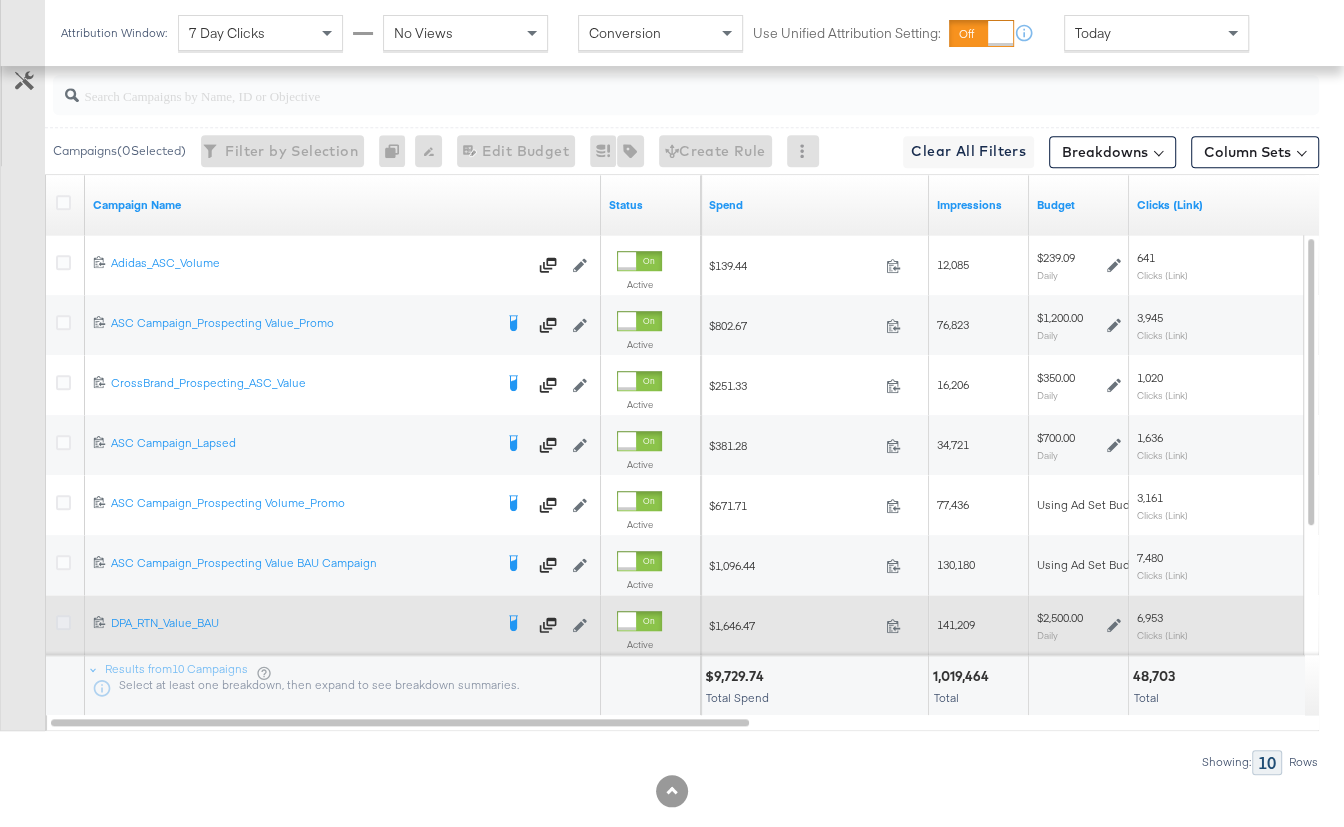 click at bounding box center (63, 622) 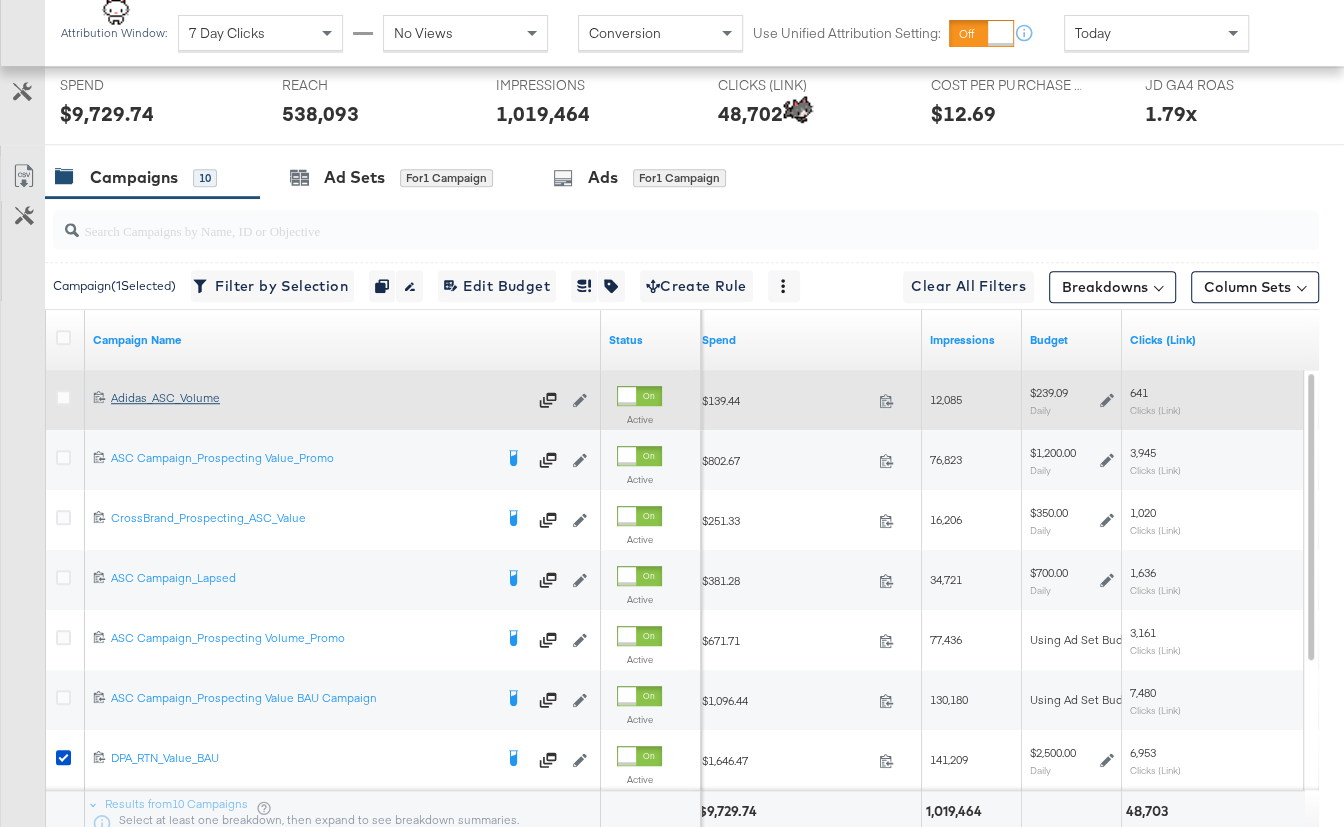 scroll, scrollTop: 836, scrollLeft: 0, axis: vertical 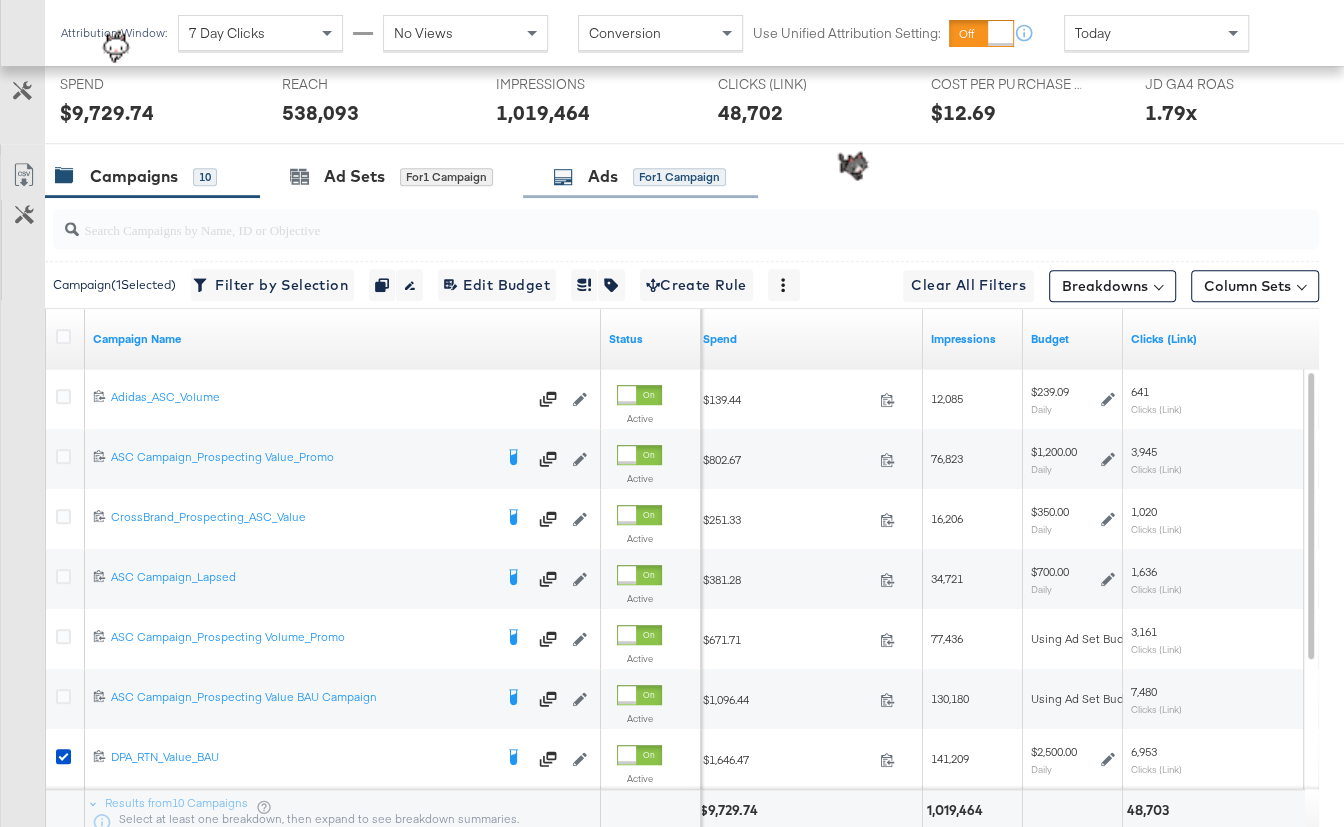 click on "Ads for  1   Campaign" at bounding box center (640, 176) 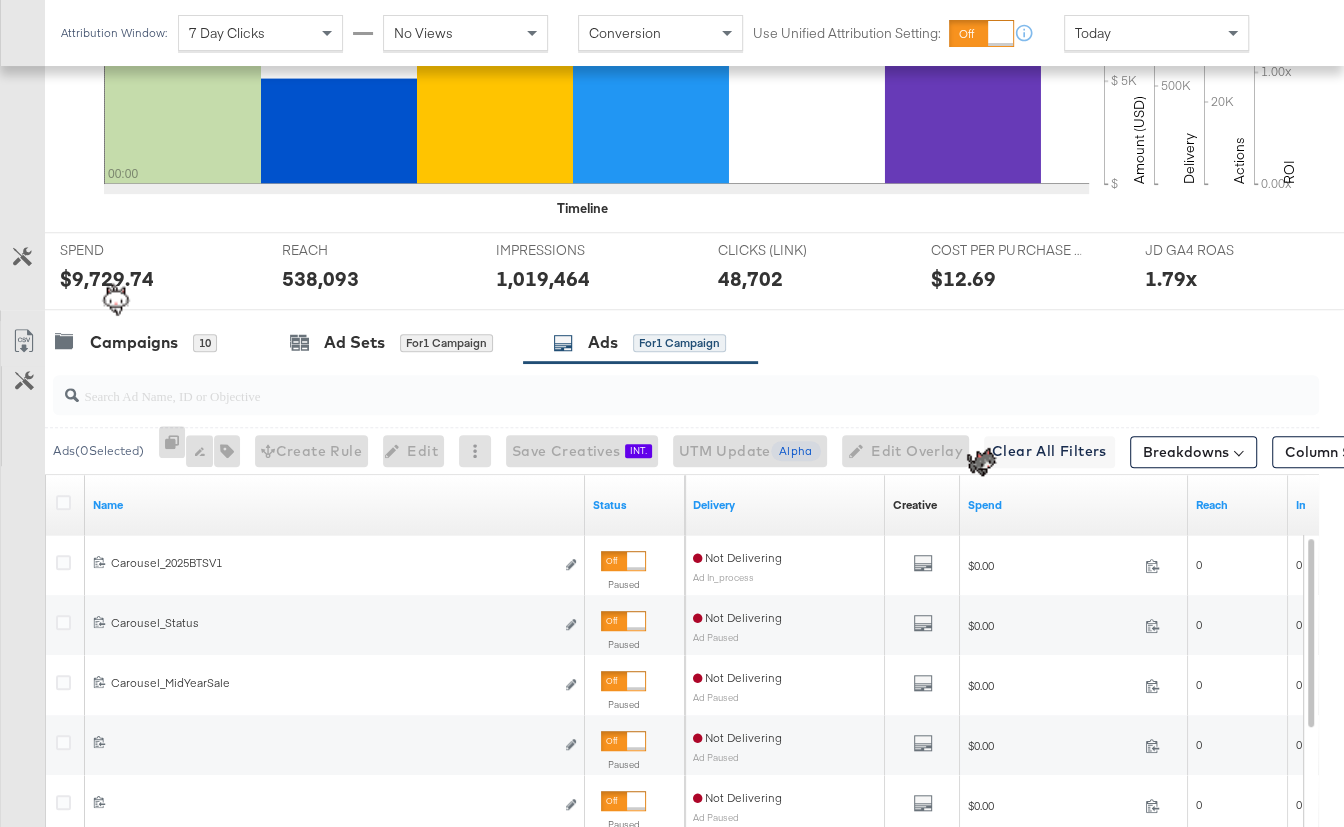 scroll, scrollTop: 836, scrollLeft: 0, axis: vertical 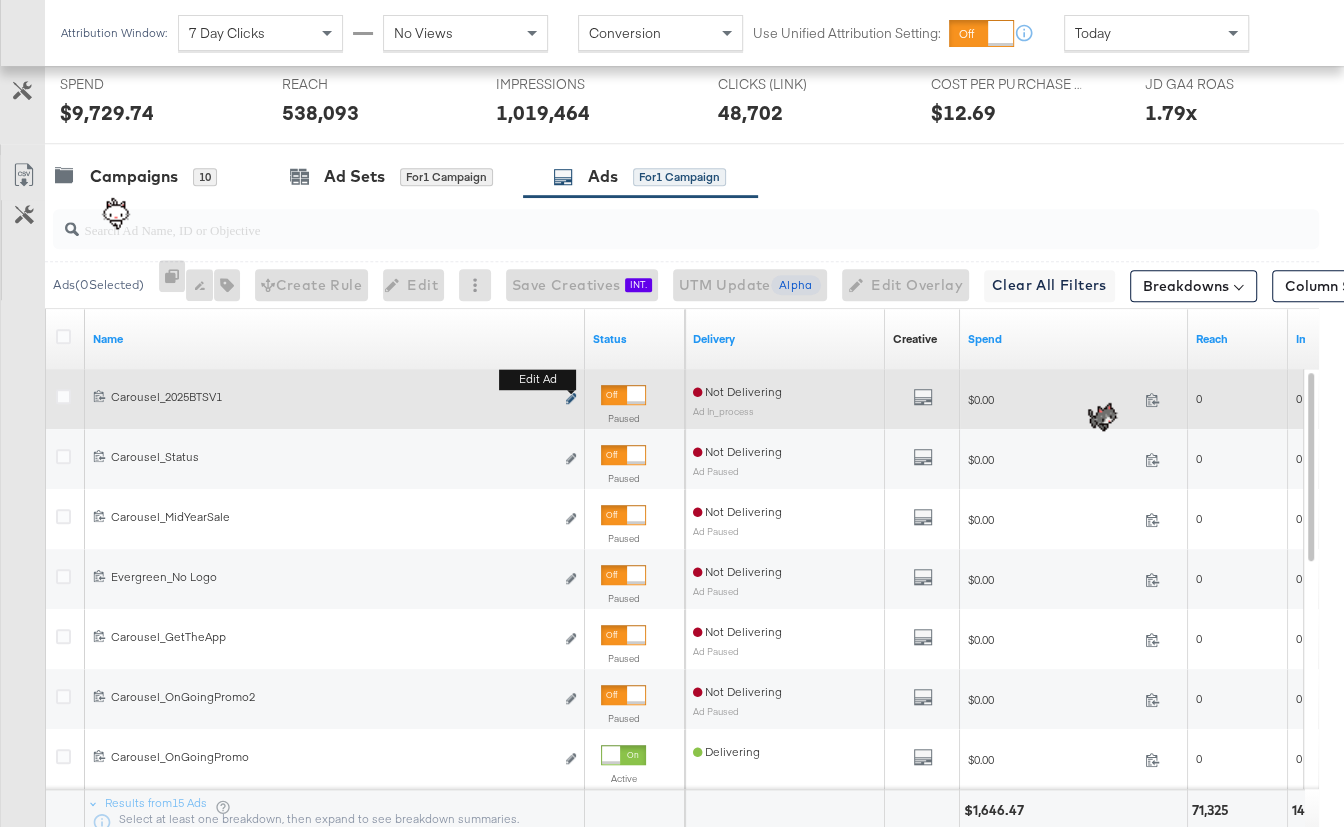click at bounding box center (571, 398) 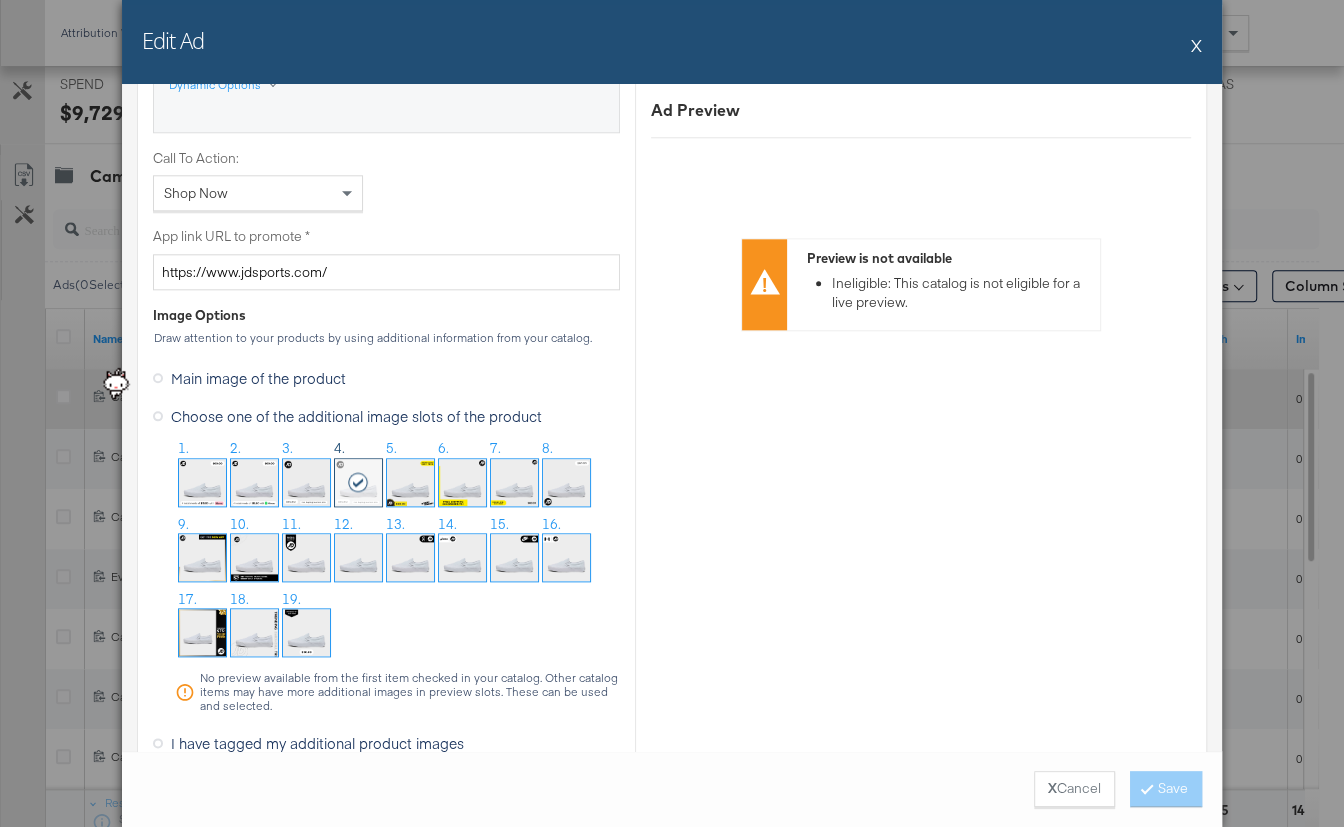 scroll, scrollTop: 1516, scrollLeft: 0, axis: vertical 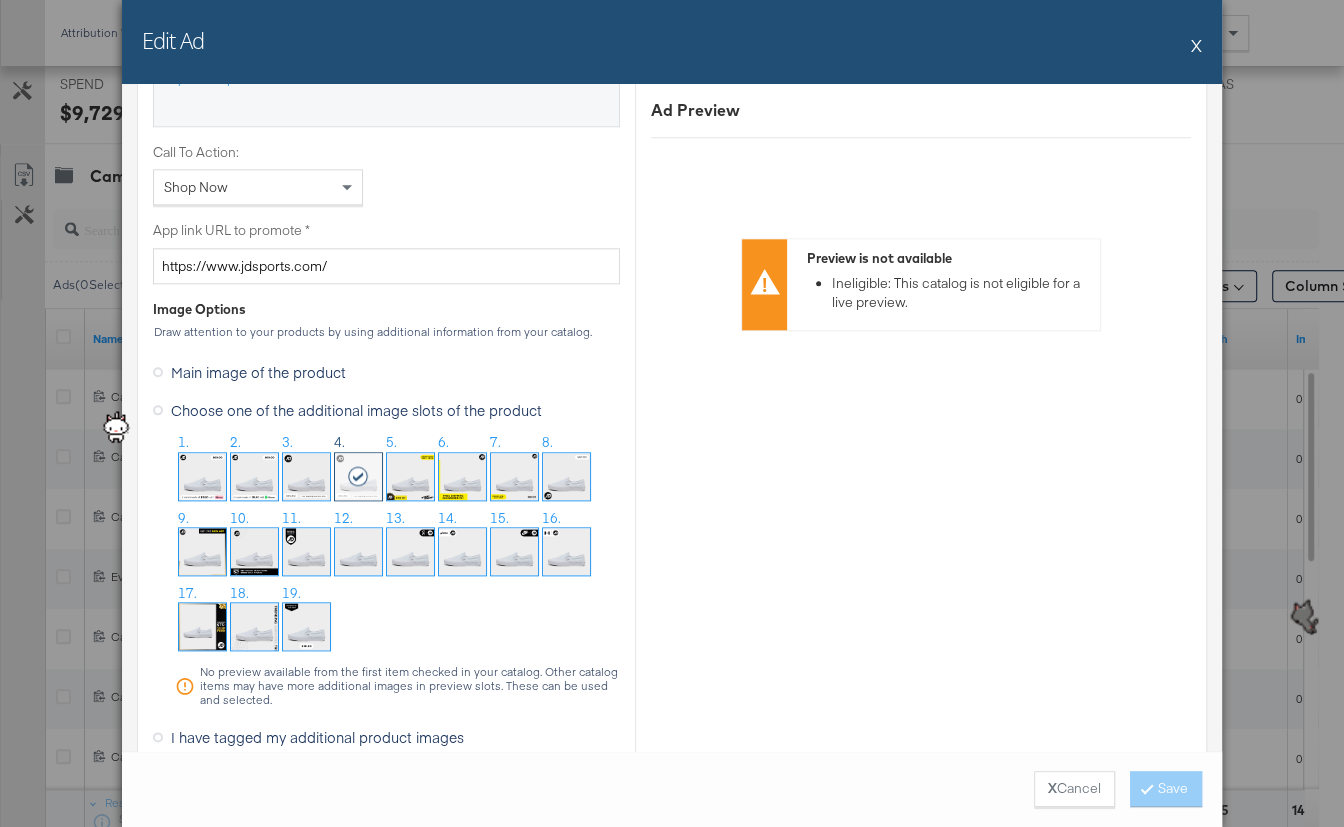 click at bounding box center (410, 476) 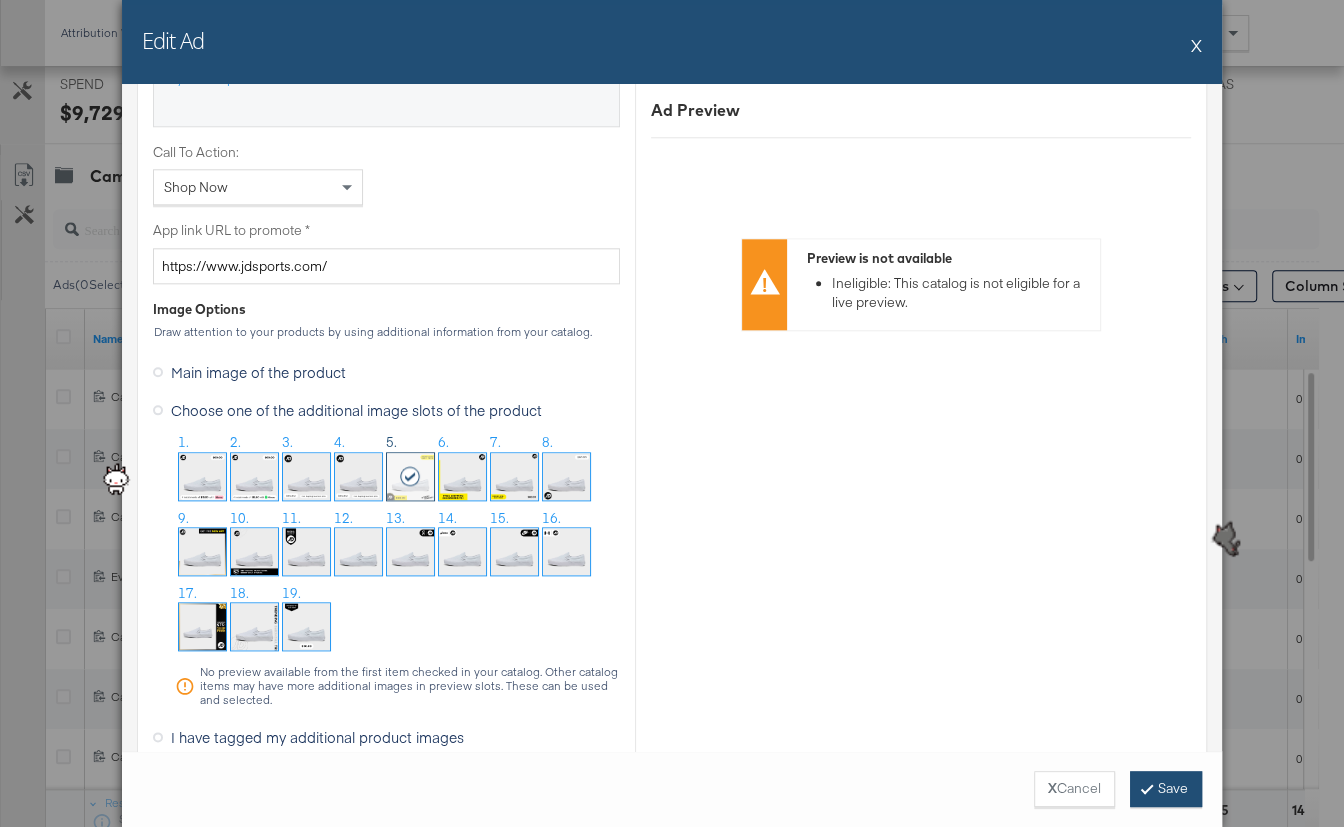click on "Save" at bounding box center (1166, 789) 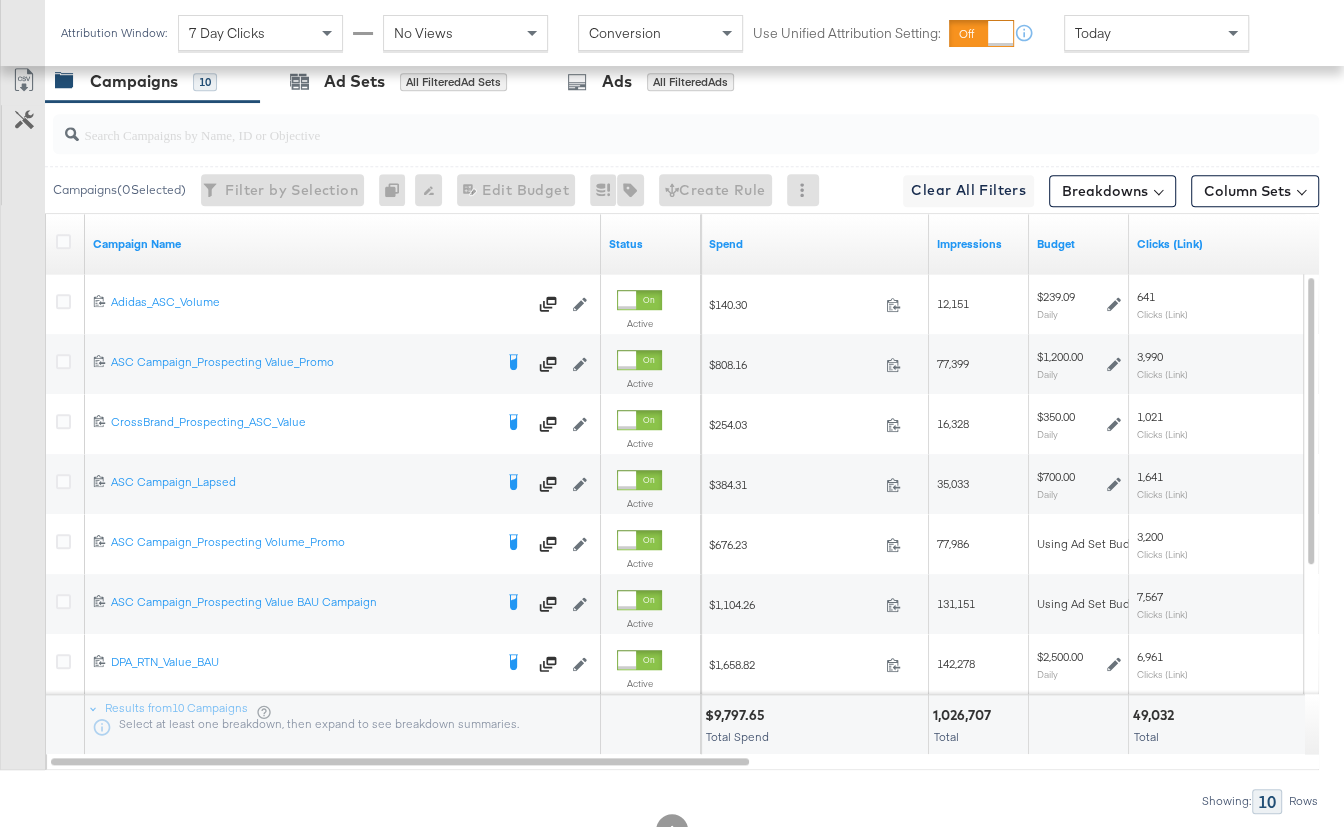 scroll, scrollTop: 933, scrollLeft: 0, axis: vertical 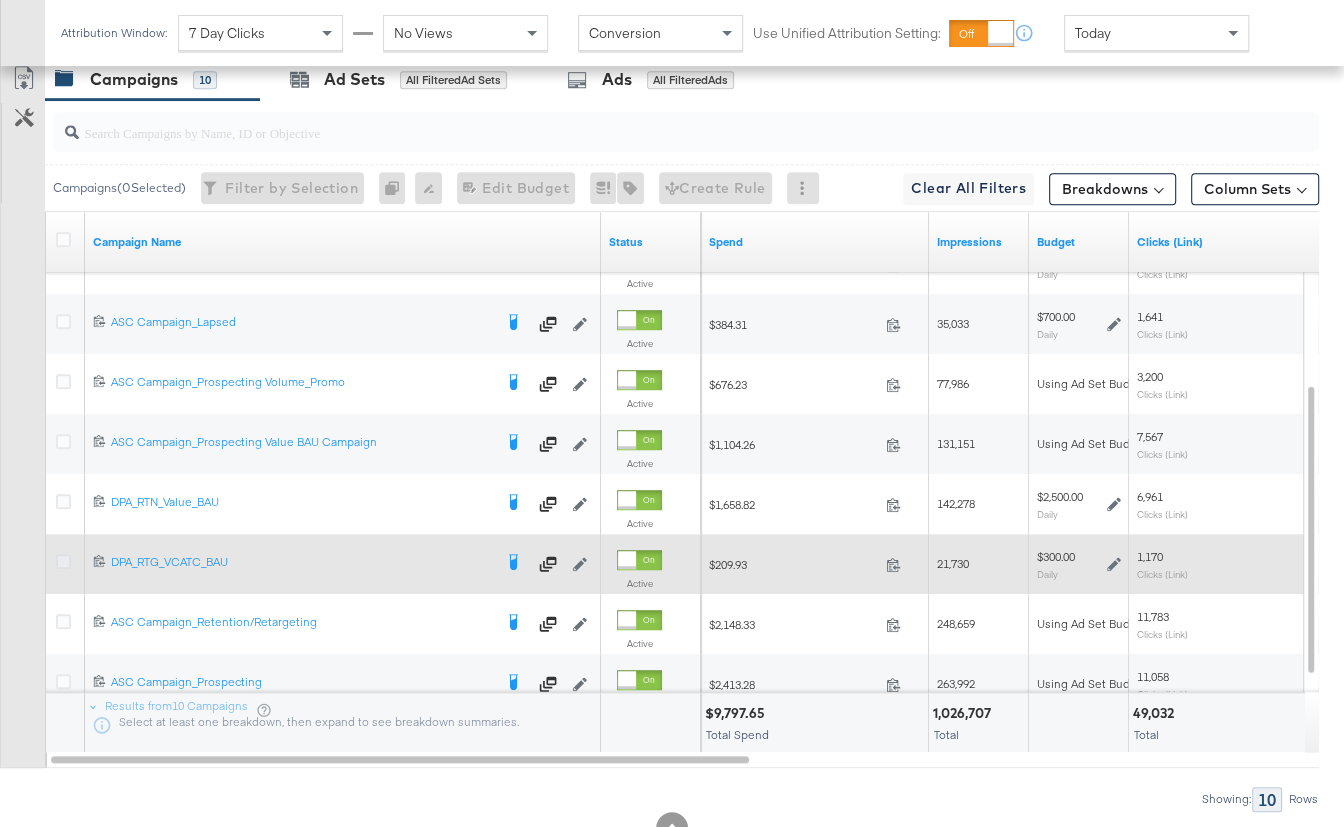 click at bounding box center [63, 561] 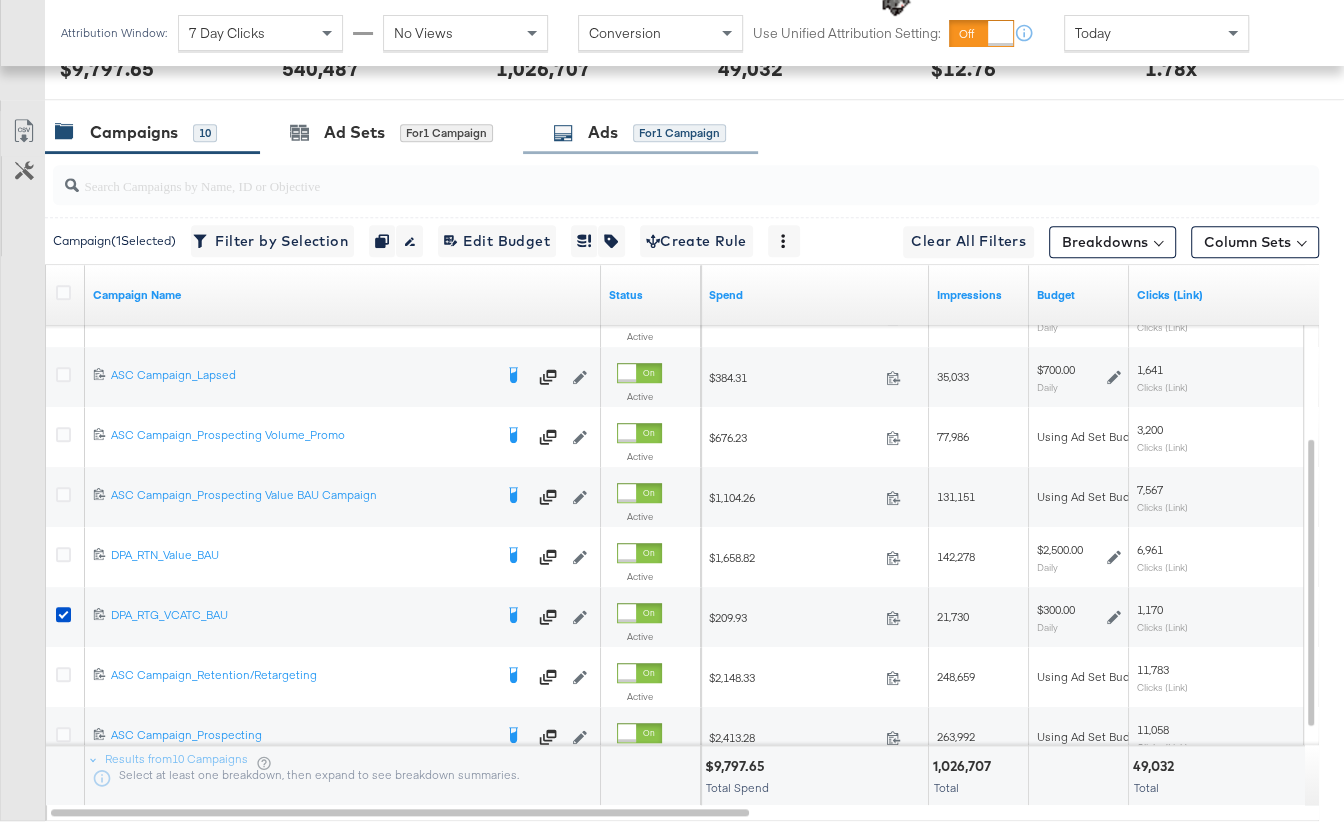 click on "Ads for  1   Campaign" at bounding box center [639, 132] 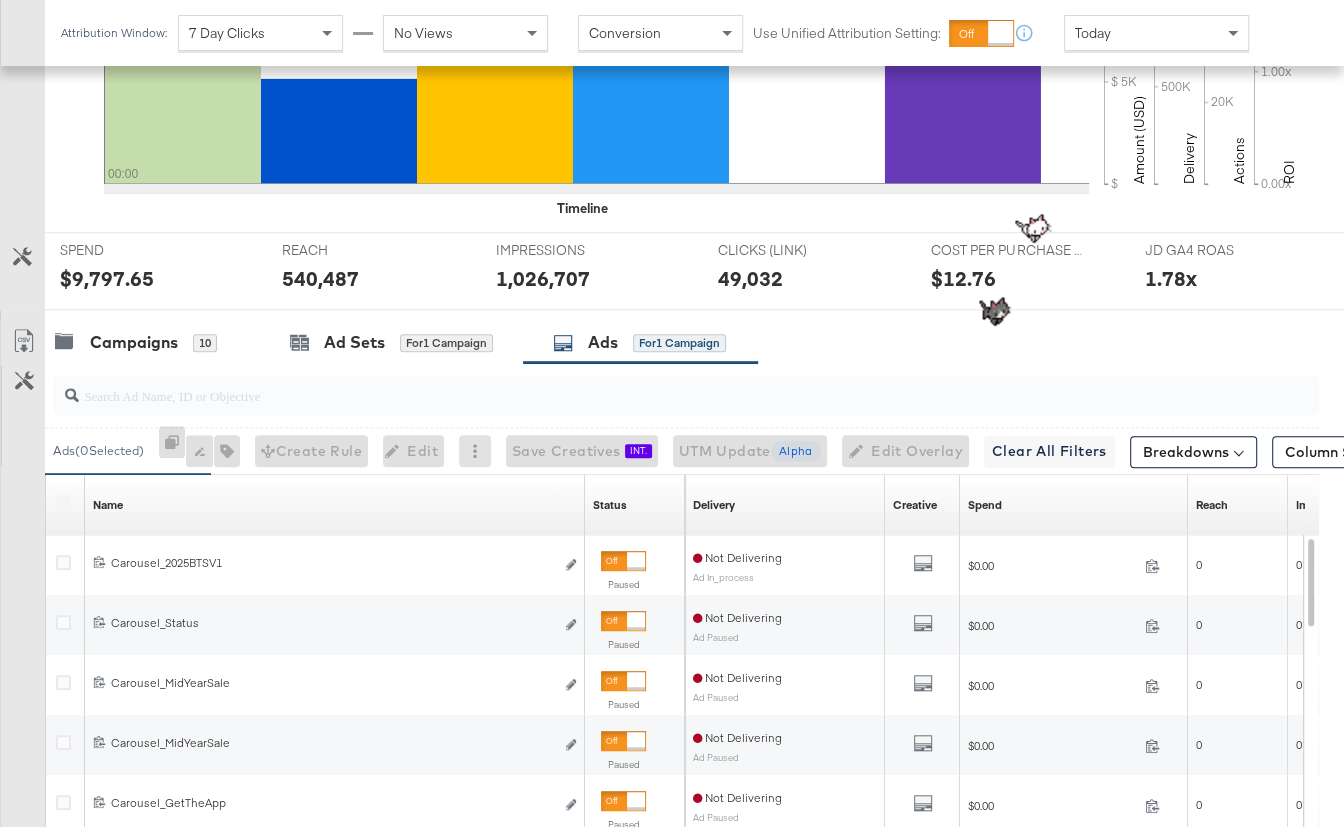scroll, scrollTop: 880, scrollLeft: 0, axis: vertical 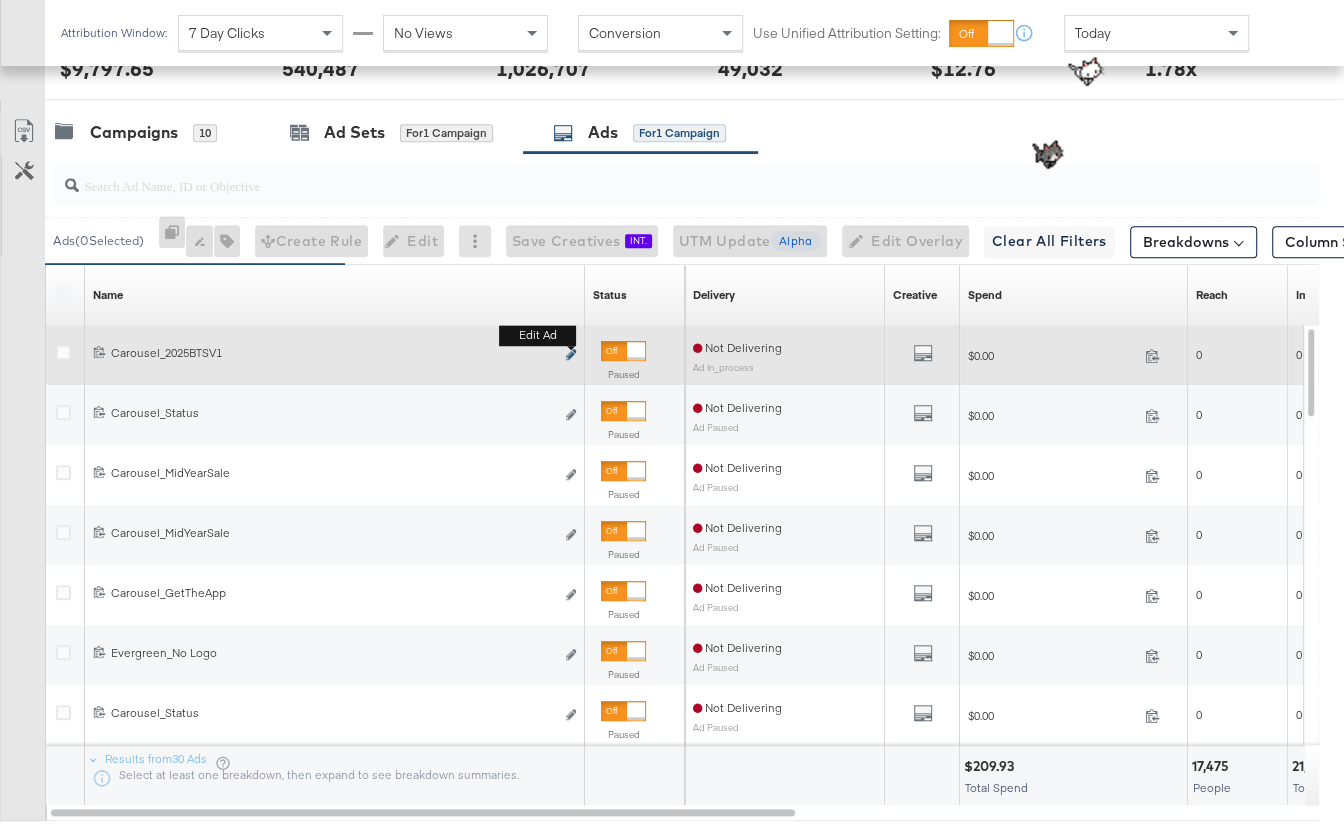 click at bounding box center (571, 354) 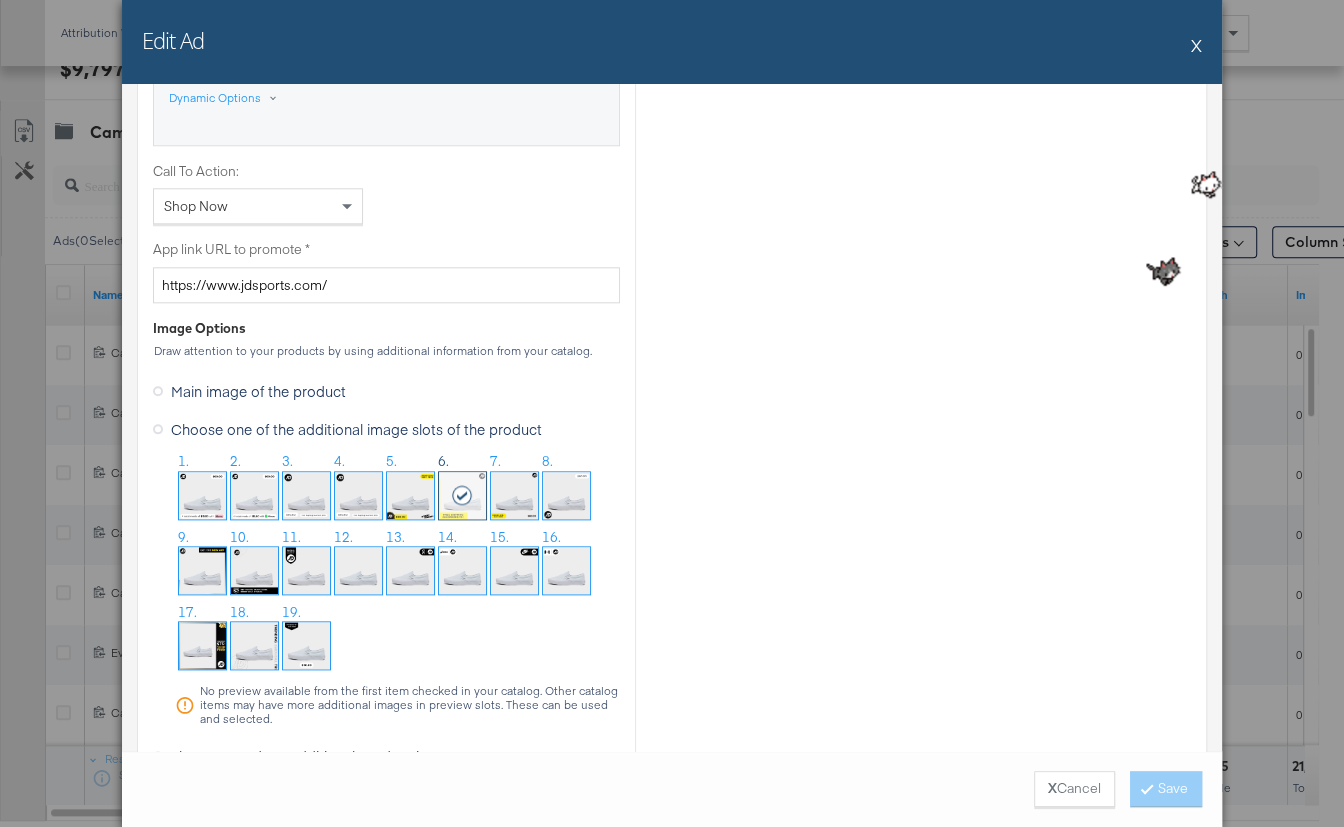 scroll, scrollTop: 1513, scrollLeft: 0, axis: vertical 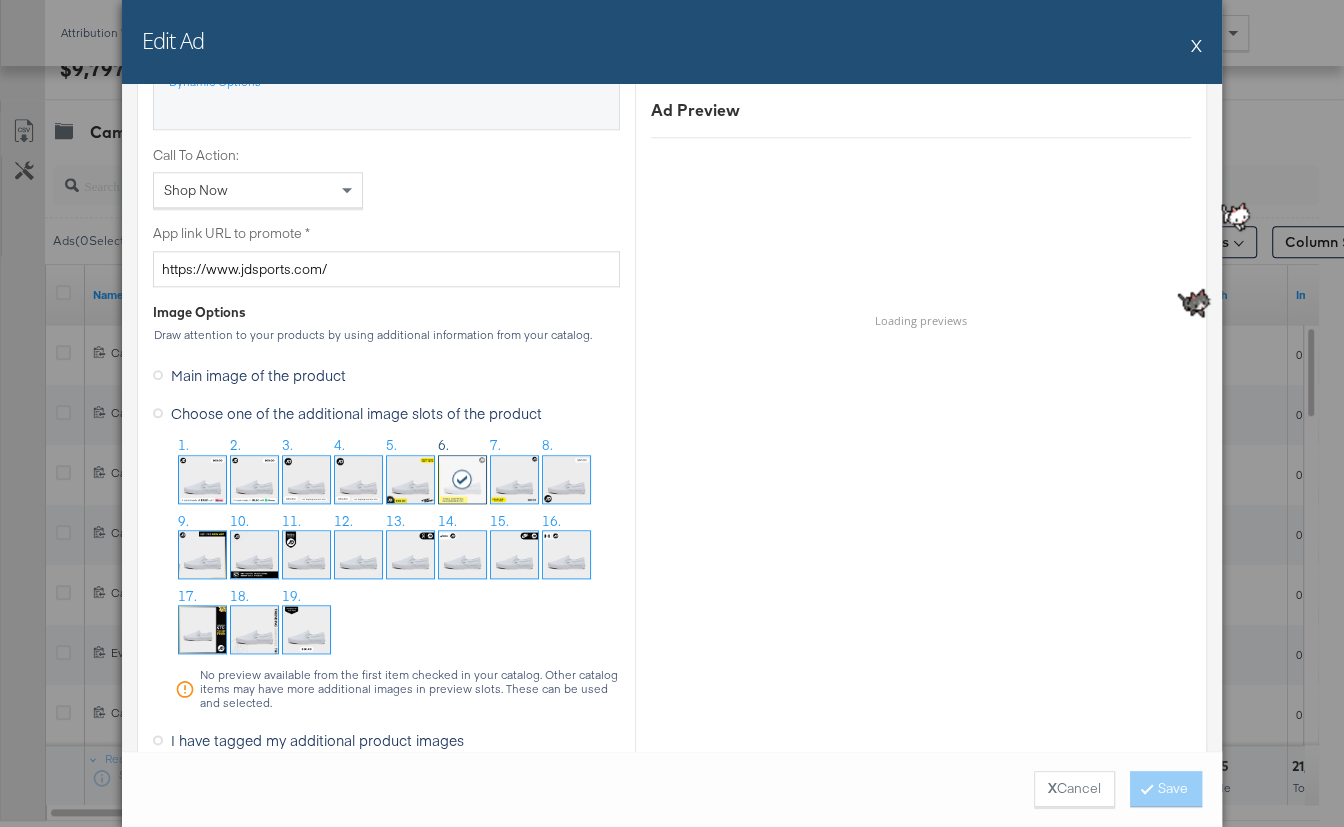 click at bounding box center (410, 479) 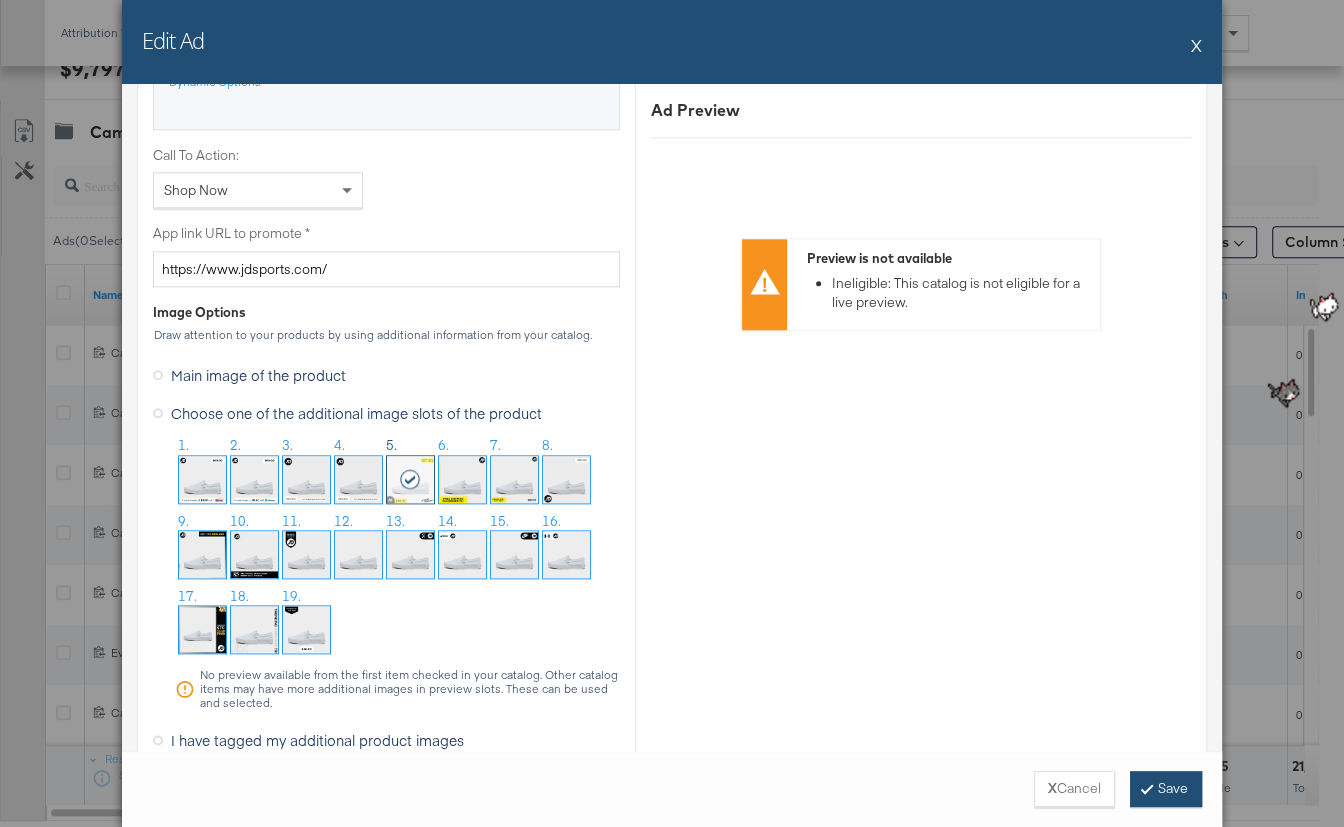 click on "Save" at bounding box center [1166, 789] 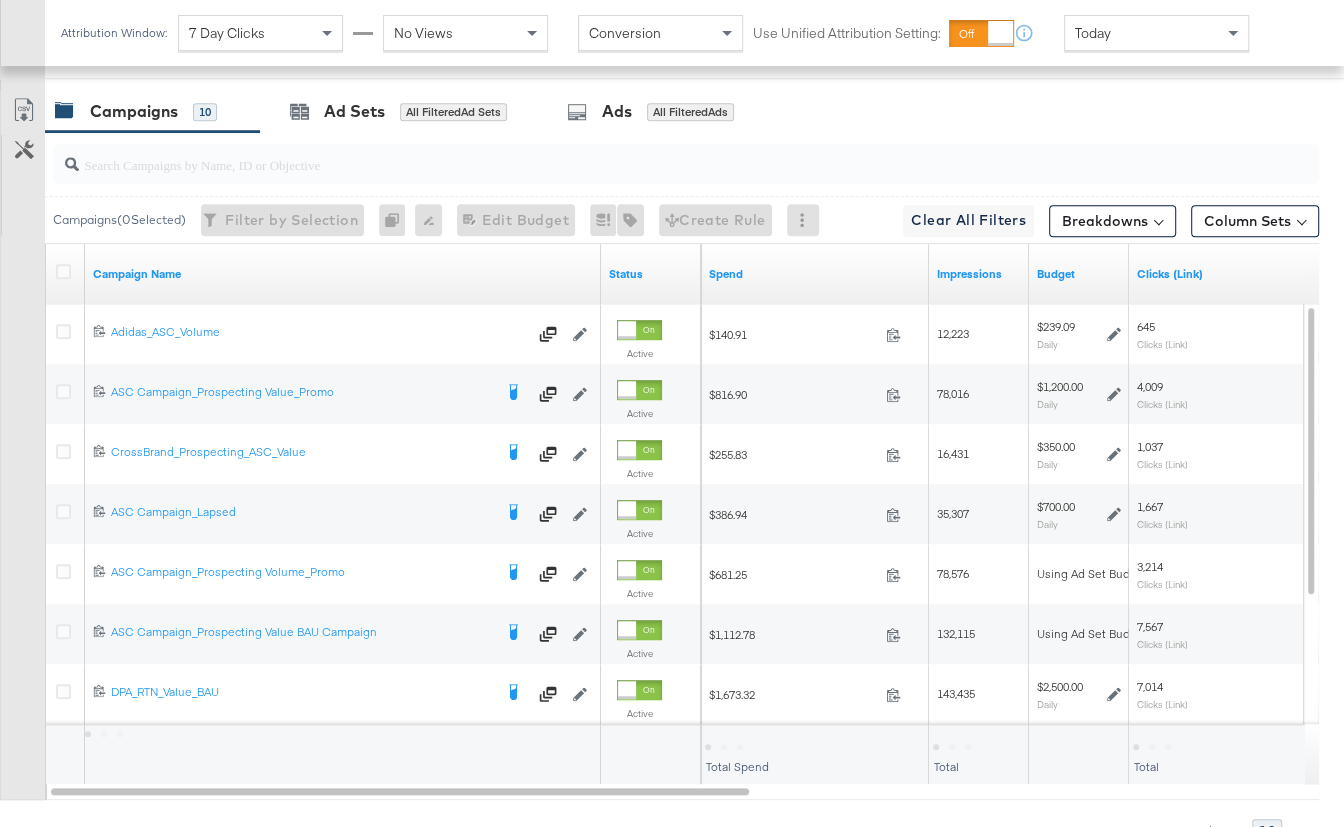 scroll, scrollTop: 970, scrollLeft: 0, axis: vertical 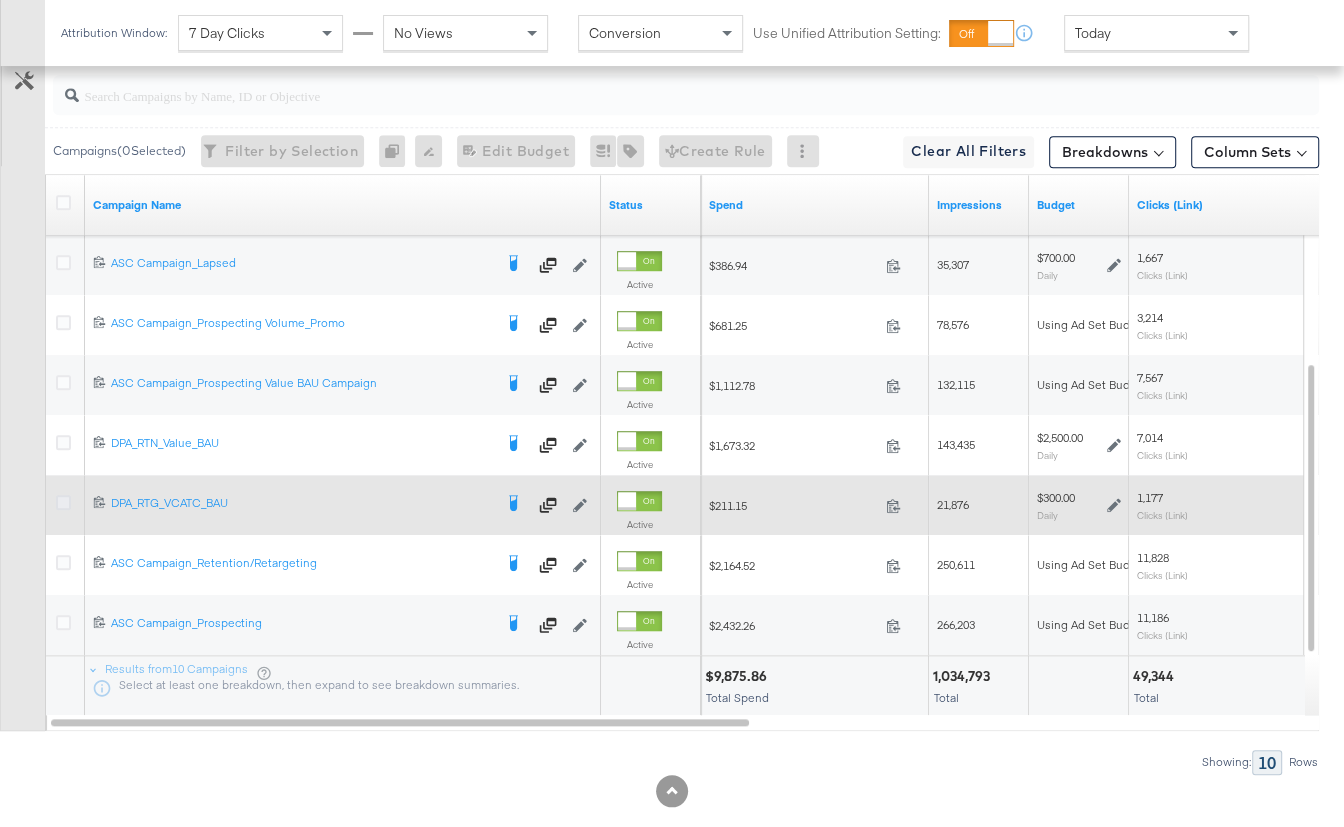 click at bounding box center [63, 502] 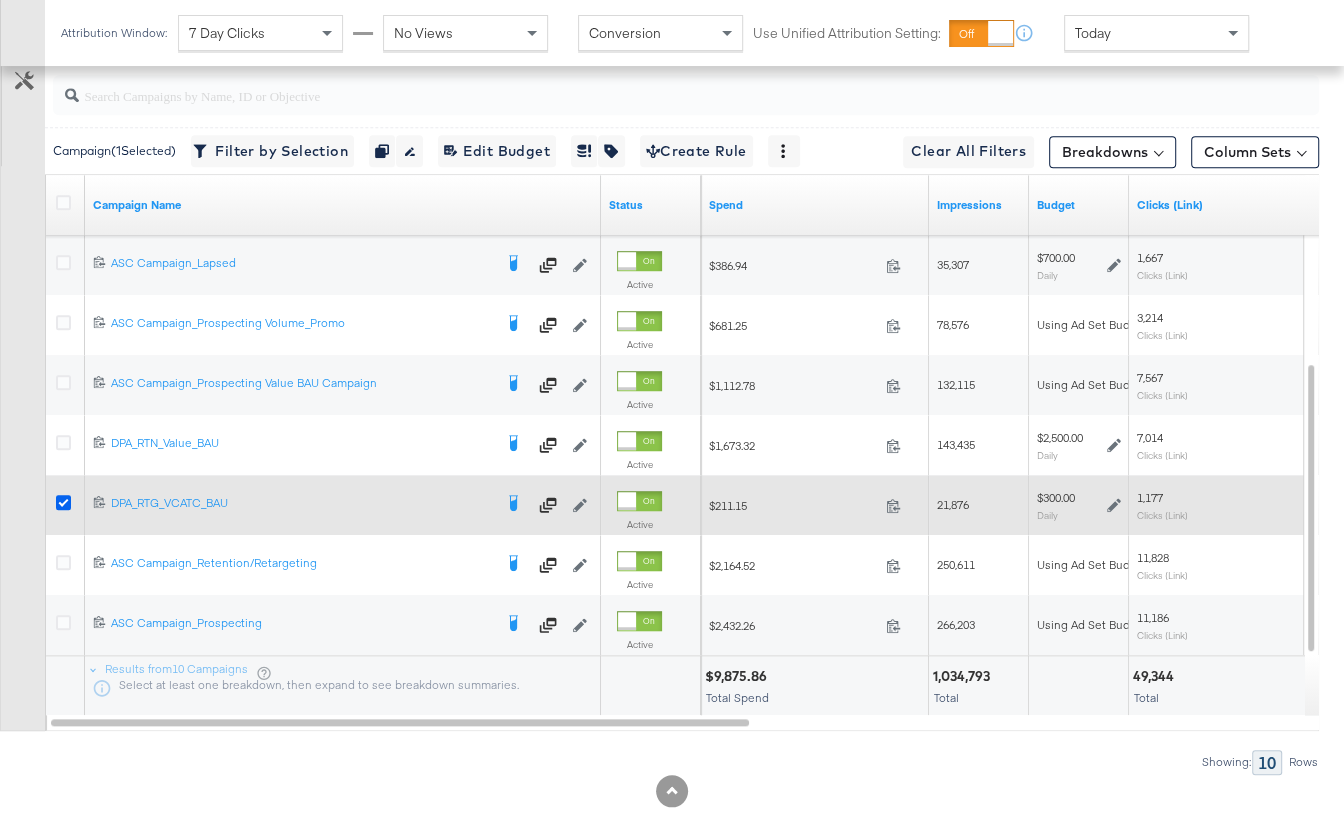 click at bounding box center [63, 502] 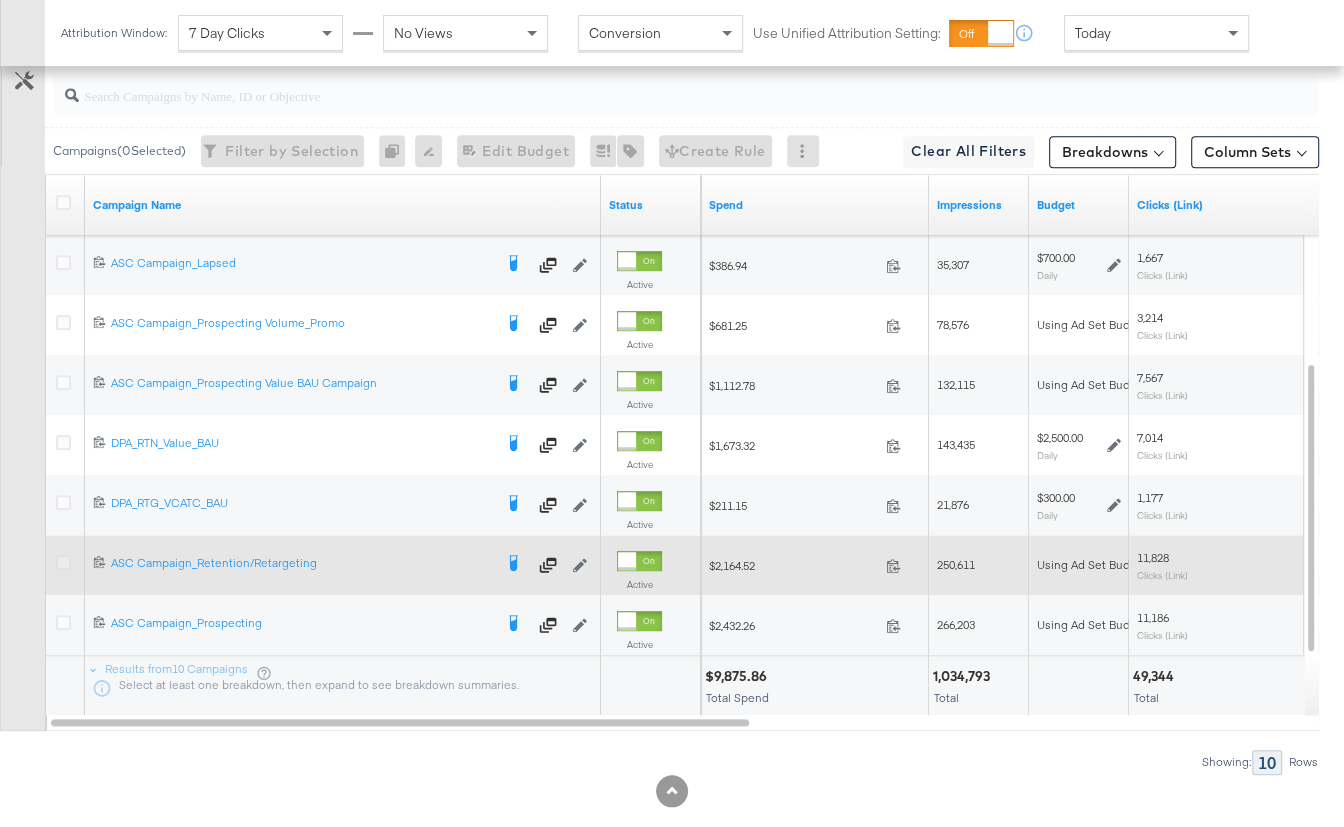 click at bounding box center [63, 562] 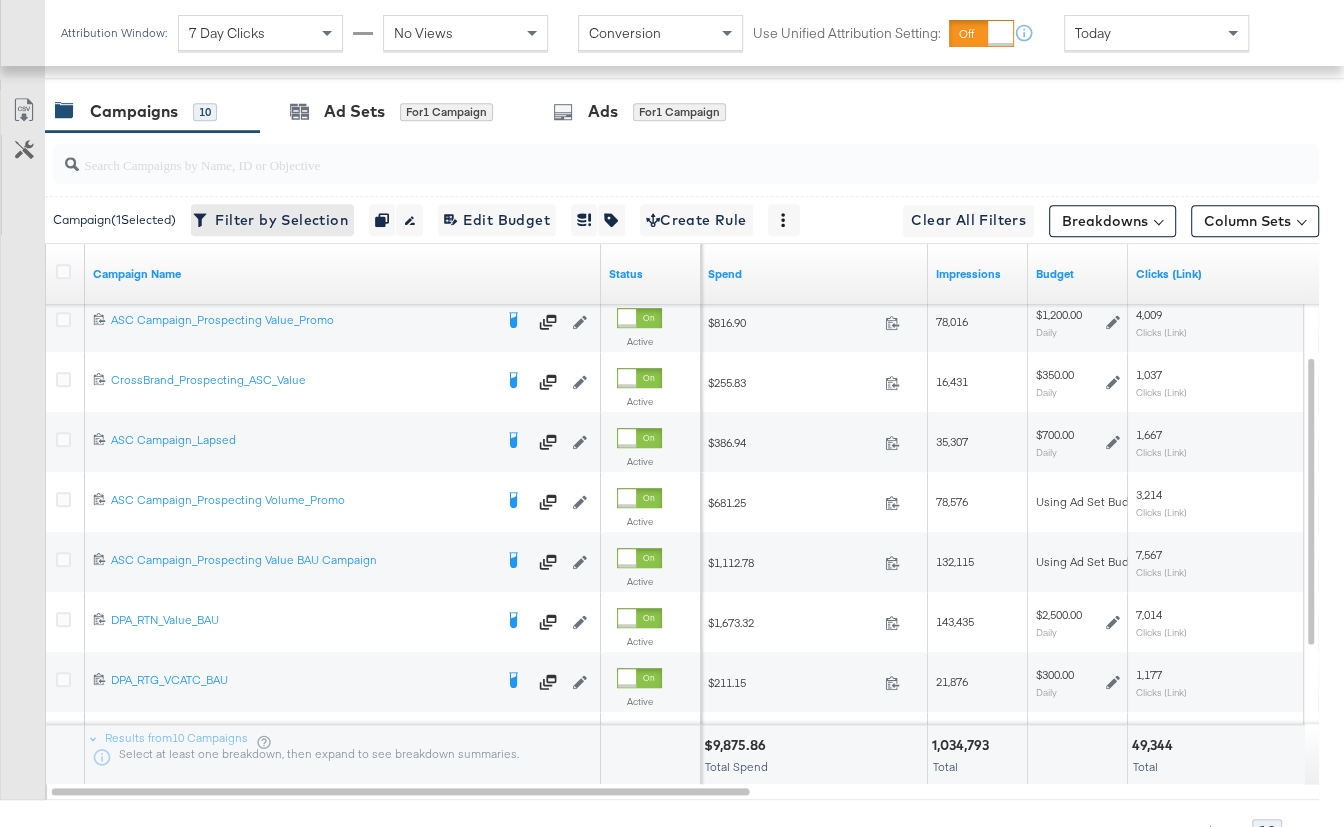 scroll, scrollTop: 878, scrollLeft: 0, axis: vertical 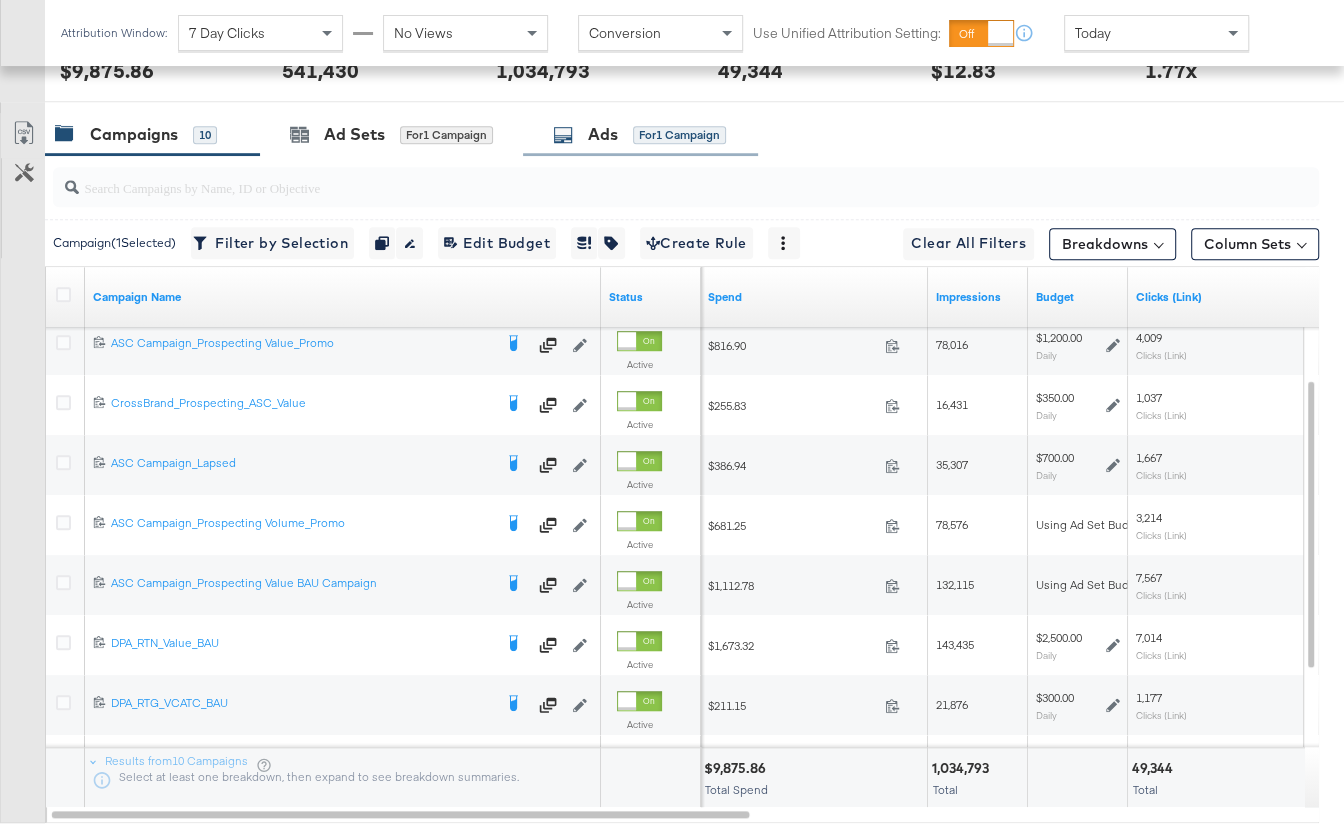 click on "Ads for  1   Campaign" at bounding box center [640, 134] 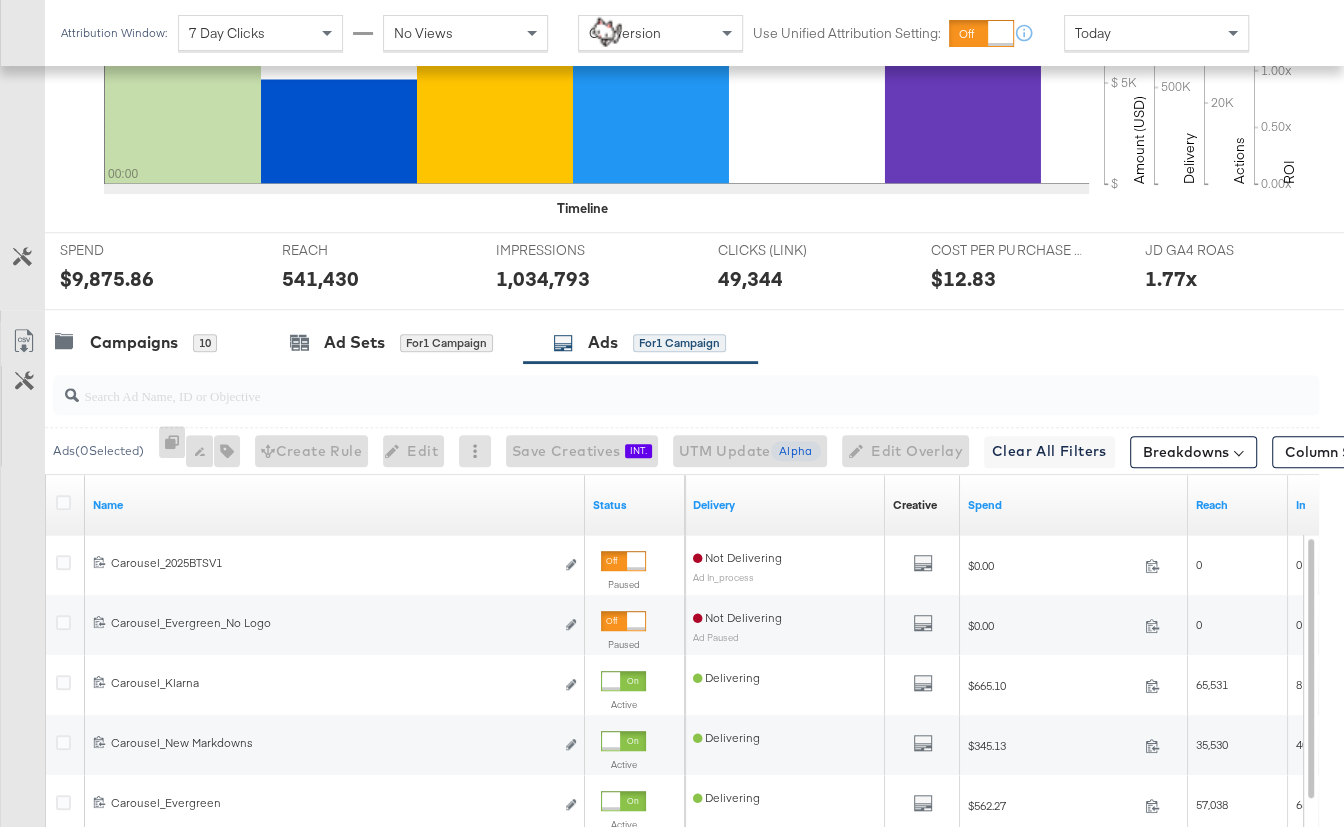 scroll, scrollTop: 878, scrollLeft: 0, axis: vertical 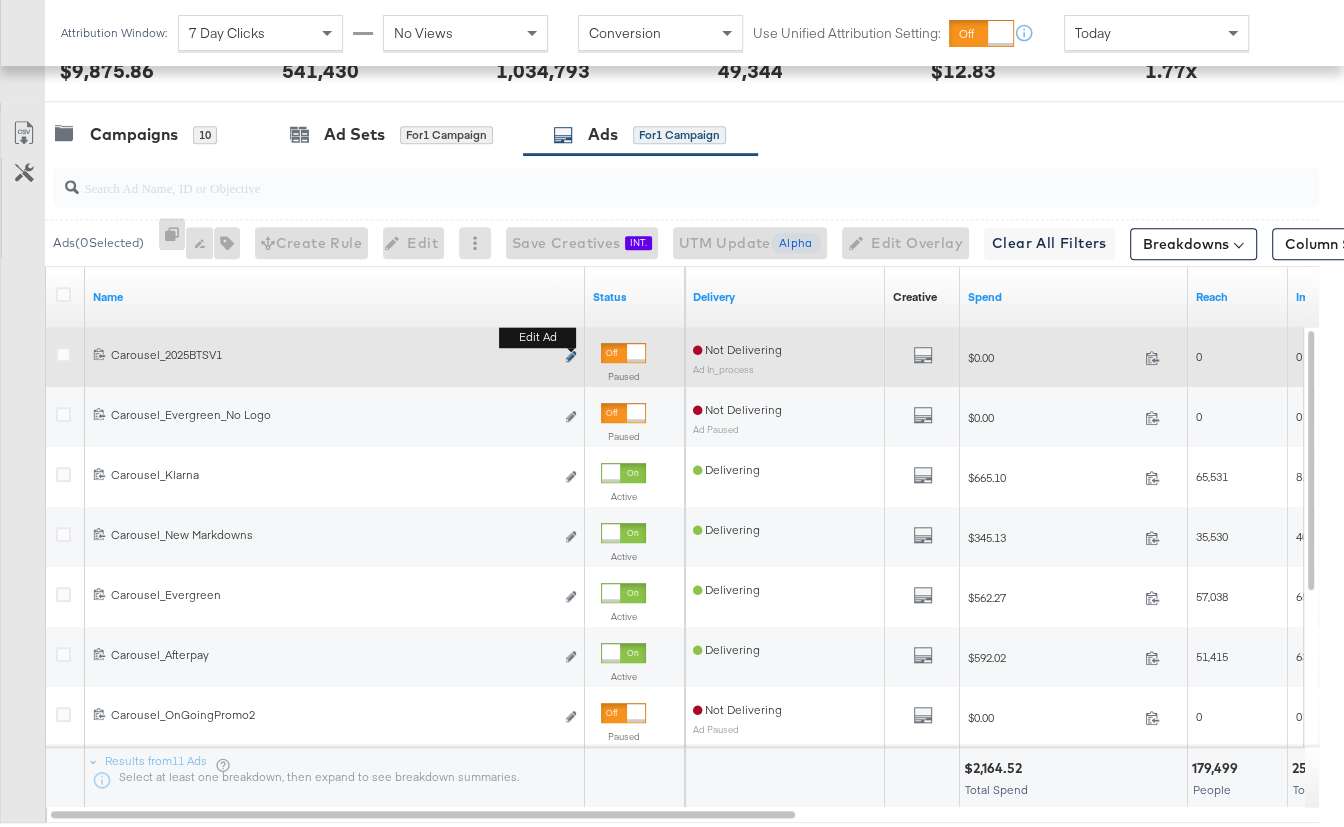 click at bounding box center (571, 356) 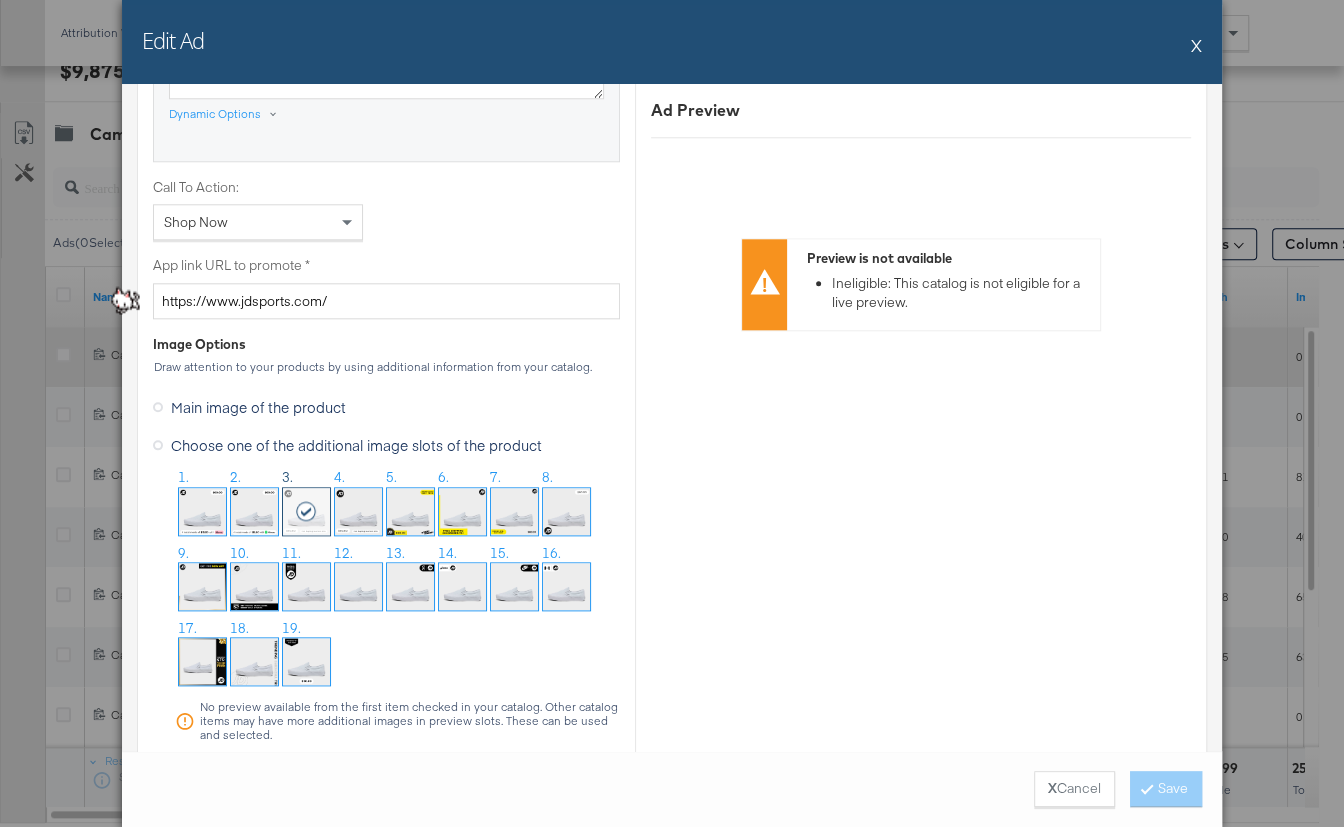 scroll, scrollTop: 1543, scrollLeft: 0, axis: vertical 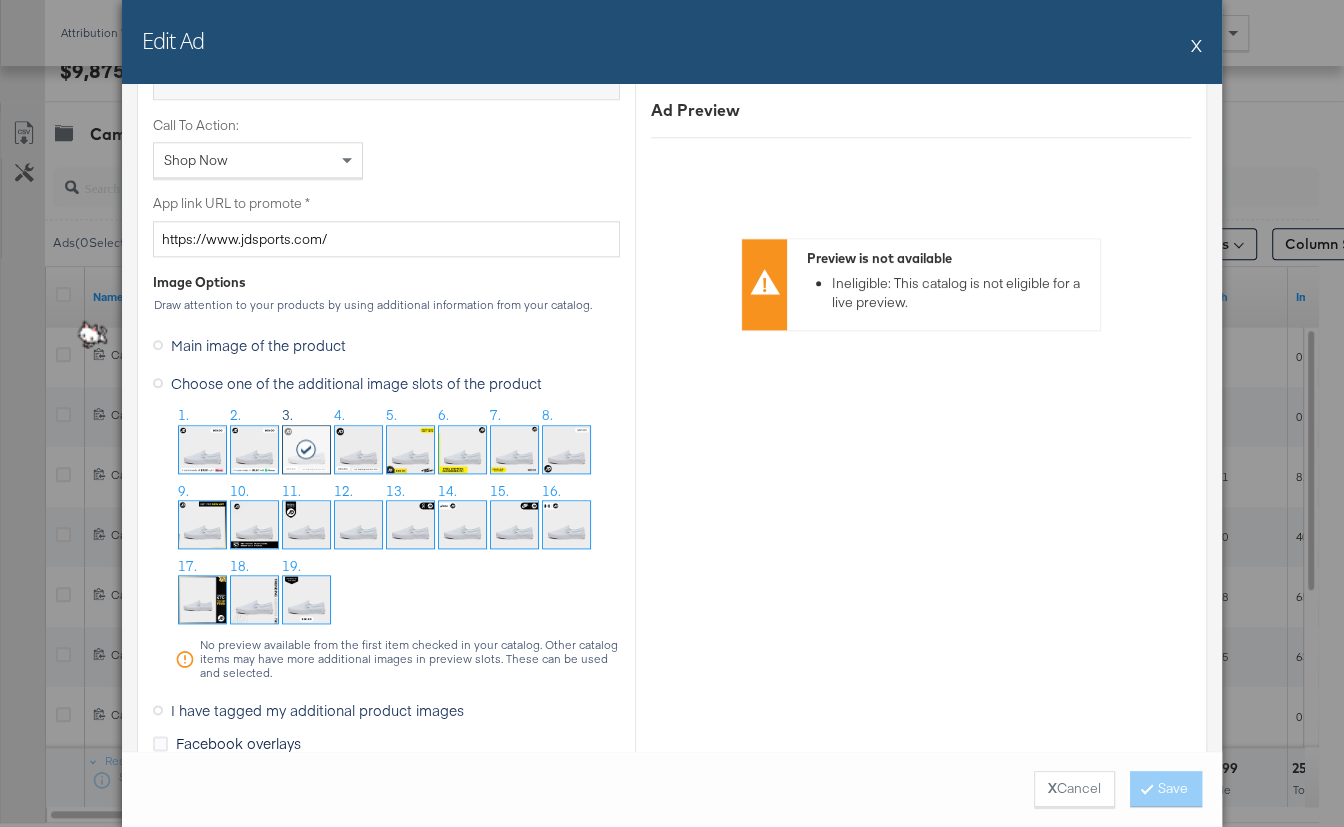 click at bounding box center (410, 449) 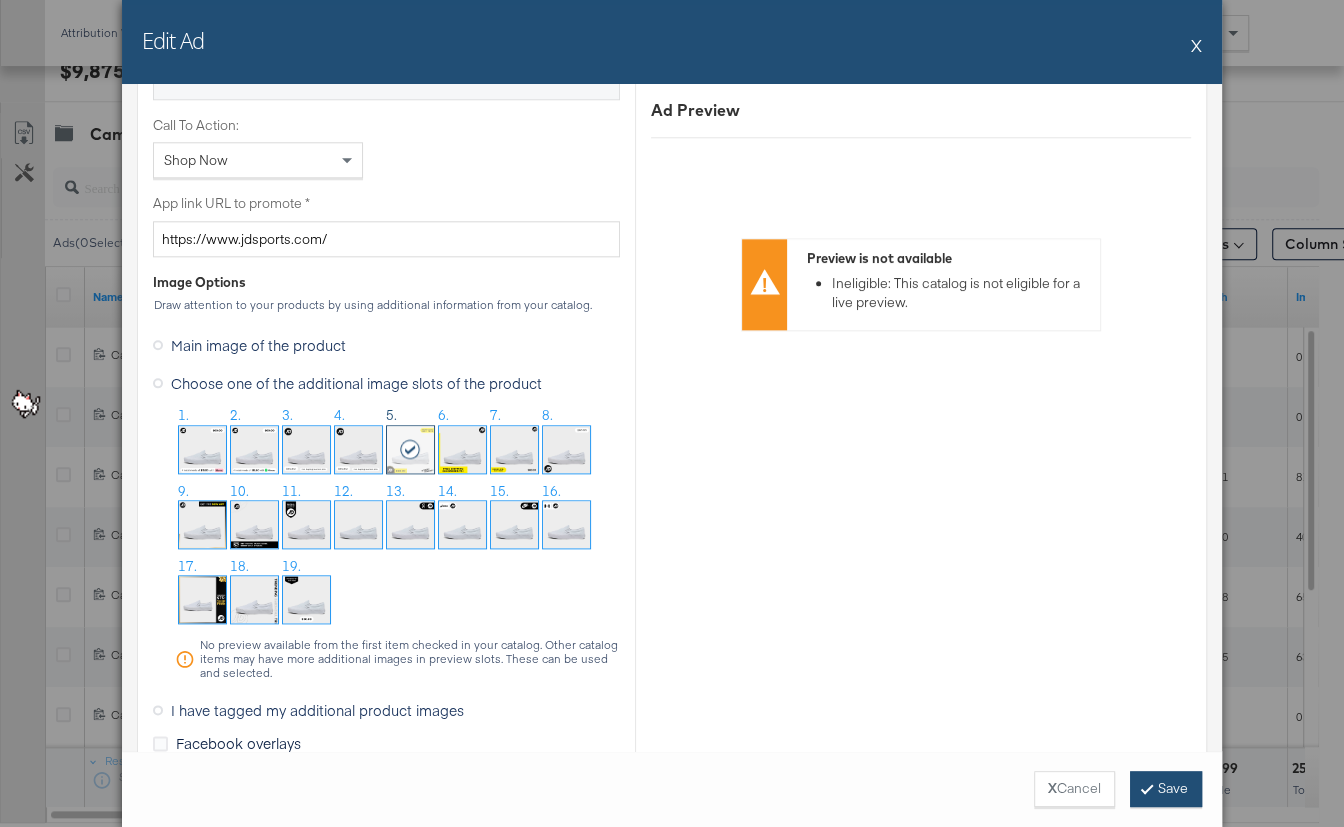 click on "Save" at bounding box center (1166, 789) 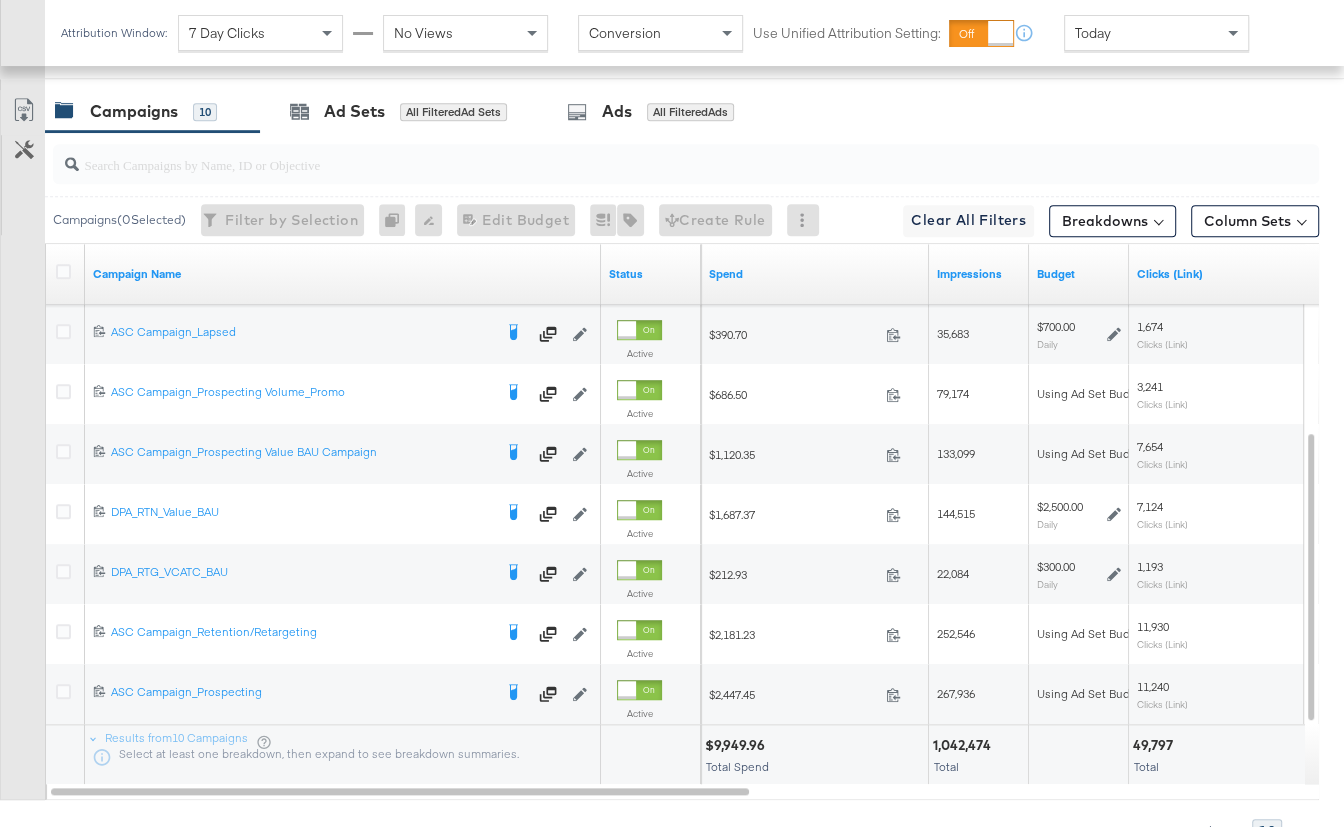 scroll, scrollTop: 970, scrollLeft: 0, axis: vertical 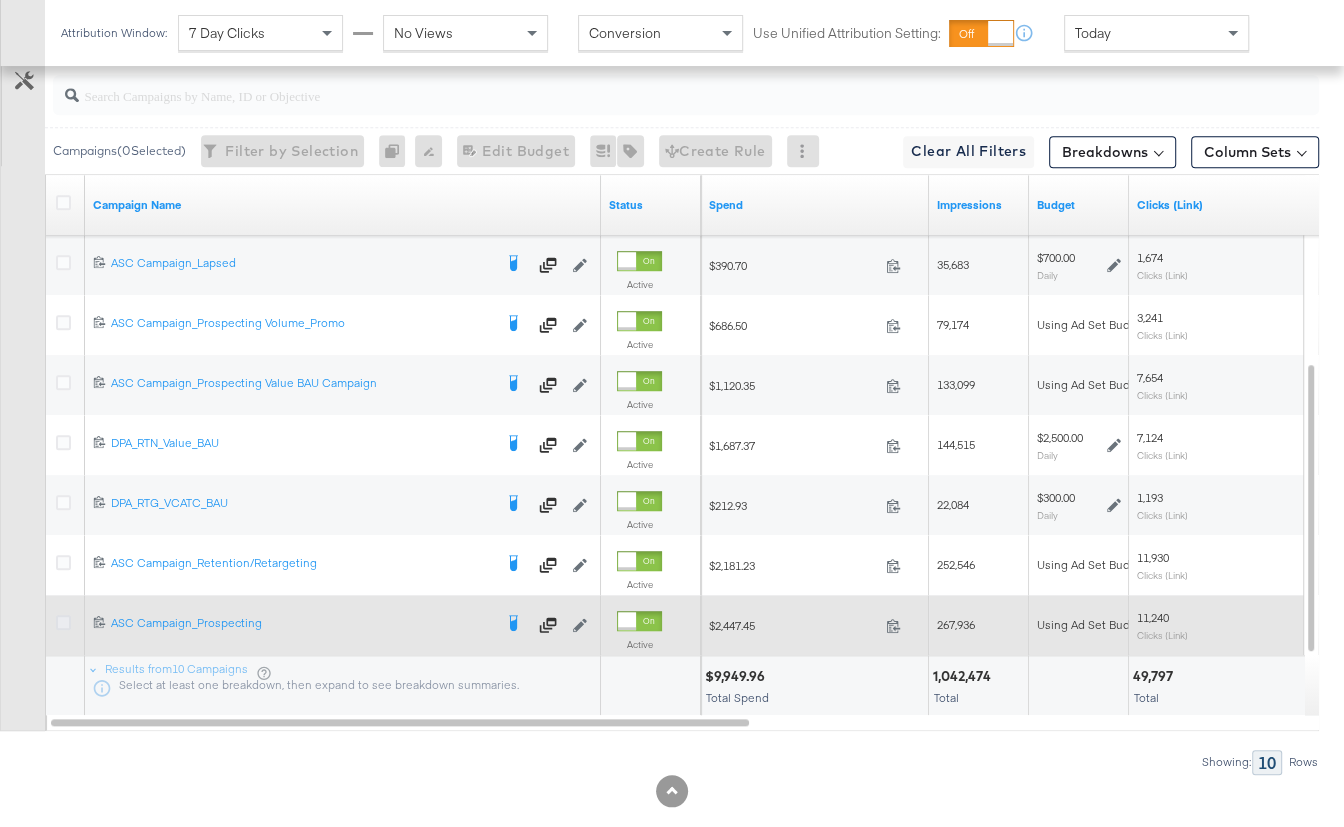 click at bounding box center [63, 622] 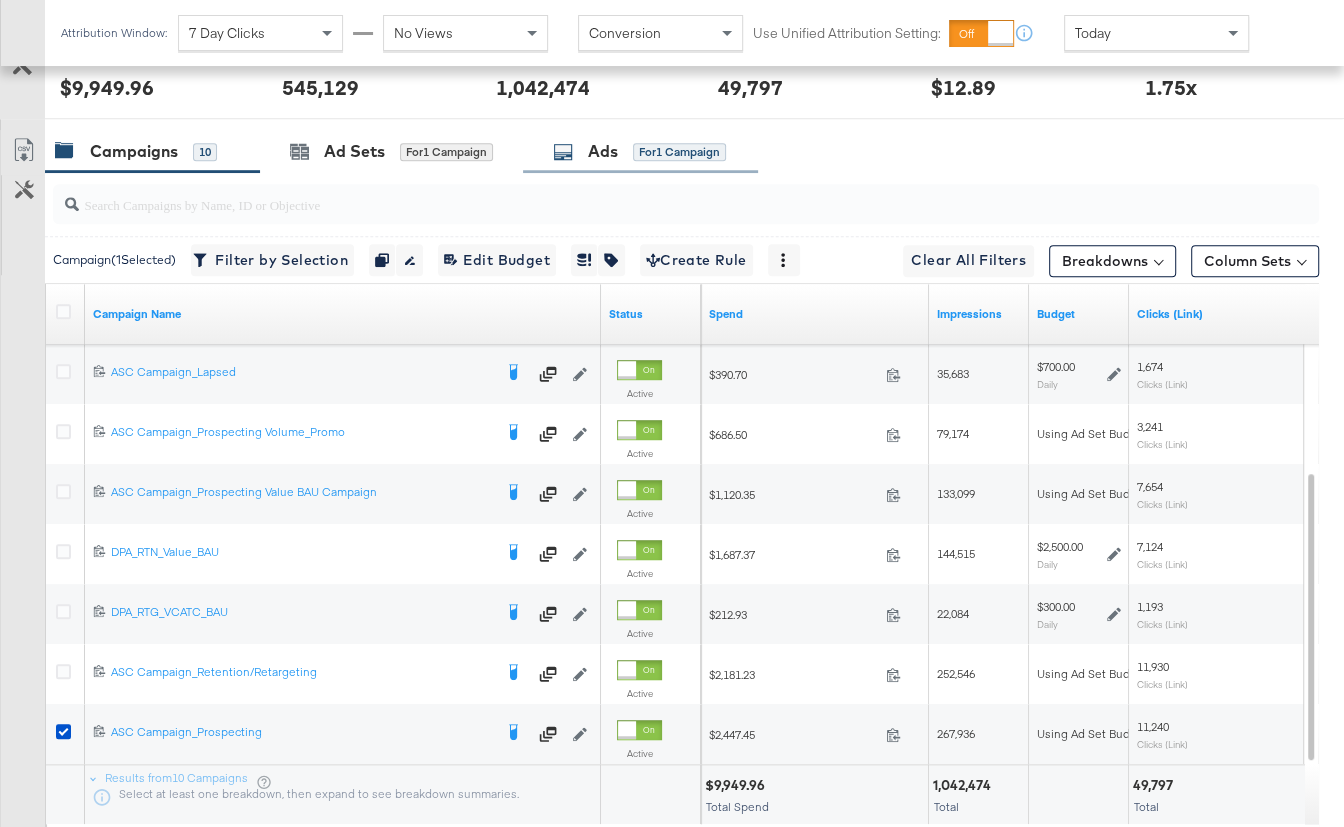 click on "Ads for  1   Campaign" at bounding box center [639, 151] 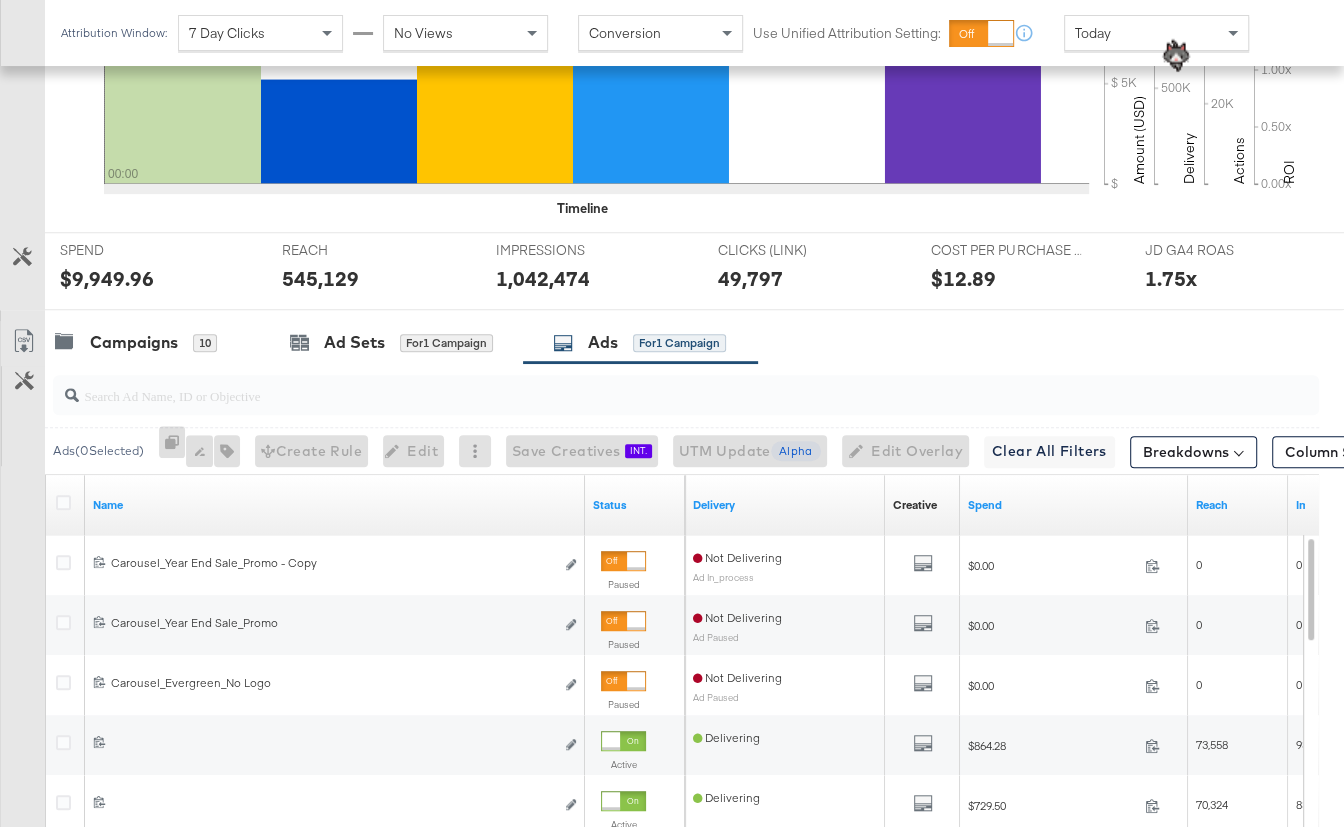 scroll, scrollTop: 861, scrollLeft: 0, axis: vertical 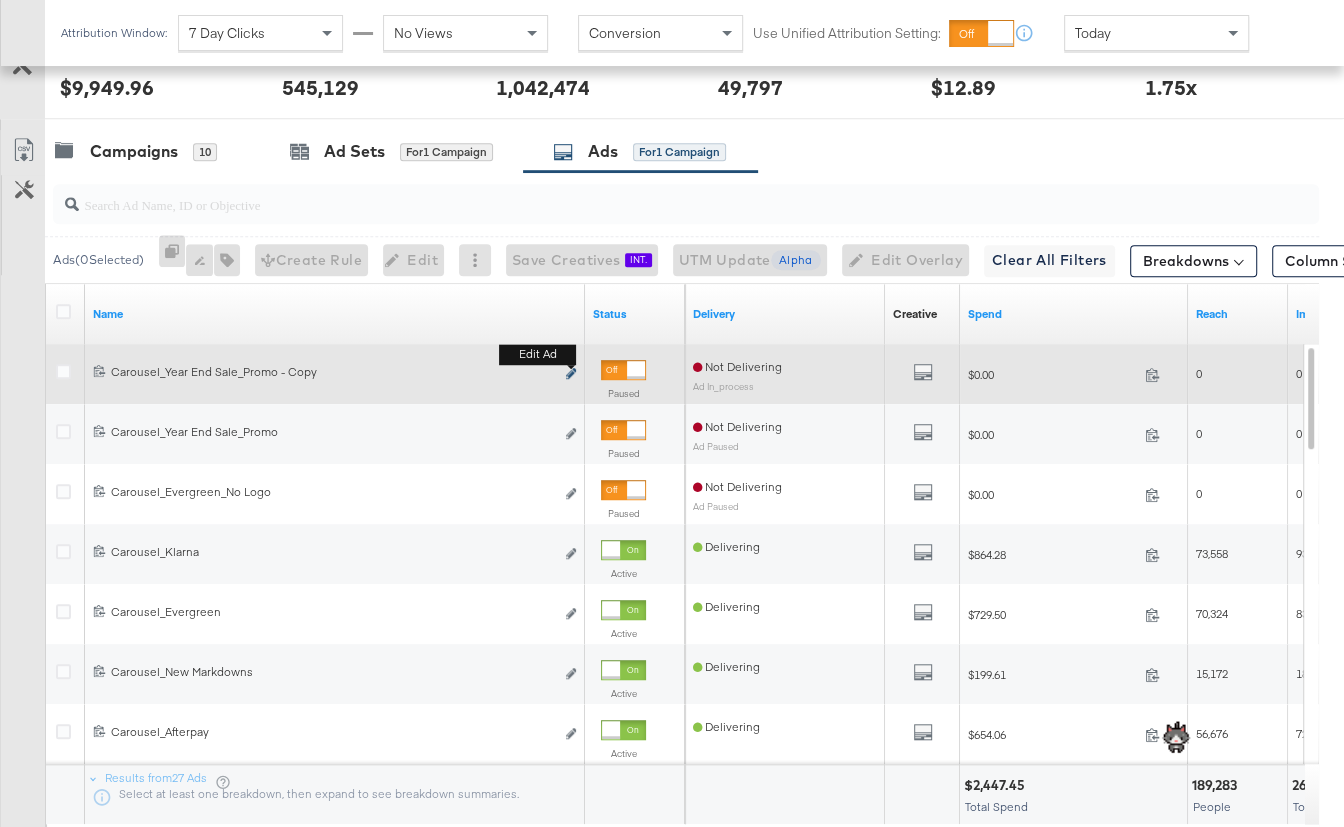 click at bounding box center [571, 373] 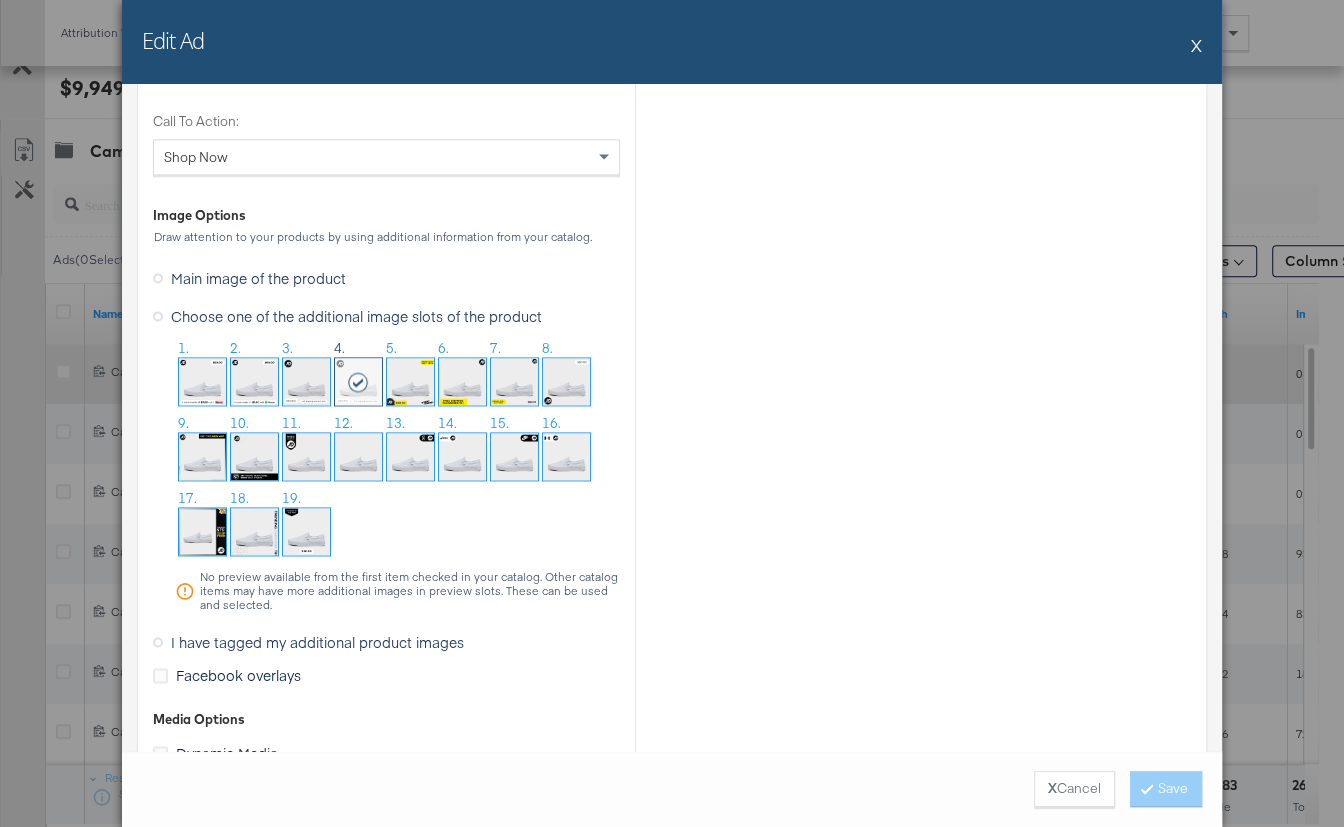 scroll, scrollTop: 1948, scrollLeft: 0, axis: vertical 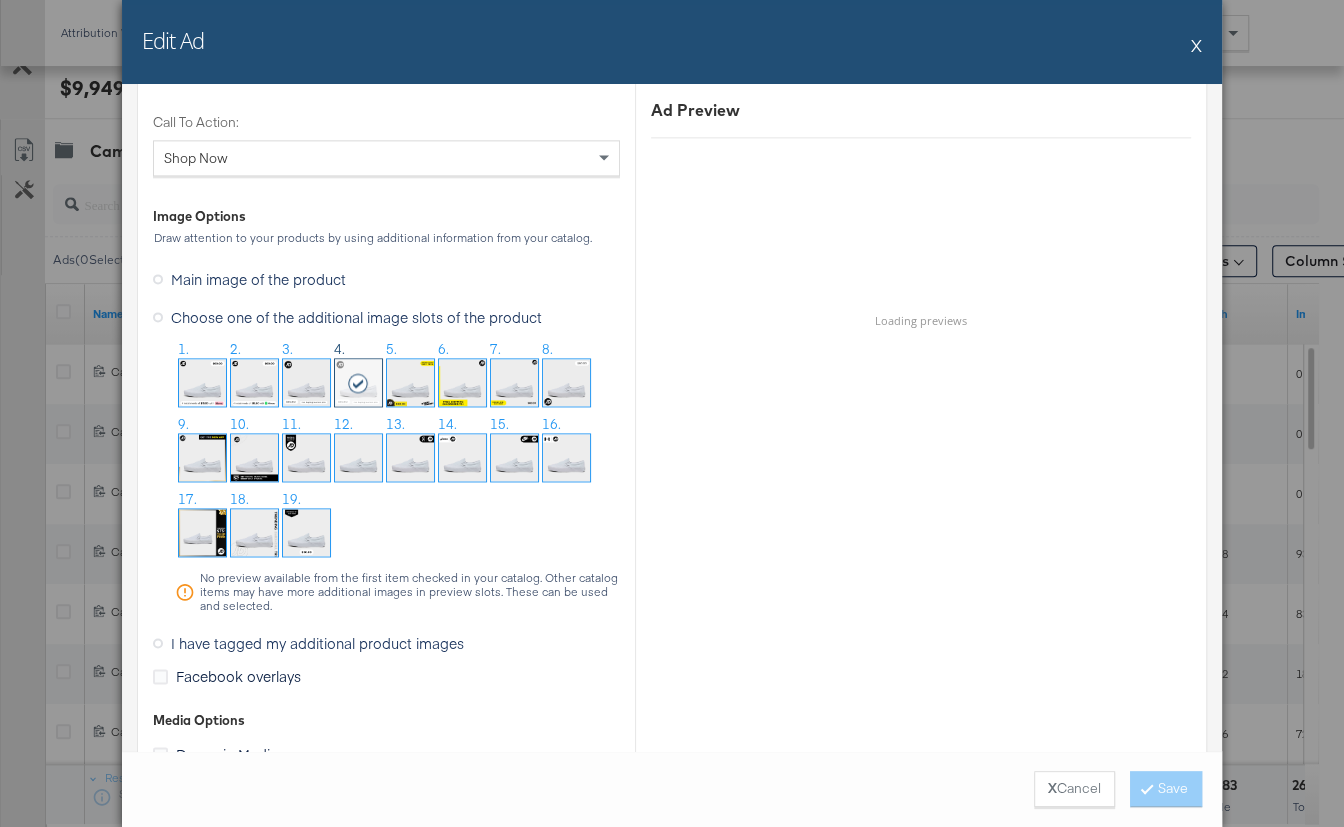 click at bounding box center [410, 382] 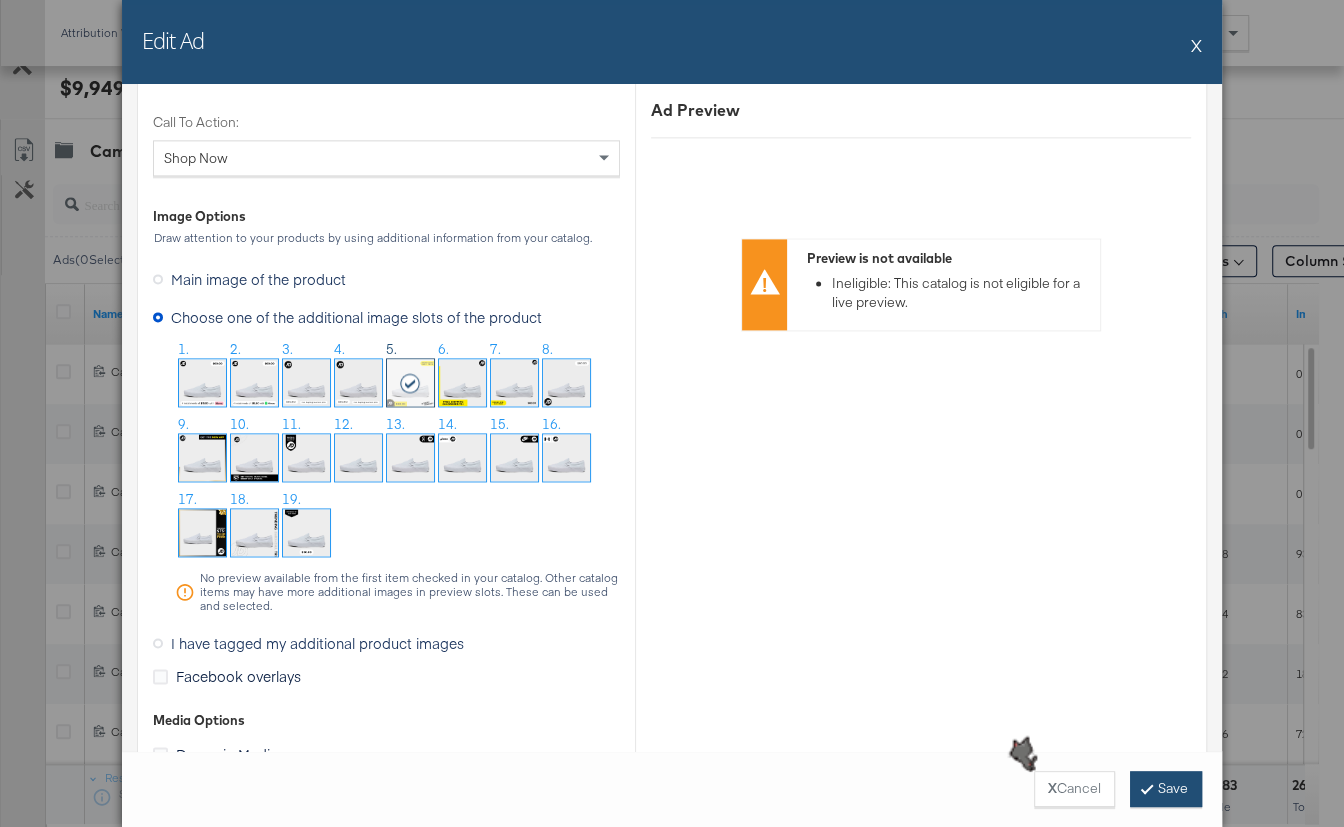 click on "Save" at bounding box center [1166, 789] 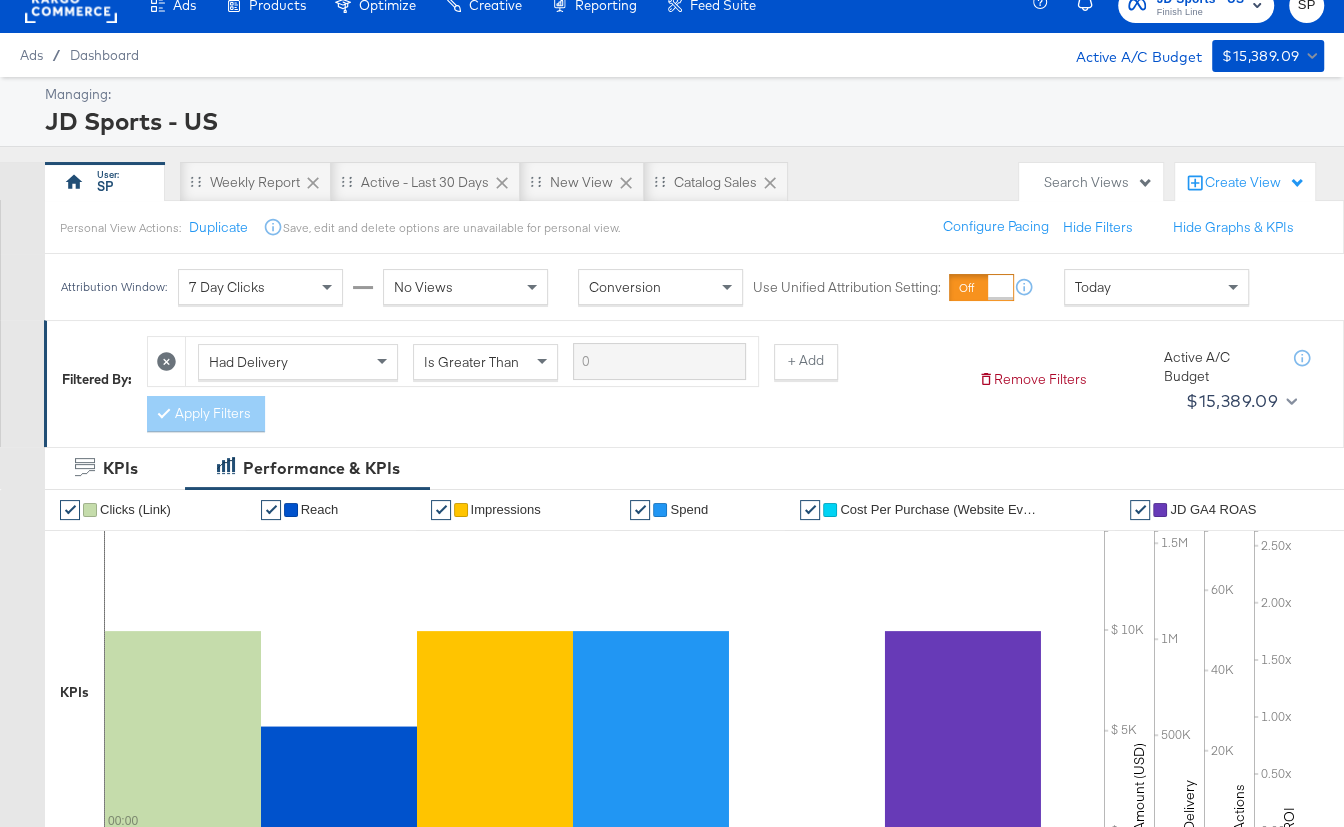 scroll, scrollTop: 0, scrollLeft: 0, axis: both 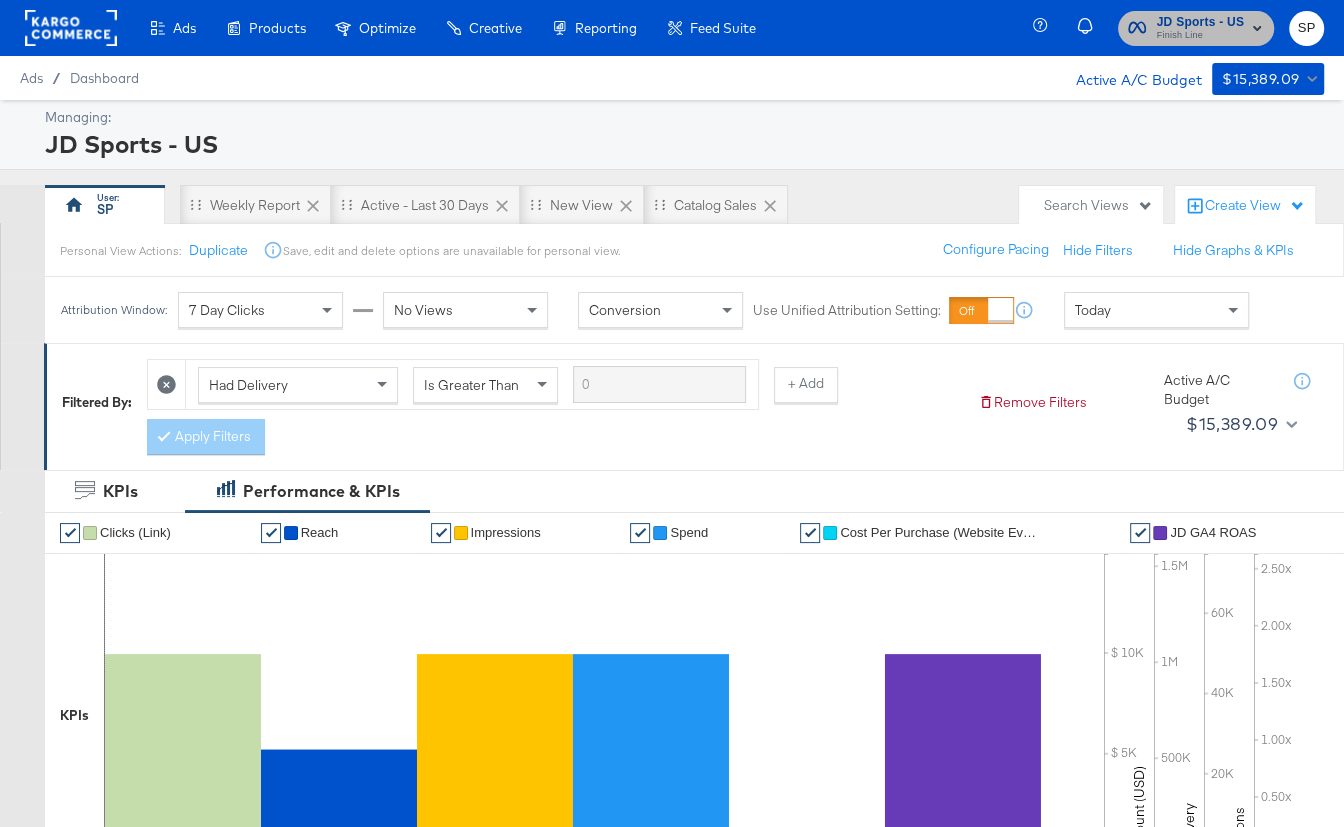 click on "JD Sports - US" at bounding box center (1200, 22) 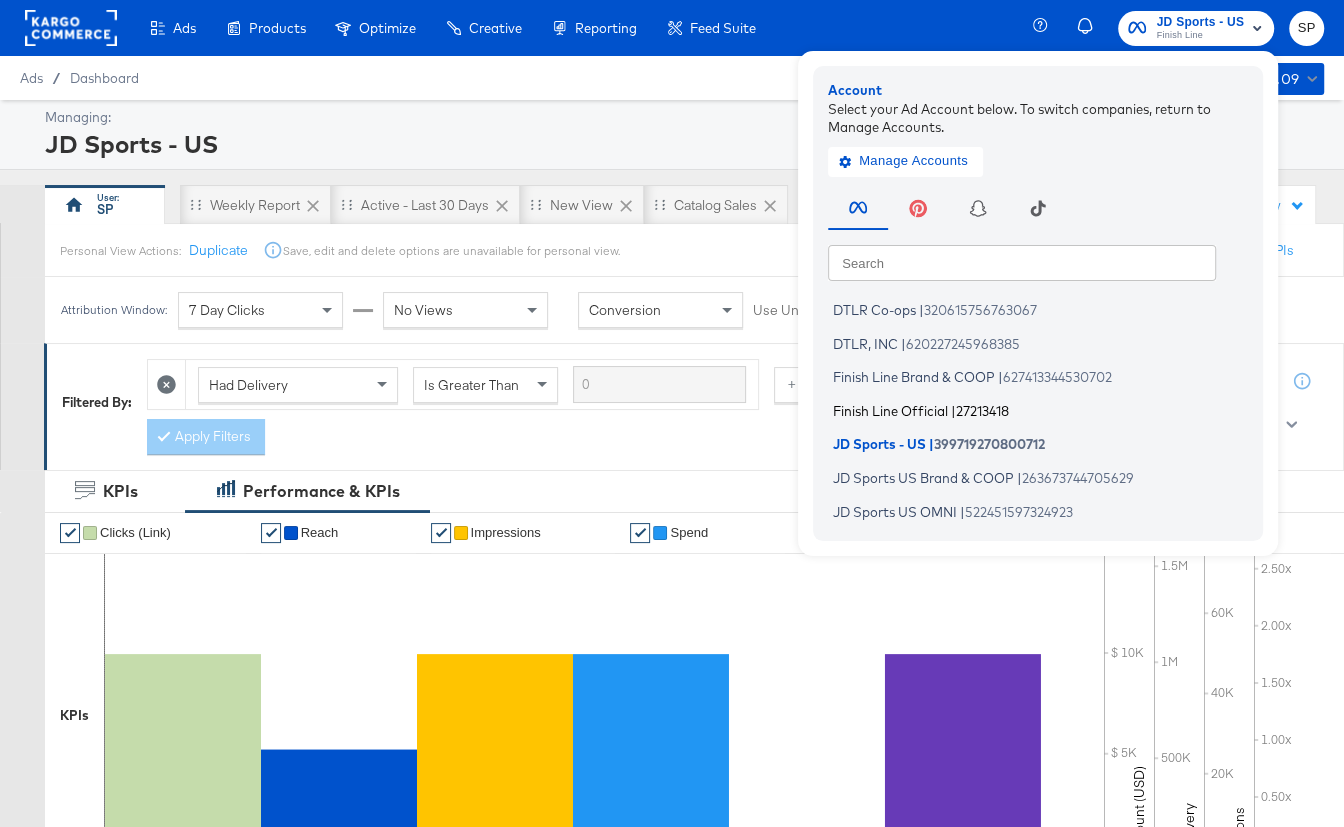 click on "27213418" at bounding box center [982, 410] 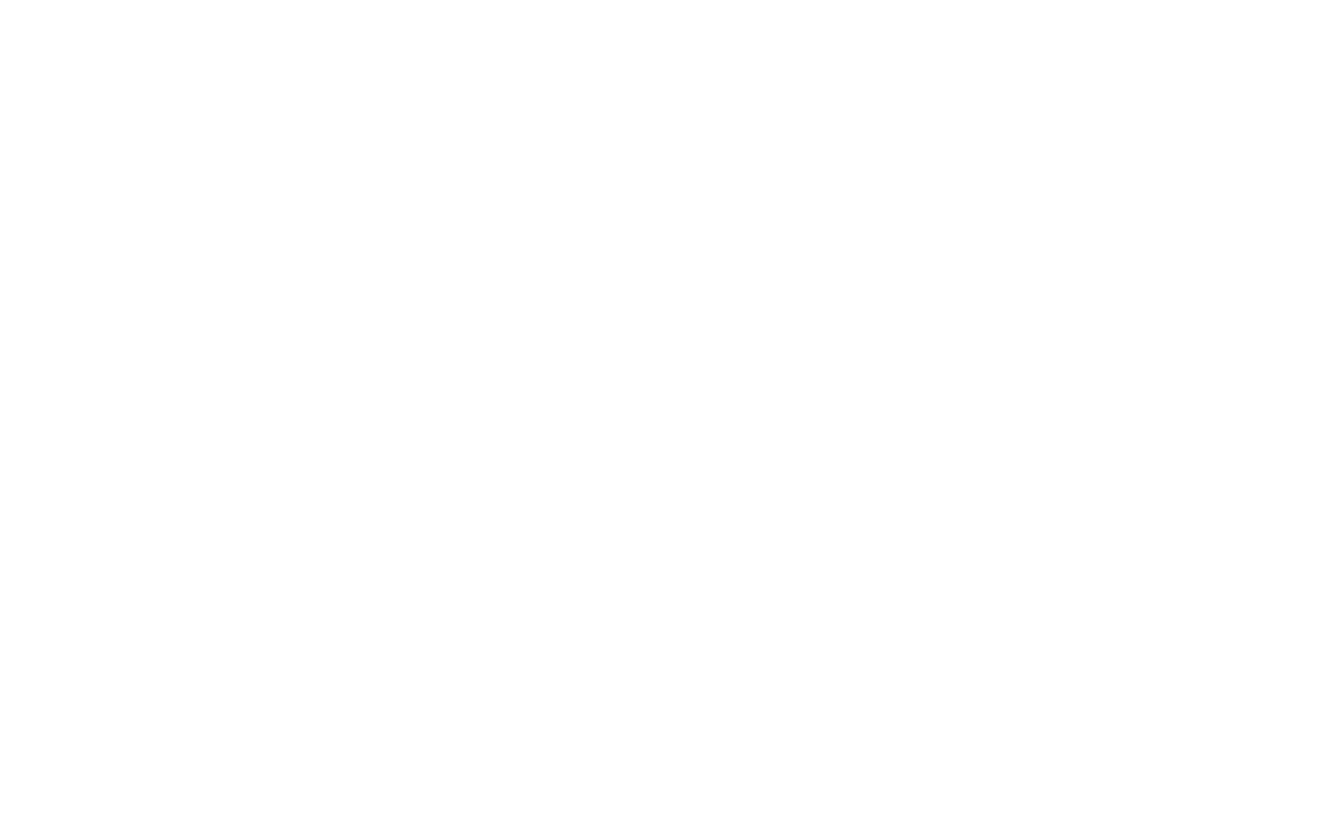 scroll, scrollTop: 0, scrollLeft: 0, axis: both 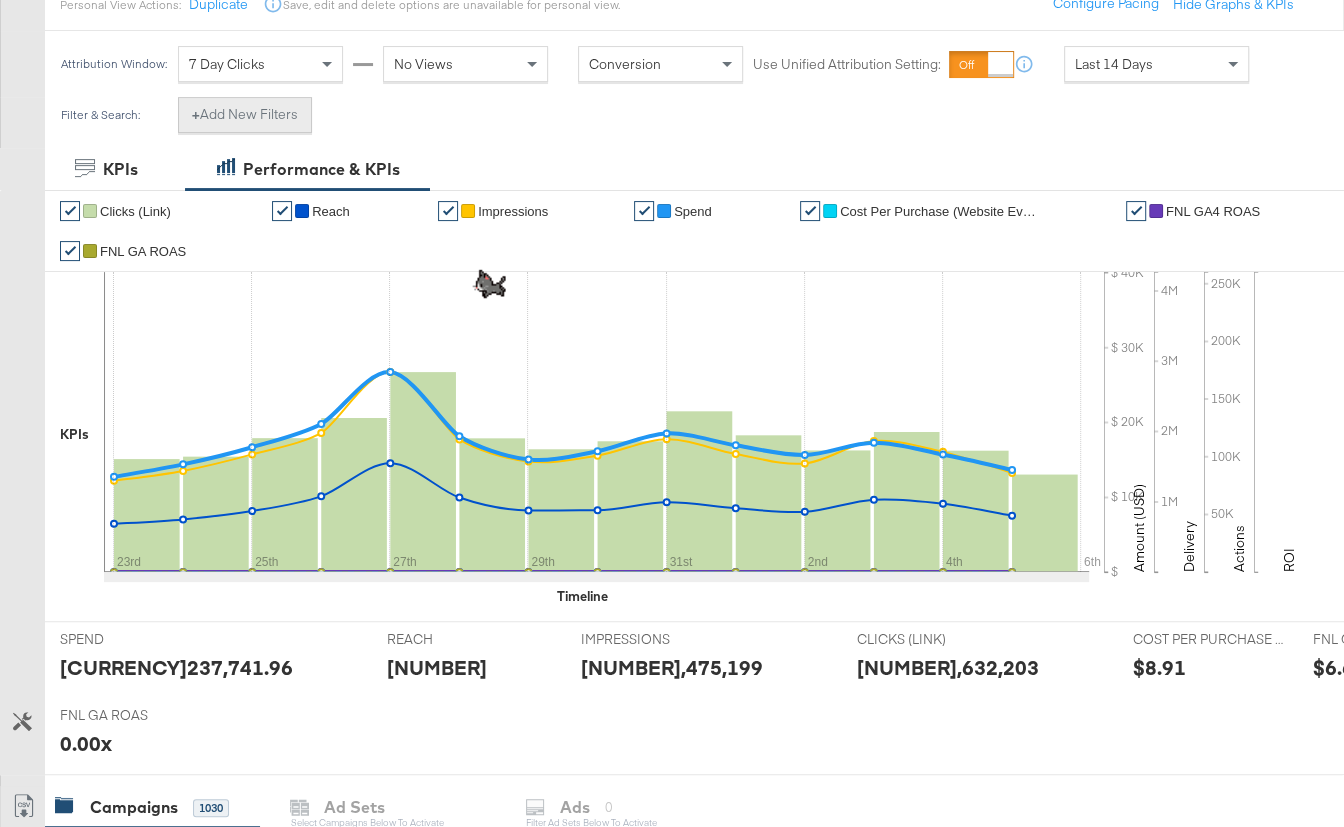 click on "+  Add New Filters" at bounding box center [245, 115] 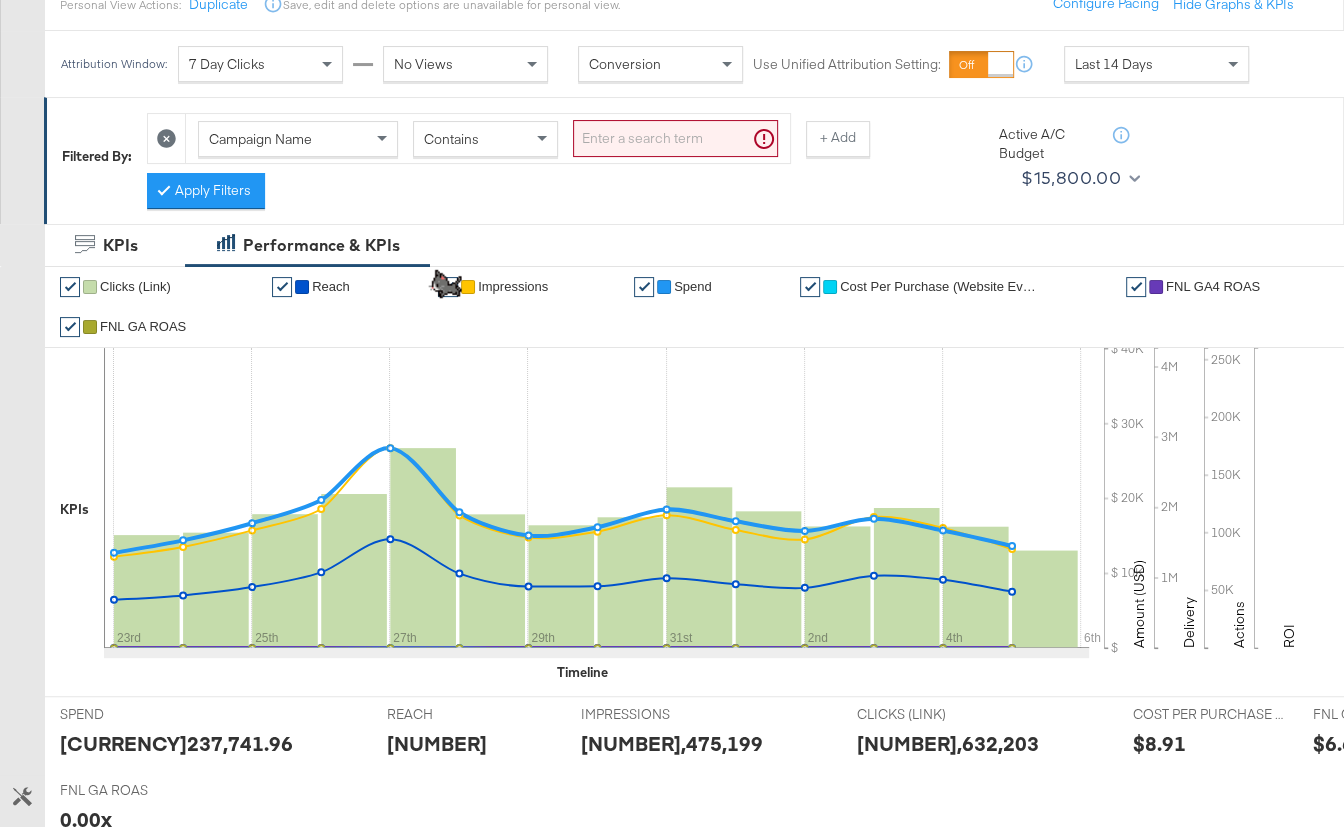 click on "Campaign Name" at bounding box center (298, 139) 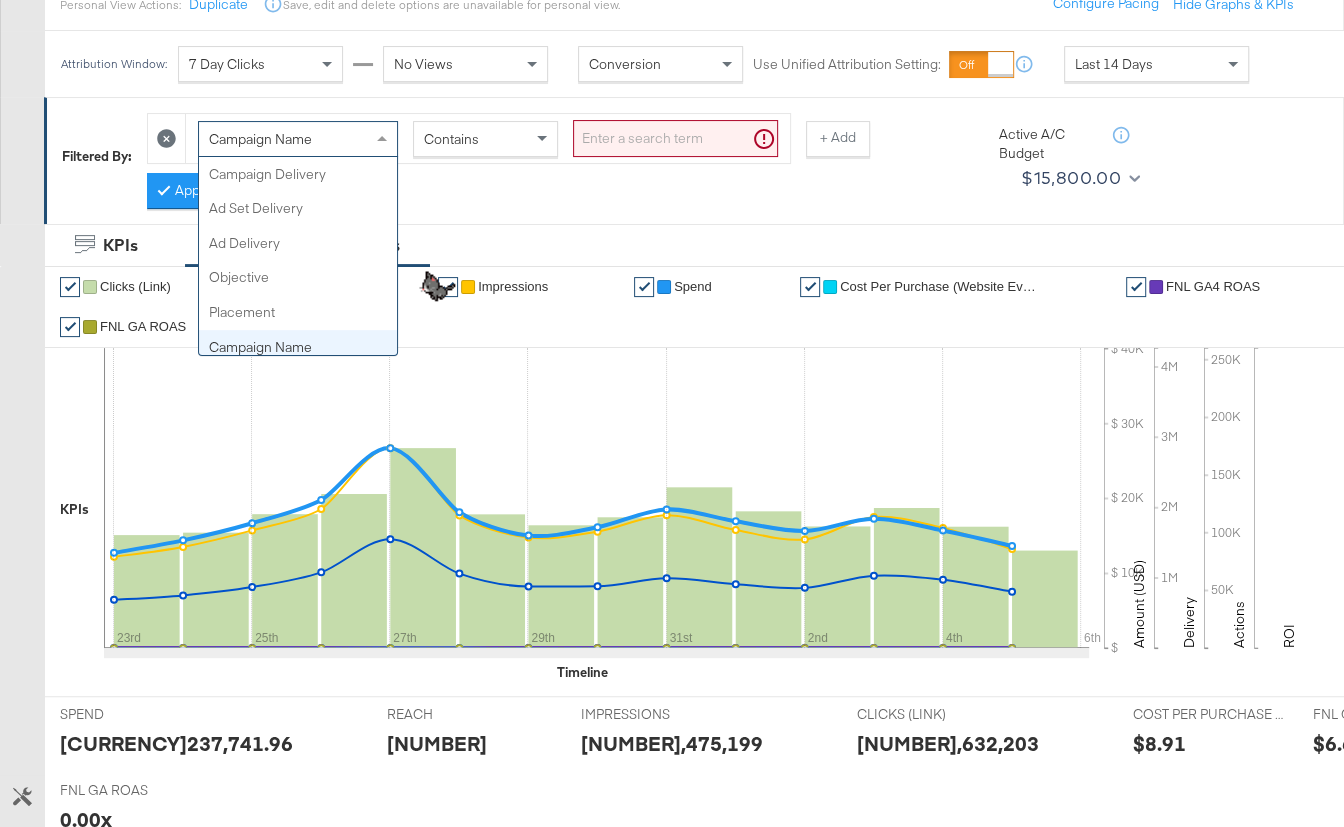 scroll, scrollTop: 173, scrollLeft: 0, axis: vertical 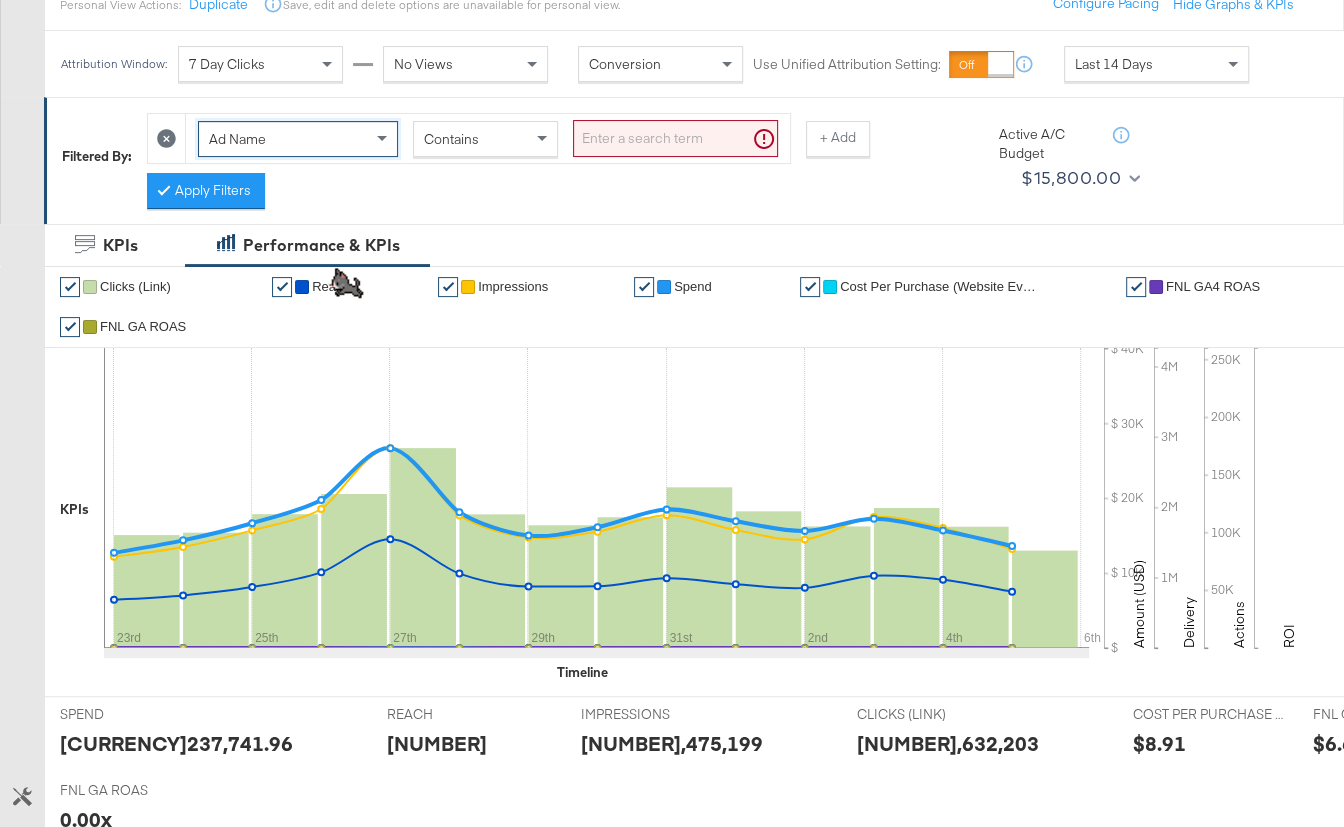click at bounding box center (675, 138) 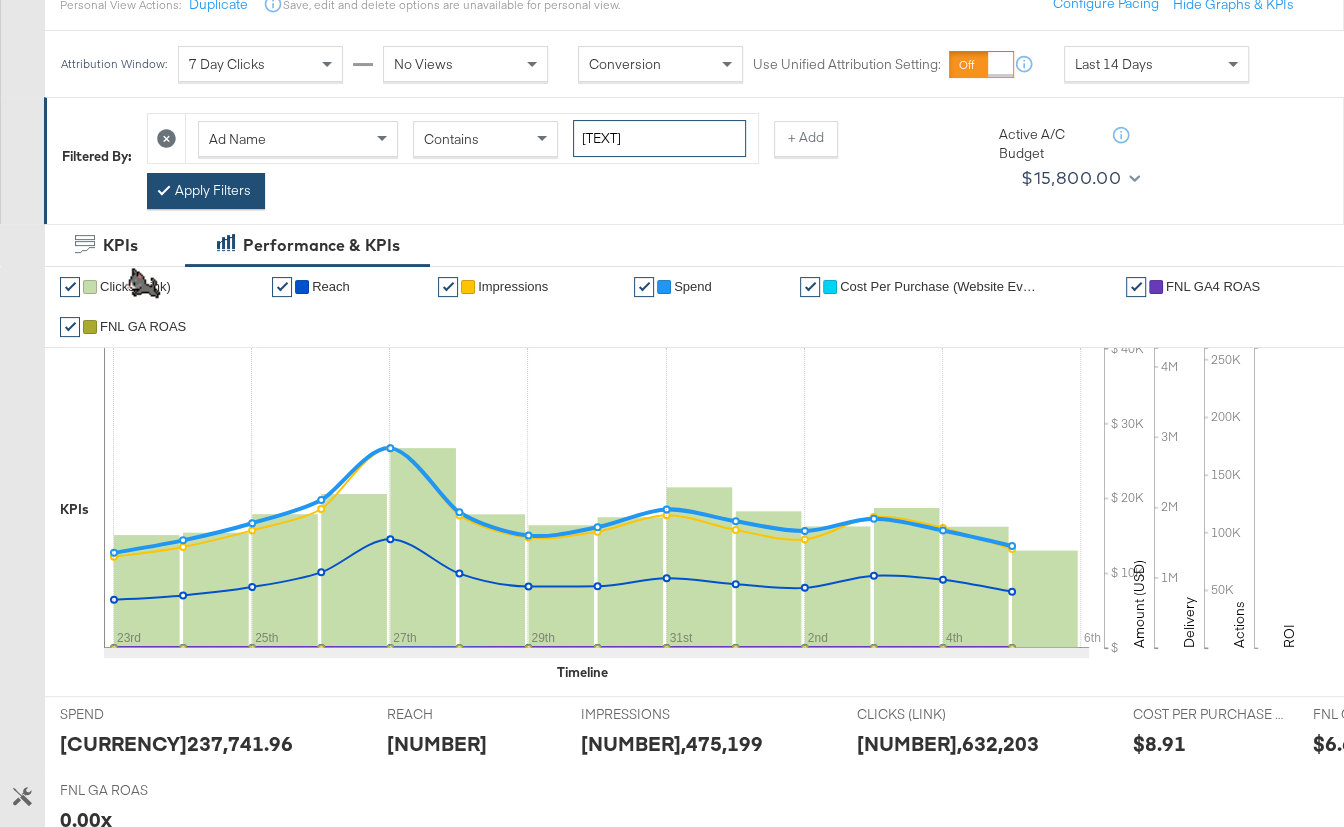 type on "[TEXT]" 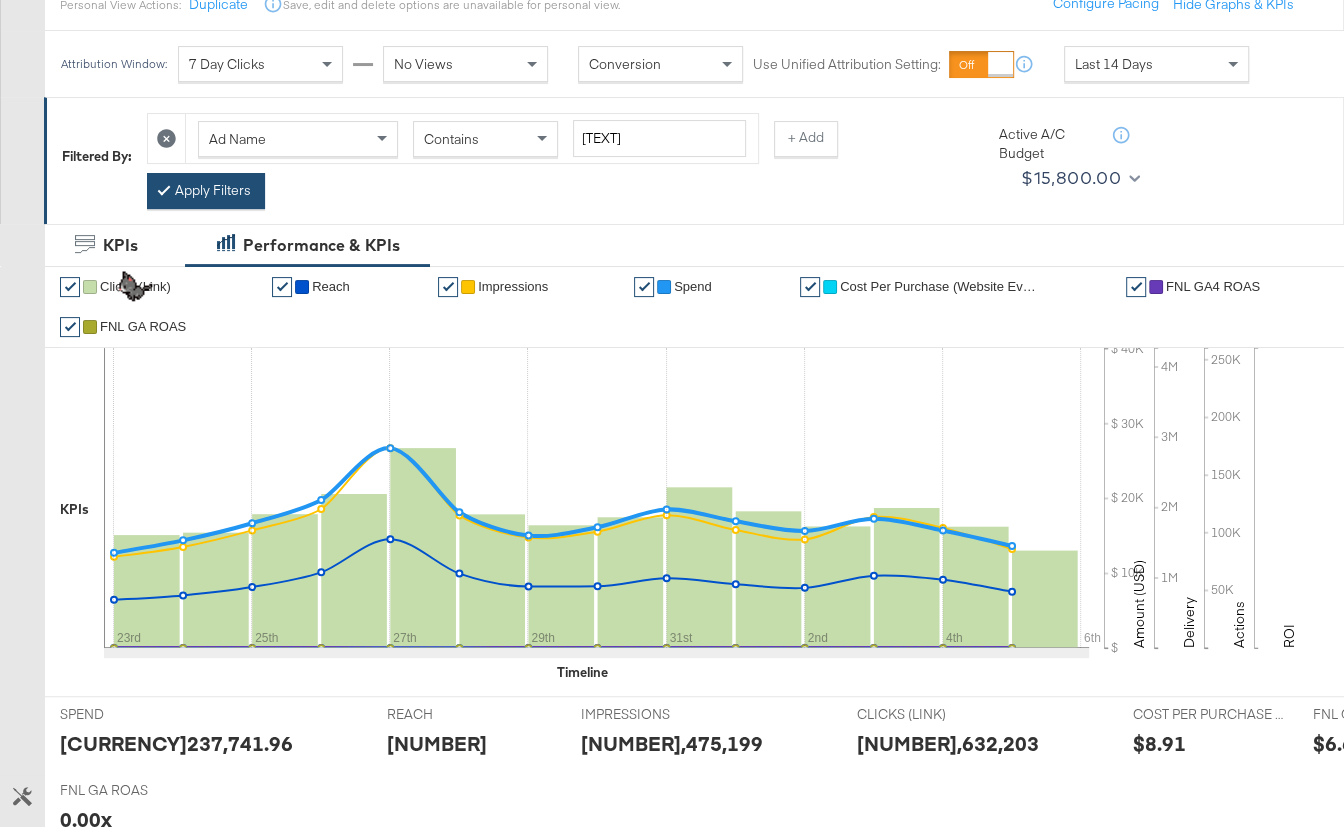 click on "Apply Filters" at bounding box center [206, 191] 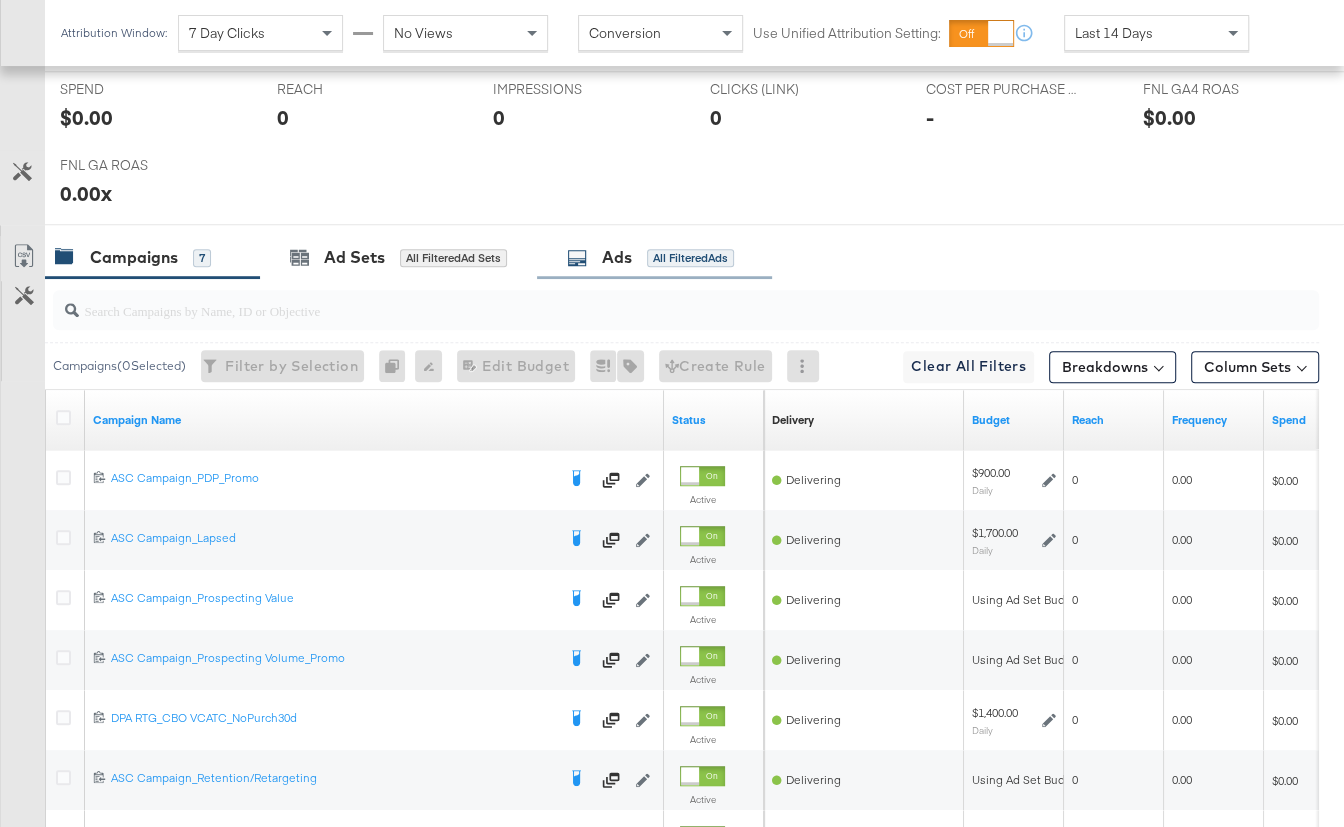 click on "Ads" at bounding box center (617, 257) 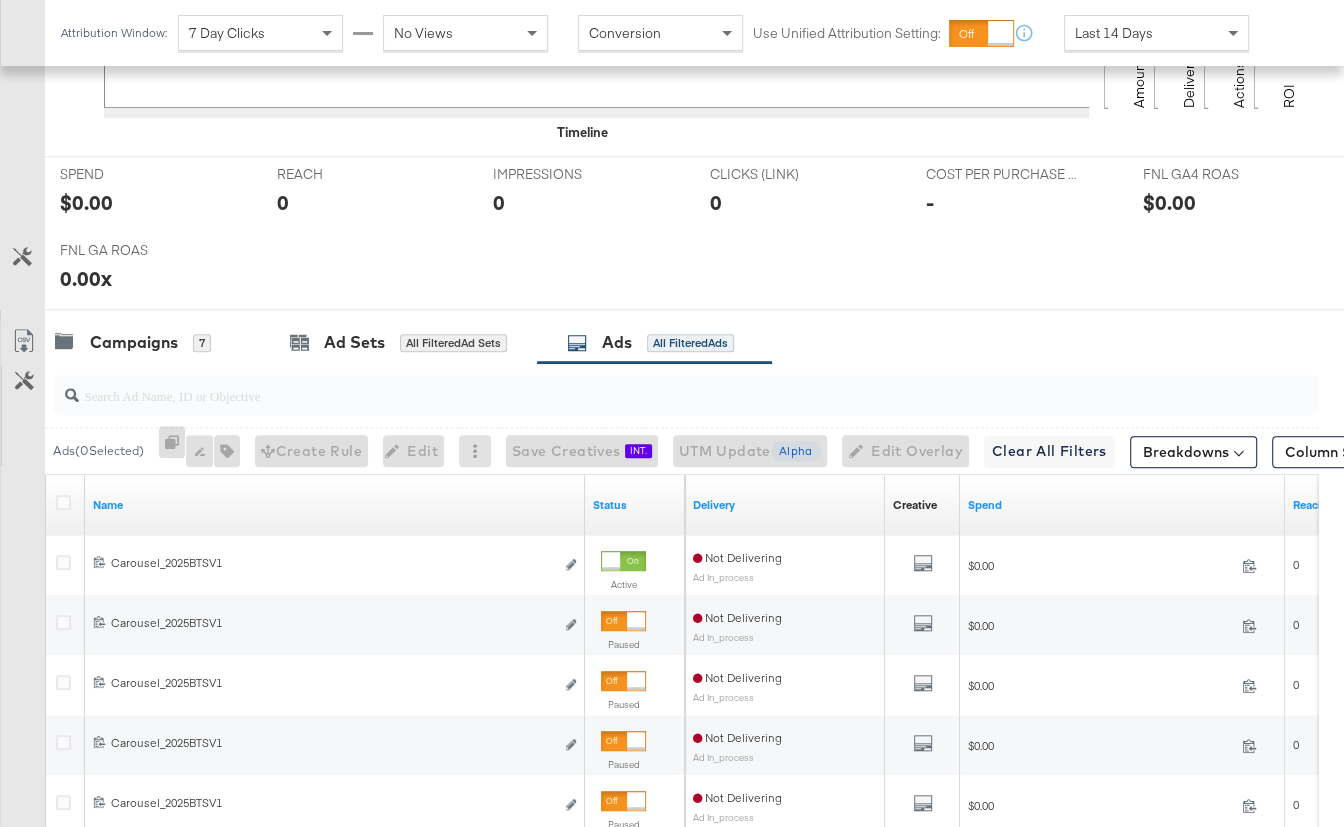 scroll, scrollTop: 871, scrollLeft: 0, axis: vertical 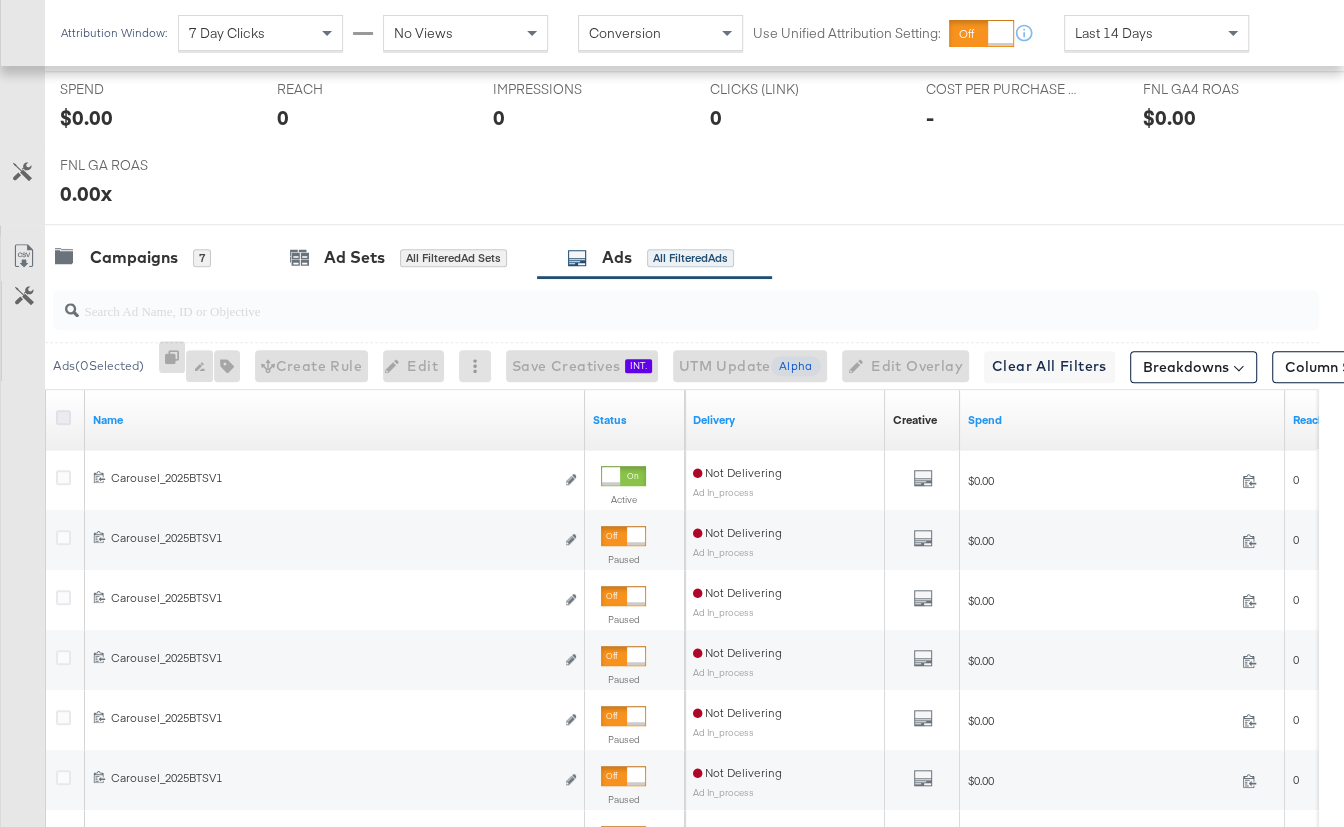 click at bounding box center (63, 417) 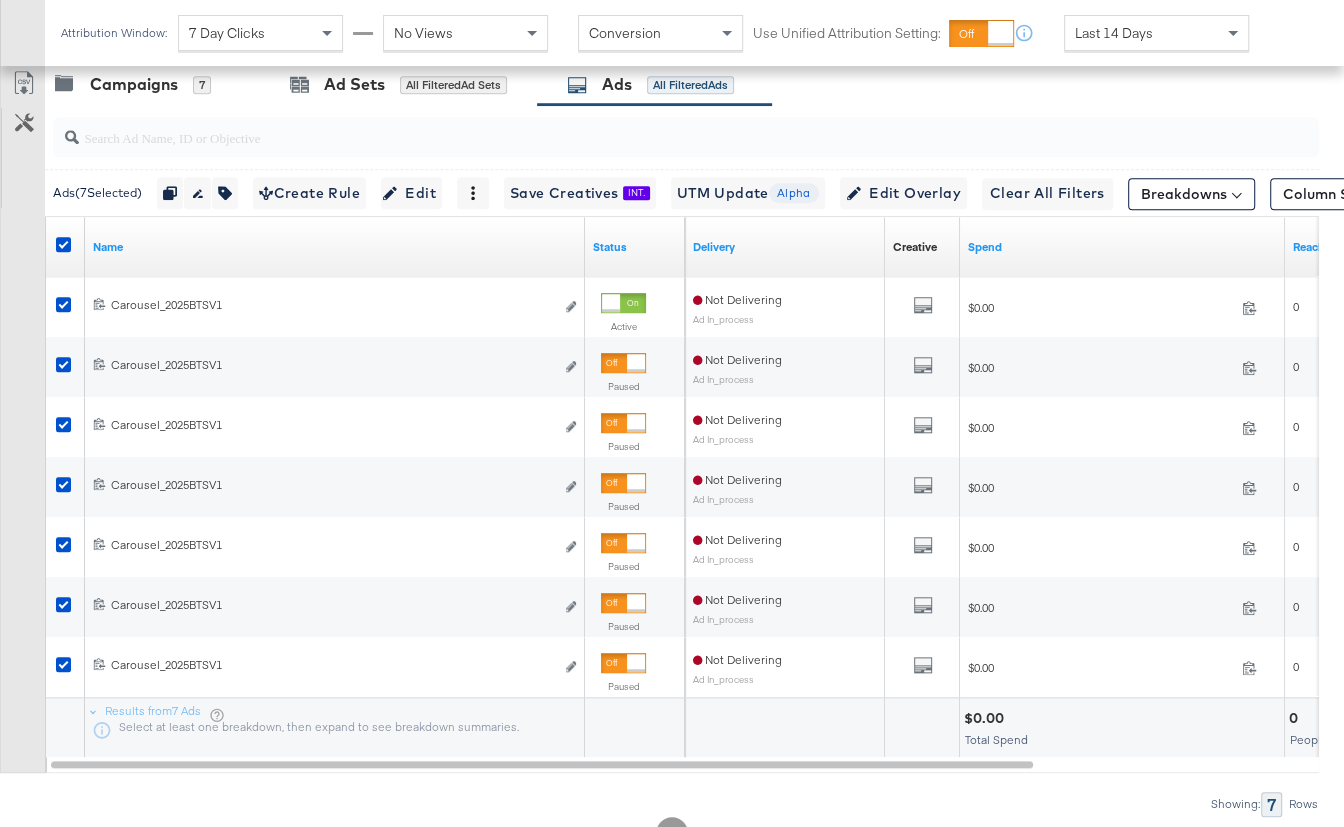 scroll, scrollTop: 1039, scrollLeft: 0, axis: vertical 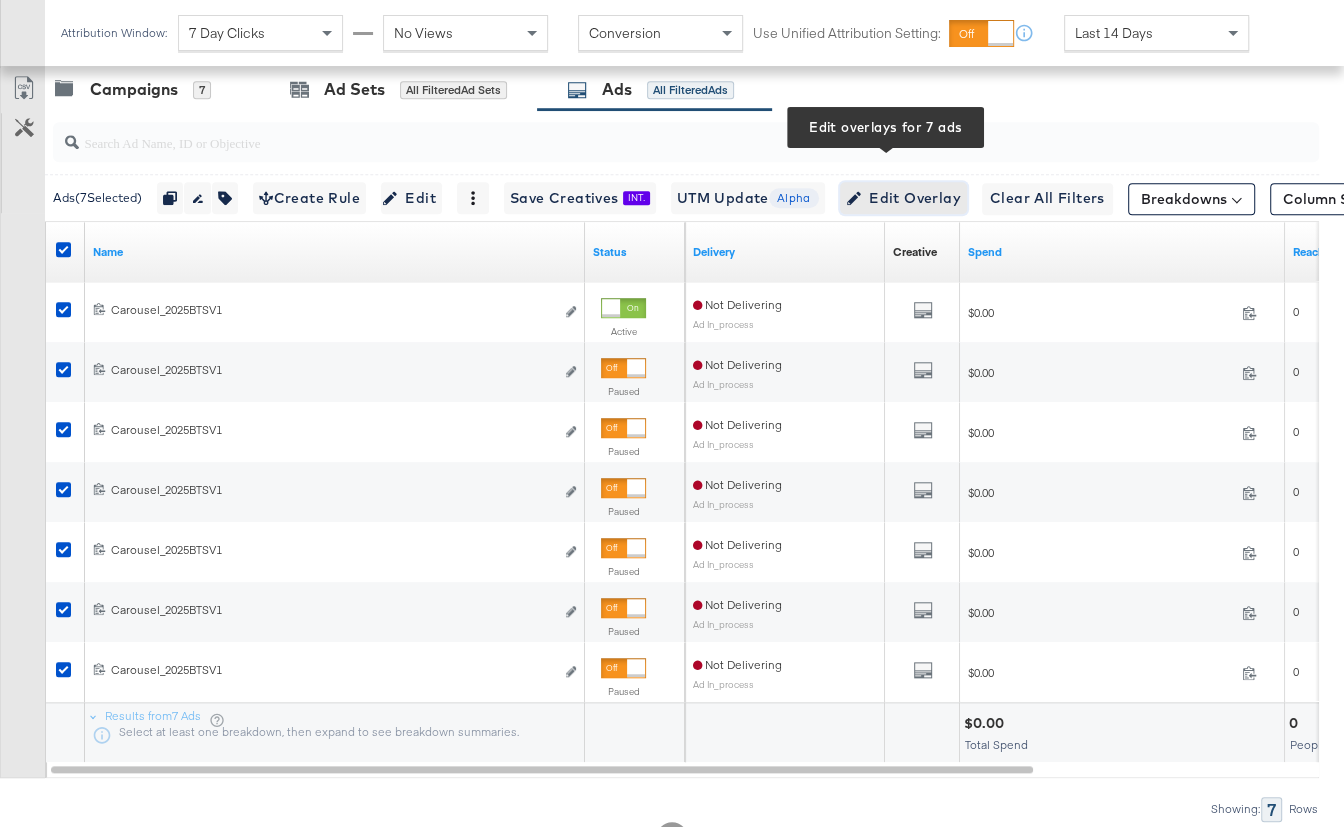 click on "Edit Overlay Edit overlays for 7 ads" at bounding box center [903, 198] 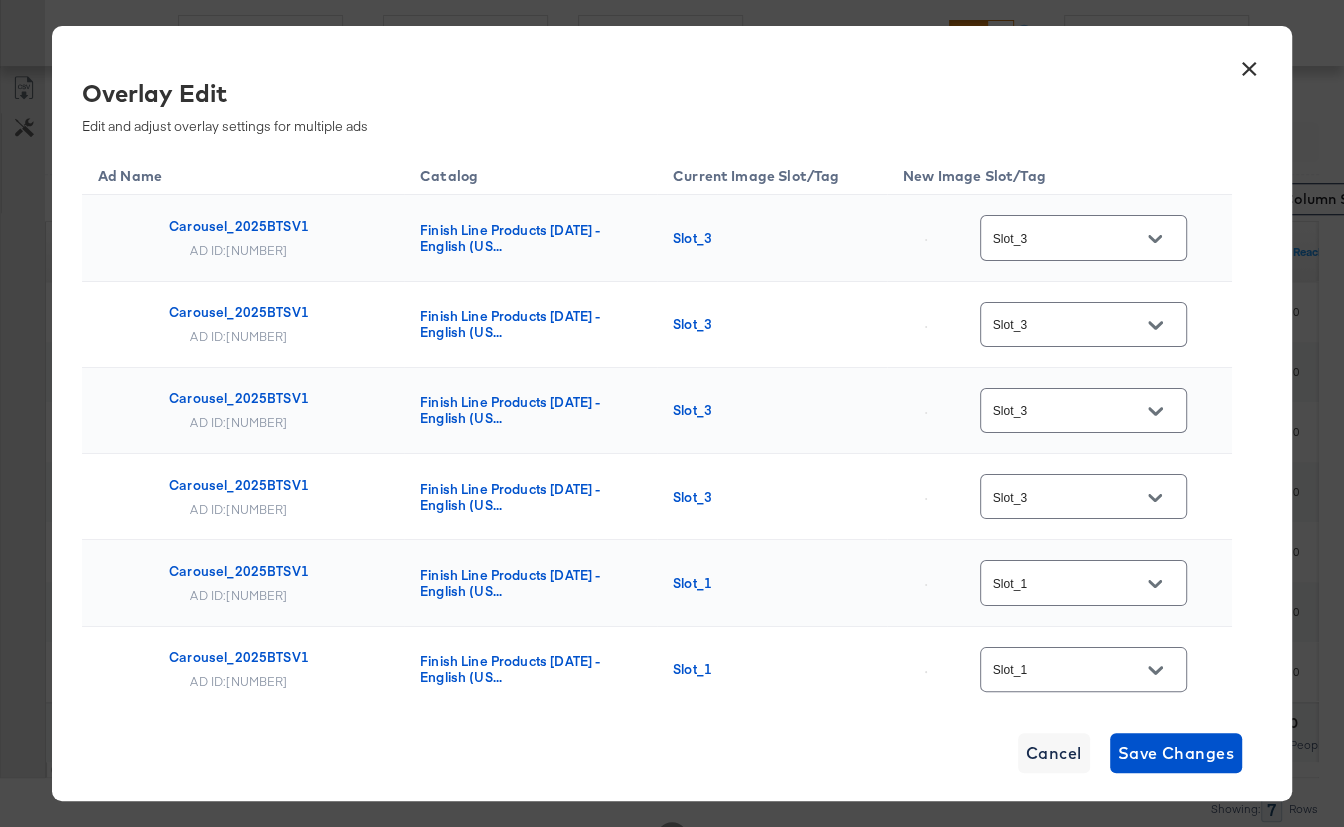 click on "Slot_3" at bounding box center (1068, 238) 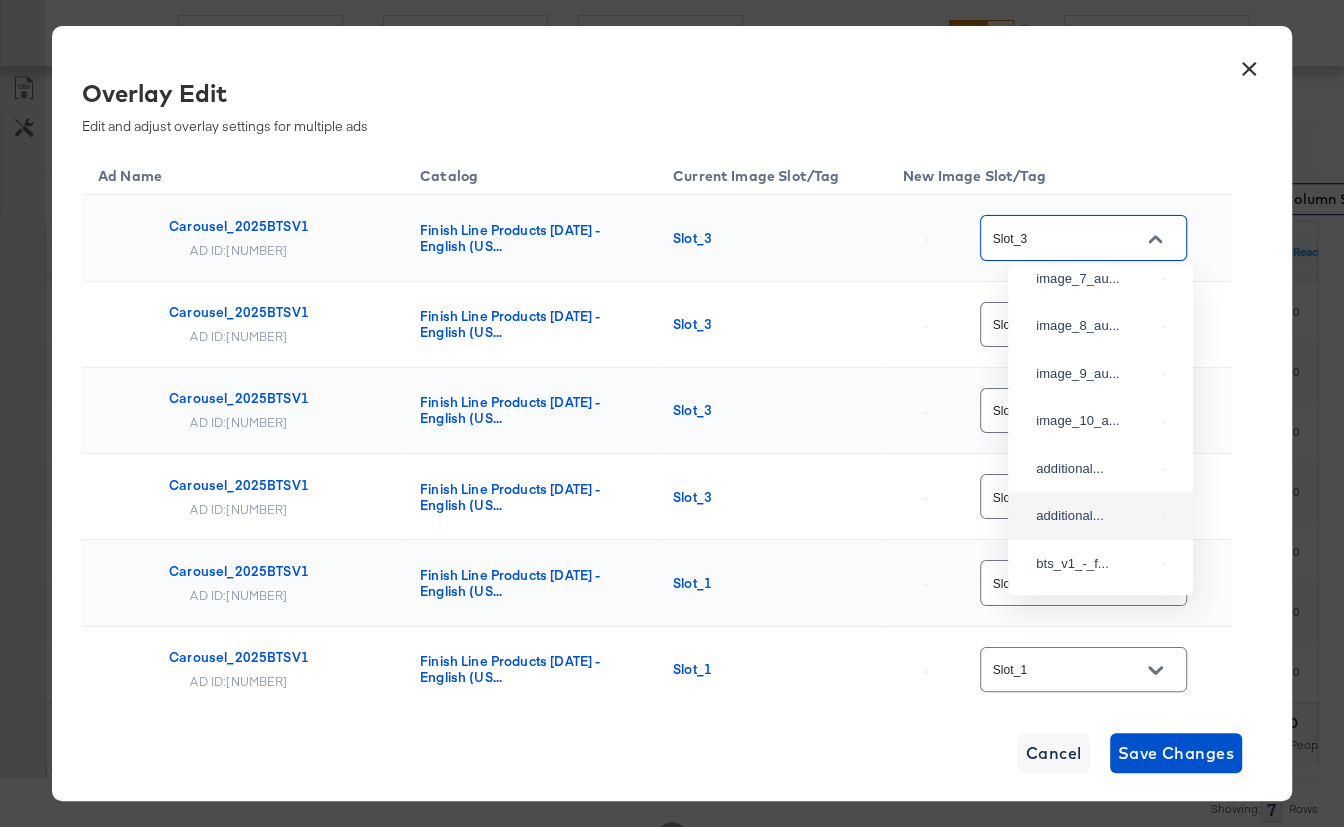 scroll, scrollTop: 1724, scrollLeft: 0, axis: vertical 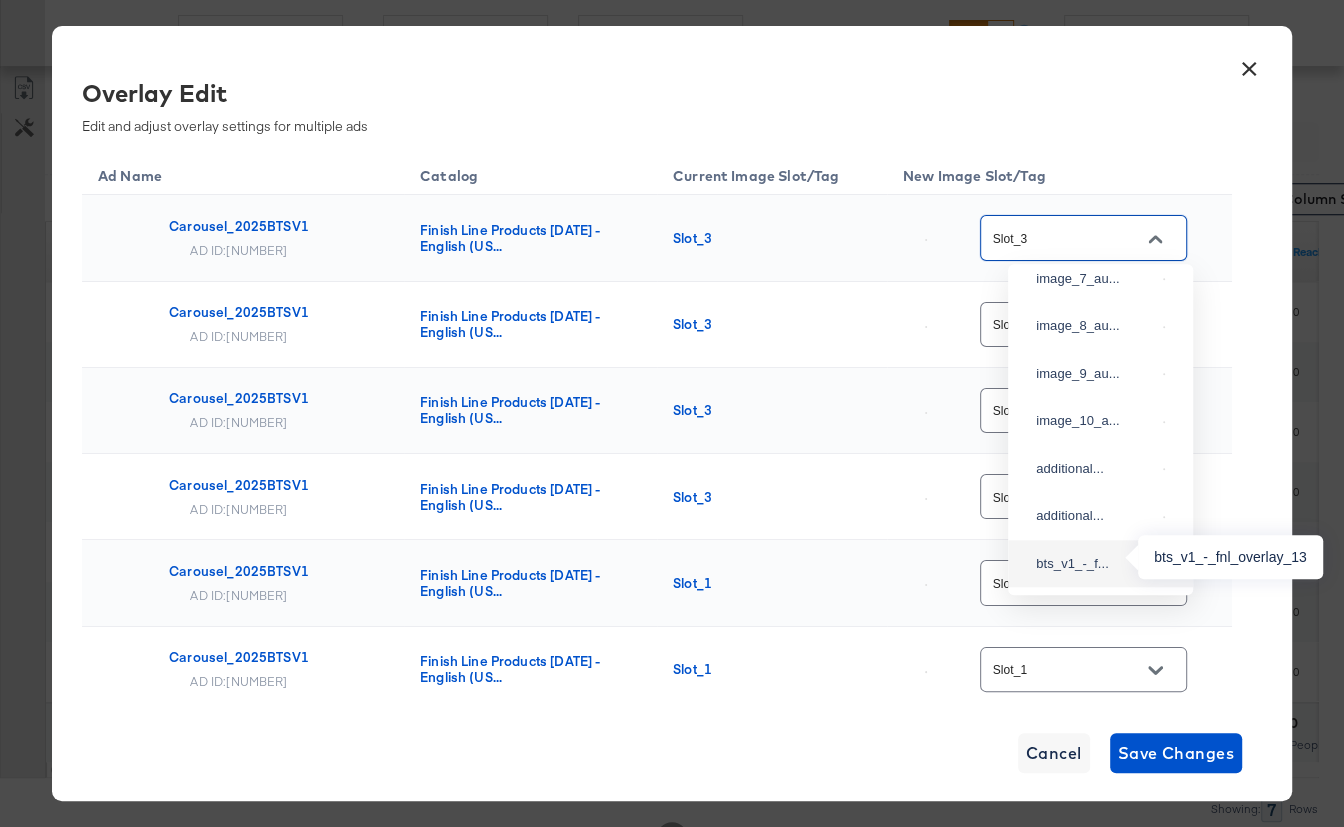 click on "bts_v1_-_f..." at bounding box center [1095, 564] 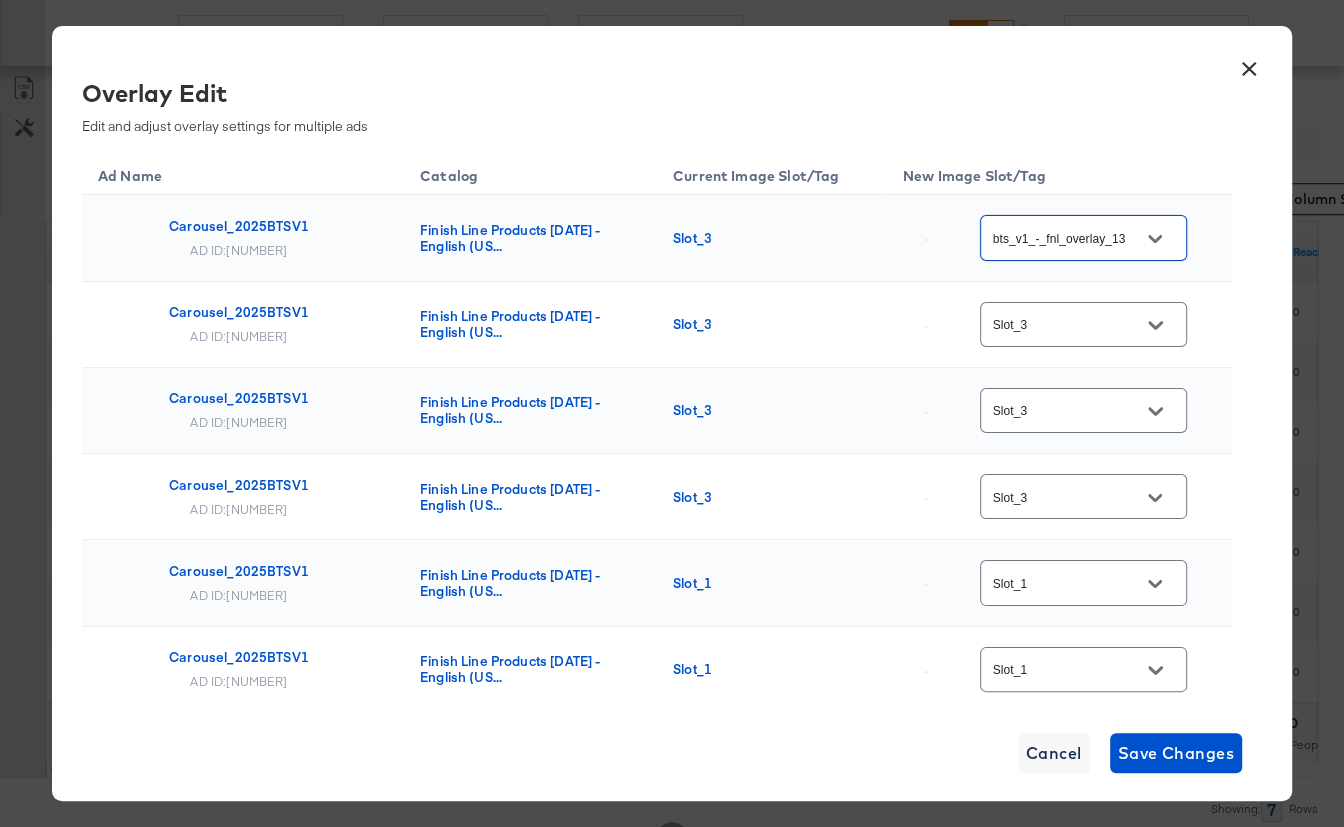 click on "Slot_3" at bounding box center (1068, 325) 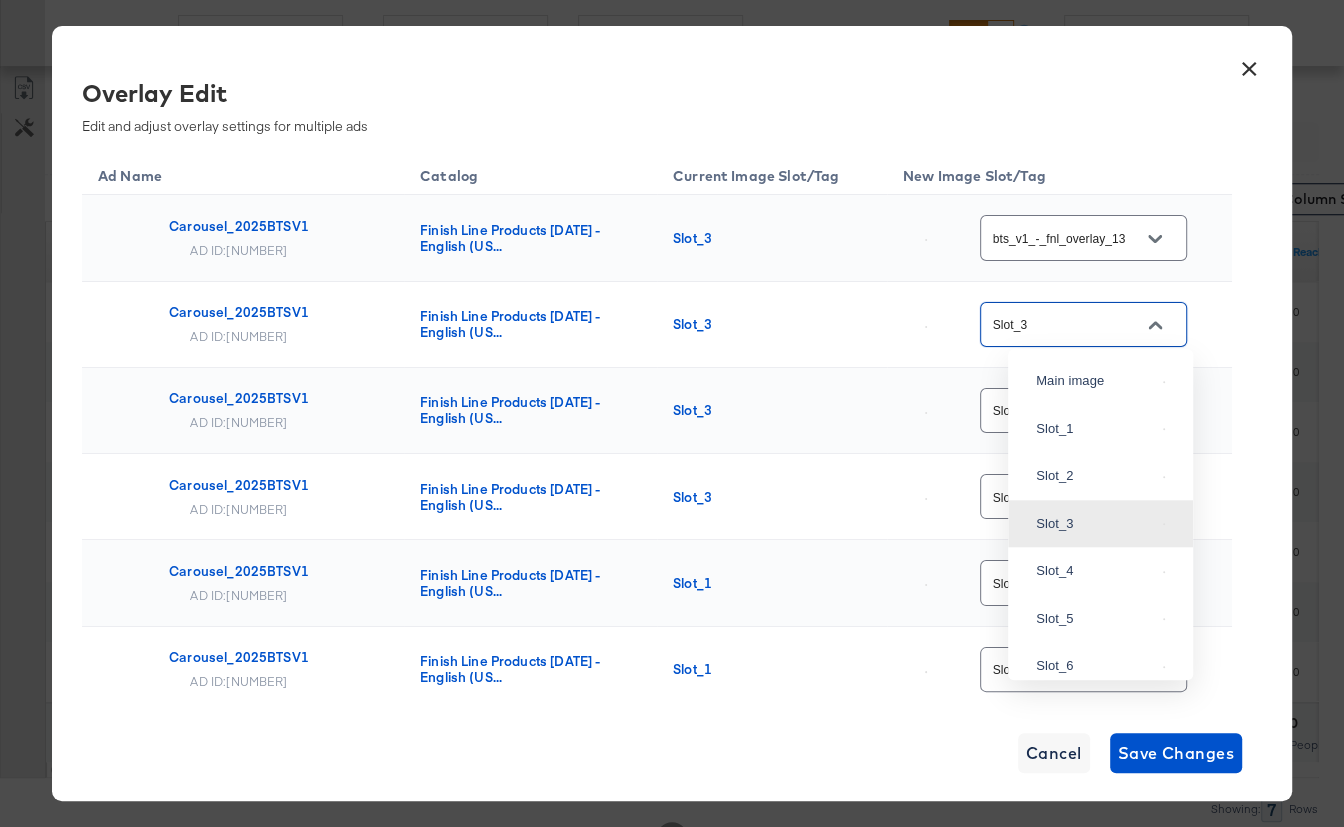scroll, scrollTop: 1724, scrollLeft: 0, axis: vertical 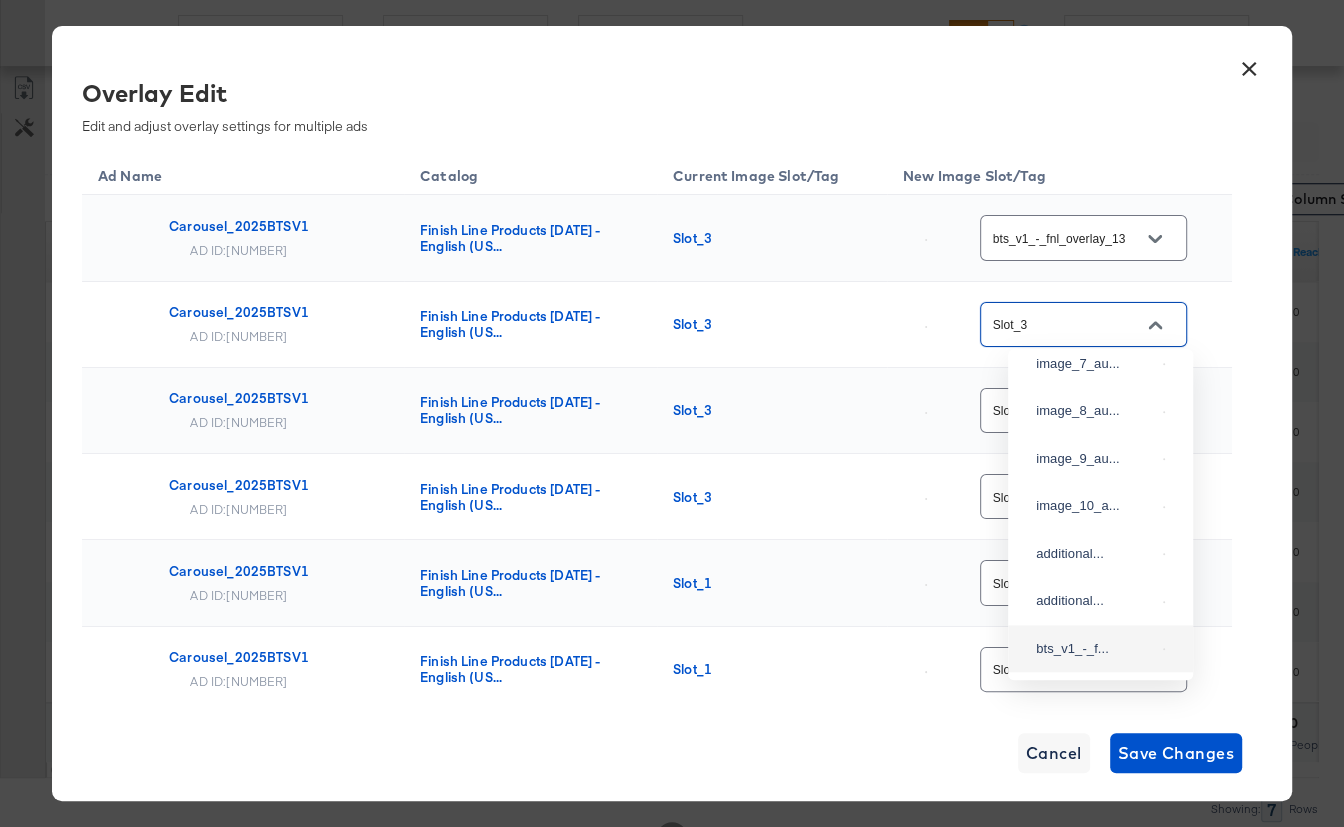 click on "bts_v1_-_f..." at bounding box center (1100, 649) 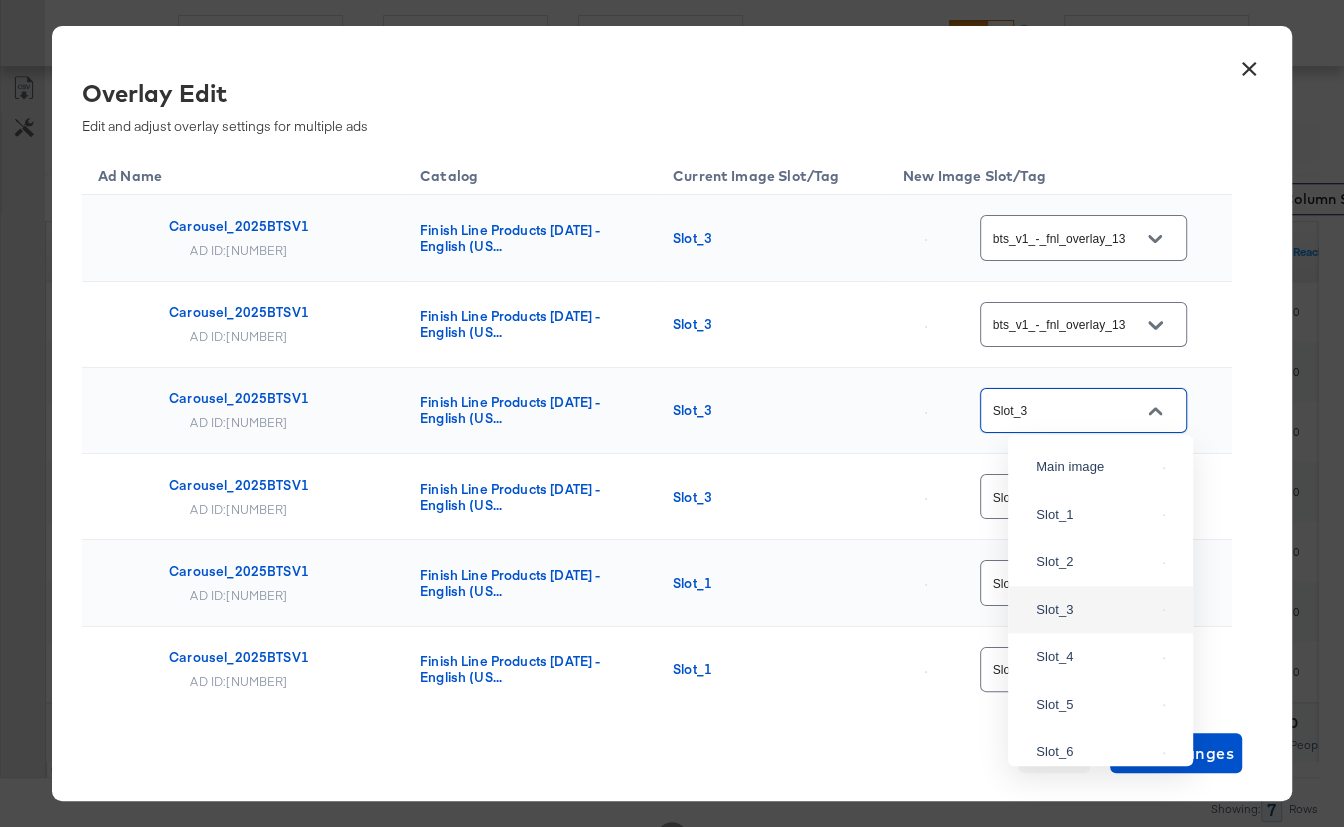 click on "Slot_3" at bounding box center (1068, 411) 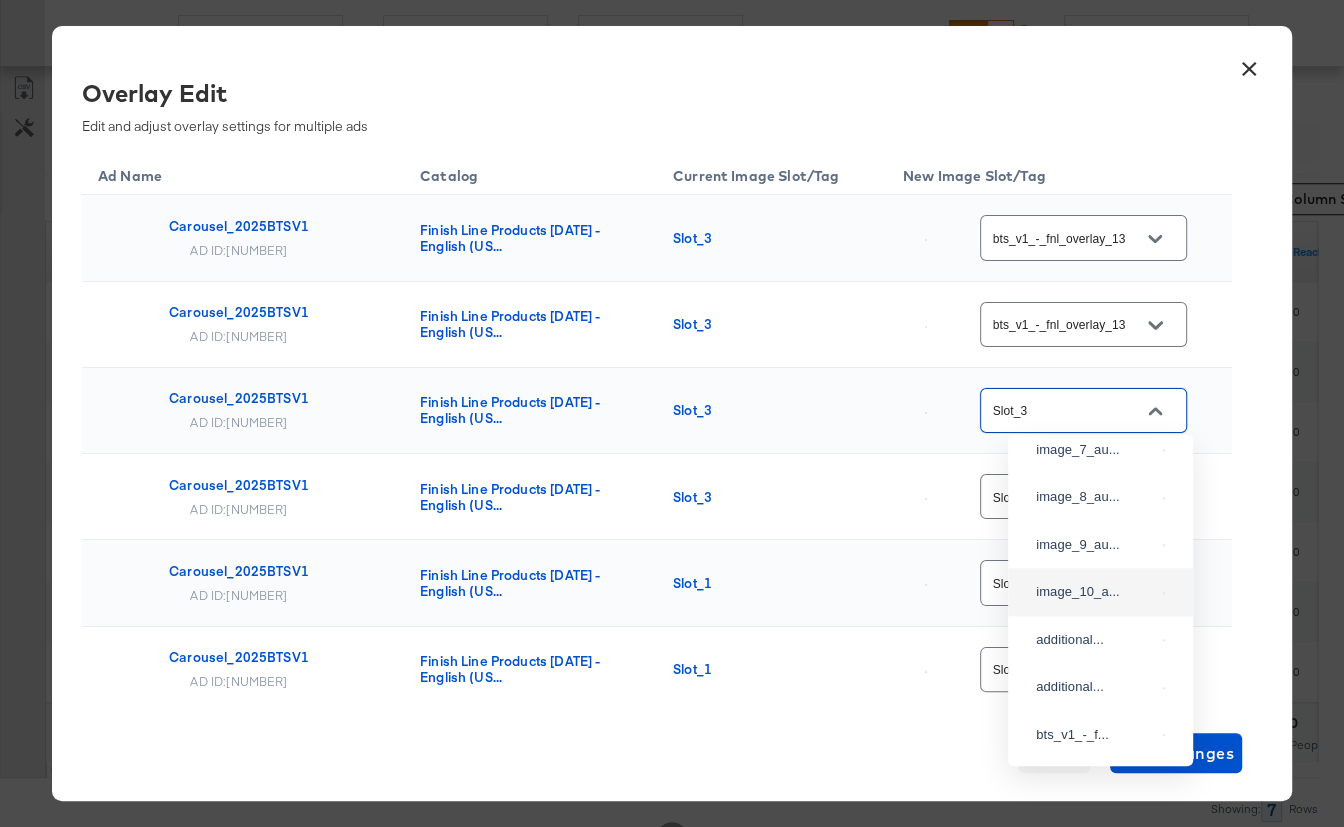 scroll, scrollTop: 1724, scrollLeft: 0, axis: vertical 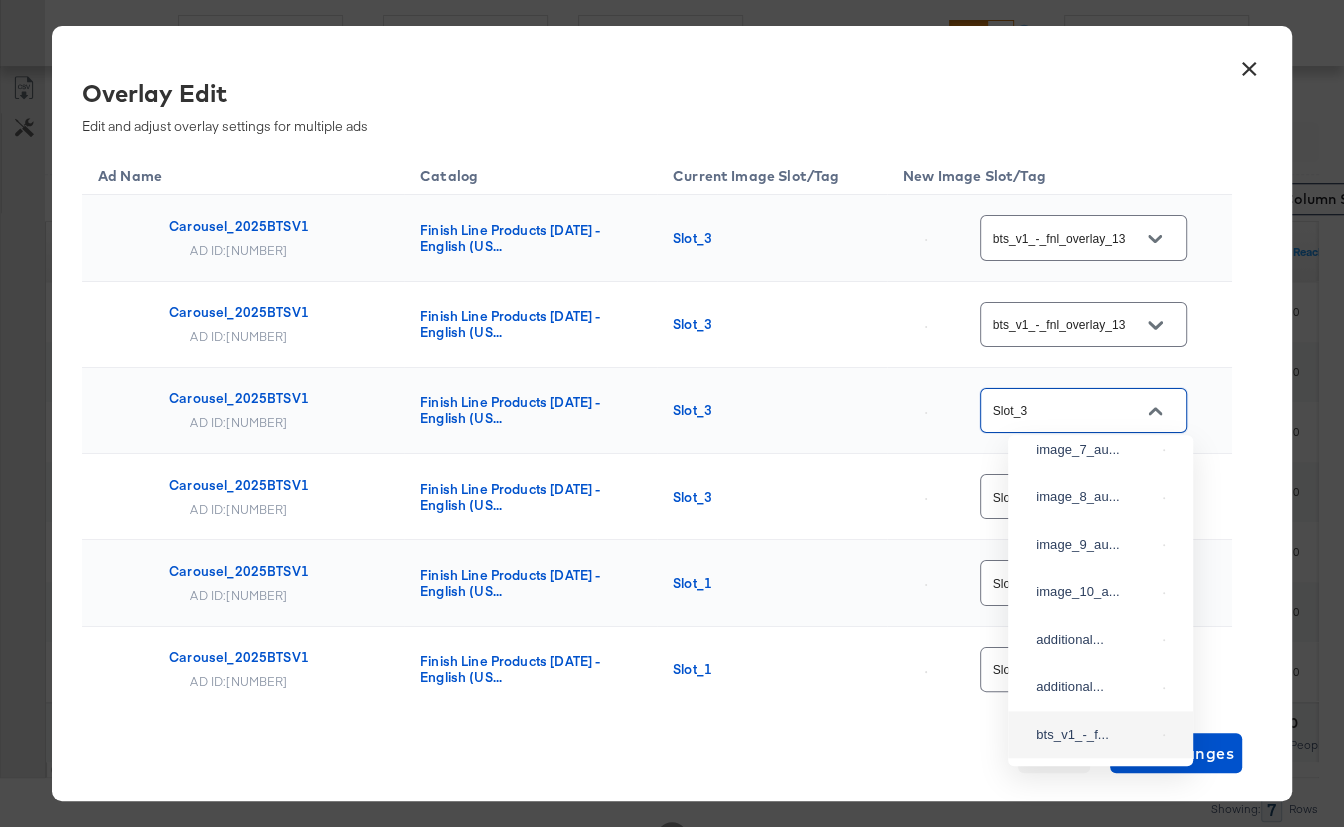 click on "bts_v1_-_f..." at bounding box center (1100, 735) 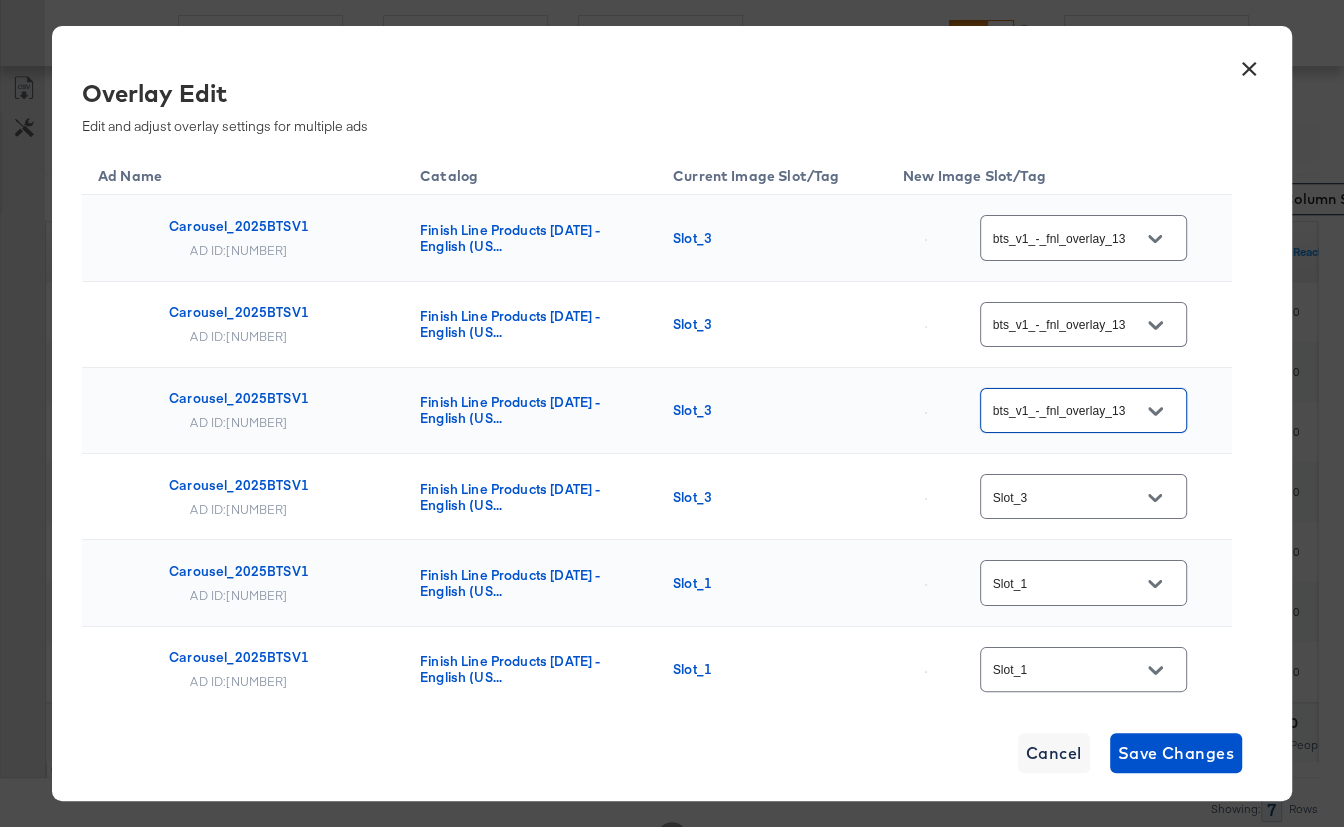 click on "Slot_3" at bounding box center [1068, 497] 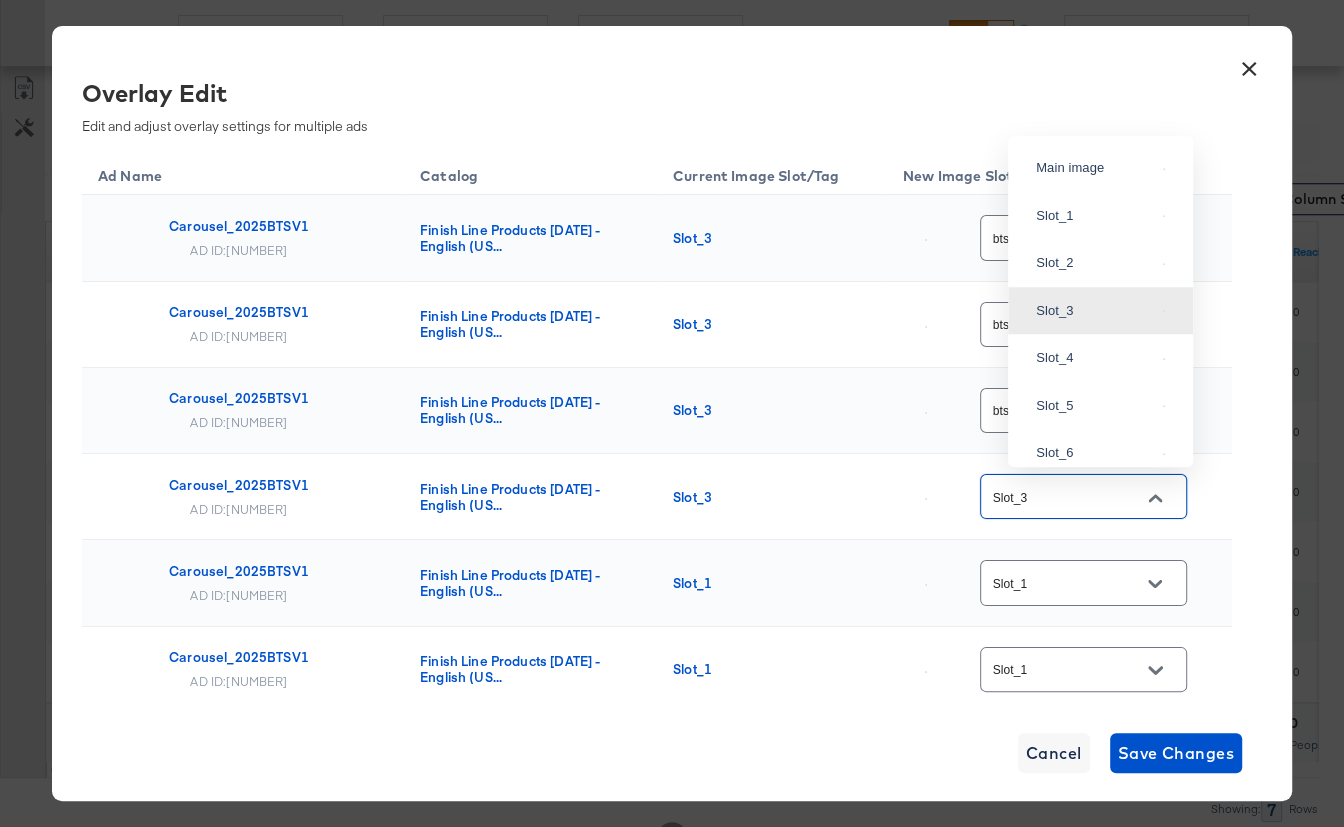 scroll, scrollTop: 1724, scrollLeft: 0, axis: vertical 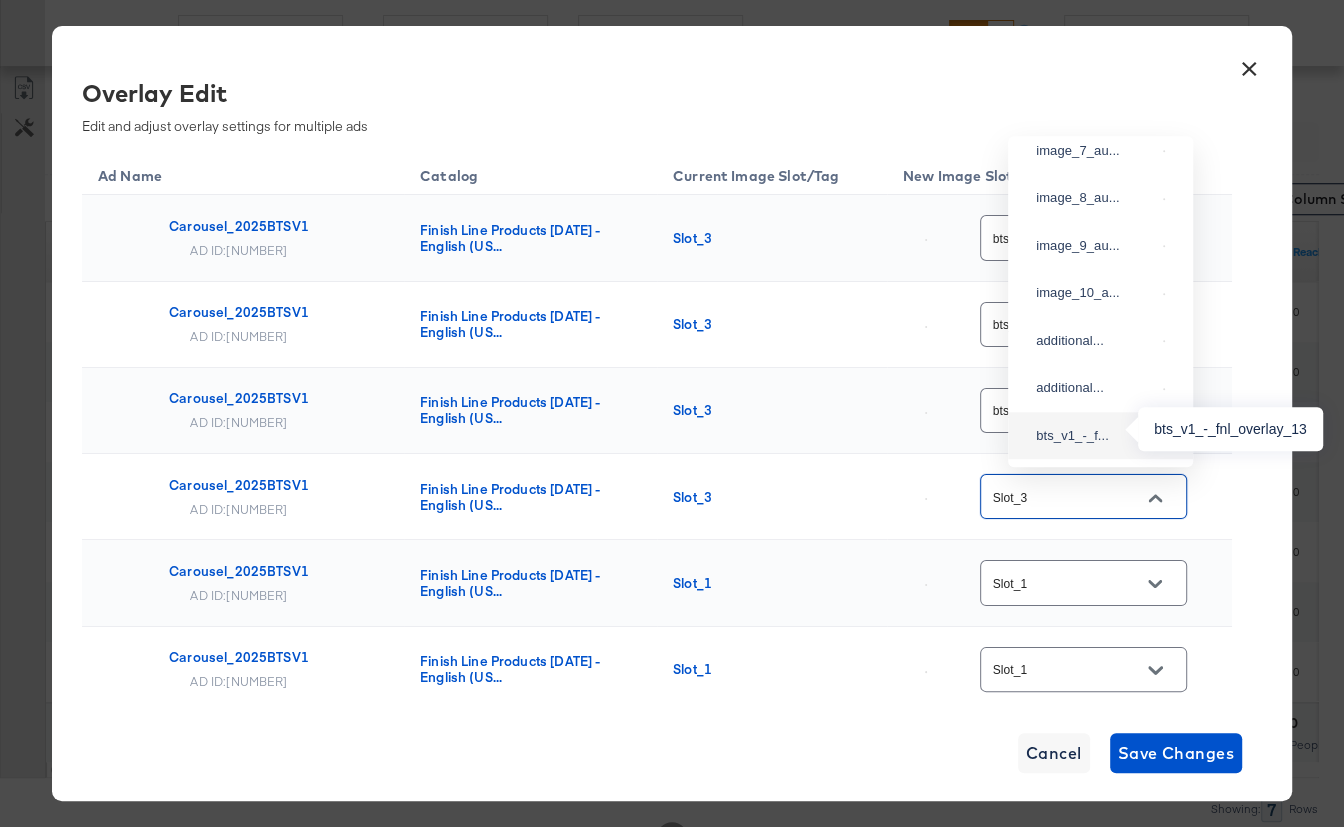 click on "bts_v1_-_f..." at bounding box center [1095, 436] 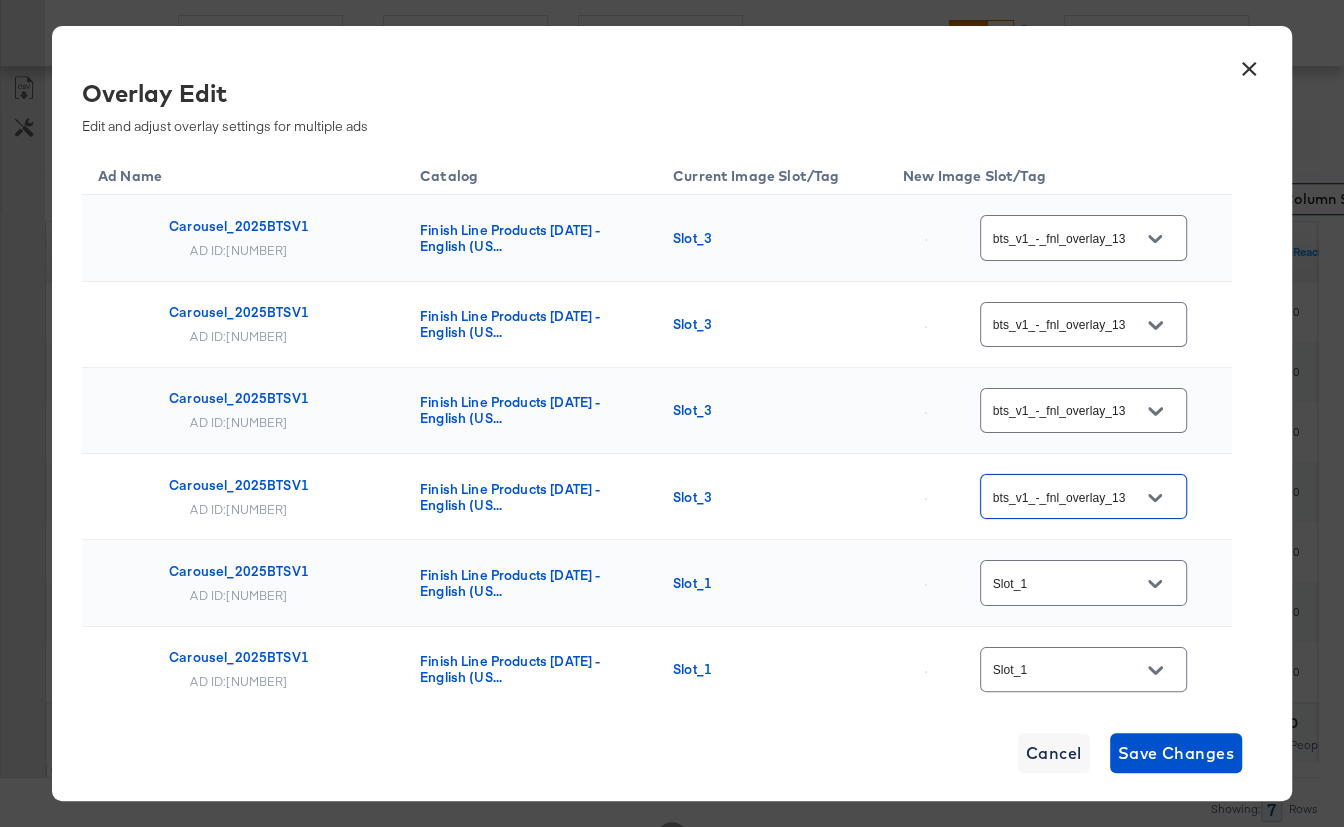 click on "Slot_1" at bounding box center [1083, 582] 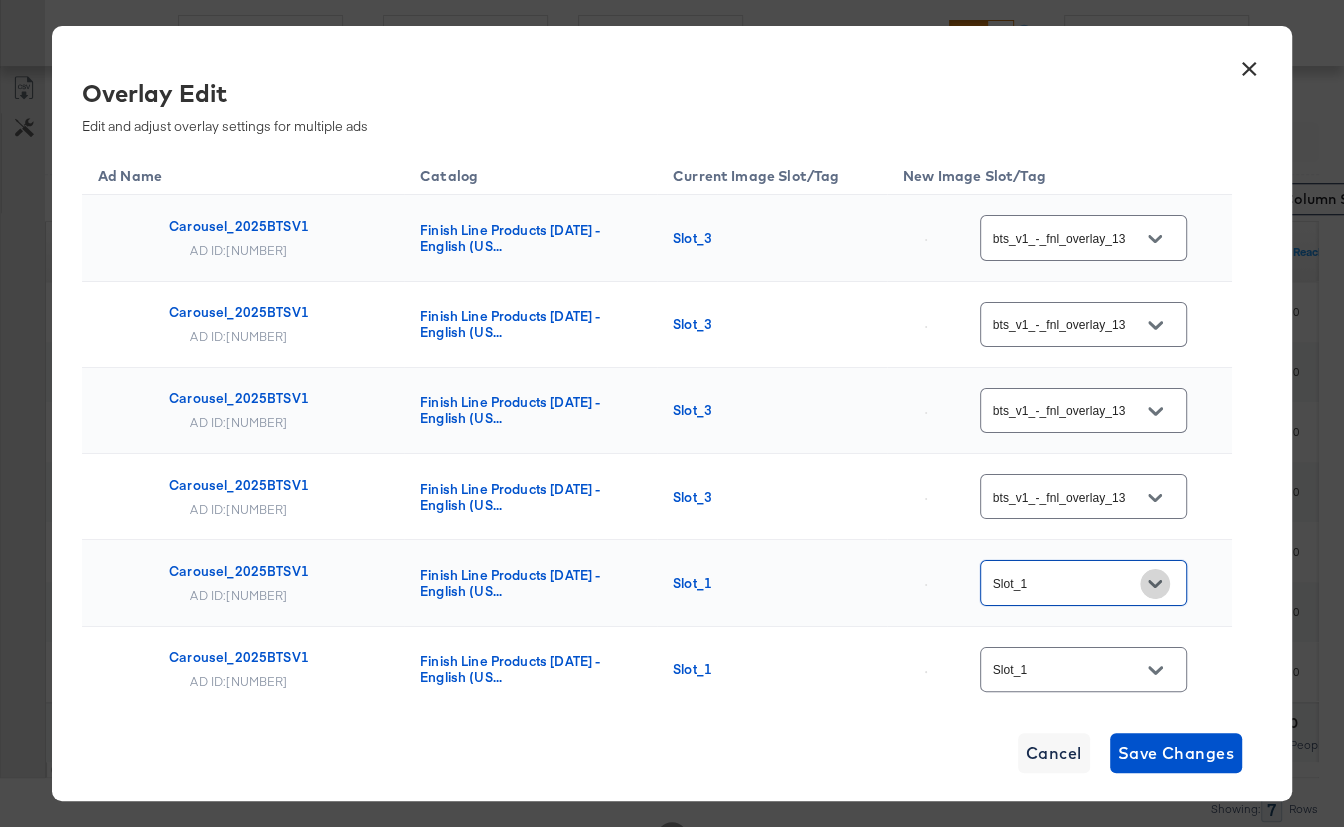 click at bounding box center (1155, 584) 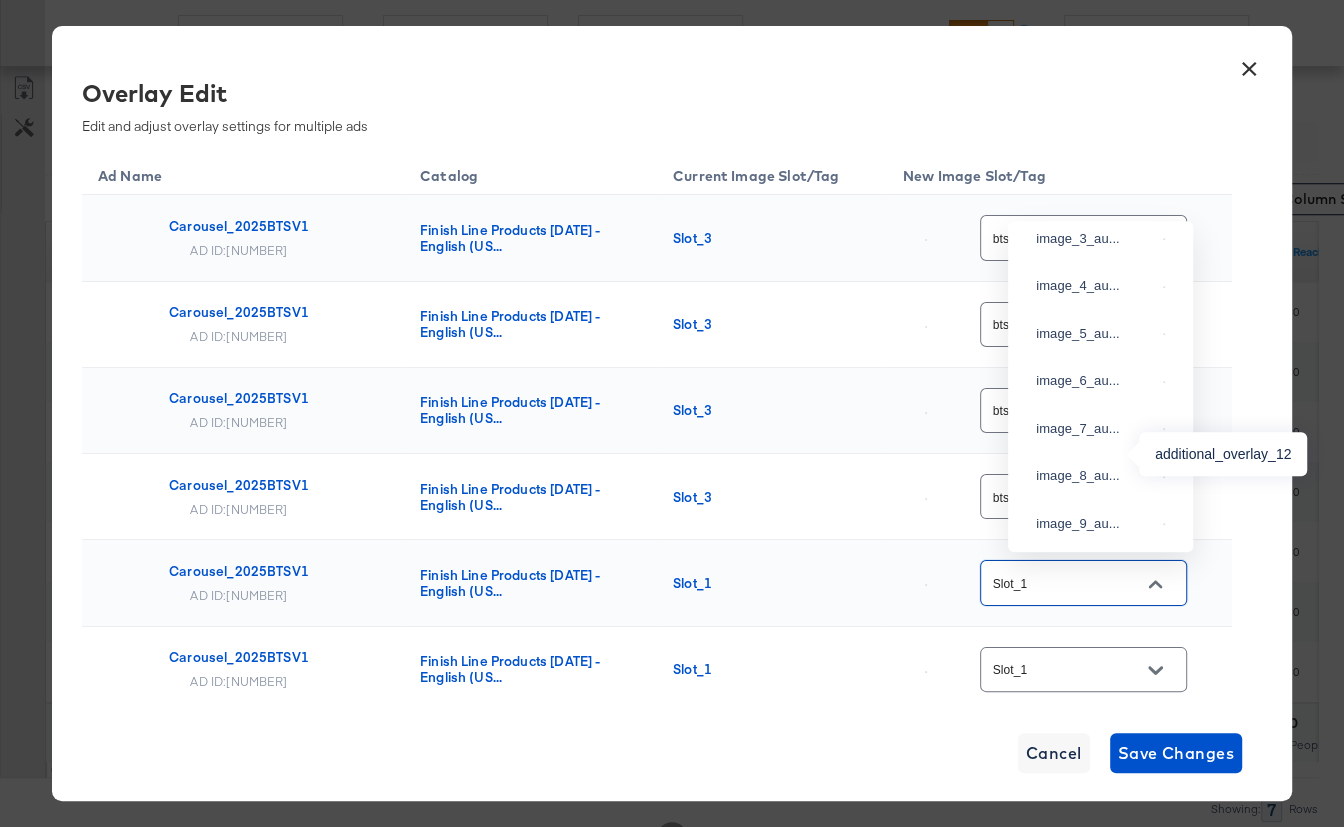 scroll, scrollTop: 1724, scrollLeft: 0, axis: vertical 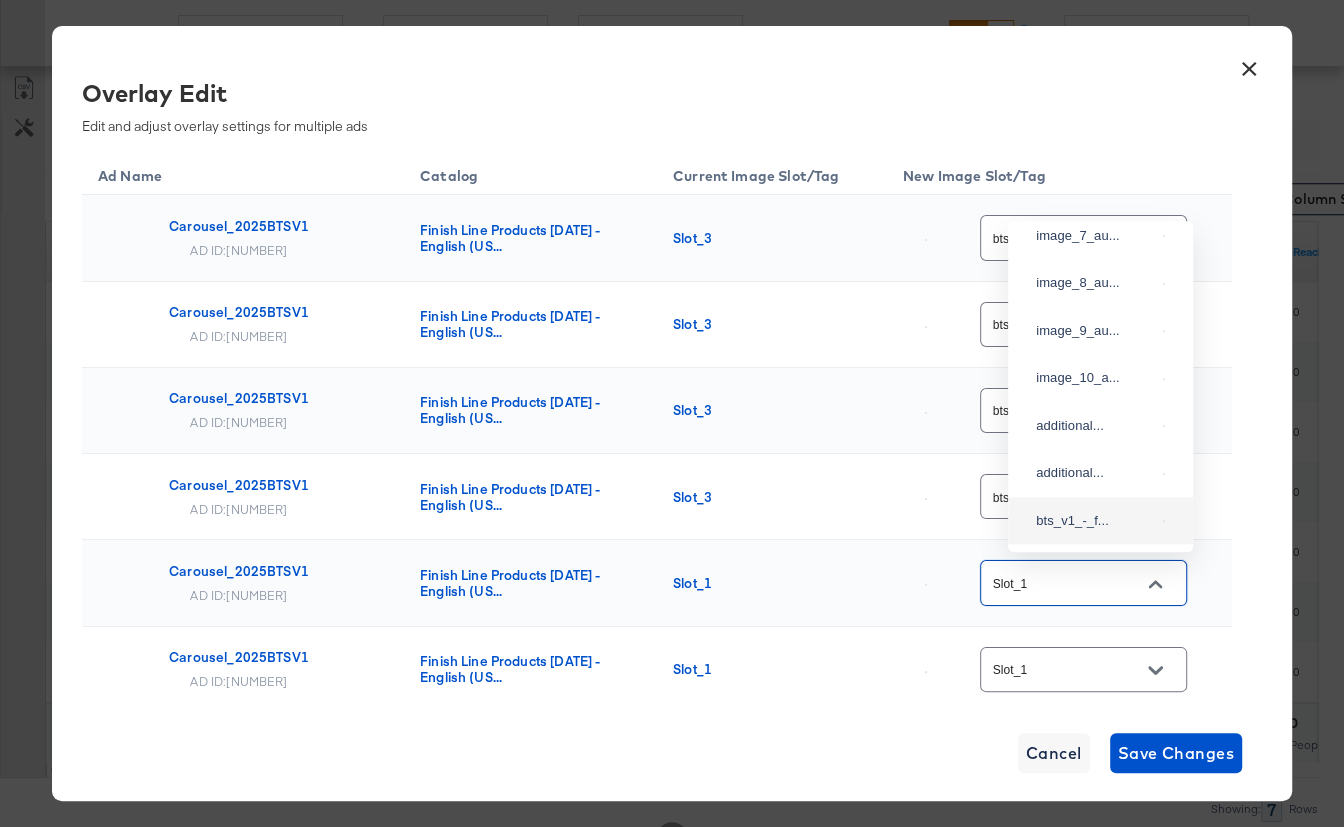 click on "bts_v1_-_f..." at bounding box center [1095, 521] 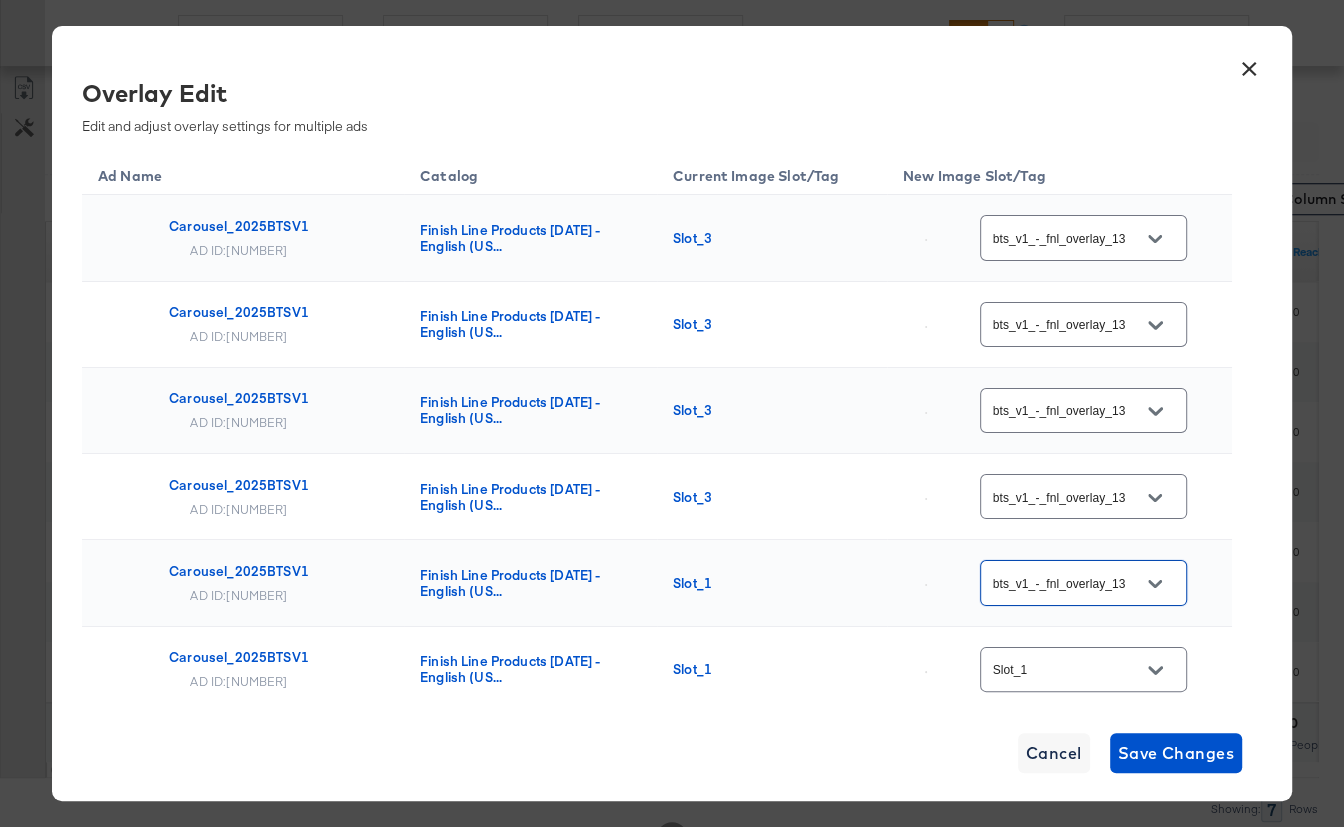 scroll, scrollTop: 190, scrollLeft: 0, axis: vertical 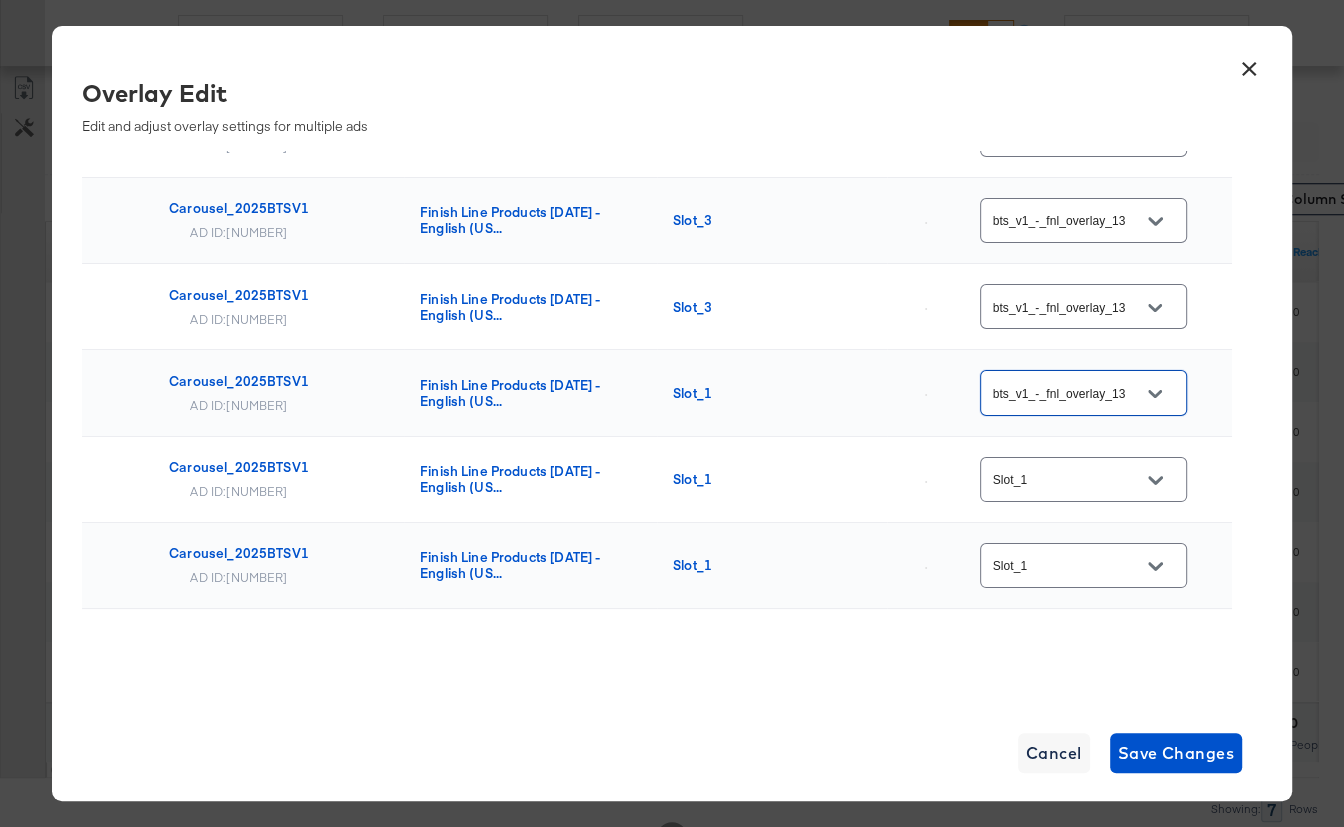 click on "Slot_1" at bounding box center [1068, 480] 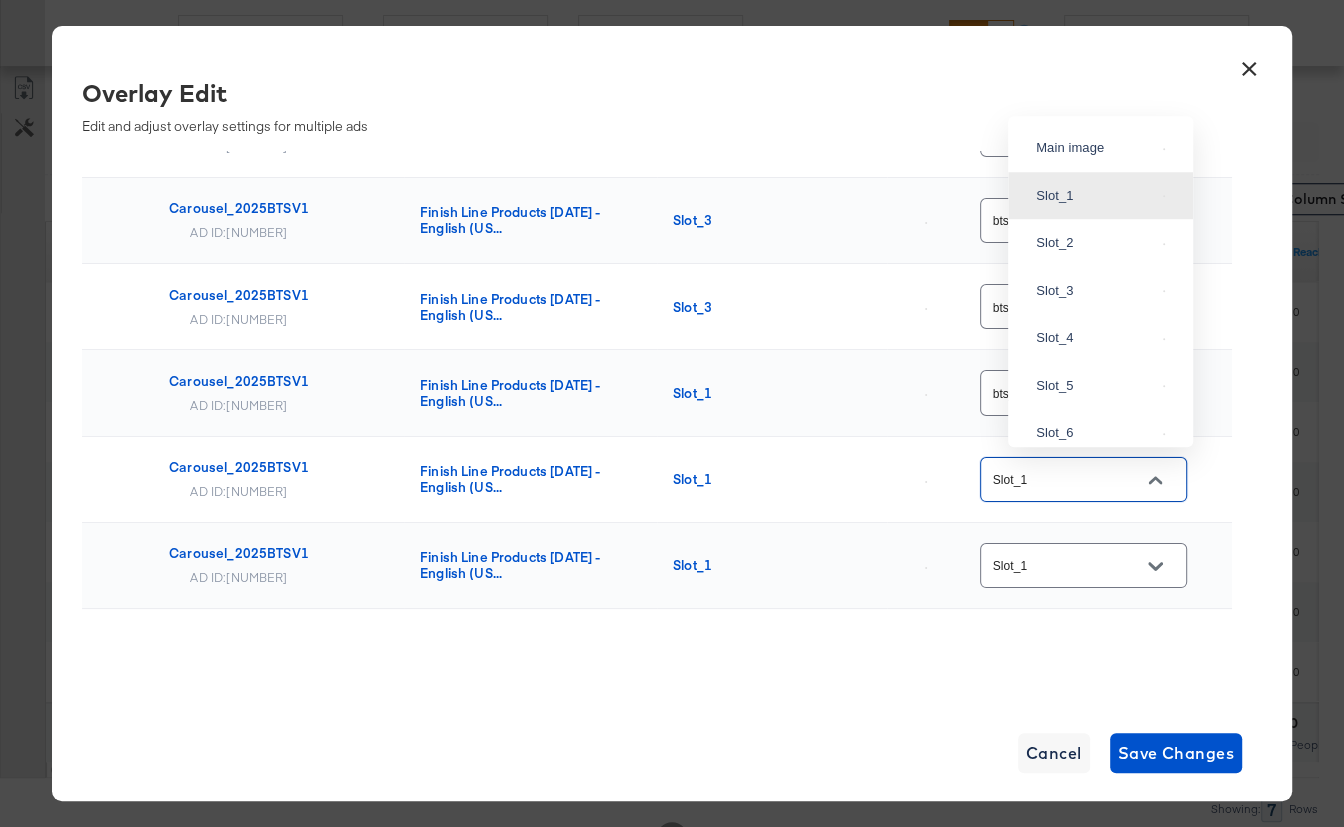scroll, scrollTop: 1724, scrollLeft: 0, axis: vertical 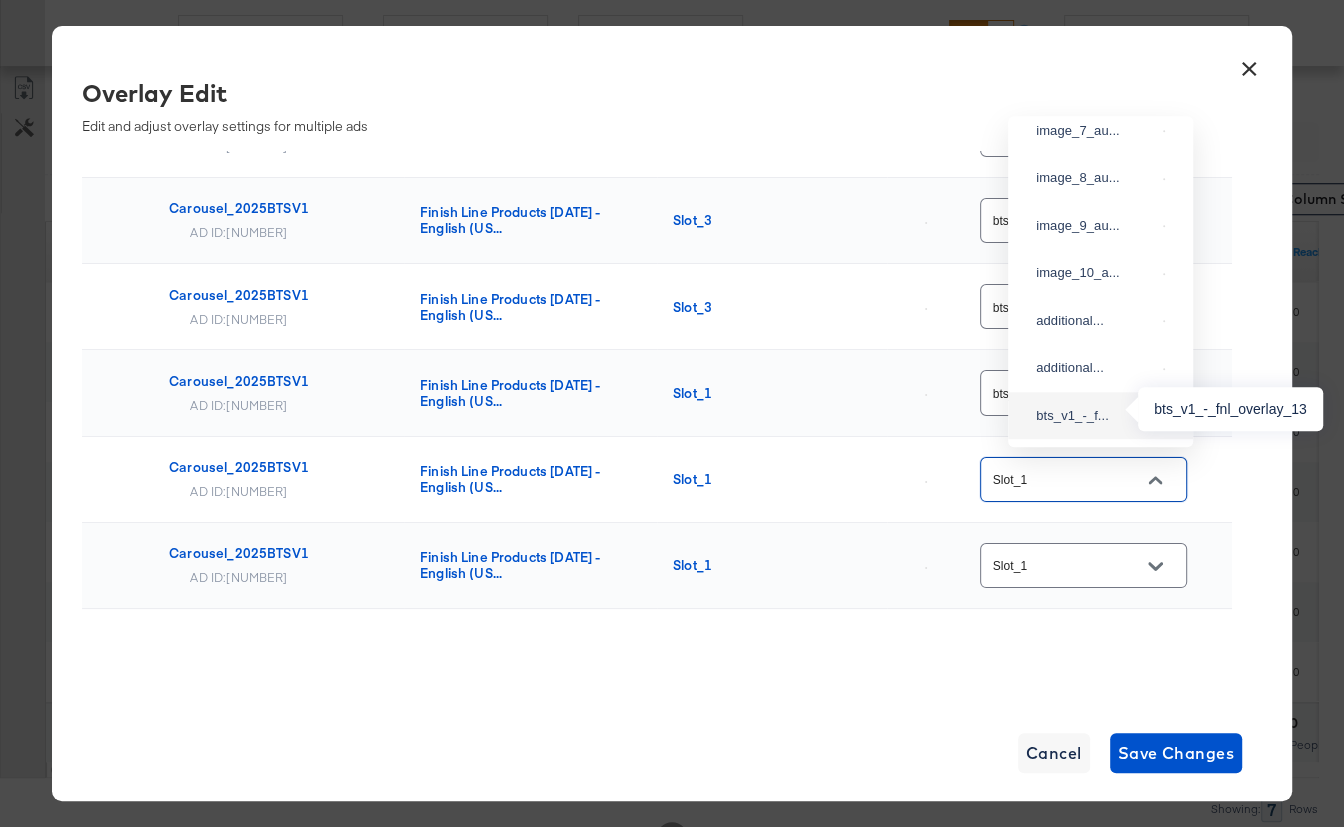 click on "bts_v1_-_f..." at bounding box center [1095, 416] 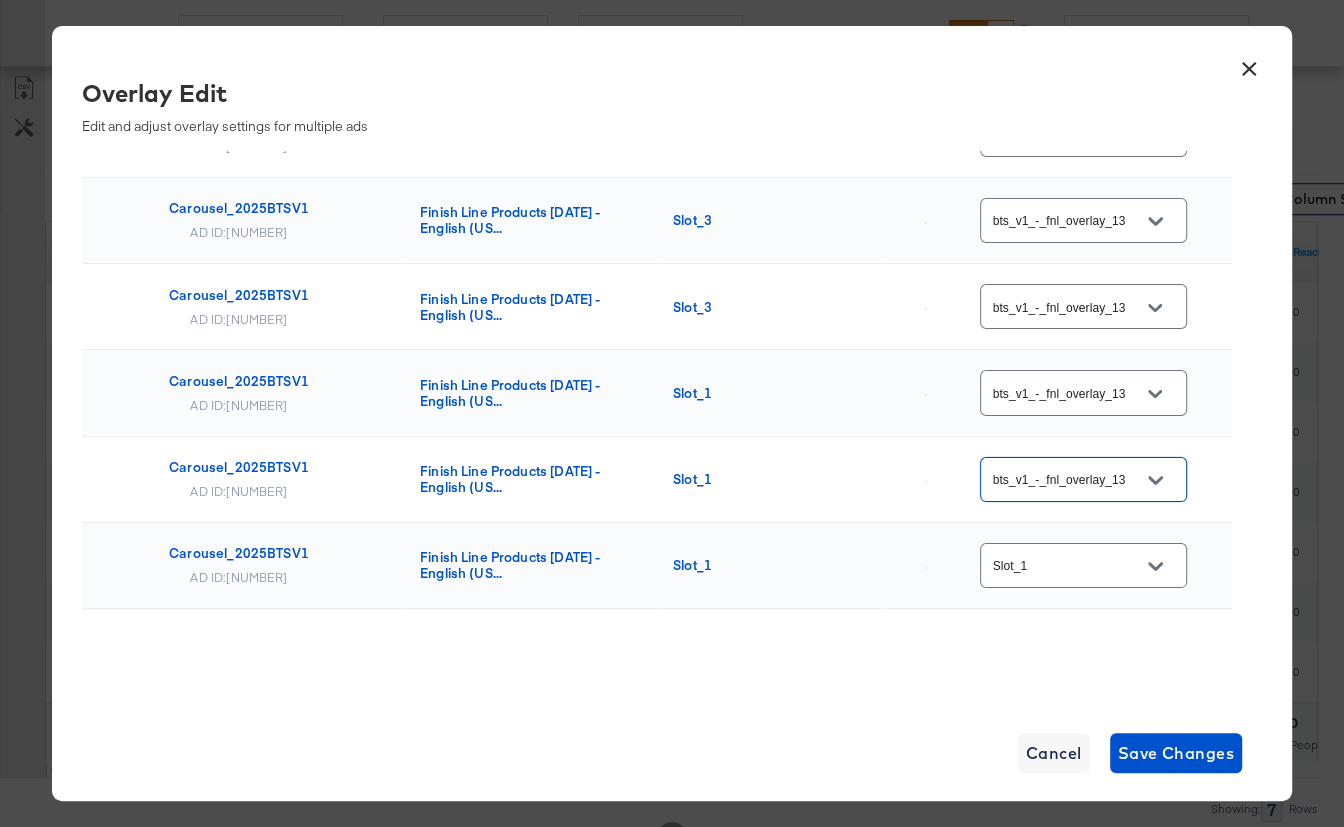 click on "Slot_1" at bounding box center [1068, 566] 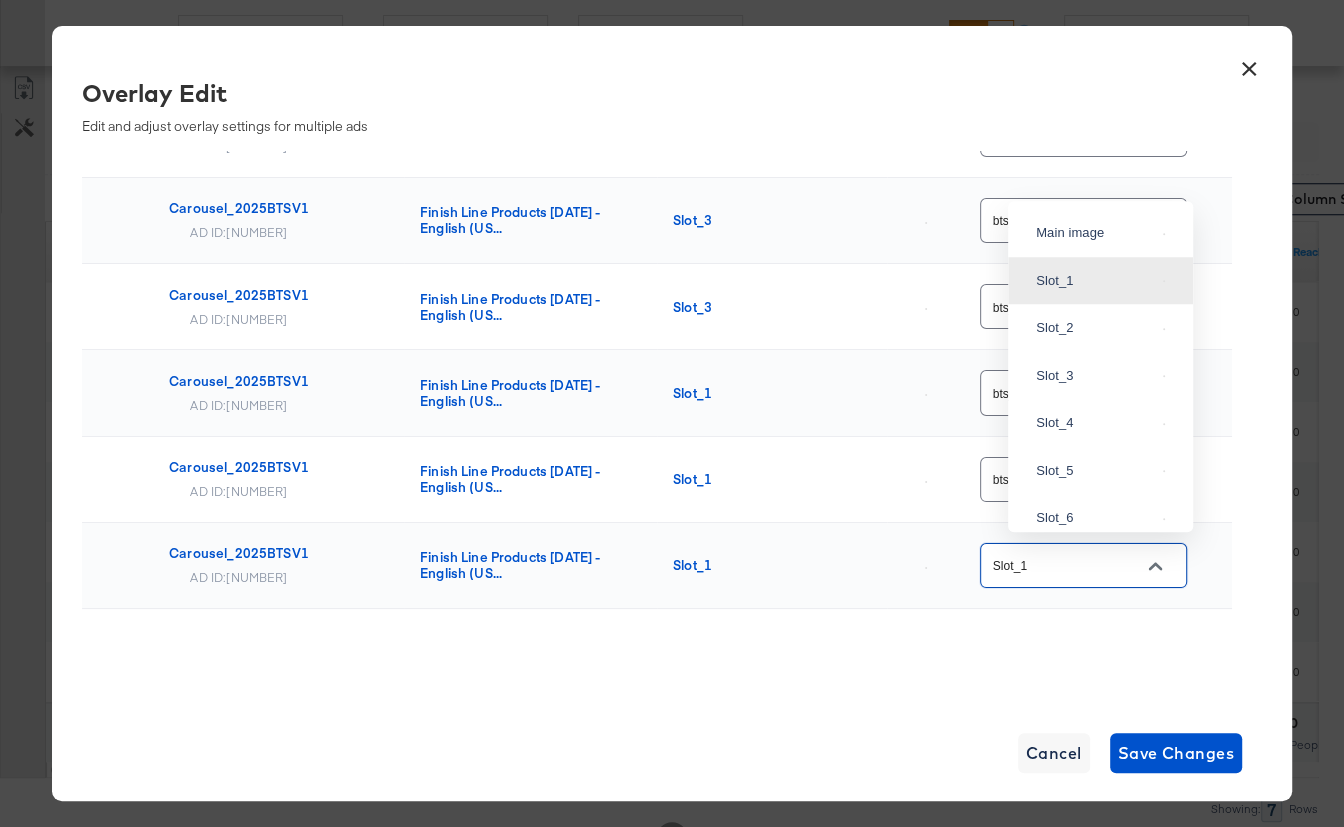 scroll, scrollTop: 1724, scrollLeft: 0, axis: vertical 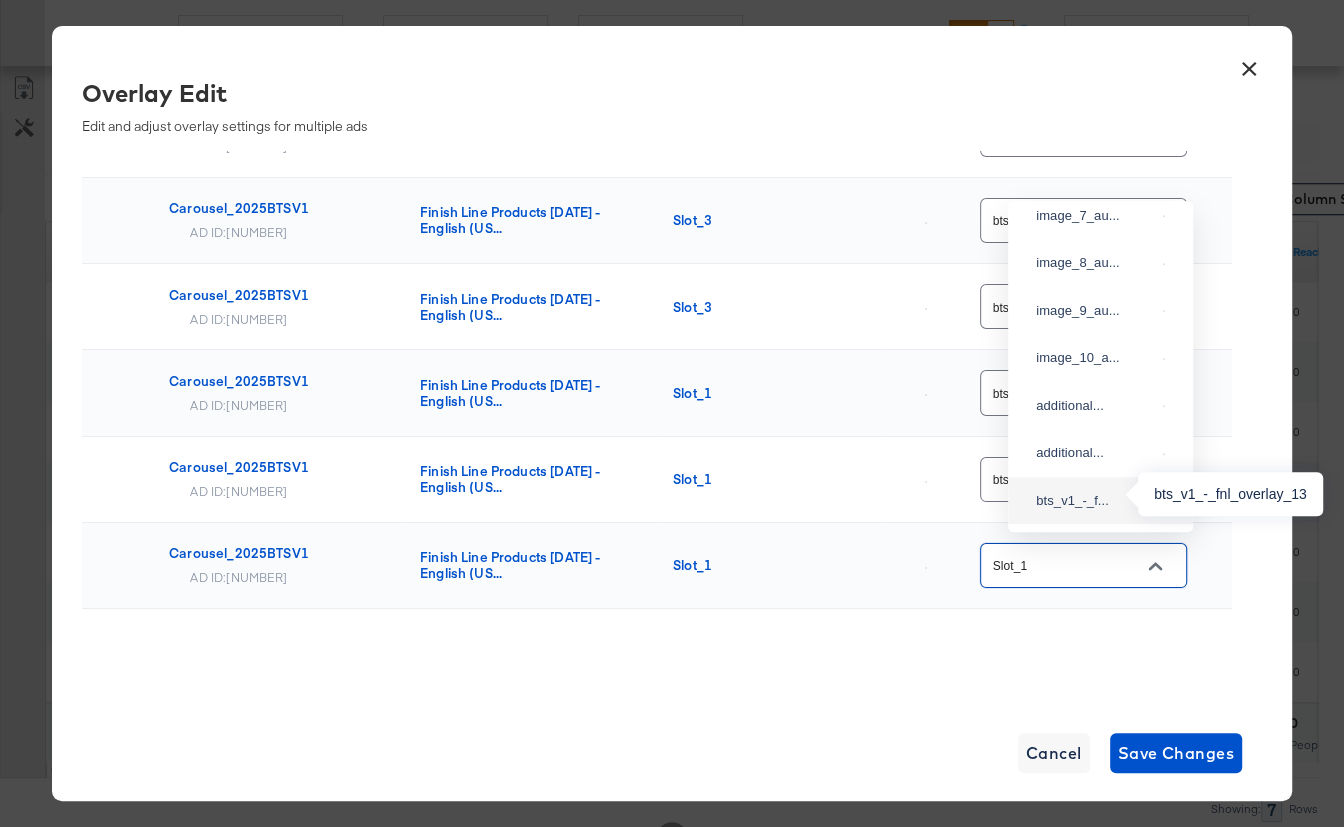 click on "bts_v1_-_f..." at bounding box center [1100, 501] 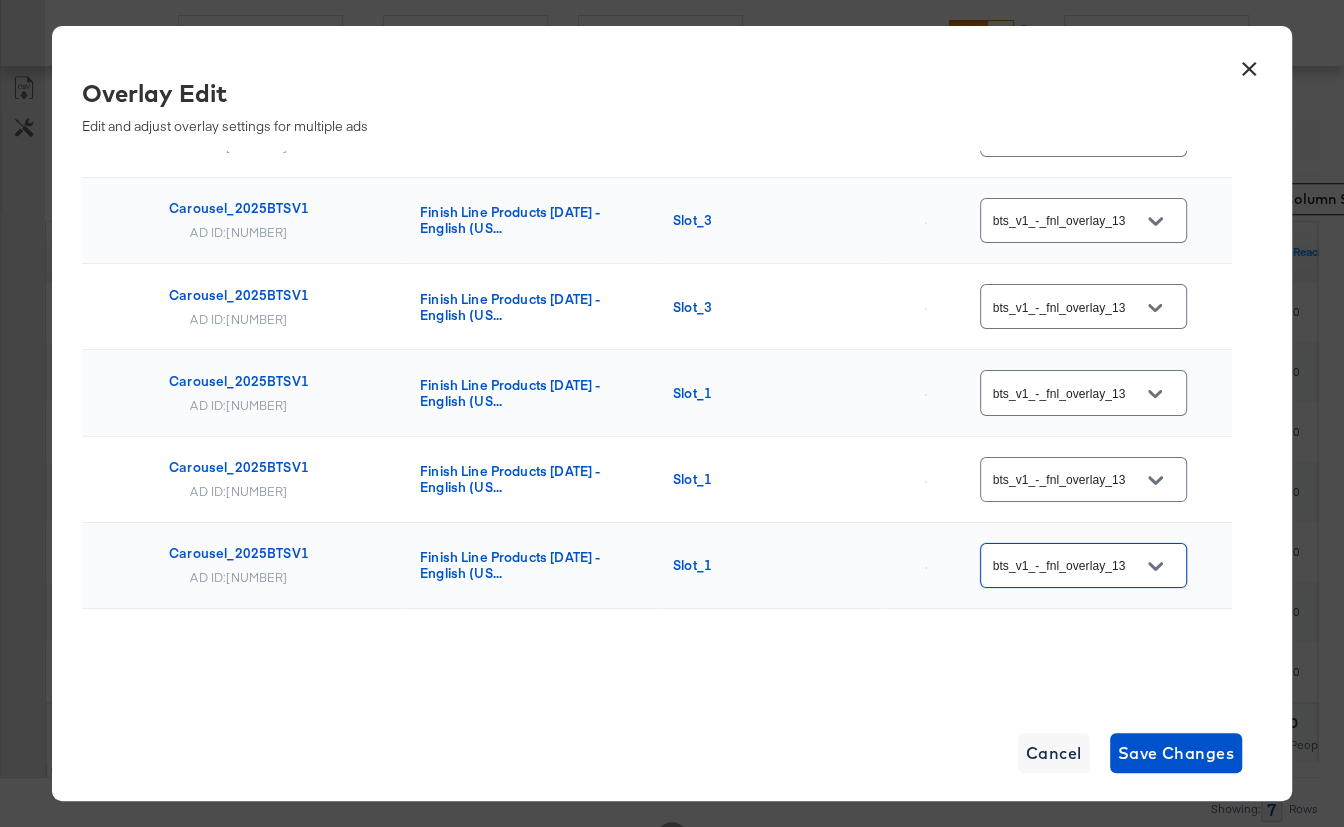 scroll, scrollTop: 1086, scrollLeft: 0, axis: vertical 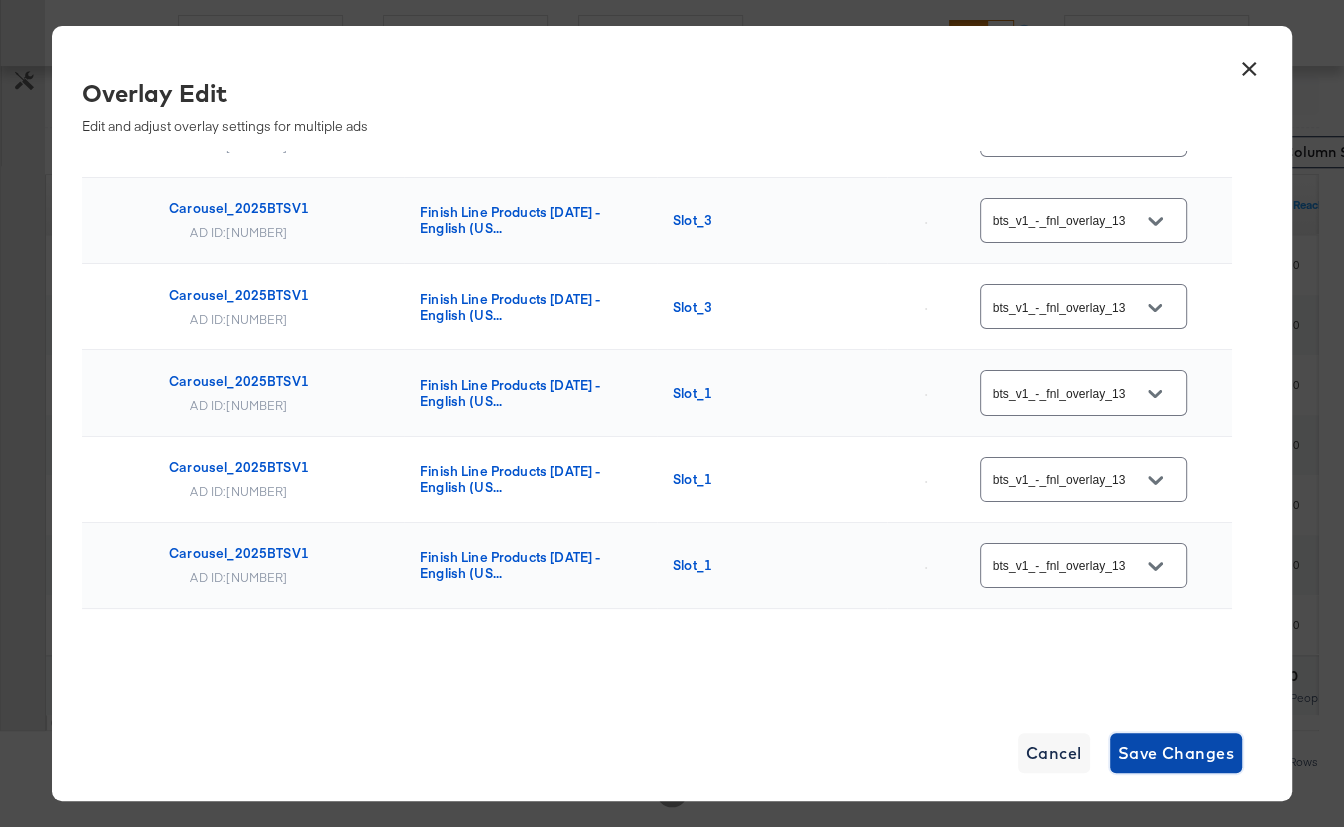 click on "Save Changes" at bounding box center (1176, 753) 